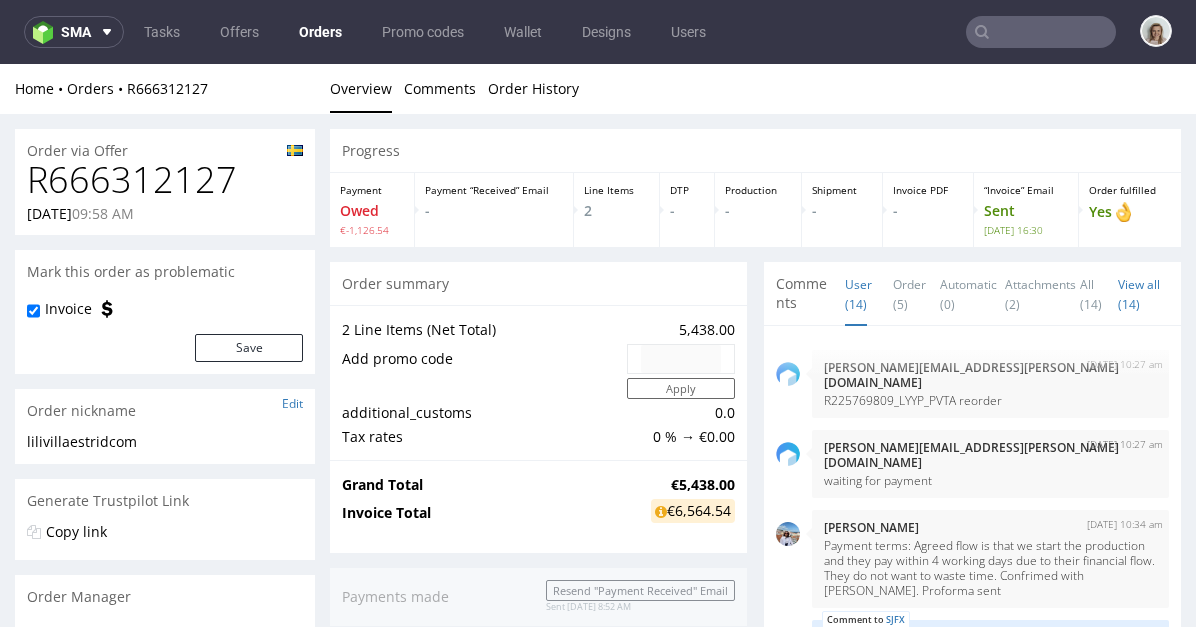 scroll, scrollTop: 0, scrollLeft: 0, axis: both 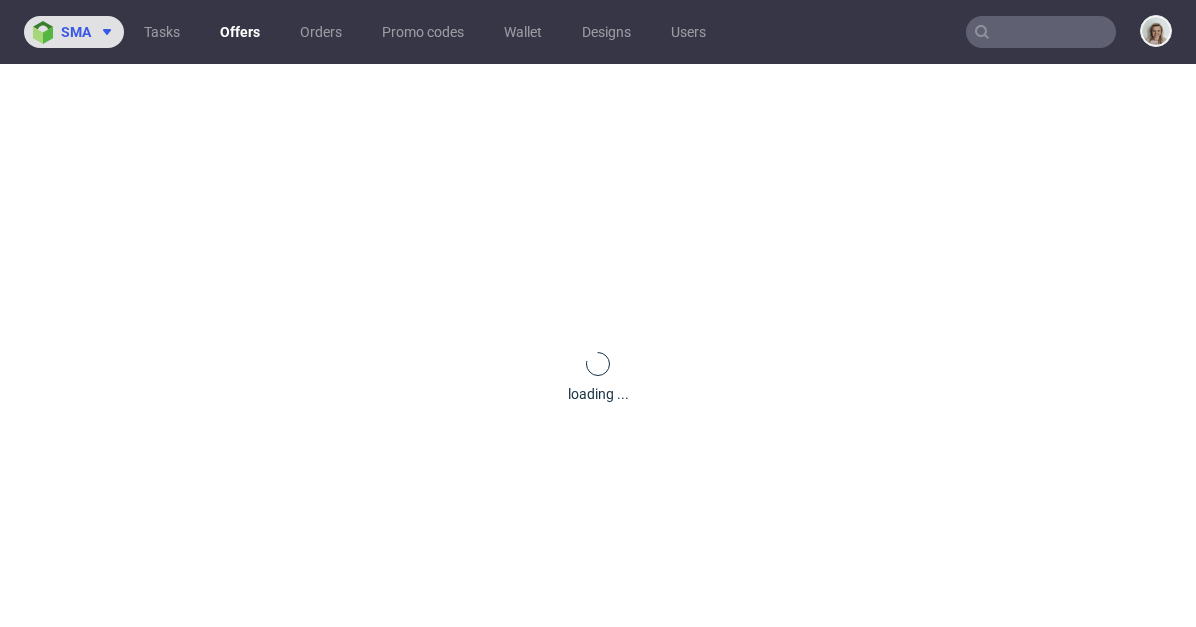 click on "sma" at bounding box center (74, 32) 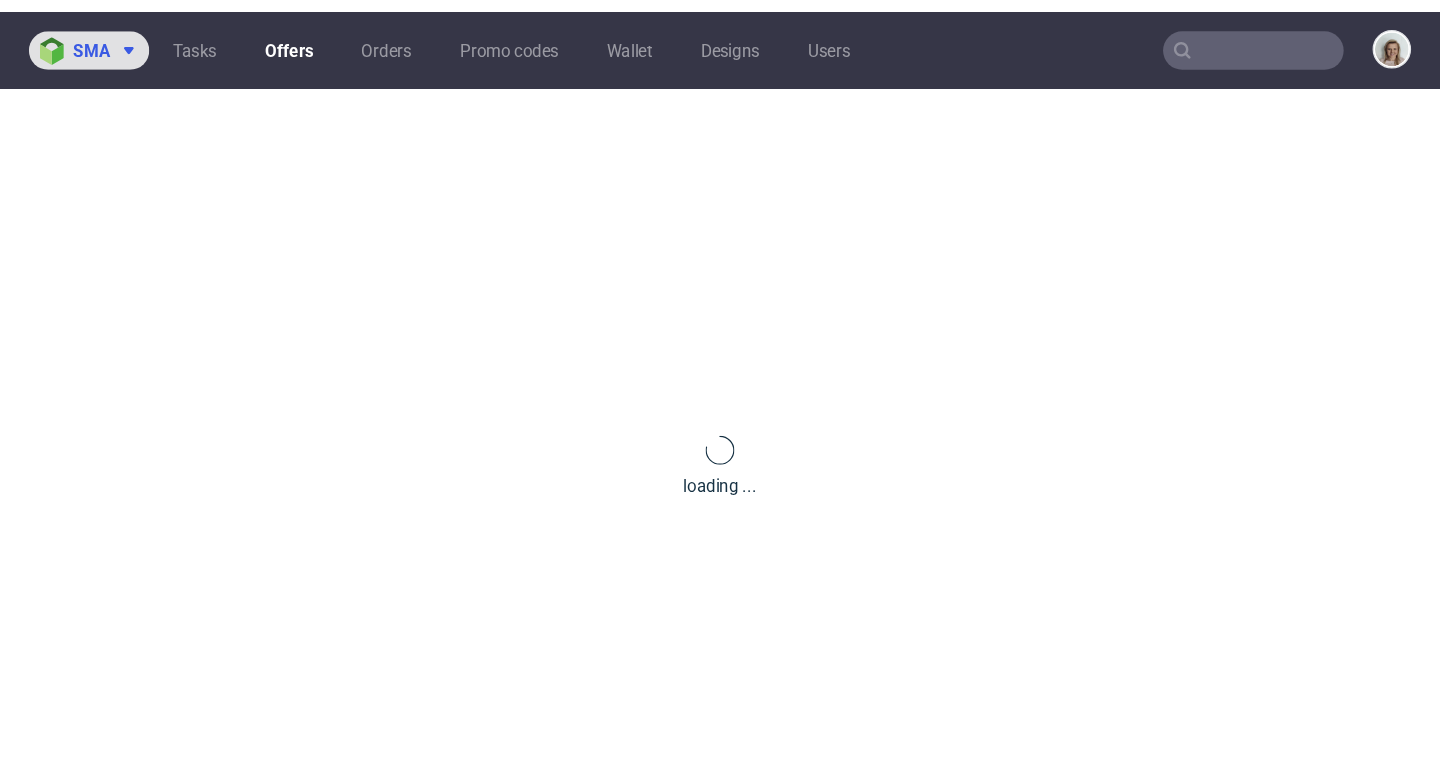 scroll, scrollTop: 0, scrollLeft: 0, axis: both 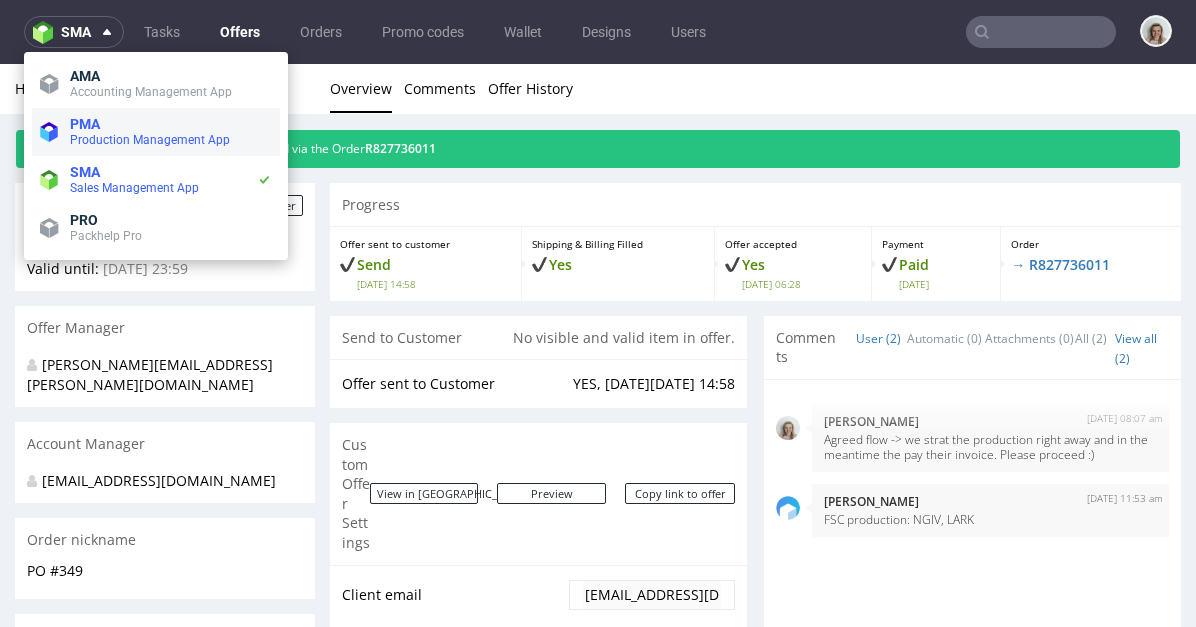 click on "PMA" at bounding box center (171, 124) 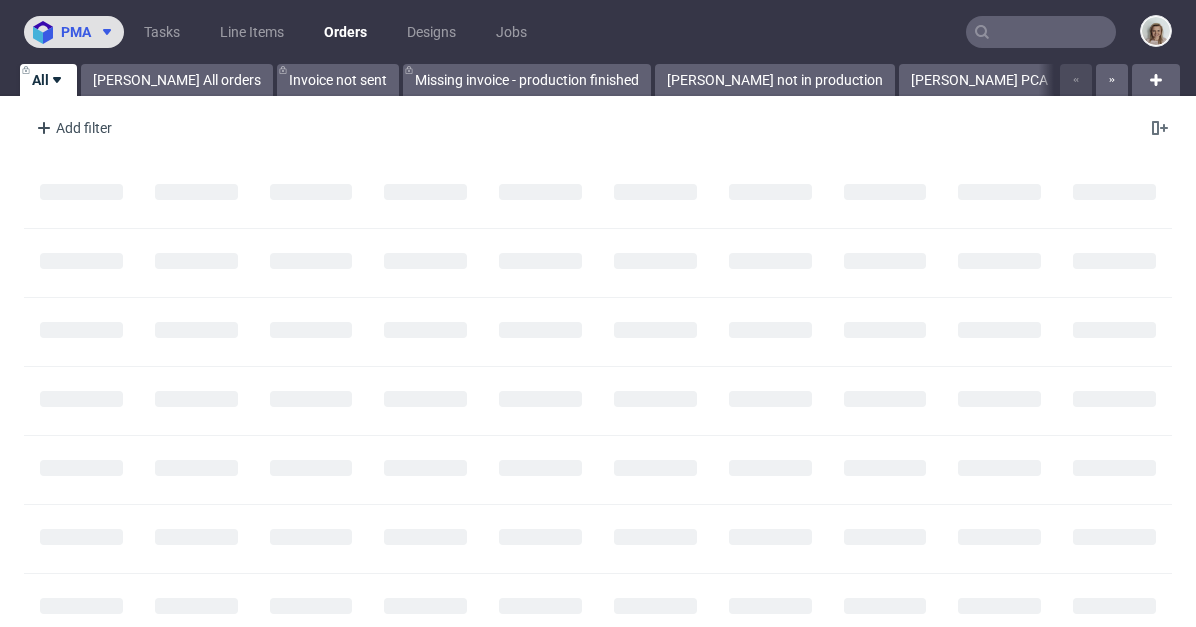 click 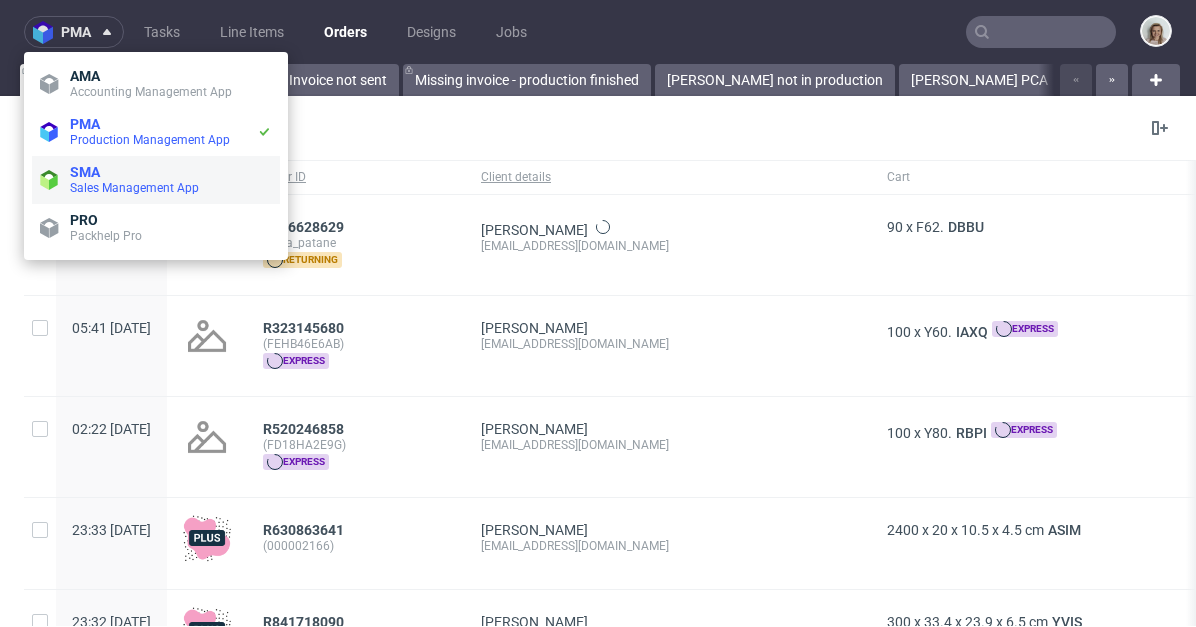click on "Sales Management App" at bounding box center [134, 188] 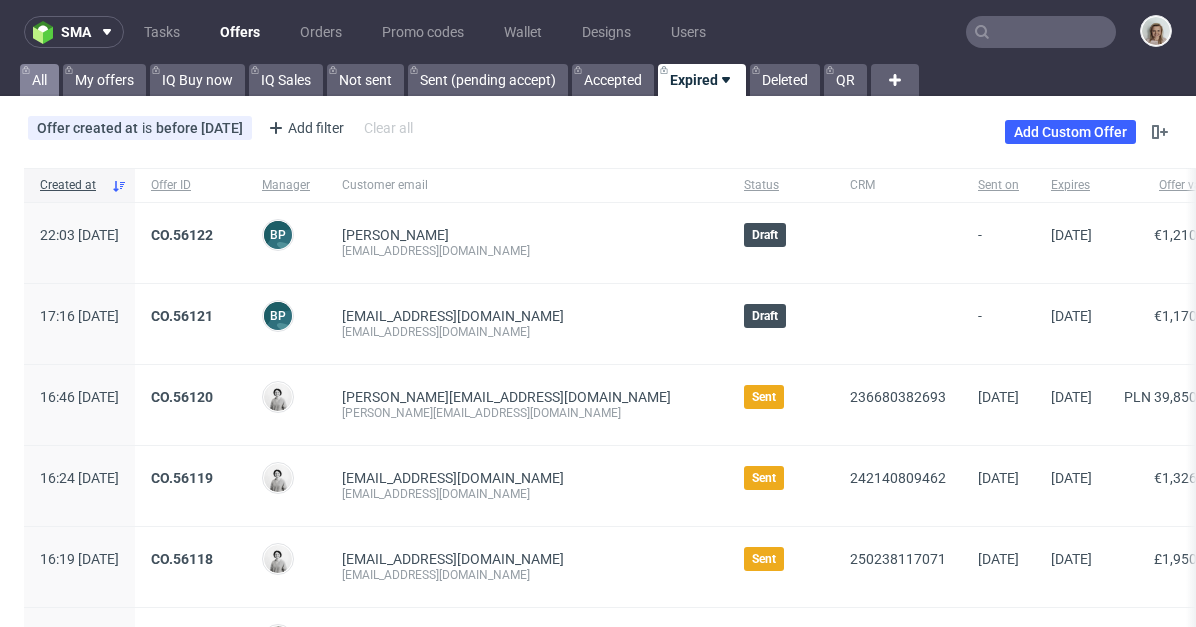 click on "All" at bounding box center [39, 80] 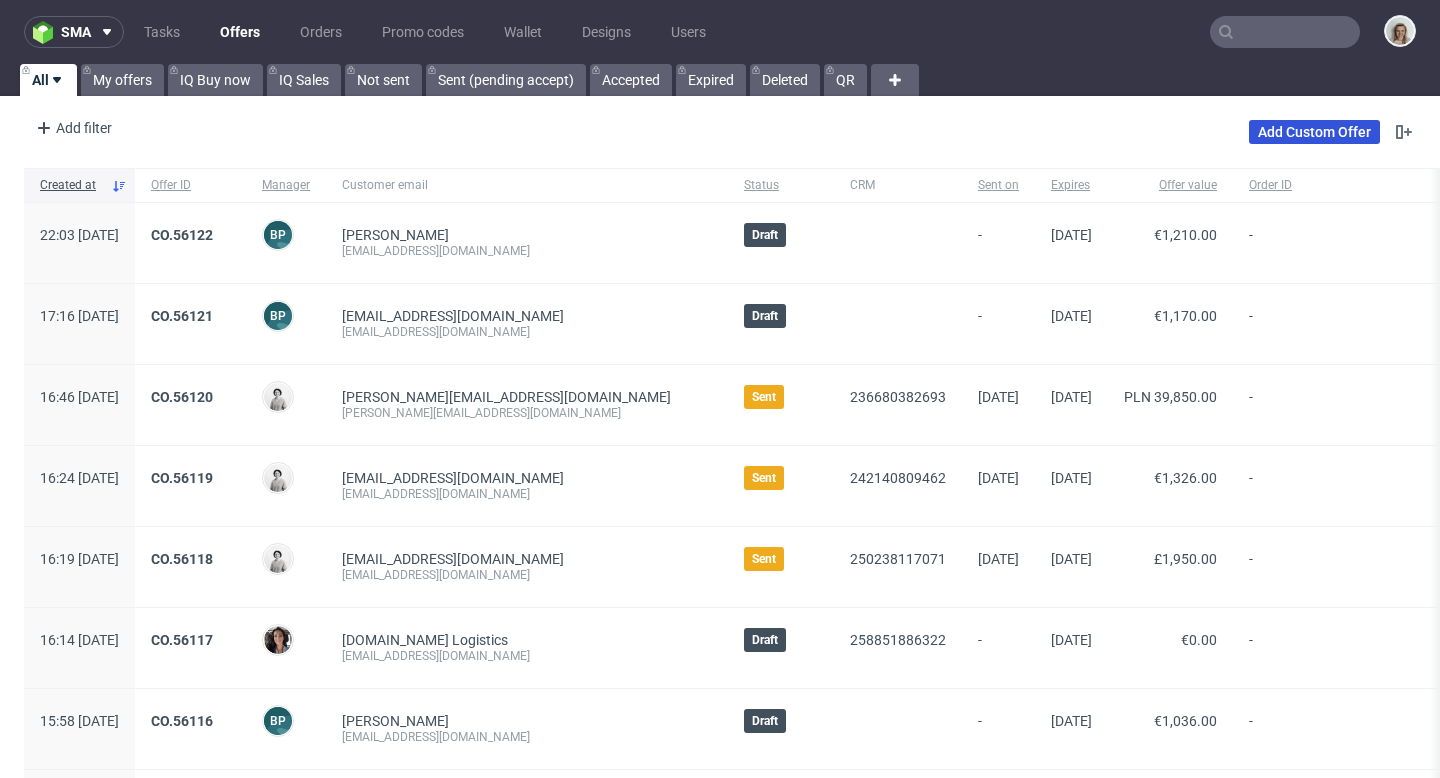 click on "Add Custom Offer" at bounding box center [1314, 132] 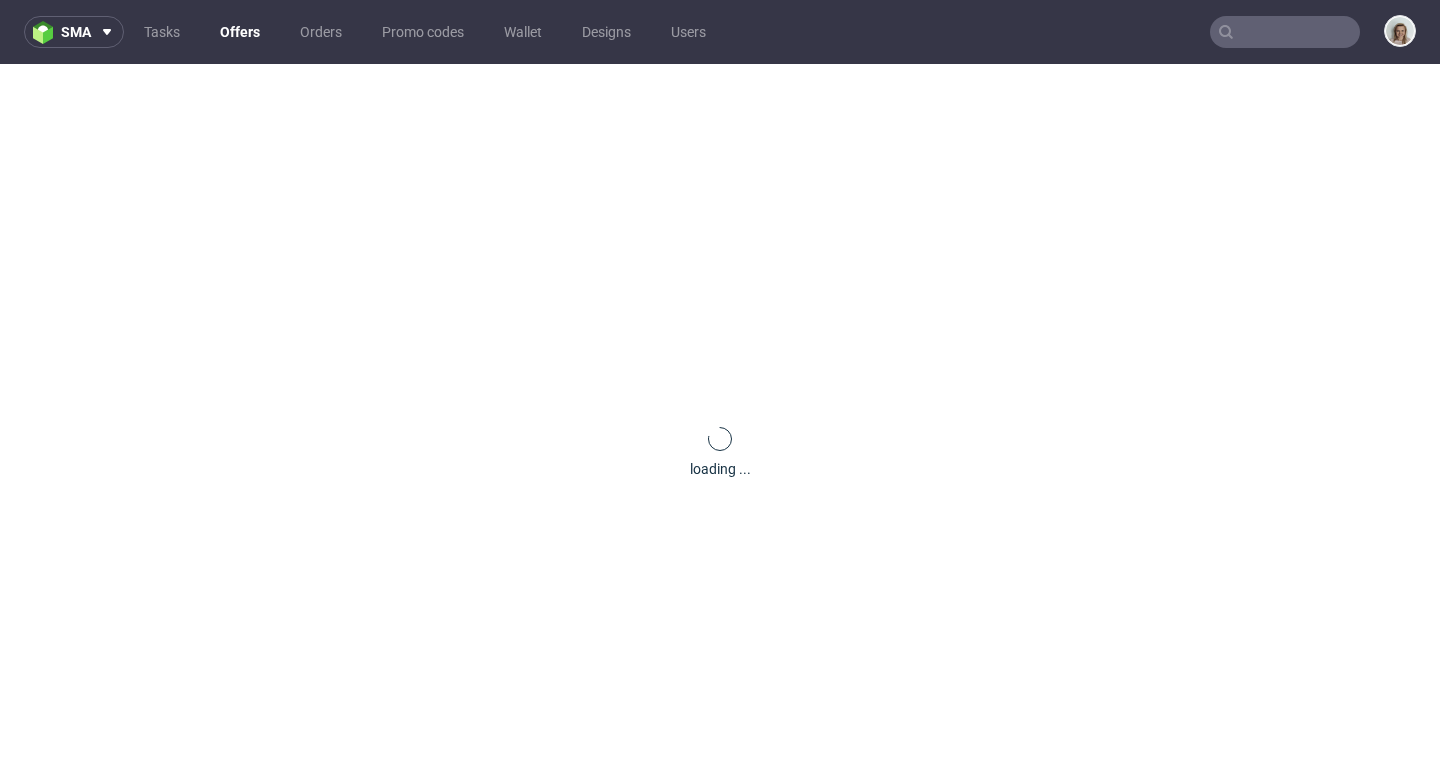 scroll, scrollTop: 0, scrollLeft: 0, axis: both 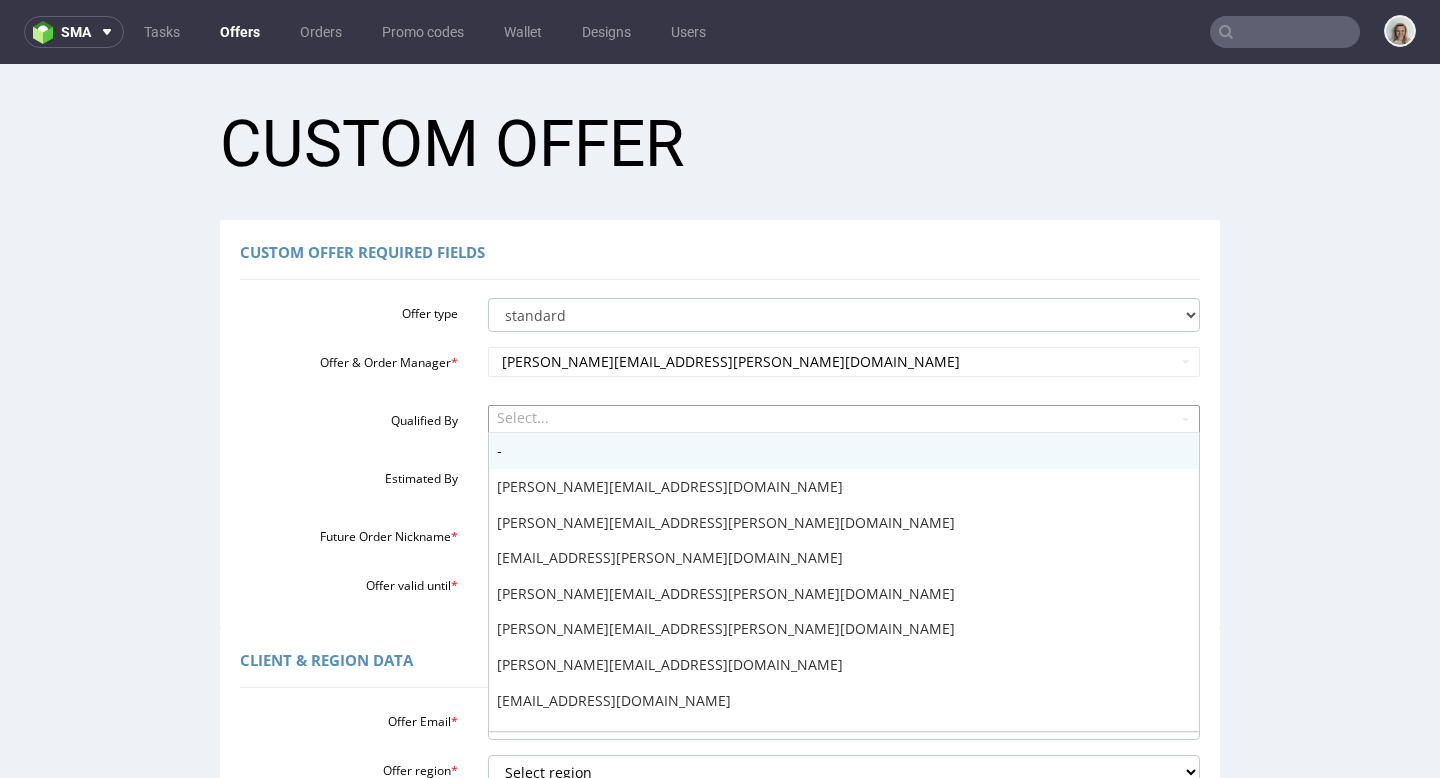 click on "Select..." at bounding box center (844, 420) 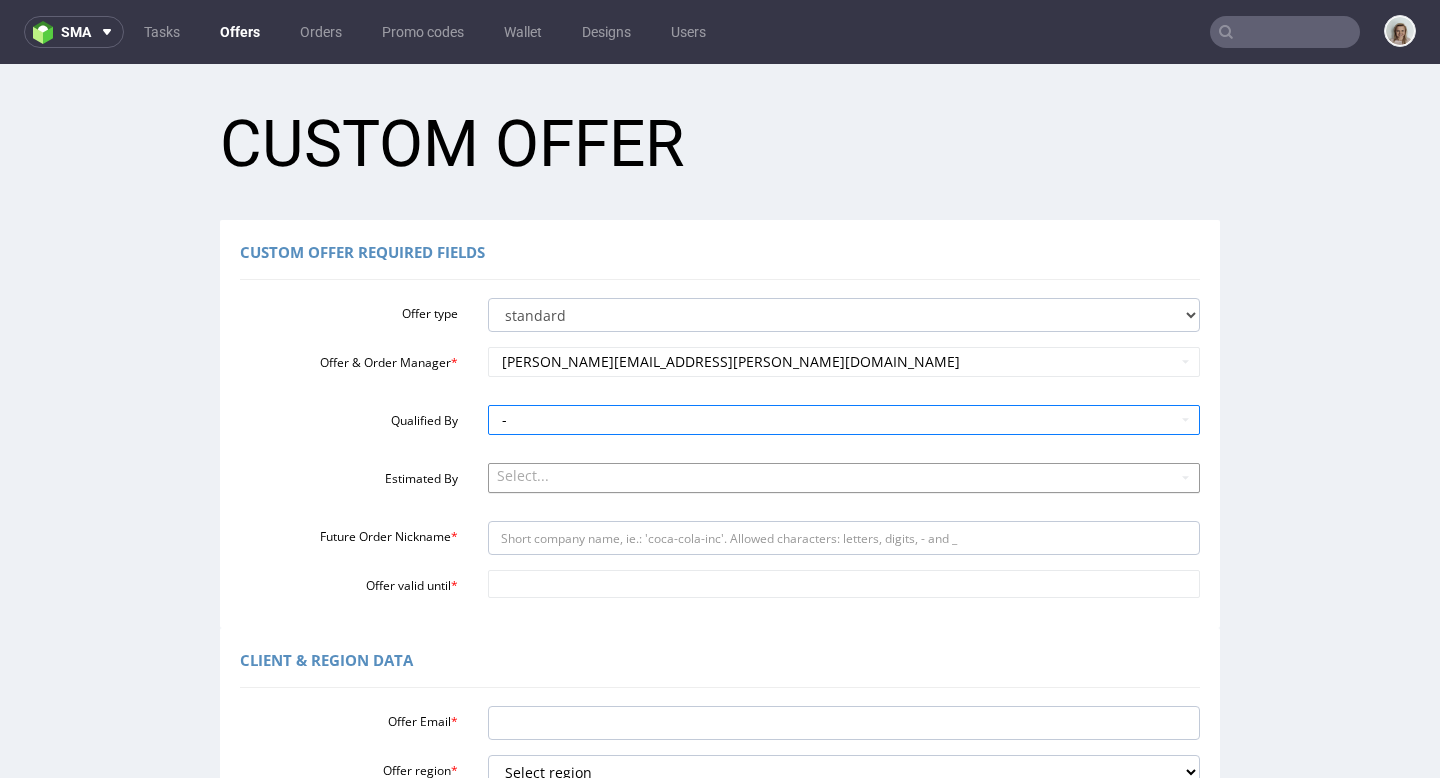click on "Select..." at bounding box center (844, 478) 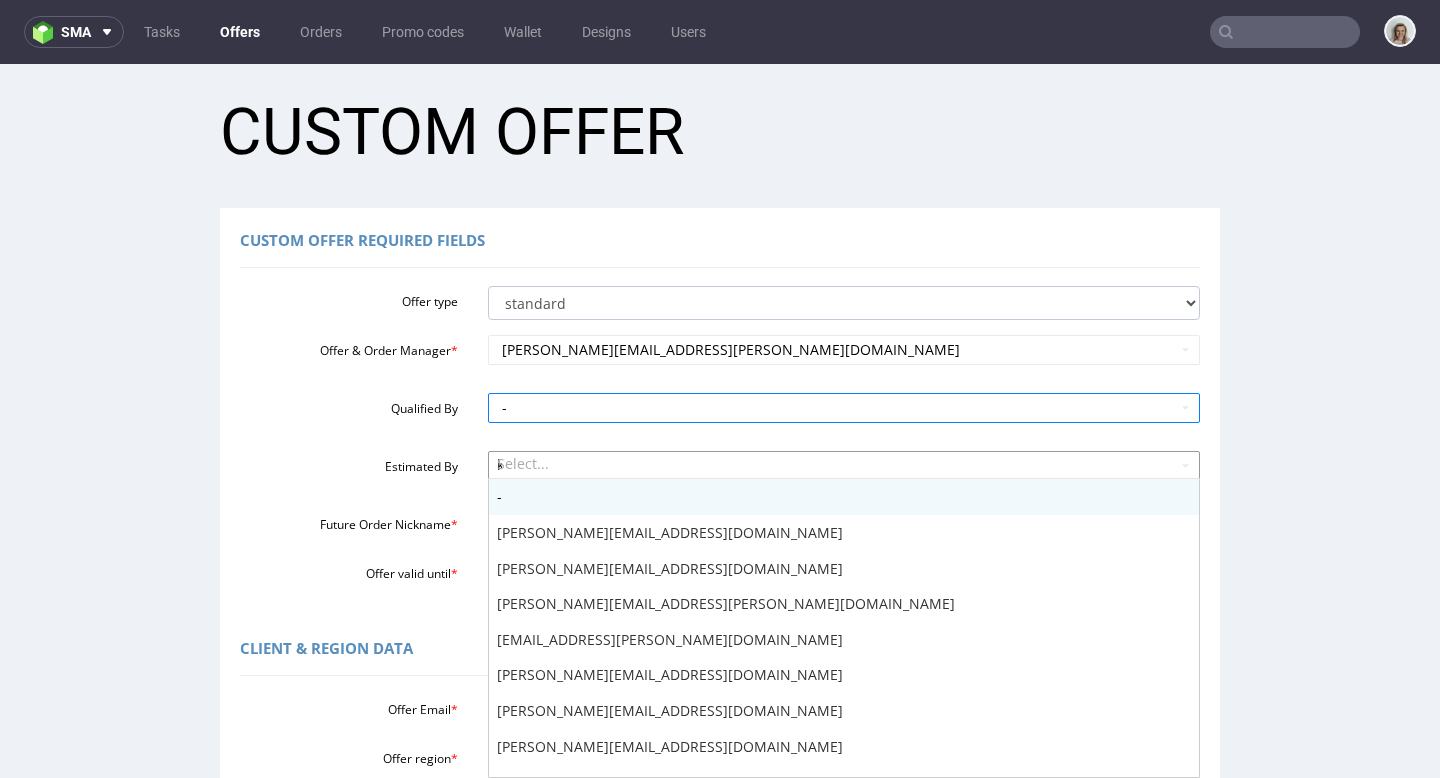 type on "kl" 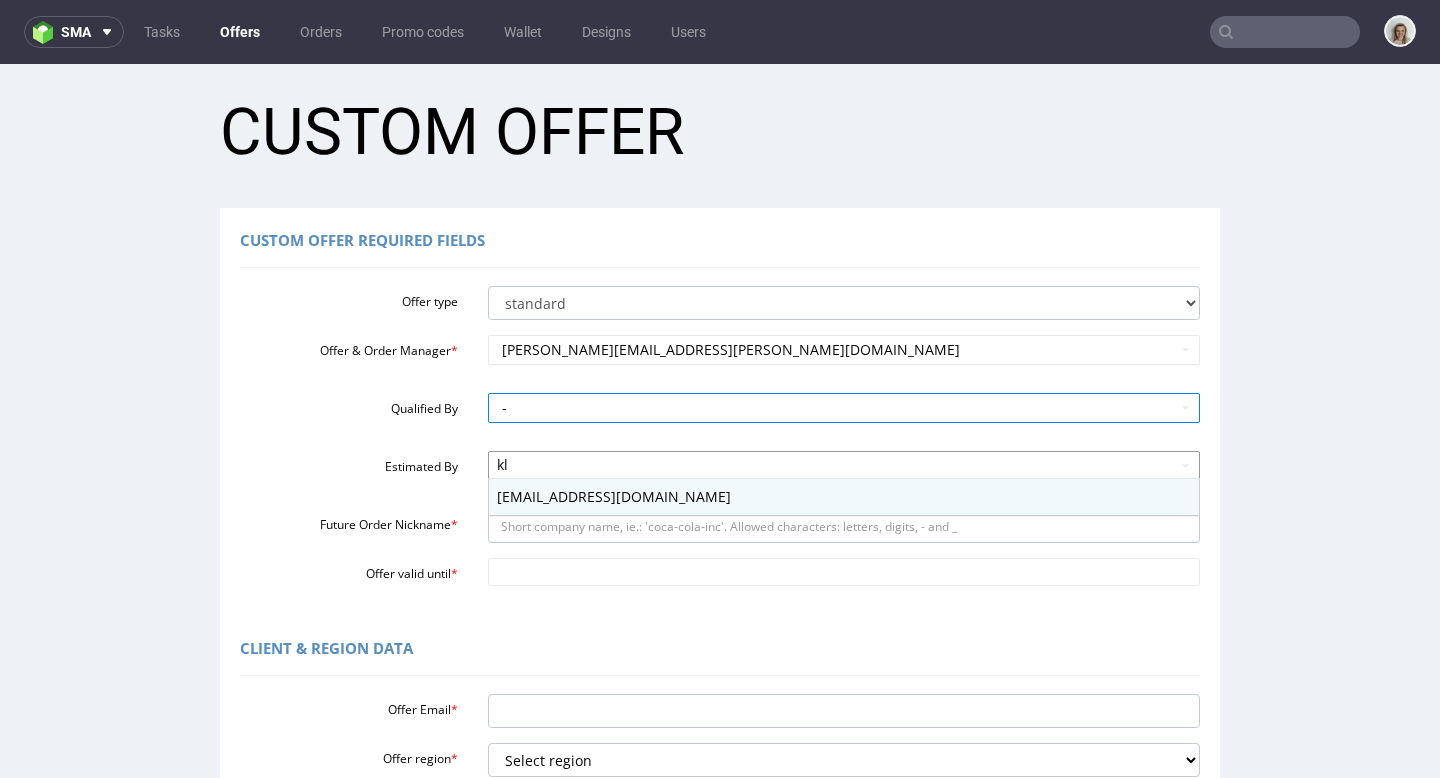 type 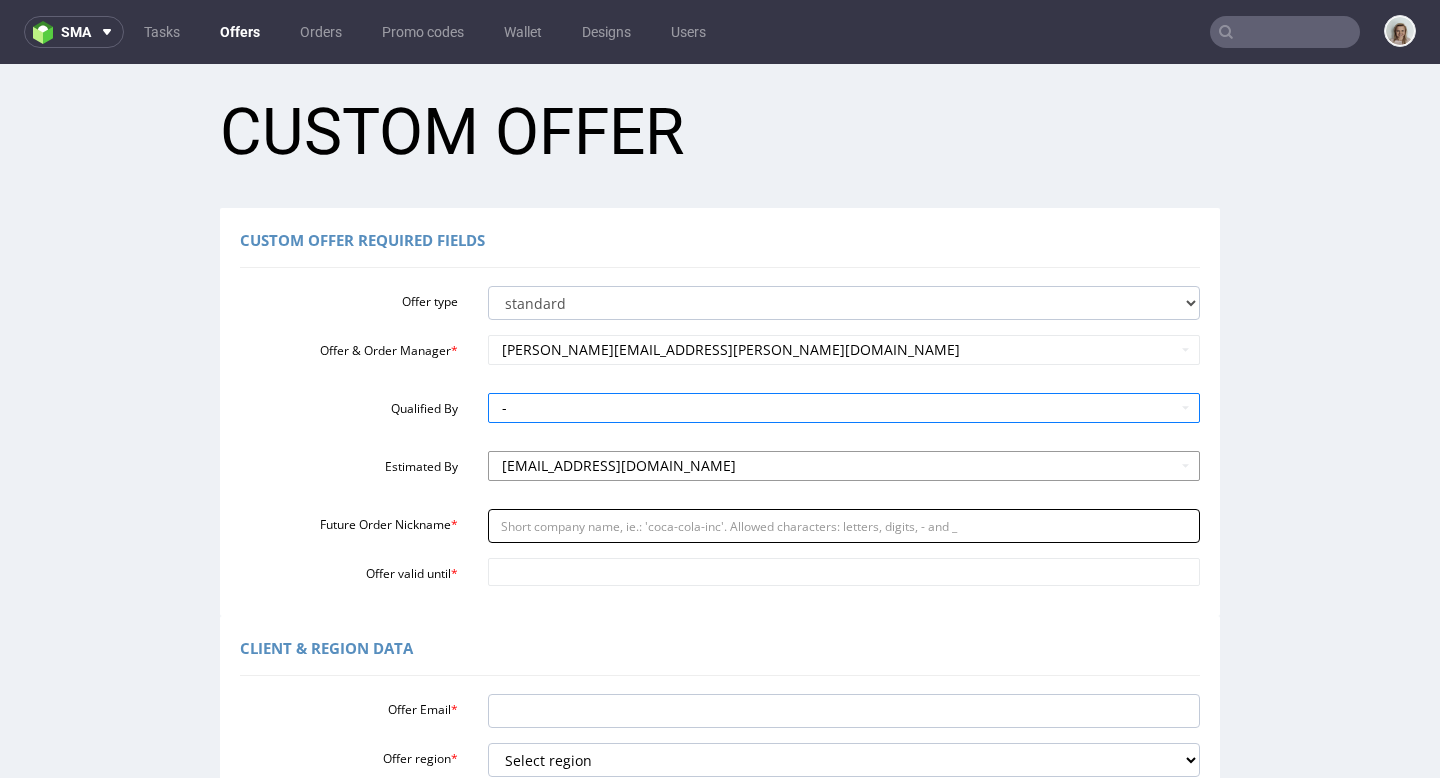click on "Future Order Nickname  *" at bounding box center (844, 526) 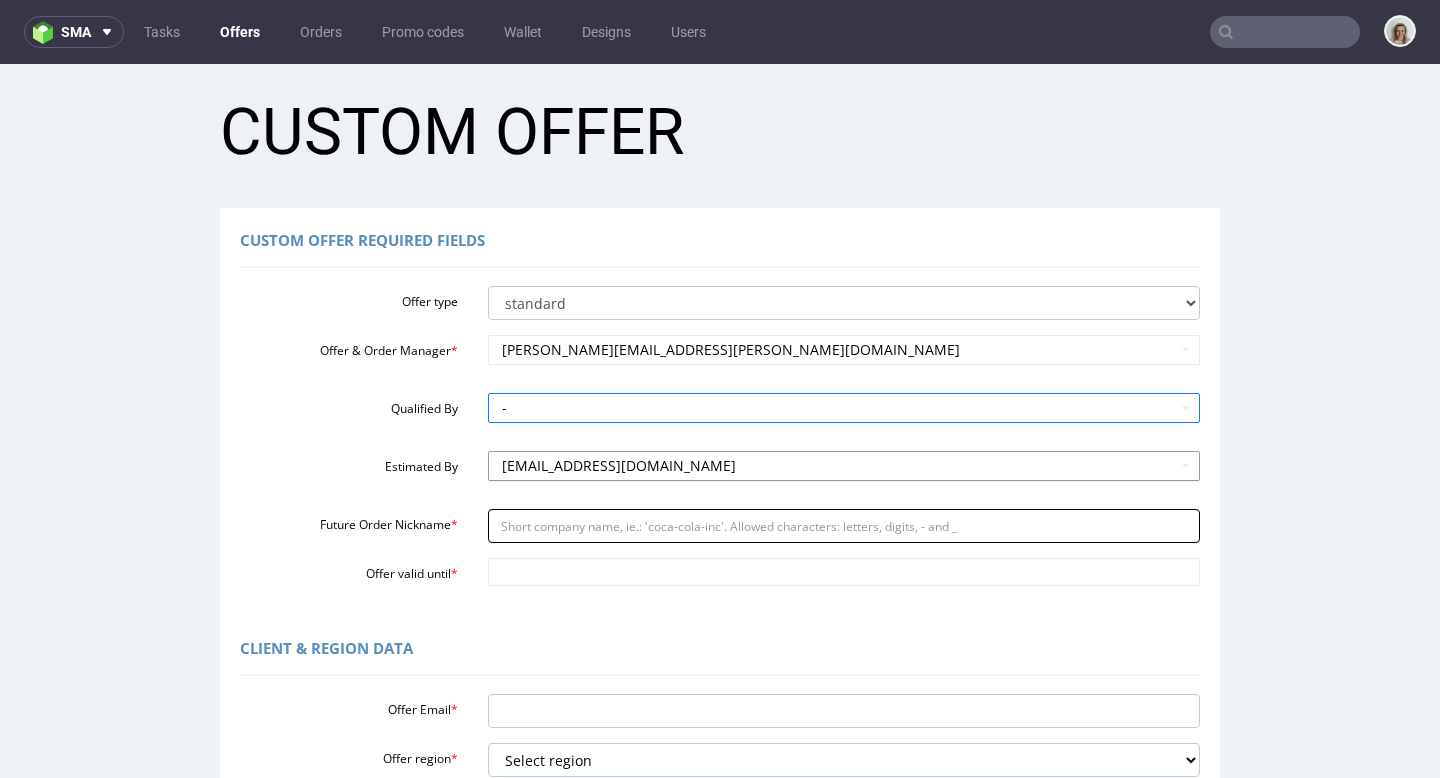 paste on "tinashno" 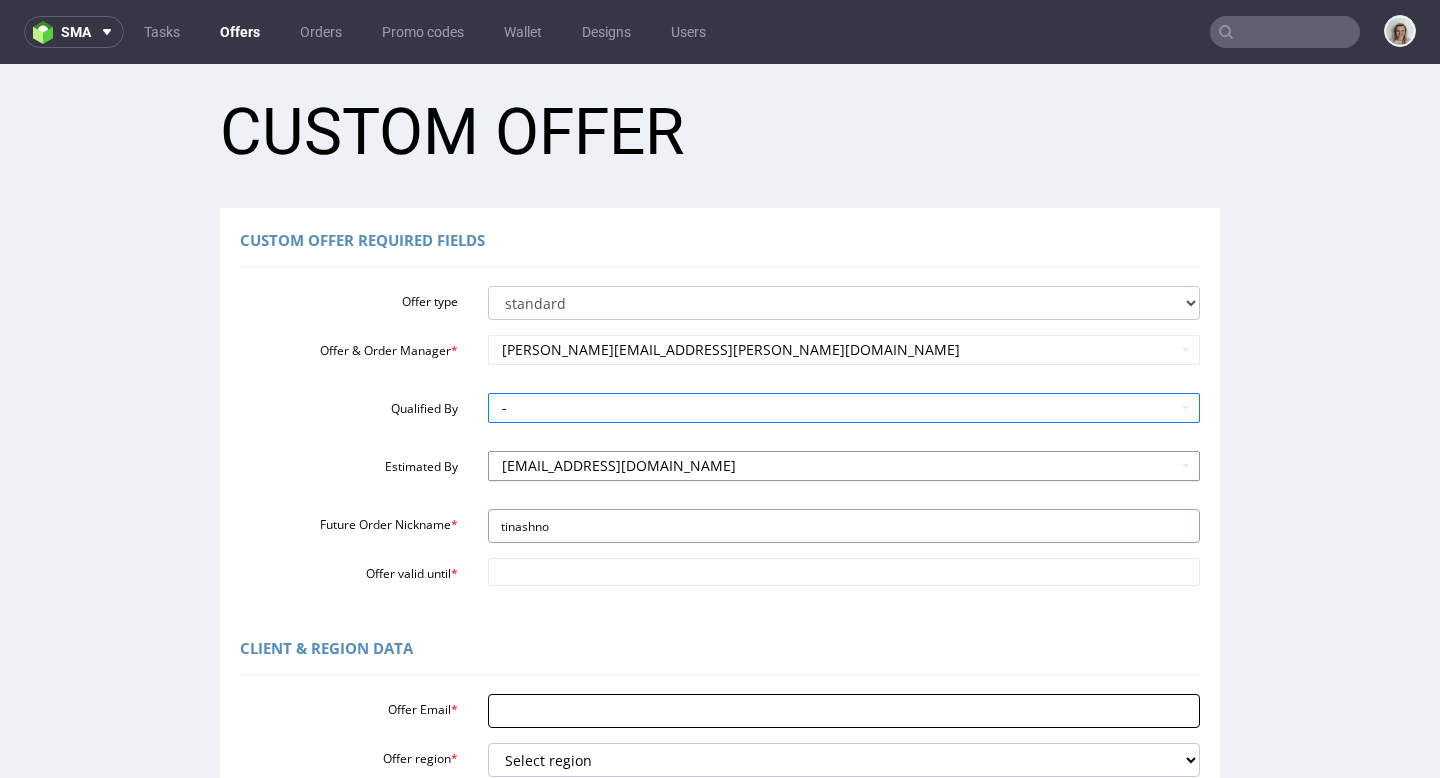 type on "tinashno" 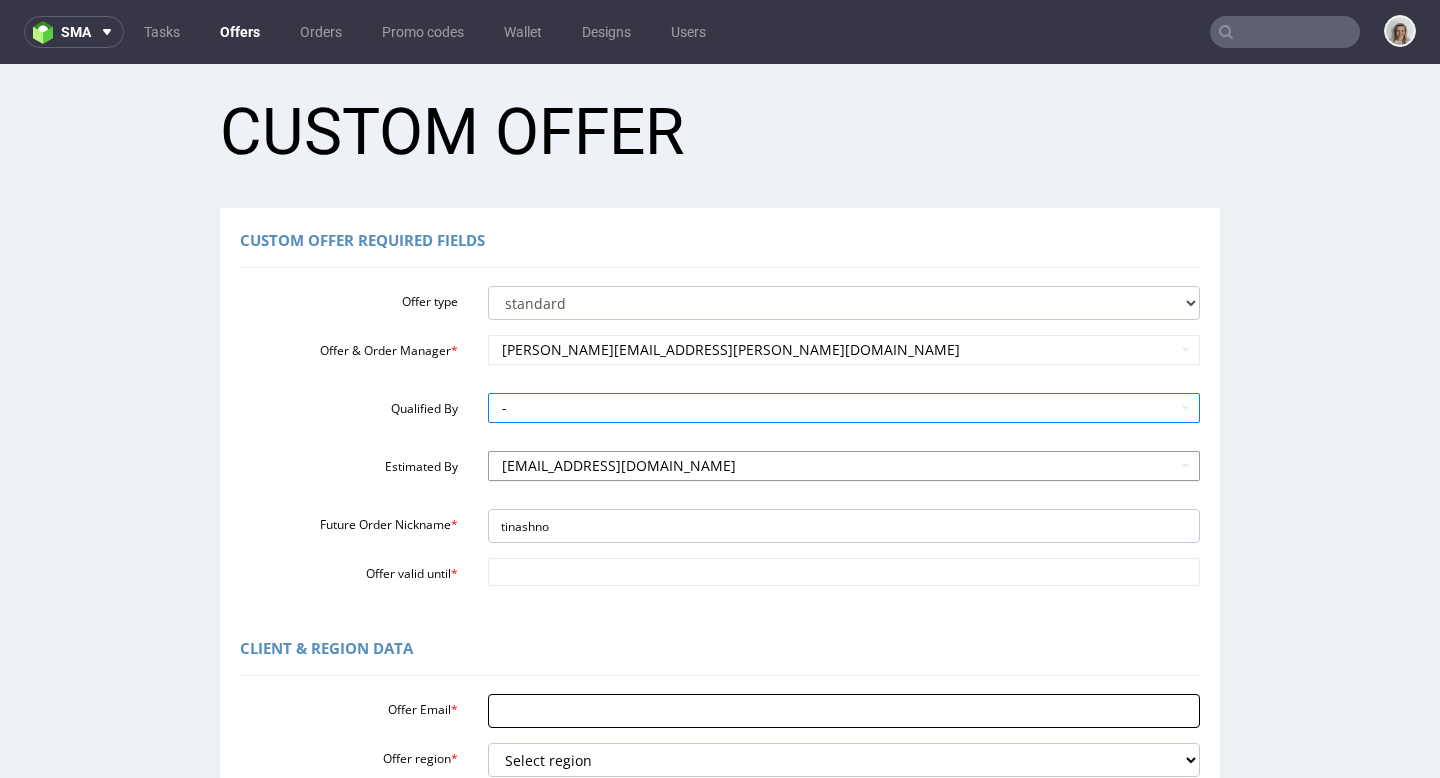 click on "Offer Email  *" at bounding box center (844, 711) 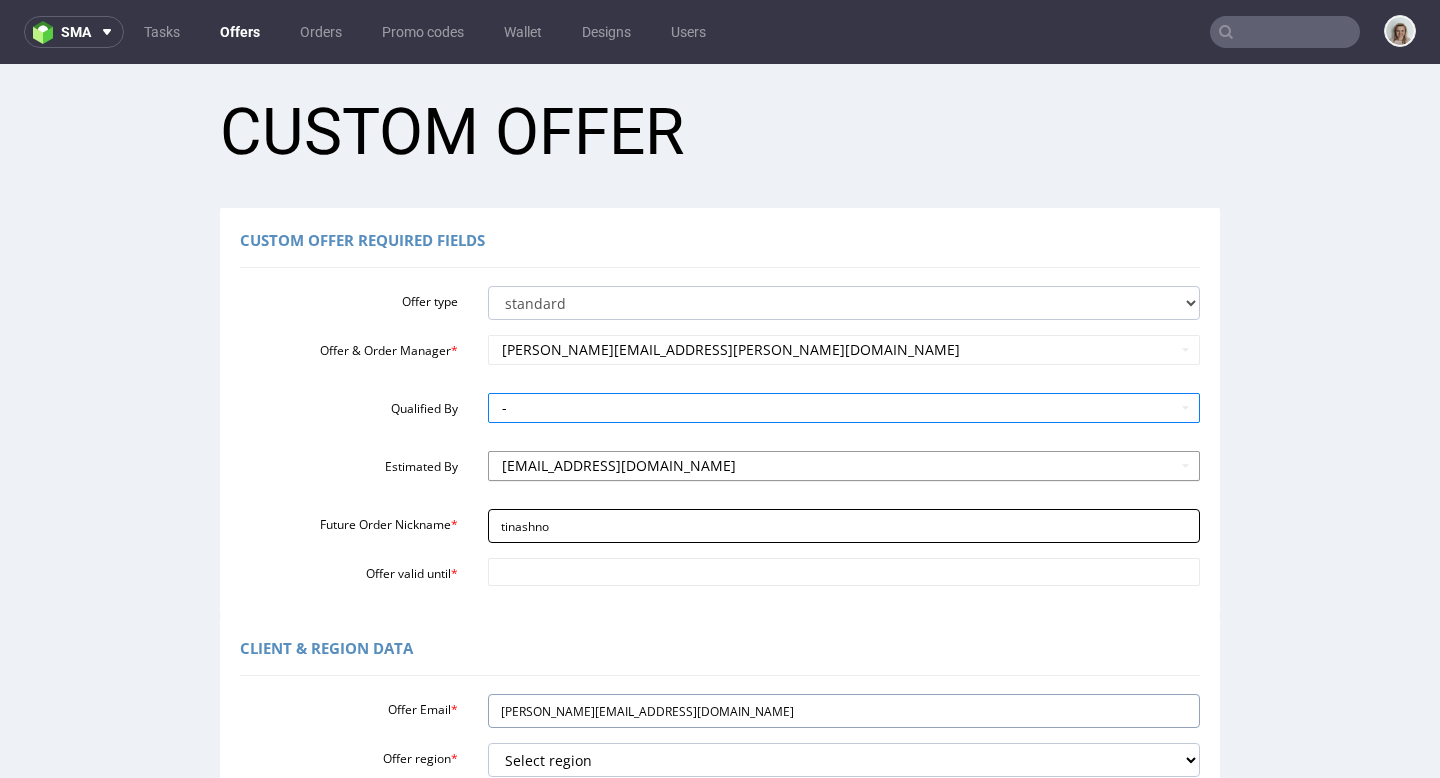 type on "[PERSON_NAME][EMAIL_ADDRESS][DOMAIN_NAME]" 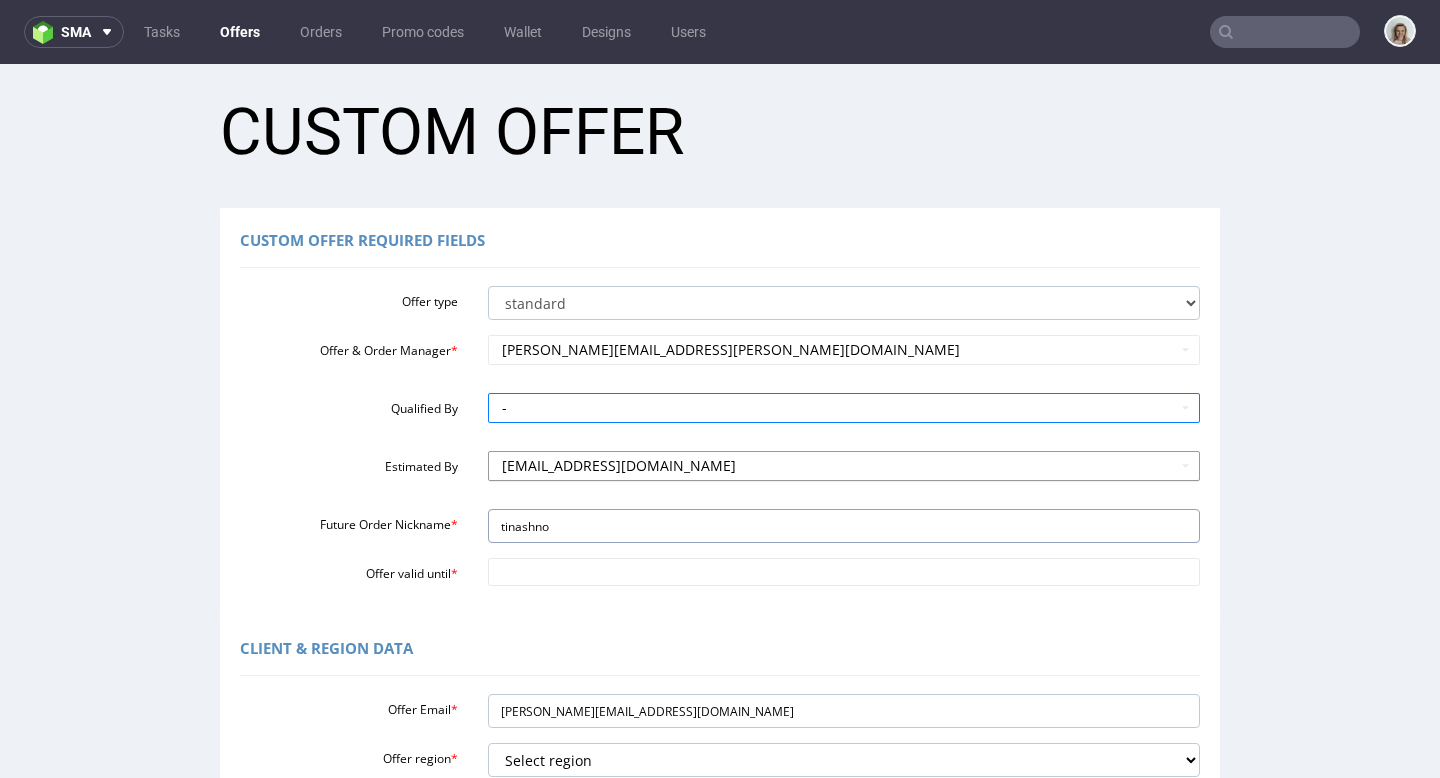 drag, startPoint x: 548, startPoint y: 522, endPoint x: 438, endPoint y: 531, distance: 110.36757 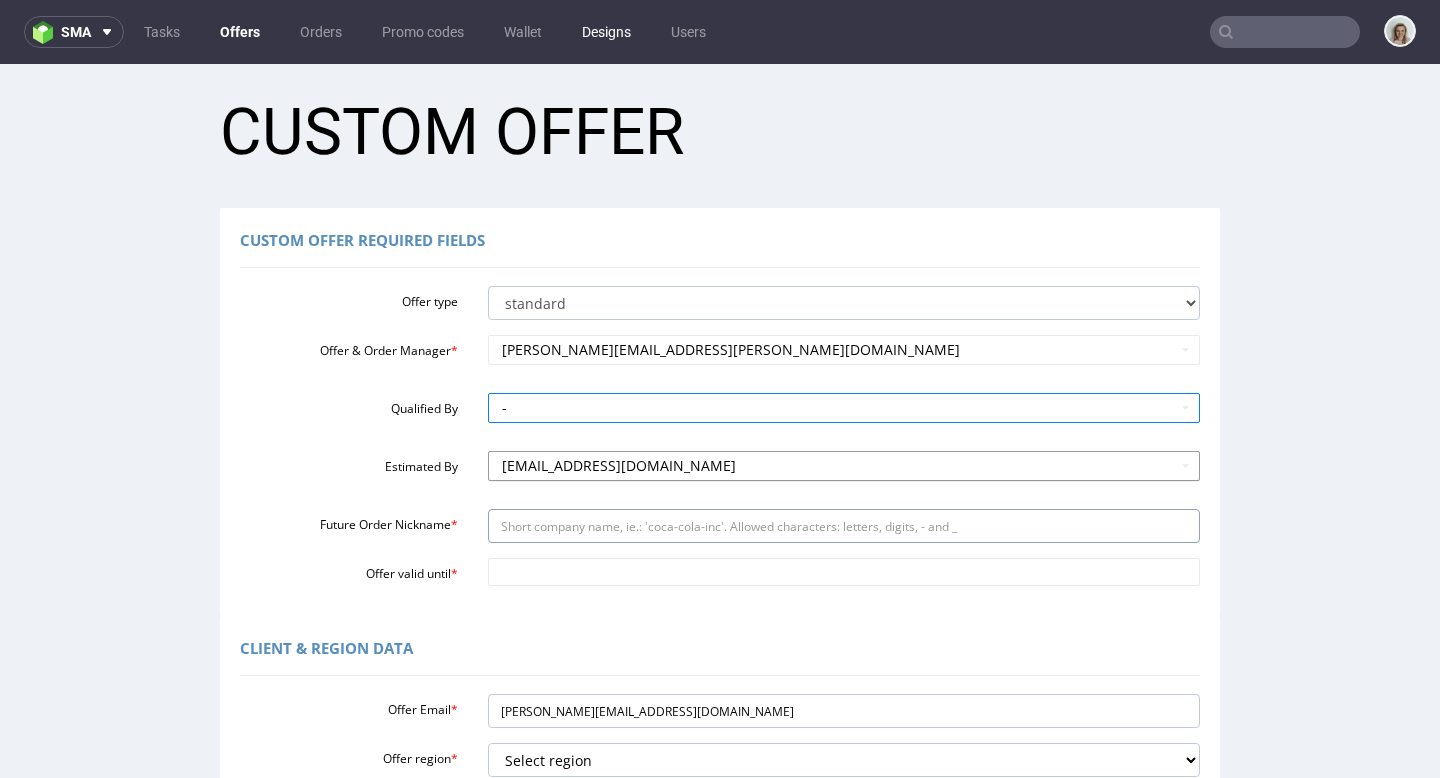 type 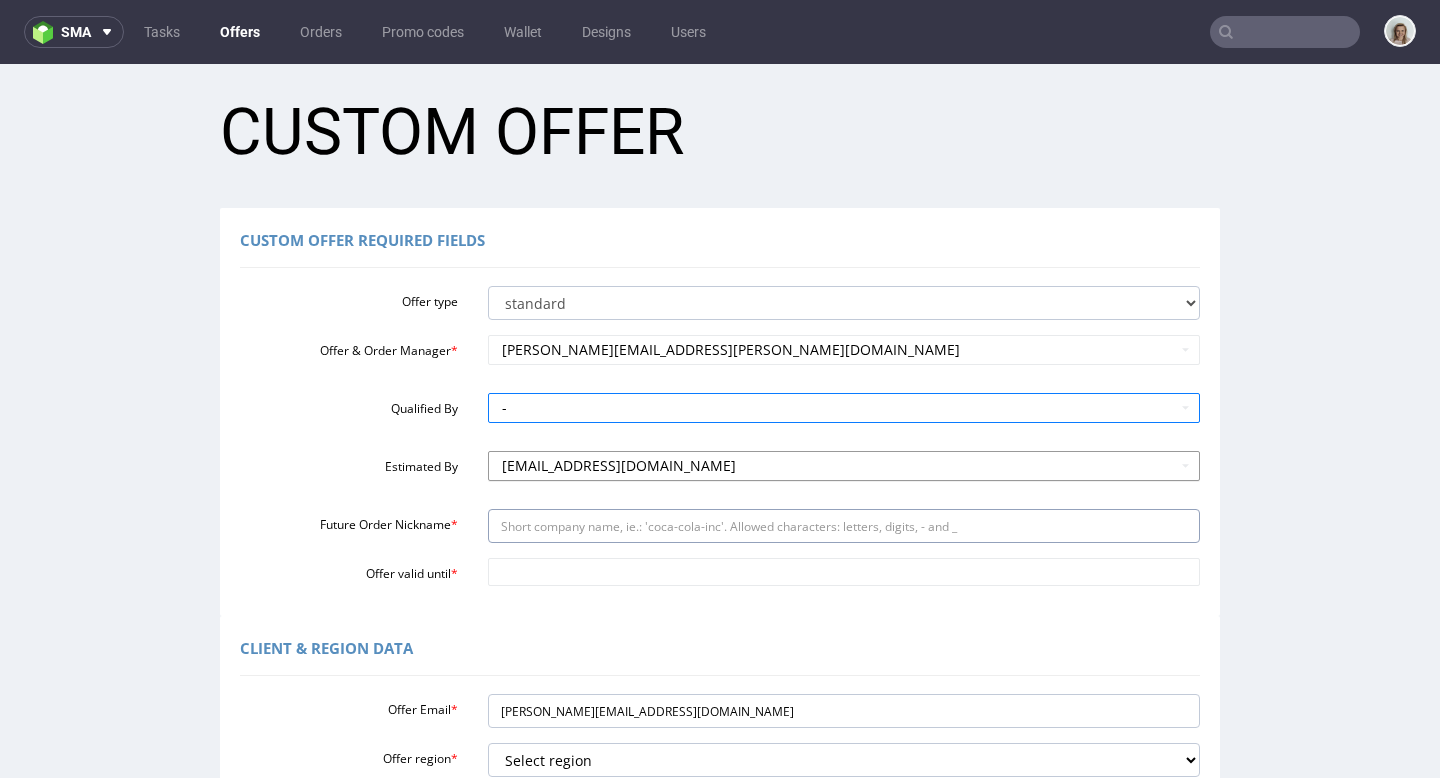 scroll, scrollTop: 181, scrollLeft: 0, axis: vertical 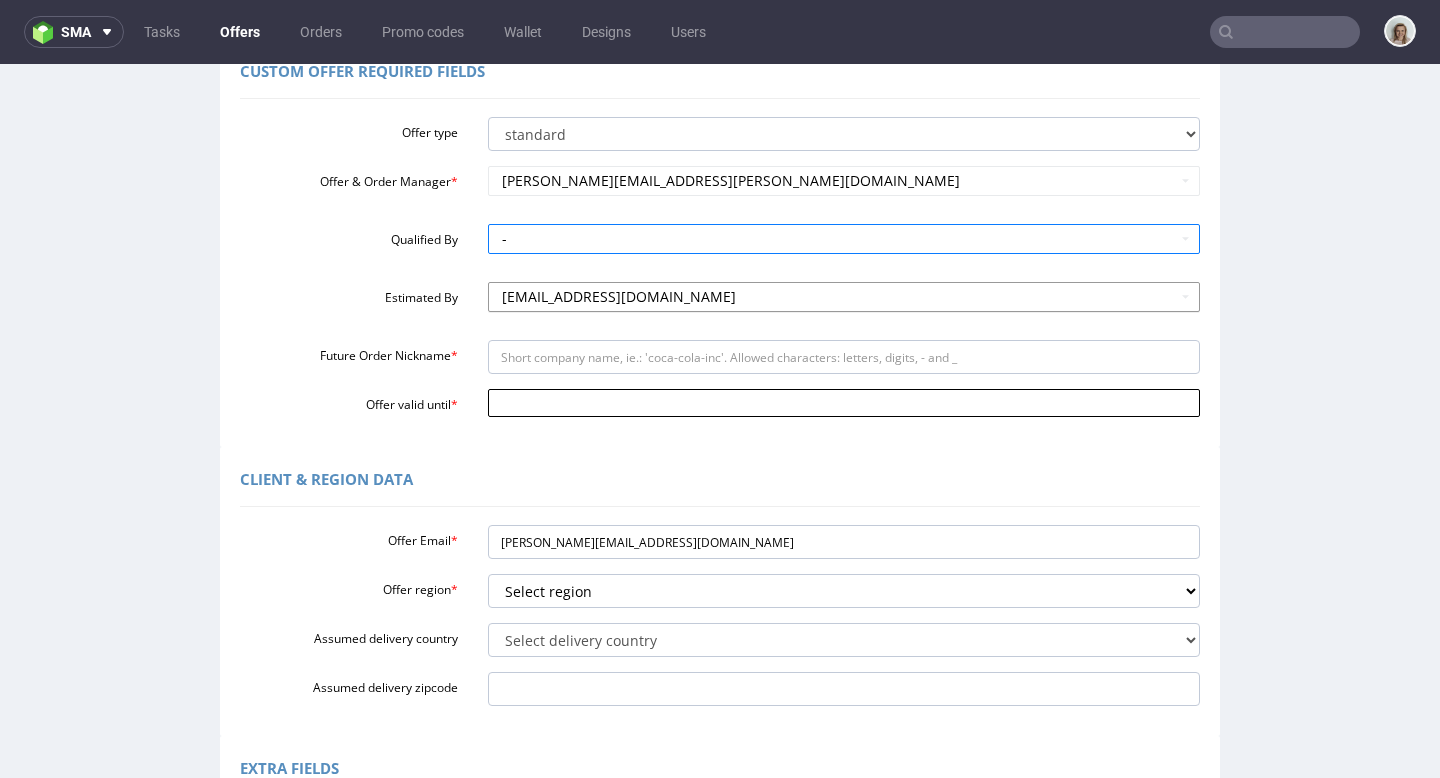 click on "Offer valid until  *" at bounding box center (844, 403) 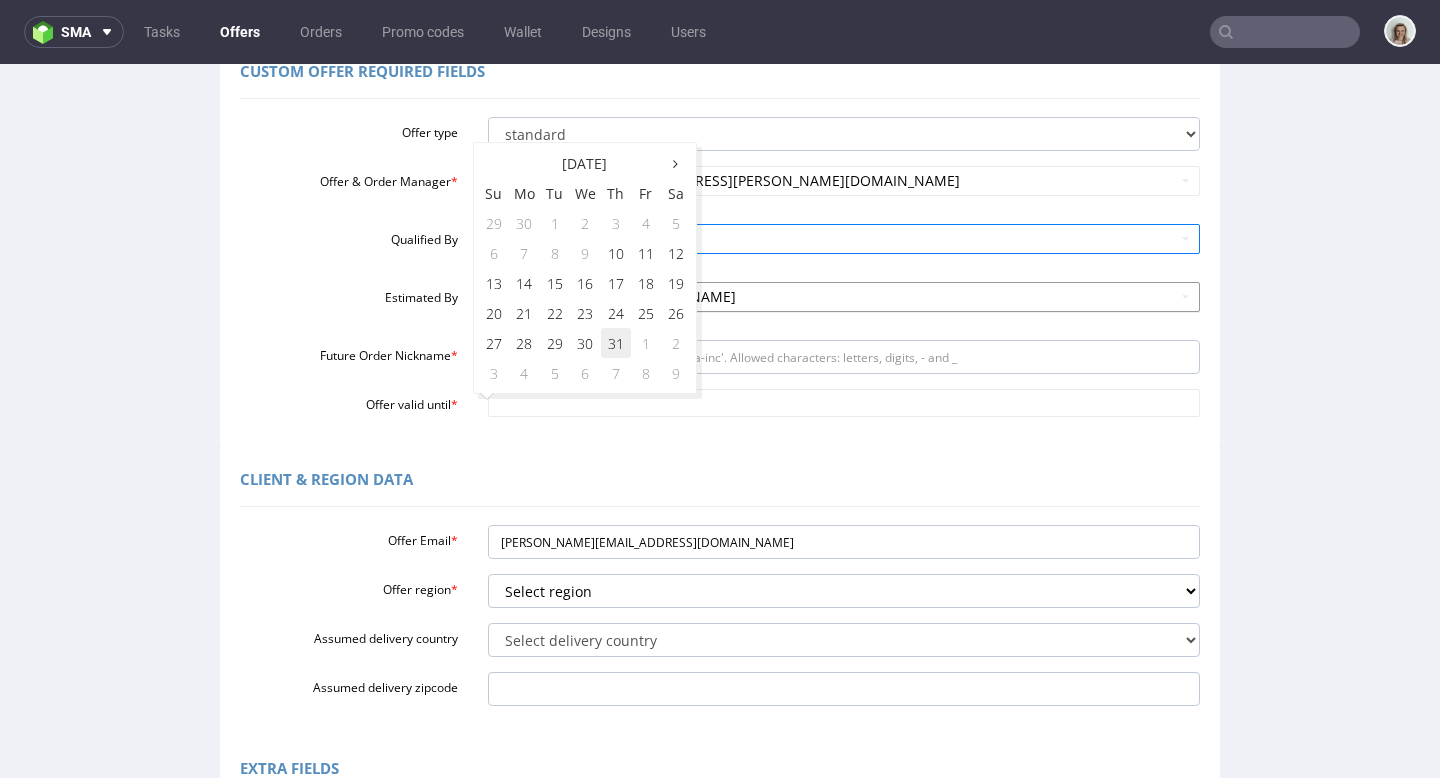 click on "31" at bounding box center (616, 343) 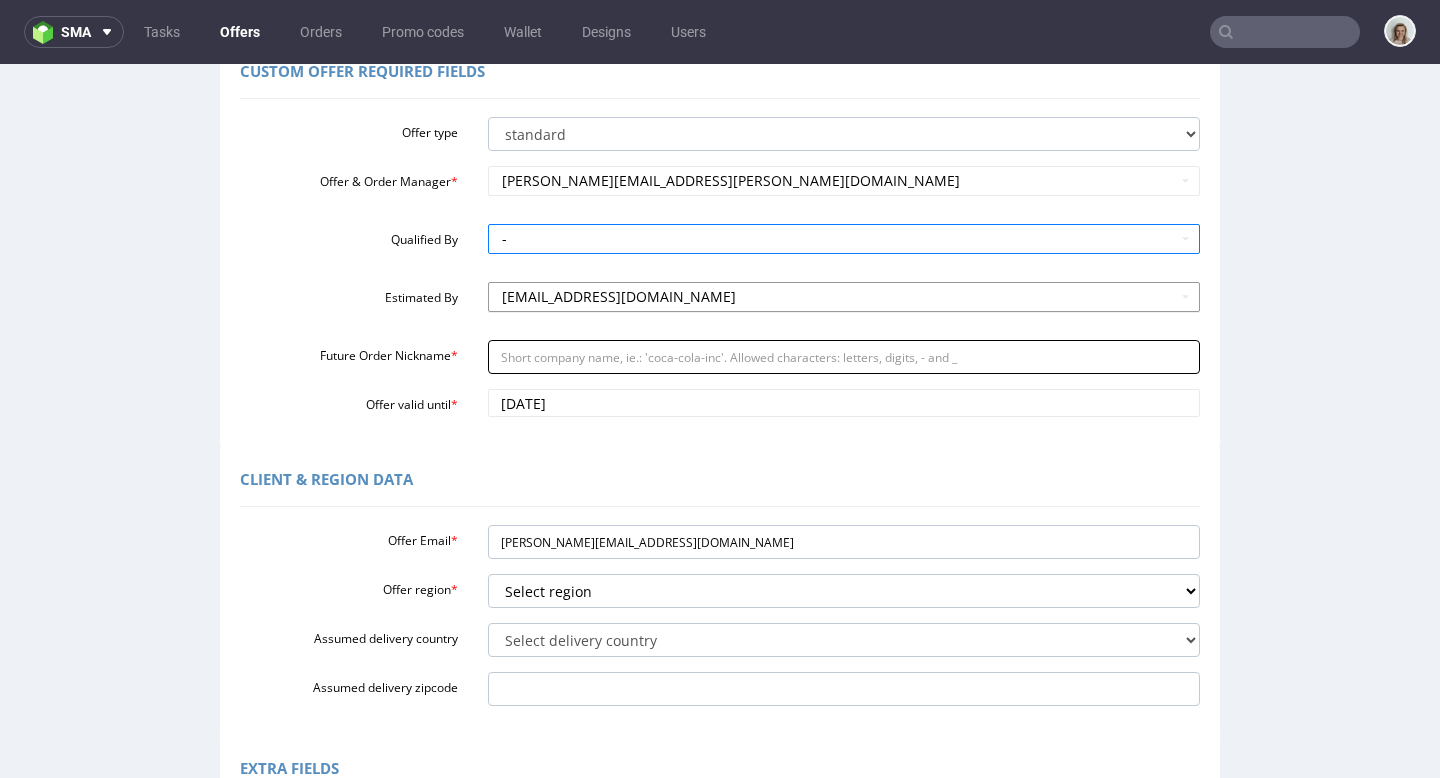 click on "Future Order Nickname  *" at bounding box center [844, 357] 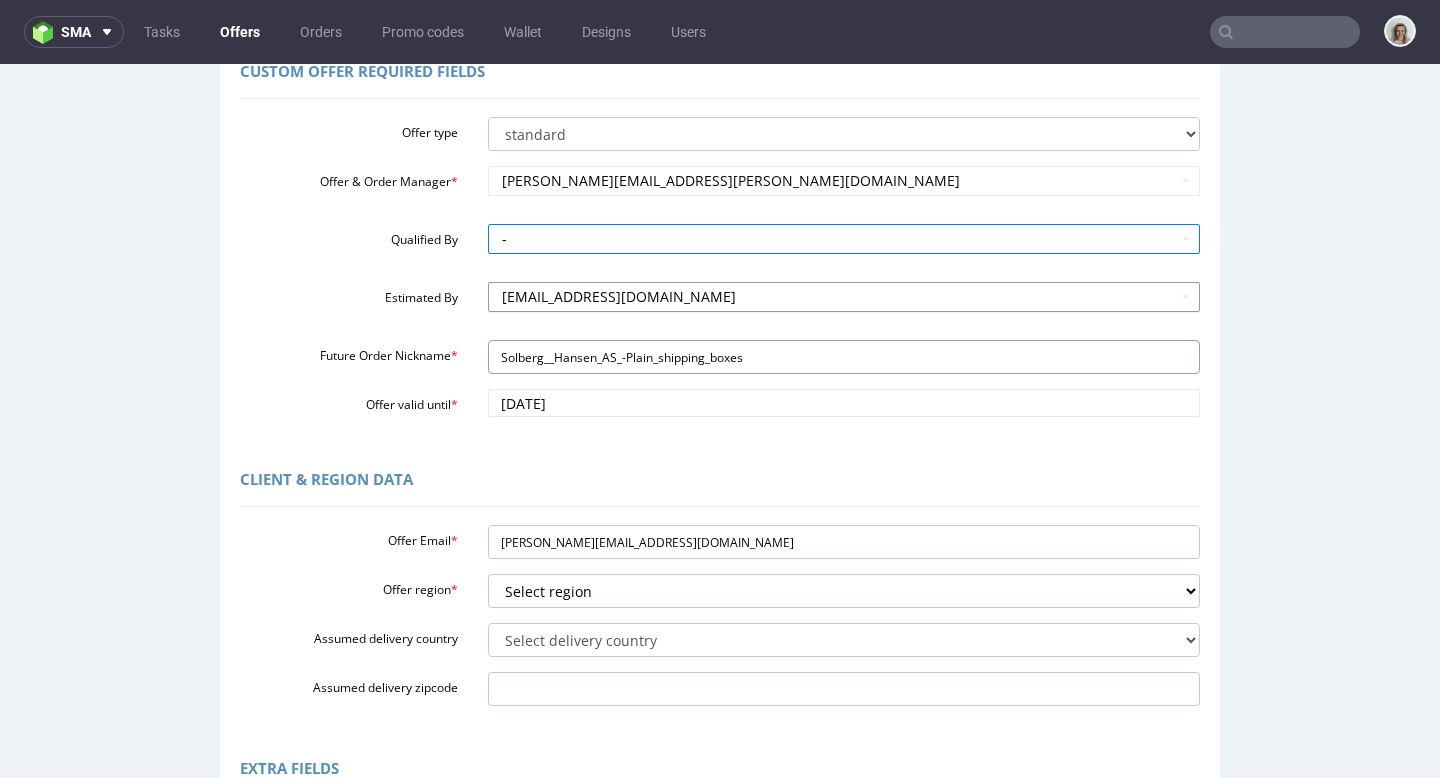 type on "Solberg__Hansen_AS_-Plain_shipping_boxes" 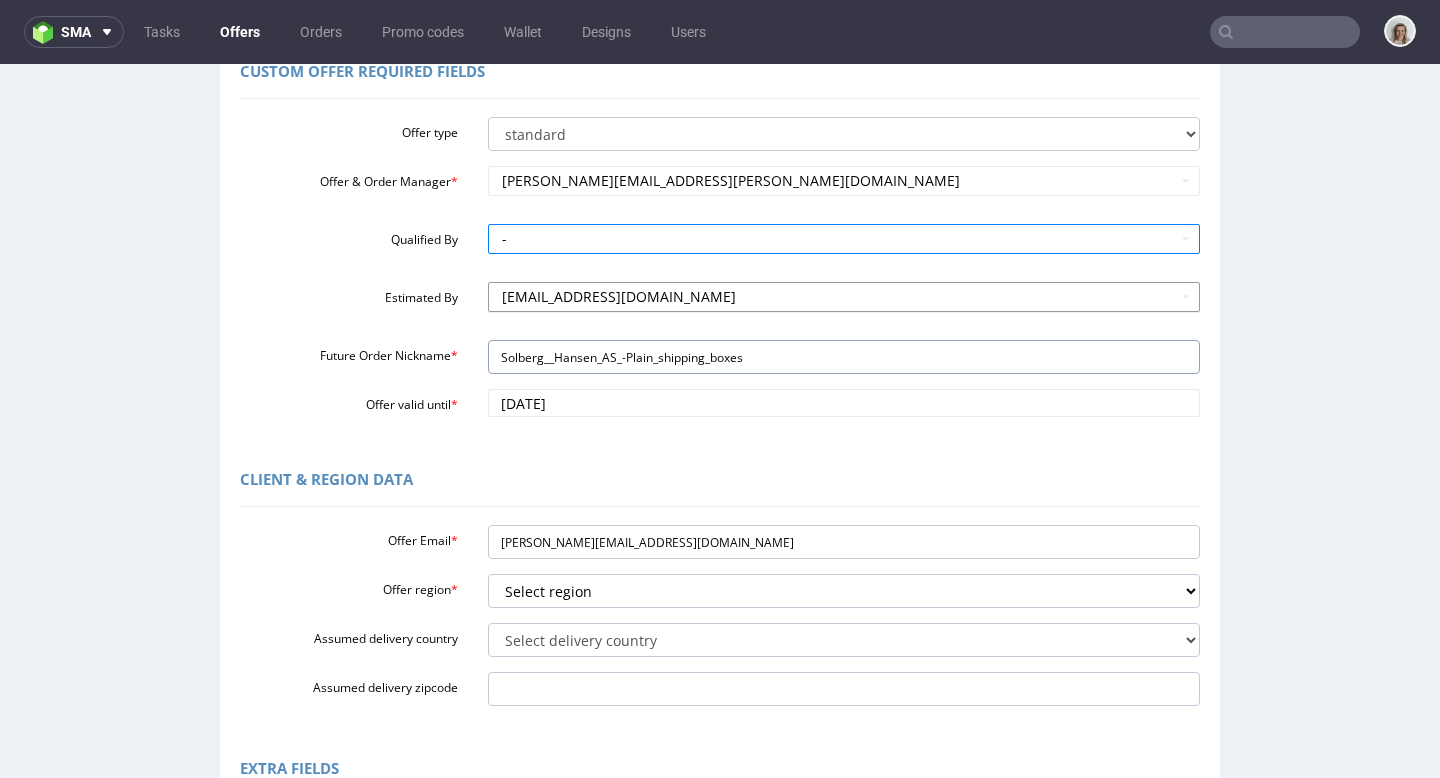 scroll, scrollTop: 561, scrollLeft: 0, axis: vertical 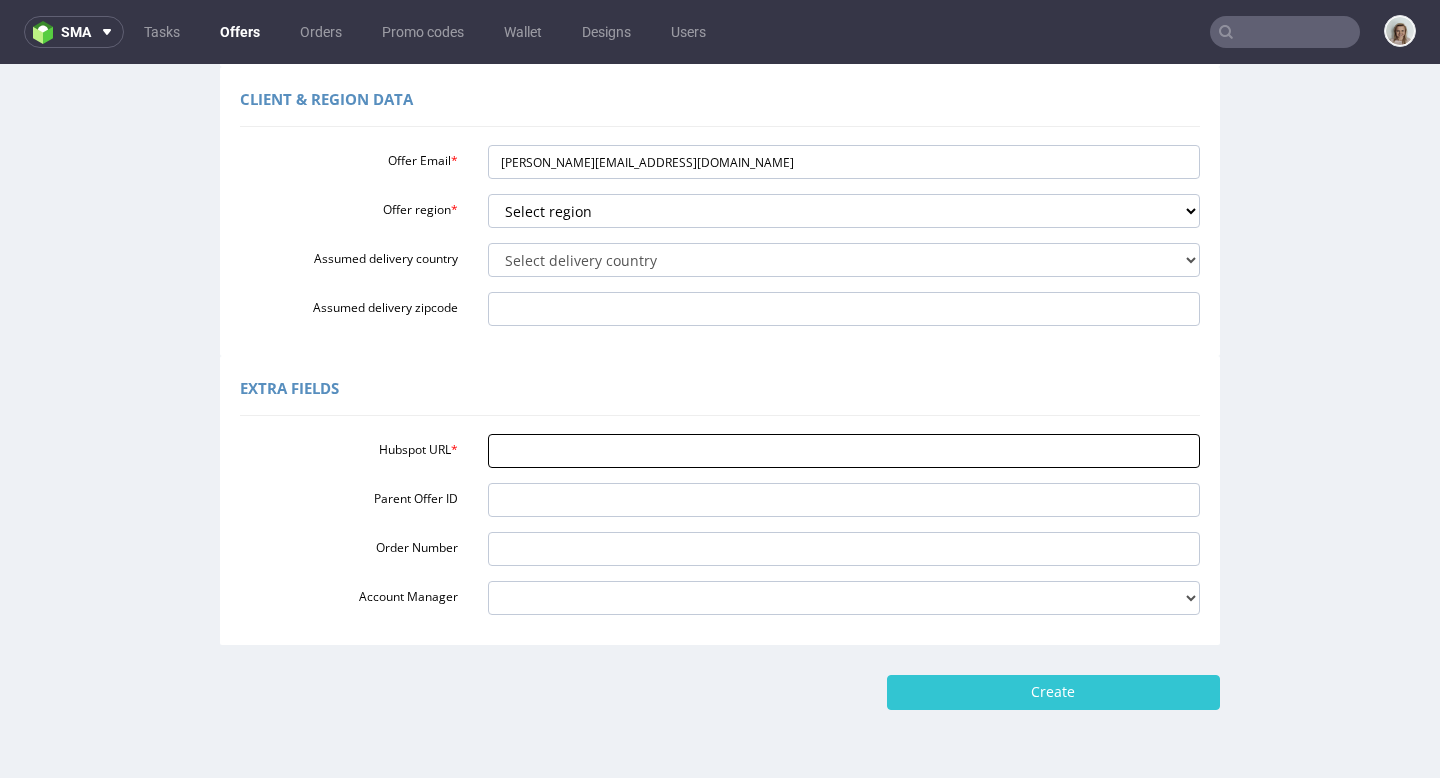 click on "Hubspot URL  *" at bounding box center (844, 451) 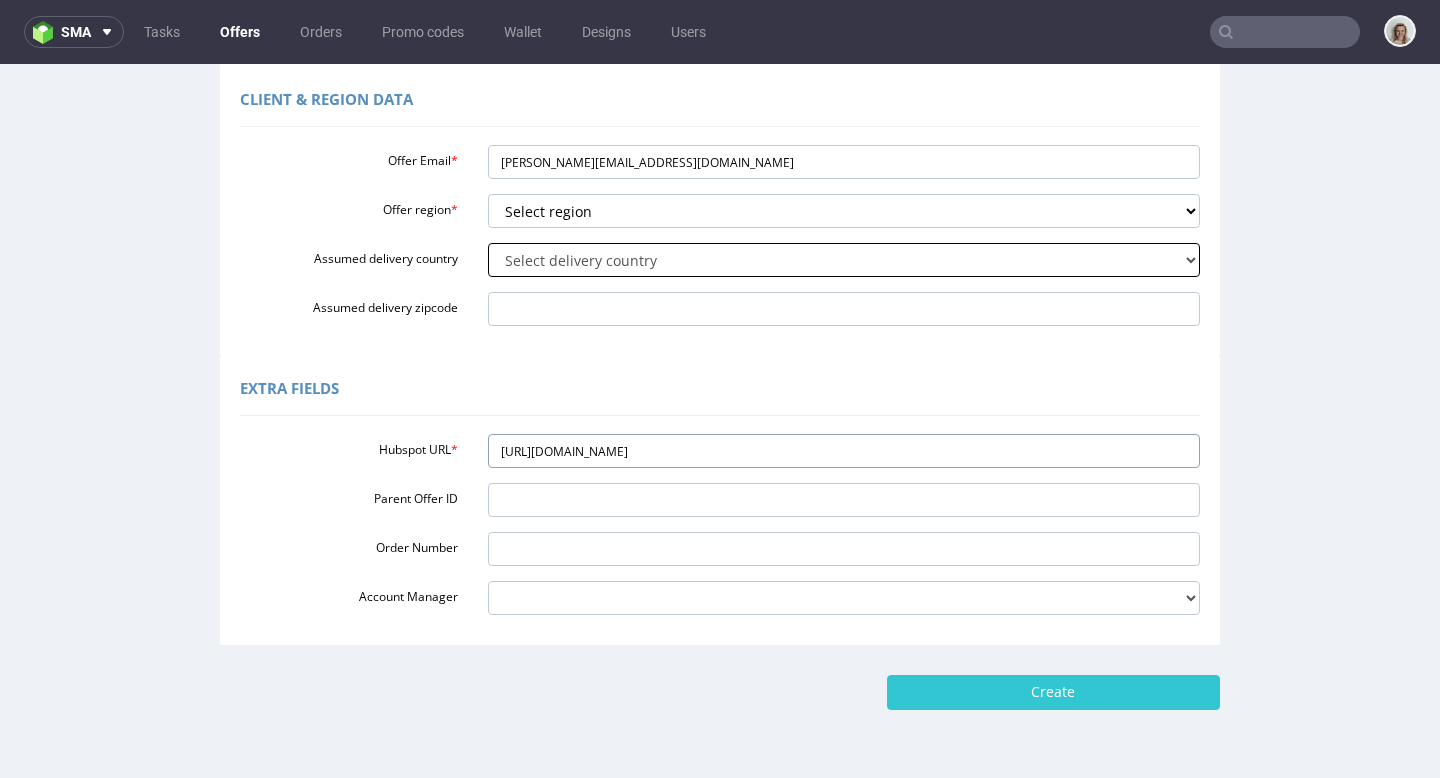 type on "https://app-eu1.hubspot.com/contacts/25600958/record/0-3/257806051539/" 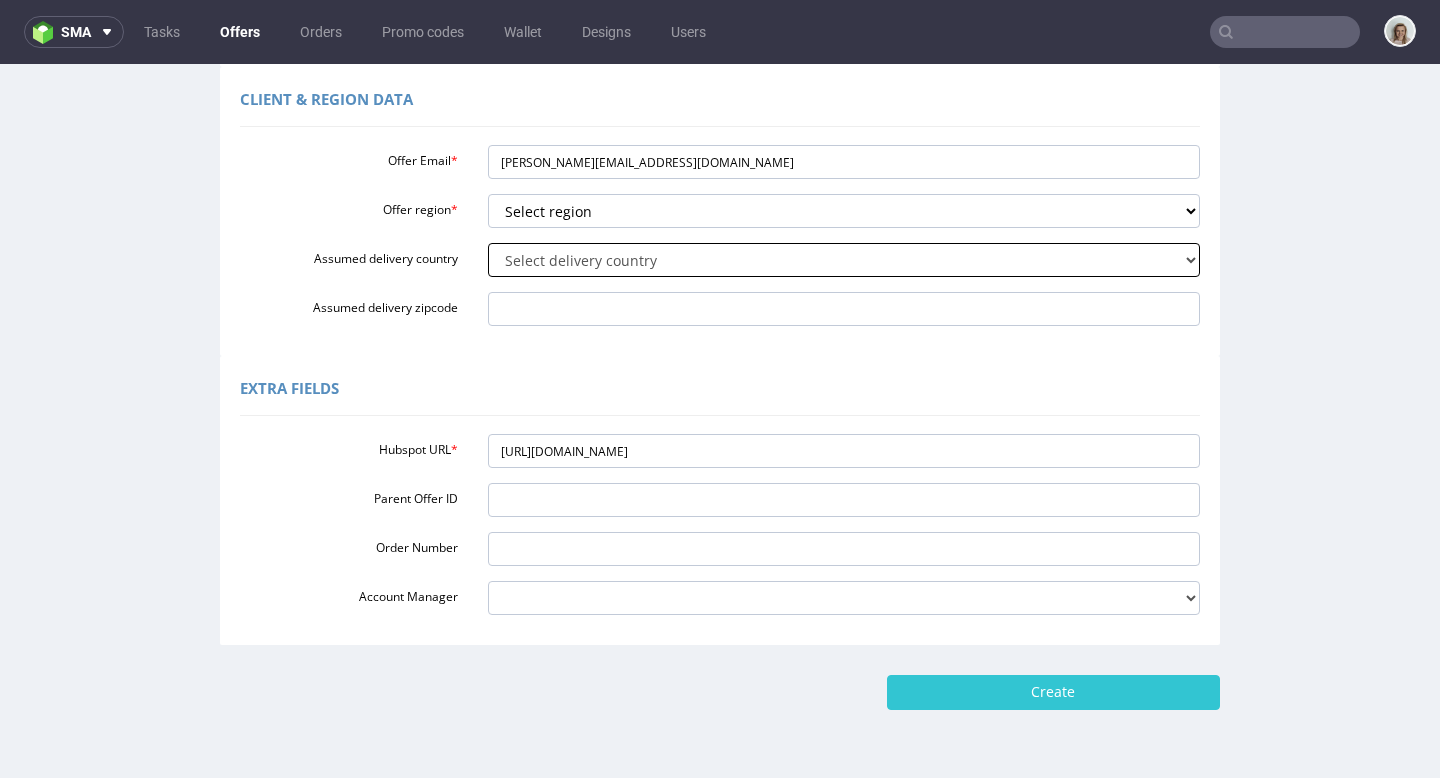 click on "Select delivery country
Andorra
Afghanistan
Anguilla
Albania
Armenia
Antarctica
Argentina
American Samoa
Austria
Australia
Åland Islands
Azerbaijan
Bosnia and Herzegovina
Barbados
Bangladesh
Belgium
Bulgaria
Bahrain
Saint Barthélemy
Brunei Darussalam
Bonaire, Sint Eustatius and Saba
Brazil
Bhutan
Bouvet Island
Belarus
Canada
Cocos (Keeling) Islands
Switzerland
Chile
China
Colombia
Costa Rica
Cuba
Cape Verde
Curaçao
Christmas Island
Cyprus
Czech Republic
Germany
Denmark
Dominican Republic
Algeria
Ecuador
Estonia
Egypt
Western Sahara
Spain
Ethiopia
Finland
Falkland Islands (Malvinas)
Micronesia, Federated States of
Faroe Islands
France
Gabon
United Kingdom
Georgia
French Guiana
Guernsey
Gibraltar
Greenland
Guadeloupe
Greece
South Georgia and the South Sandwich Islands
Guatemala
Guam
Guinea-Bissau
Heard Island and McDonald Islands
Honduras
Croatia
Haiti
Hungary" at bounding box center (844, 260) 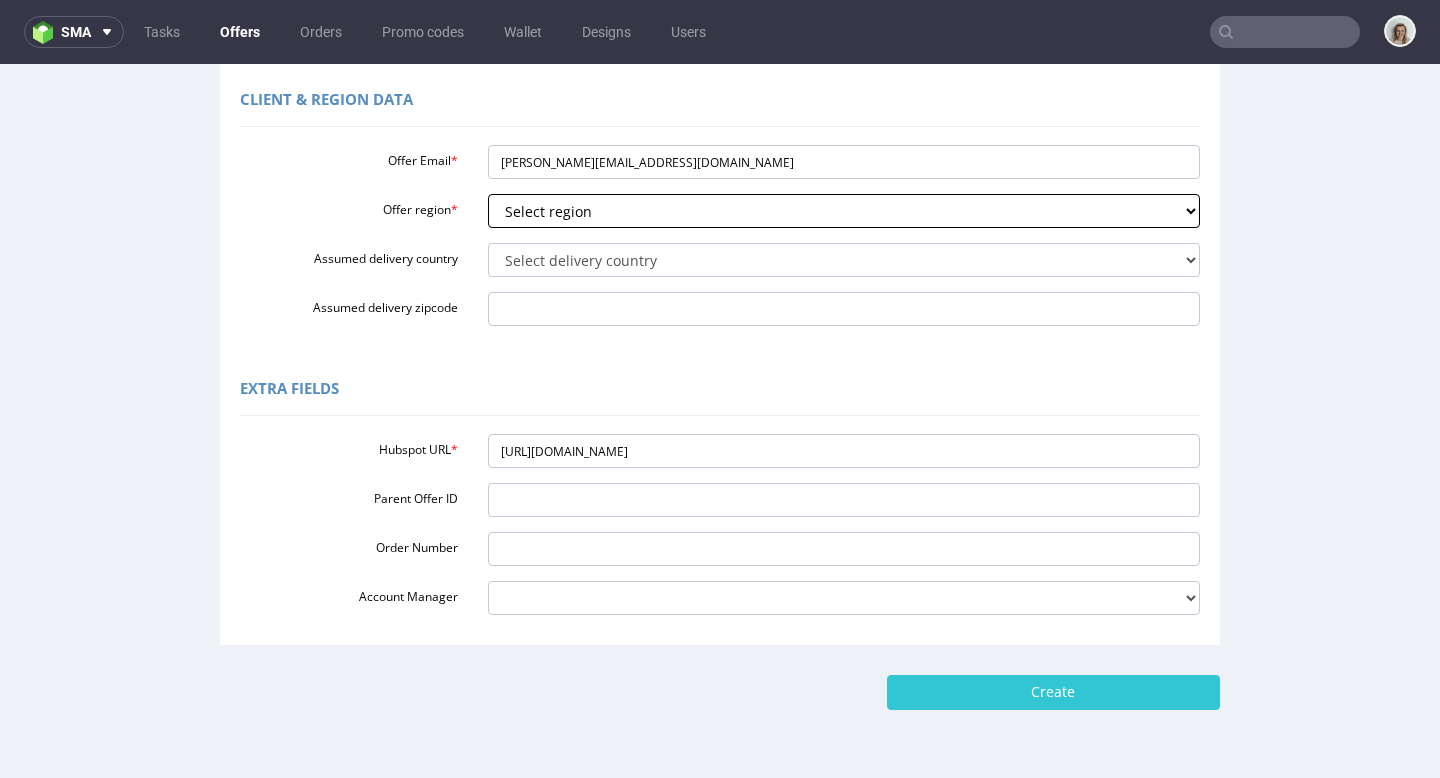 click on "Select region
eu
gb
de
pl
fr
it
es" at bounding box center (844, 211) 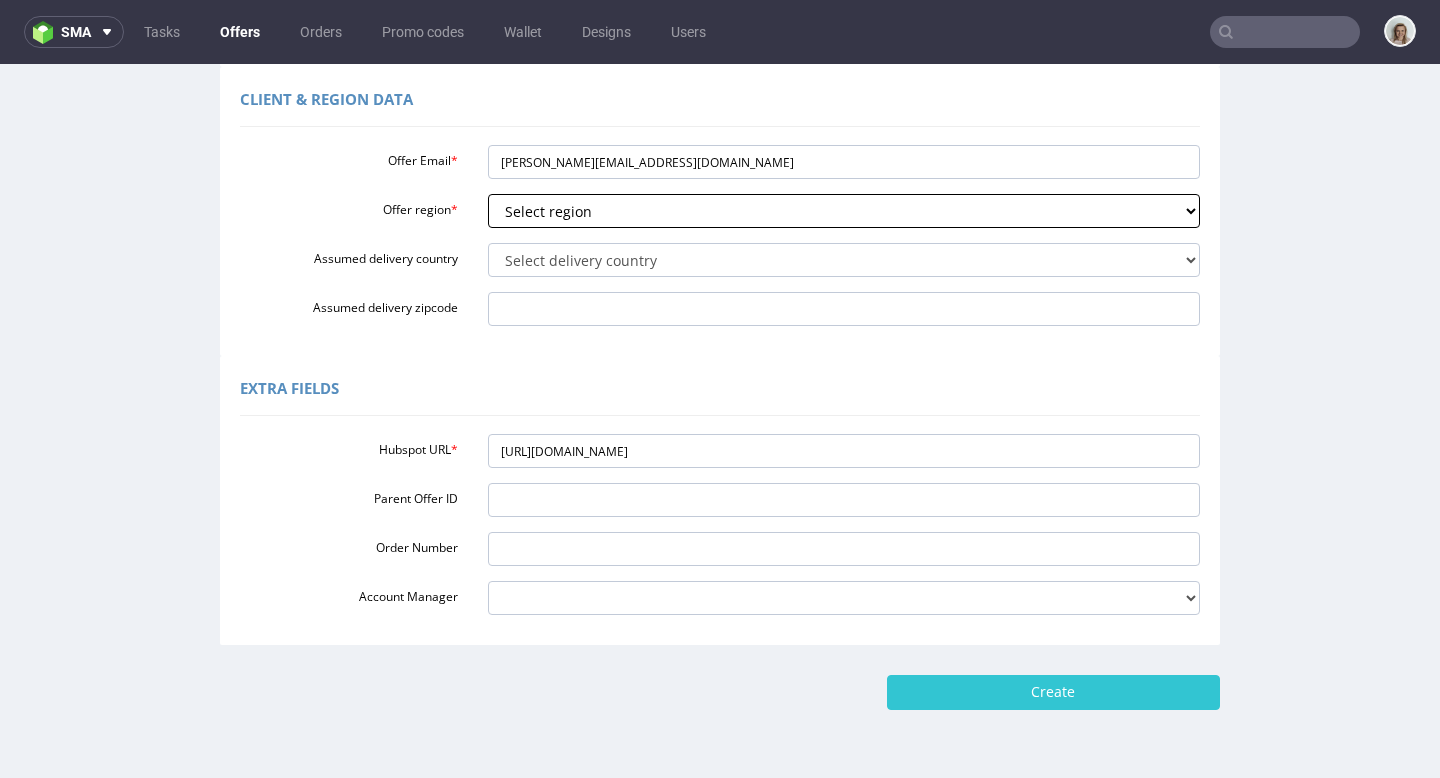 select on "eu" 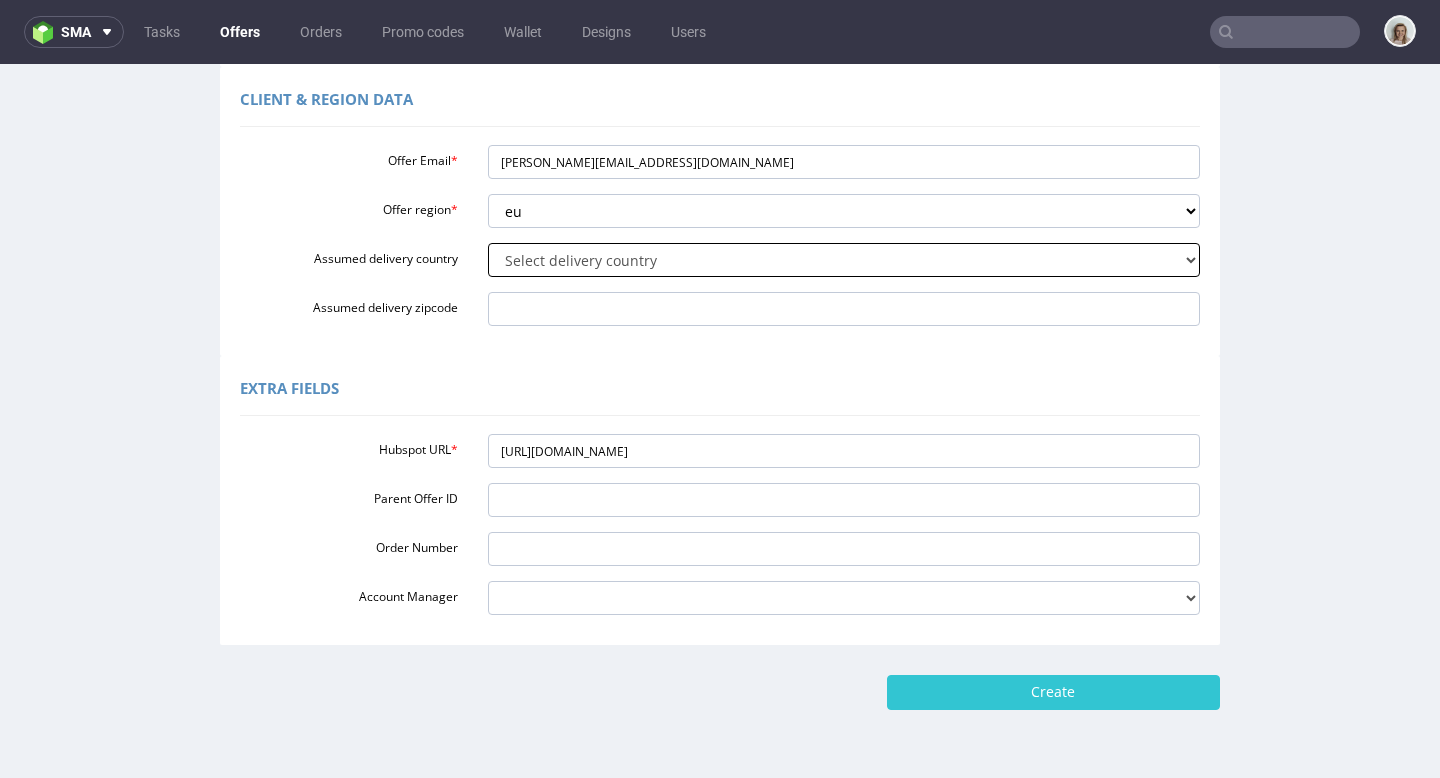 click on "Select delivery country
Andorra
Afghanistan
Anguilla
Albania
Armenia
Antarctica
Argentina
American Samoa
Austria
Australia
Åland Islands
Azerbaijan
Bosnia and Herzegovina
Barbados
Bangladesh
Belgium
Bulgaria
Bahrain
Saint Barthélemy
Brunei Darussalam
Bonaire, Sint Eustatius and Saba
Brazil
Bhutan
Bouvet Island
Belarus
Canada
Cocos (Keeling) Islands
Switzerland
Chile
China
Colombia
Costa Rica
Cuba
Cape Verde
Curaçao
Christmas Island
Cyprus
Czech Republic
Germany
Denmark
Dominican Republic
Algeria
Ecuador
Estonia
Egypt
Western Sahara
Spain
Ethiopia
Finland
Falkland Islands (Malvinas)
Micronesia, Federated States of
Faroe Islands
France
Gabon
United Kingdom
Georgia
French Guiana
Guernsey
Gibraltar
Greenland
Guadeloupe
Greece
South Georgia and the South Sandwich Islands
Guatemala
Guam
Guinea-Bissau
Heard Island and McDonald Islands
Honduras
Croatia
Haiti
Hungary" at bounding box center (844, 260) 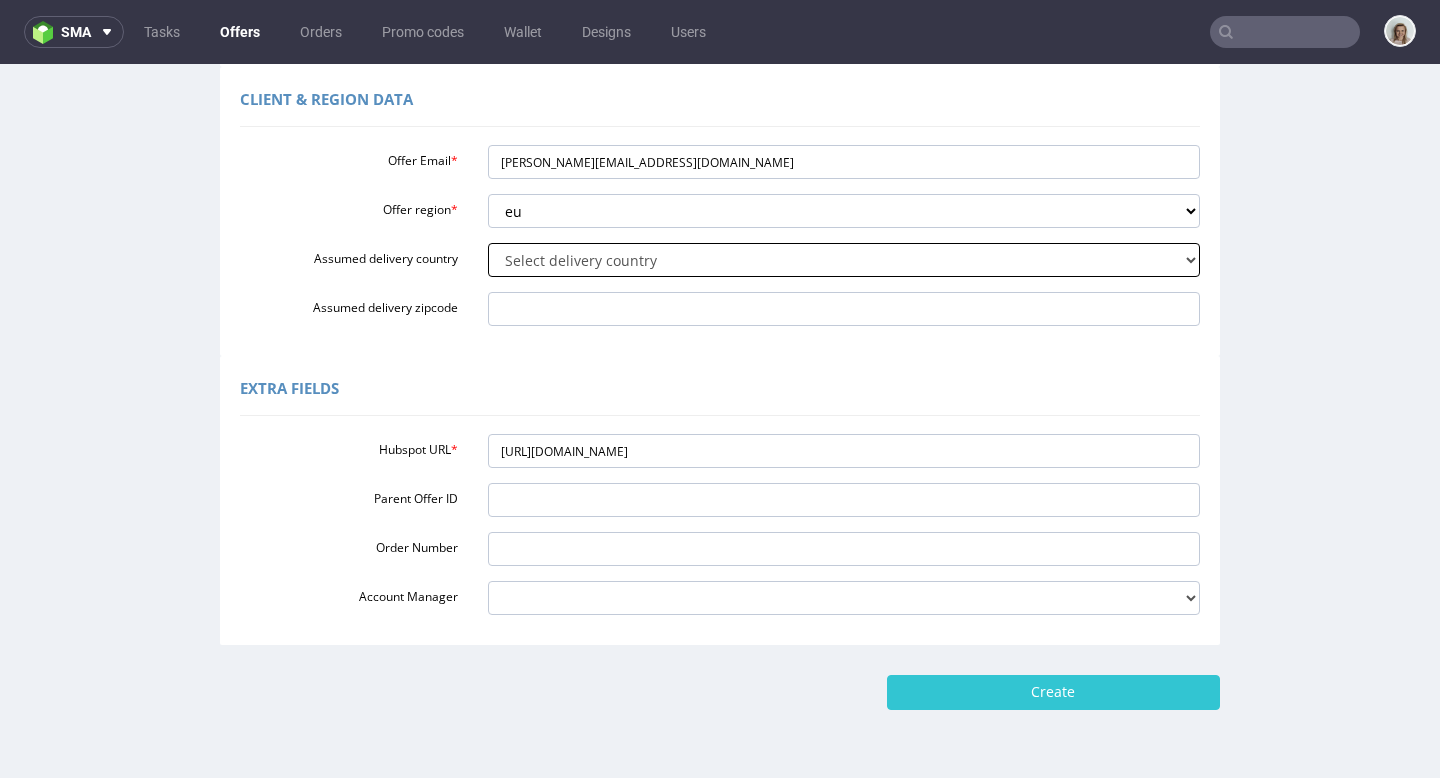 select on "167" 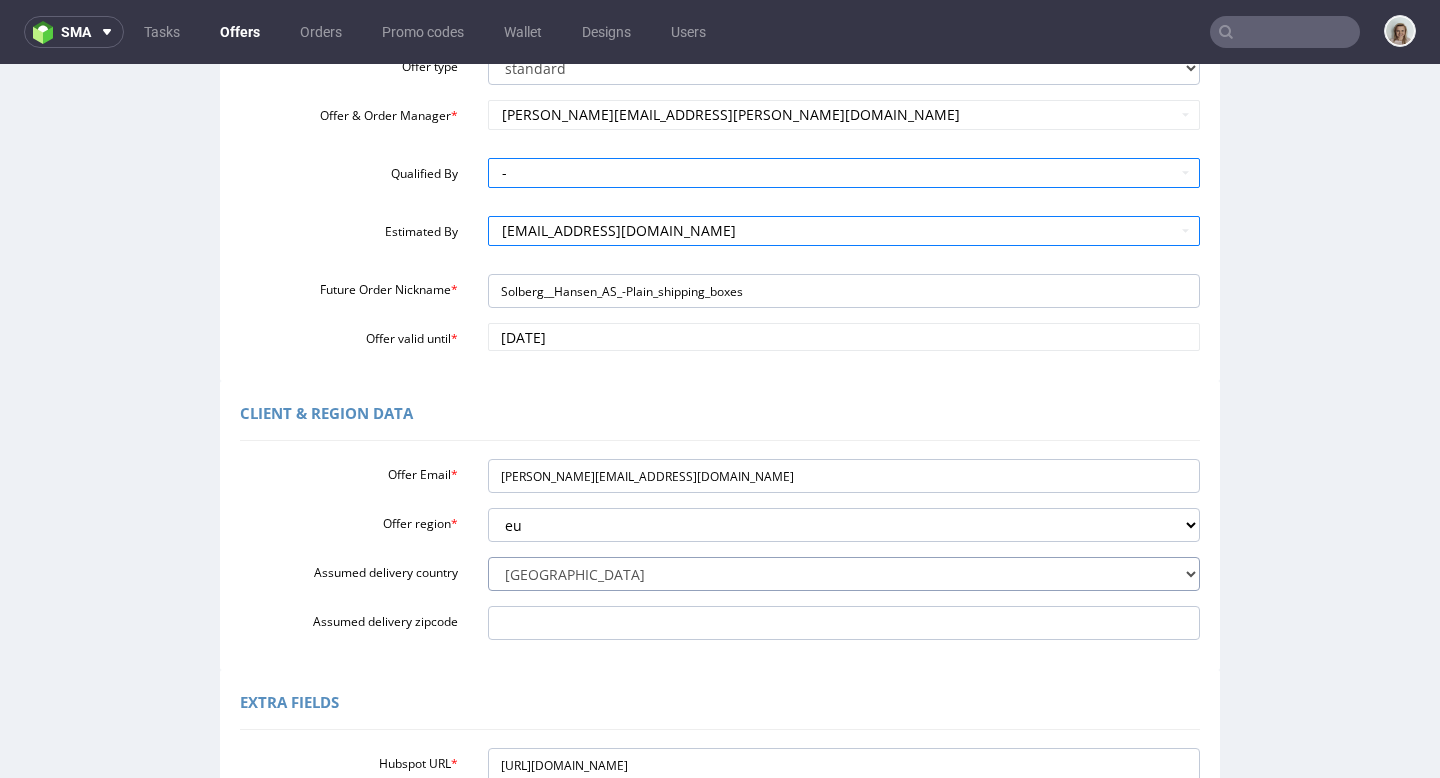 scroll, scrollTop: 622, scrollLeft: 0, axis: vertical 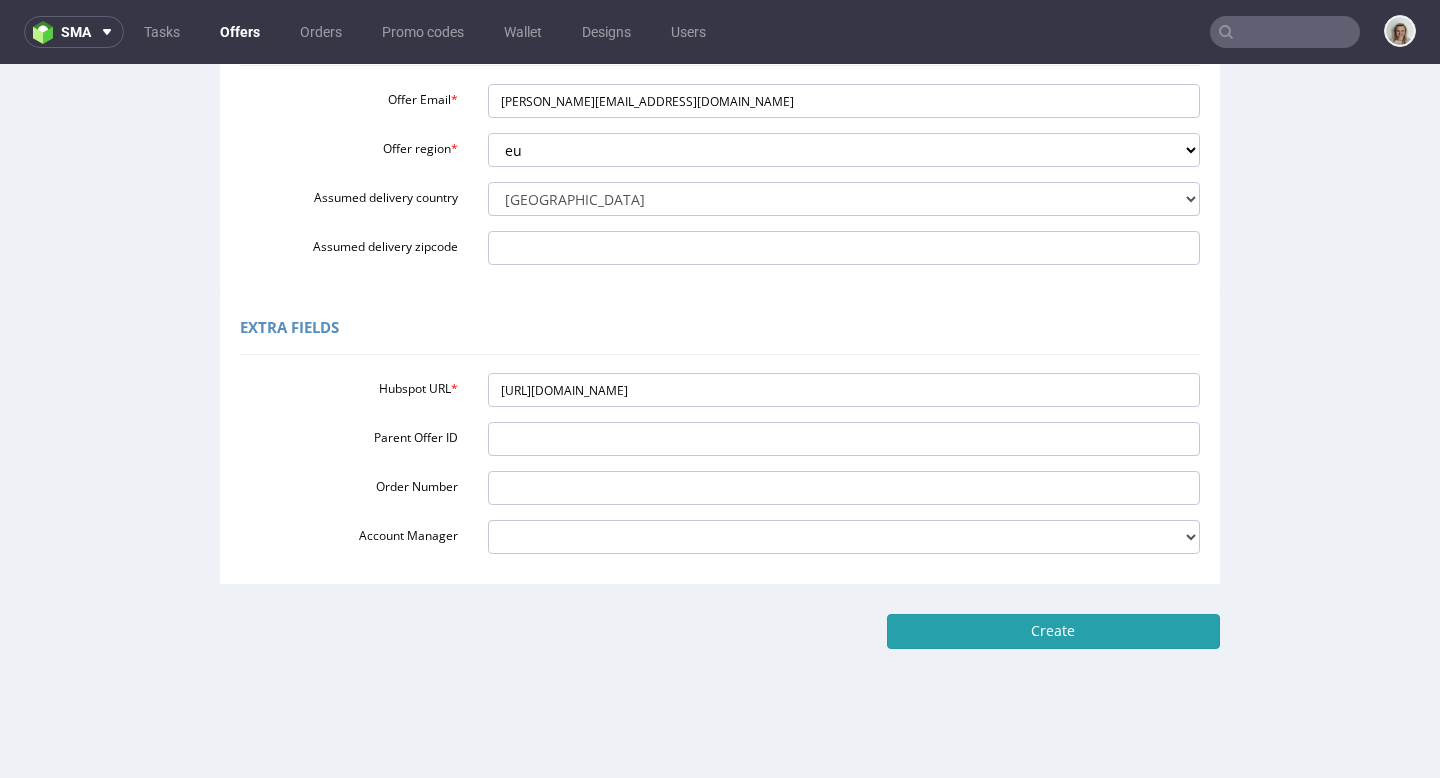 click on "Create" at bounding box center [1053, 631] 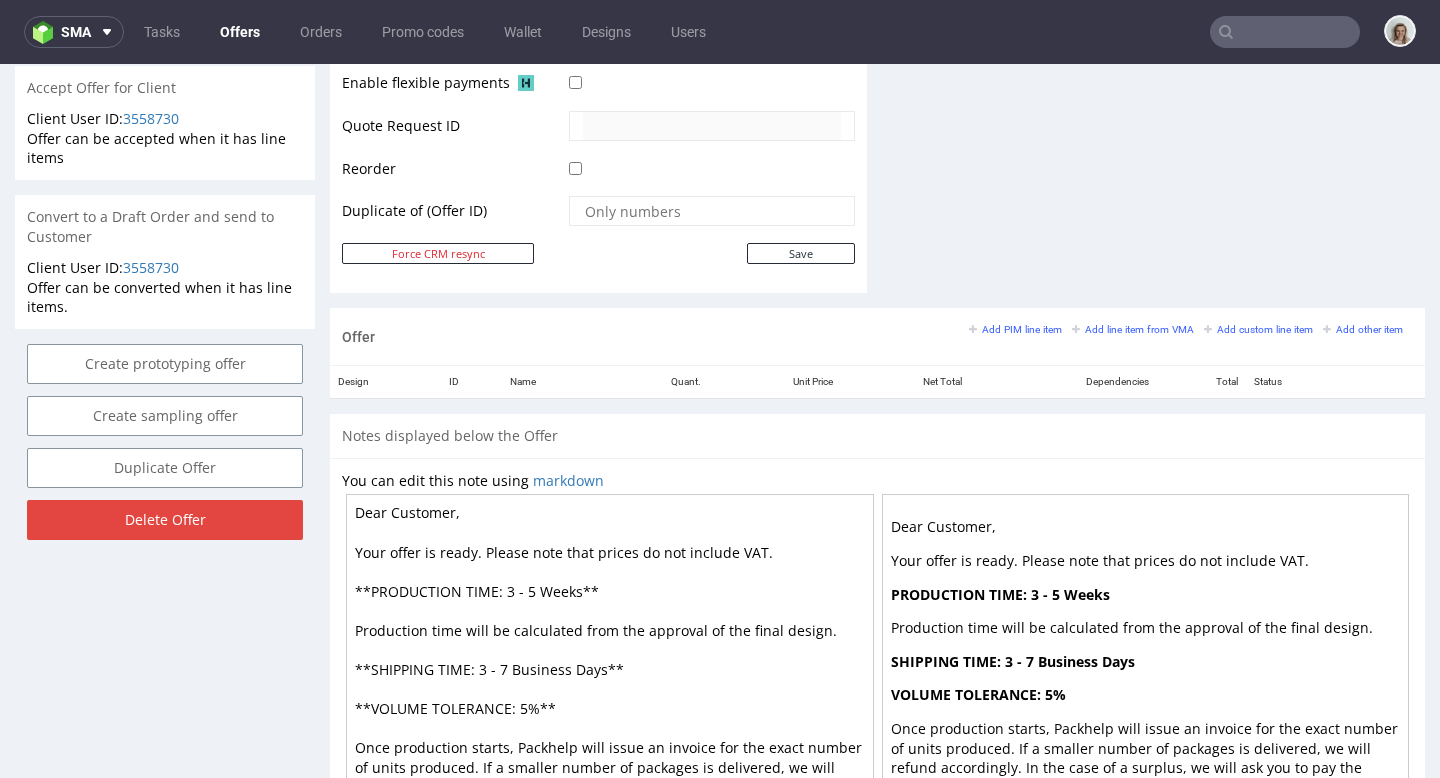 scroll, scrollTop: 948, scrollLeft: 0, axis: vertical 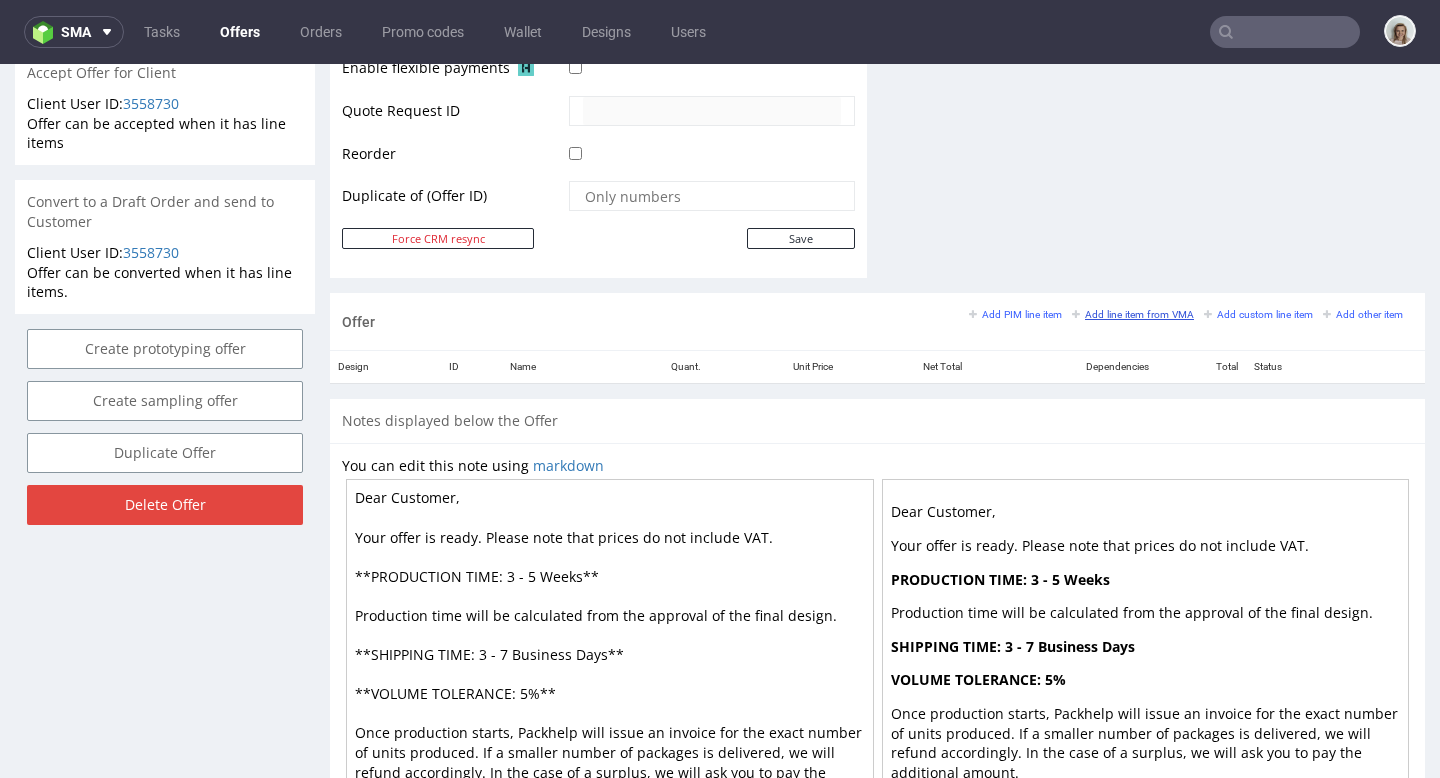 click on "Add line item from VMA" at bounding box center [1133, 314] 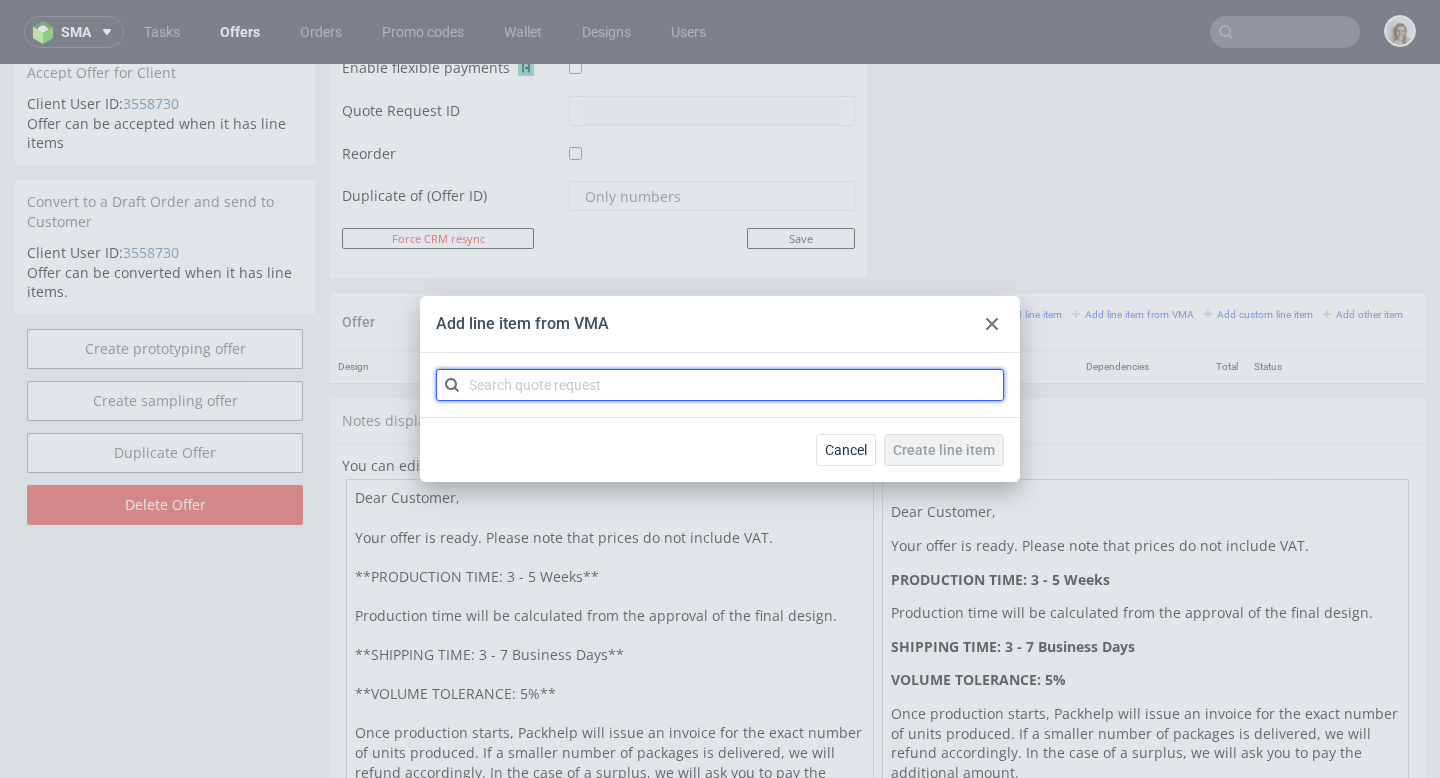 click at bounding box center (720, 385) 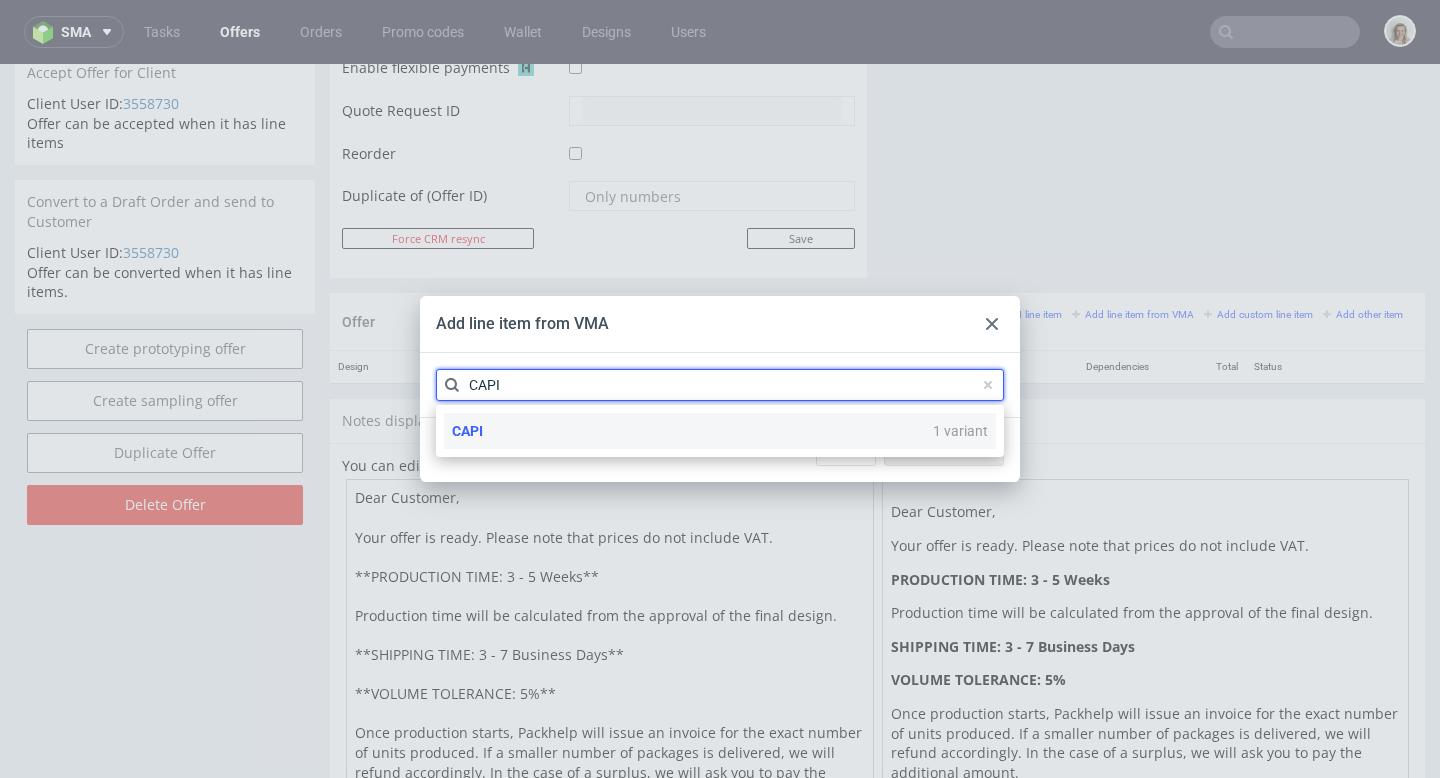 type on "CAPI" 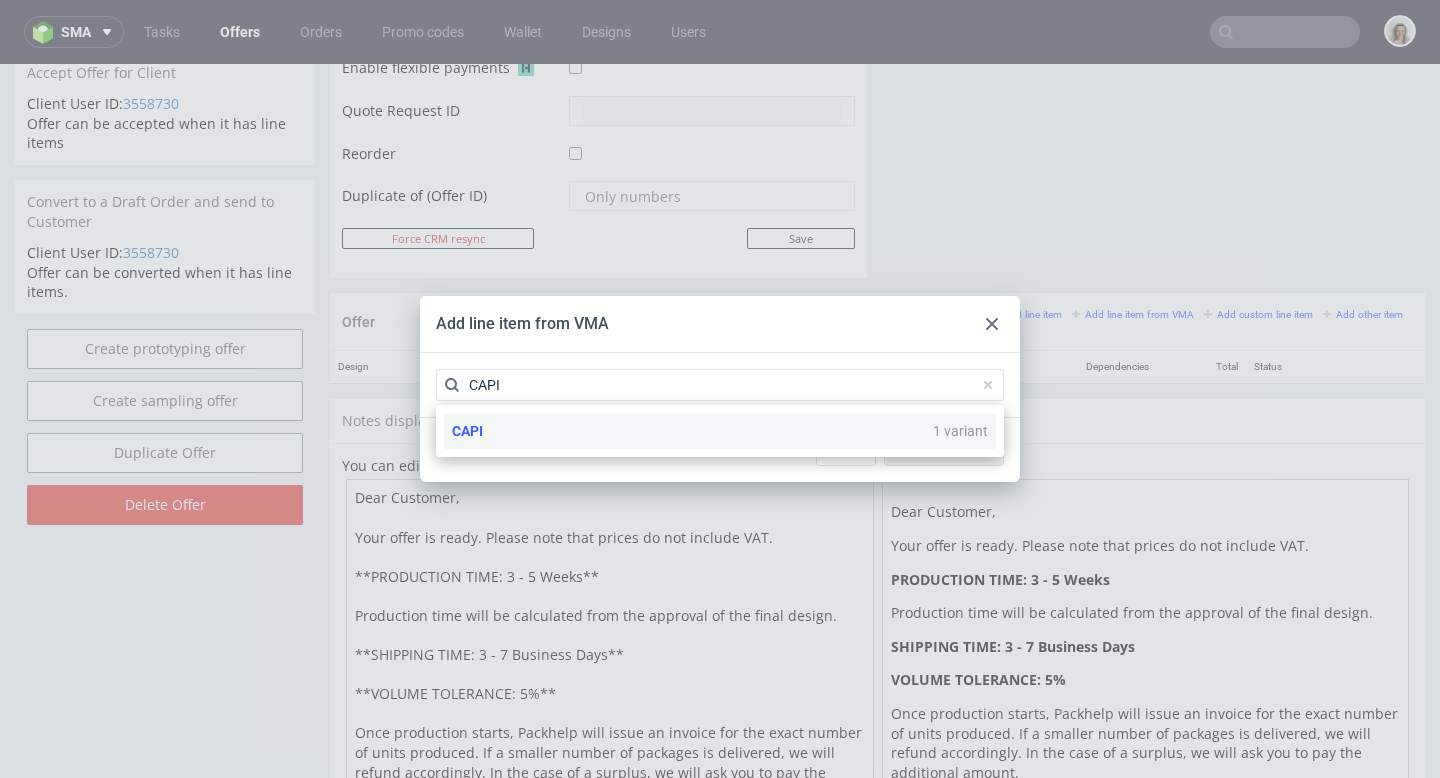 click on "CAPI 1 variant" at bounding box center [720, 431] 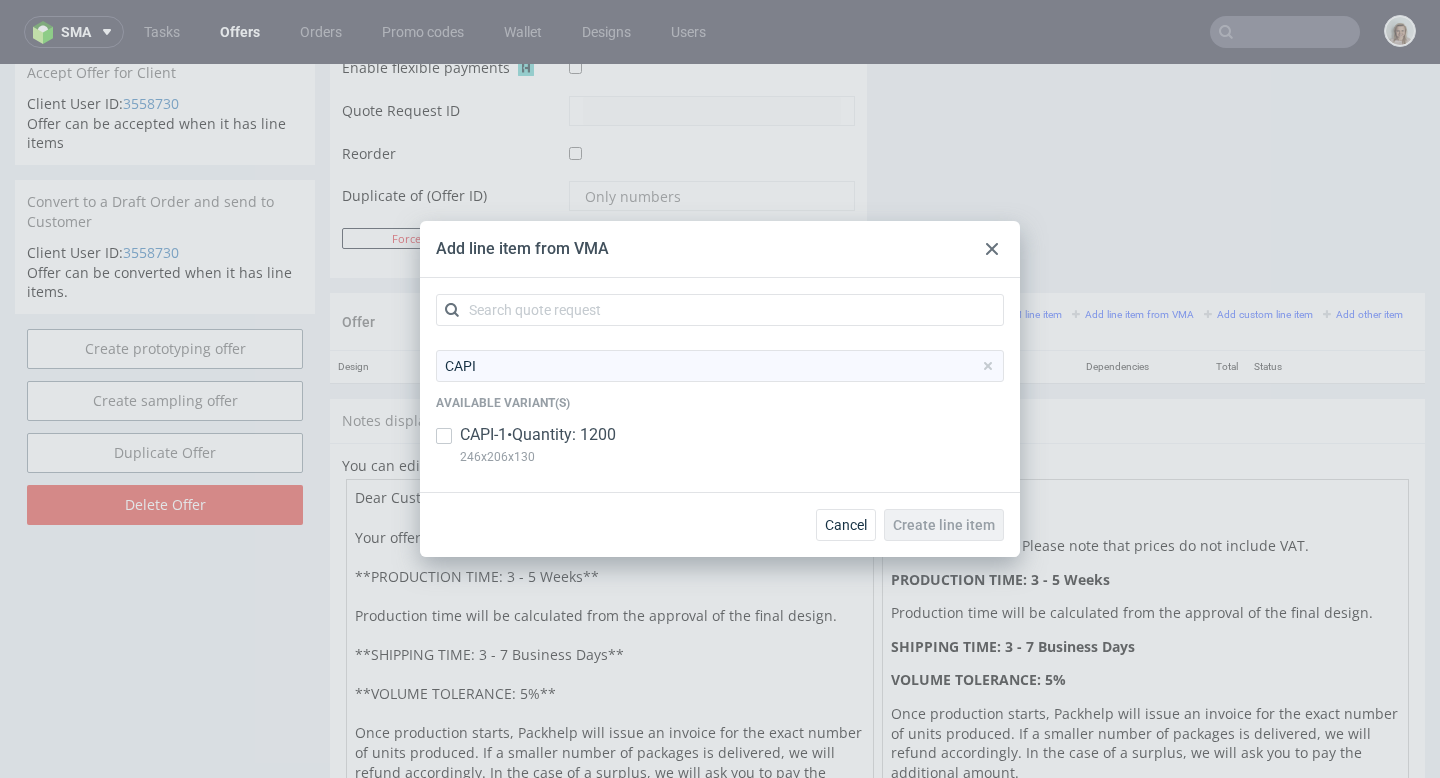click on "CAPI-1  •  Quantity: 1200" at bounding box center (538, 435) 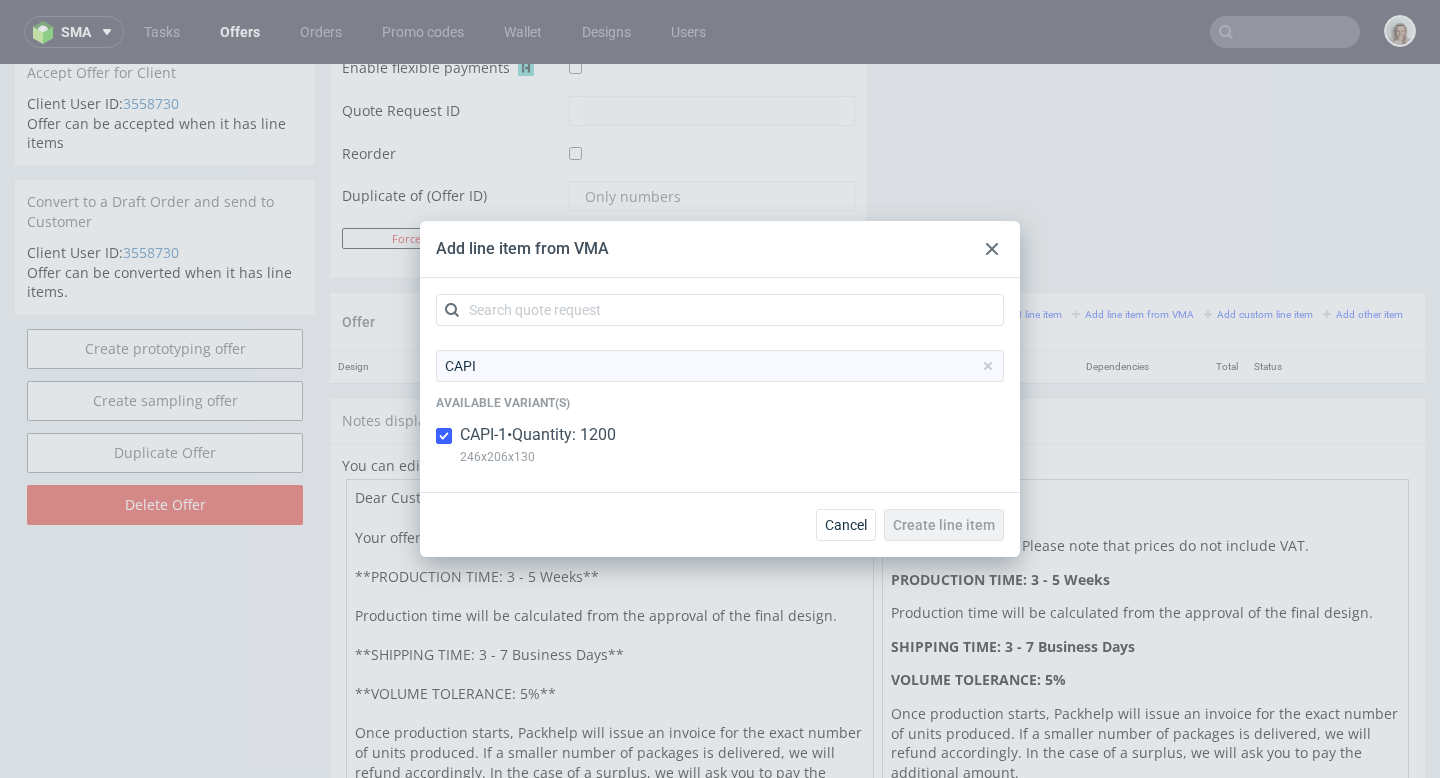 checkbox on "true" 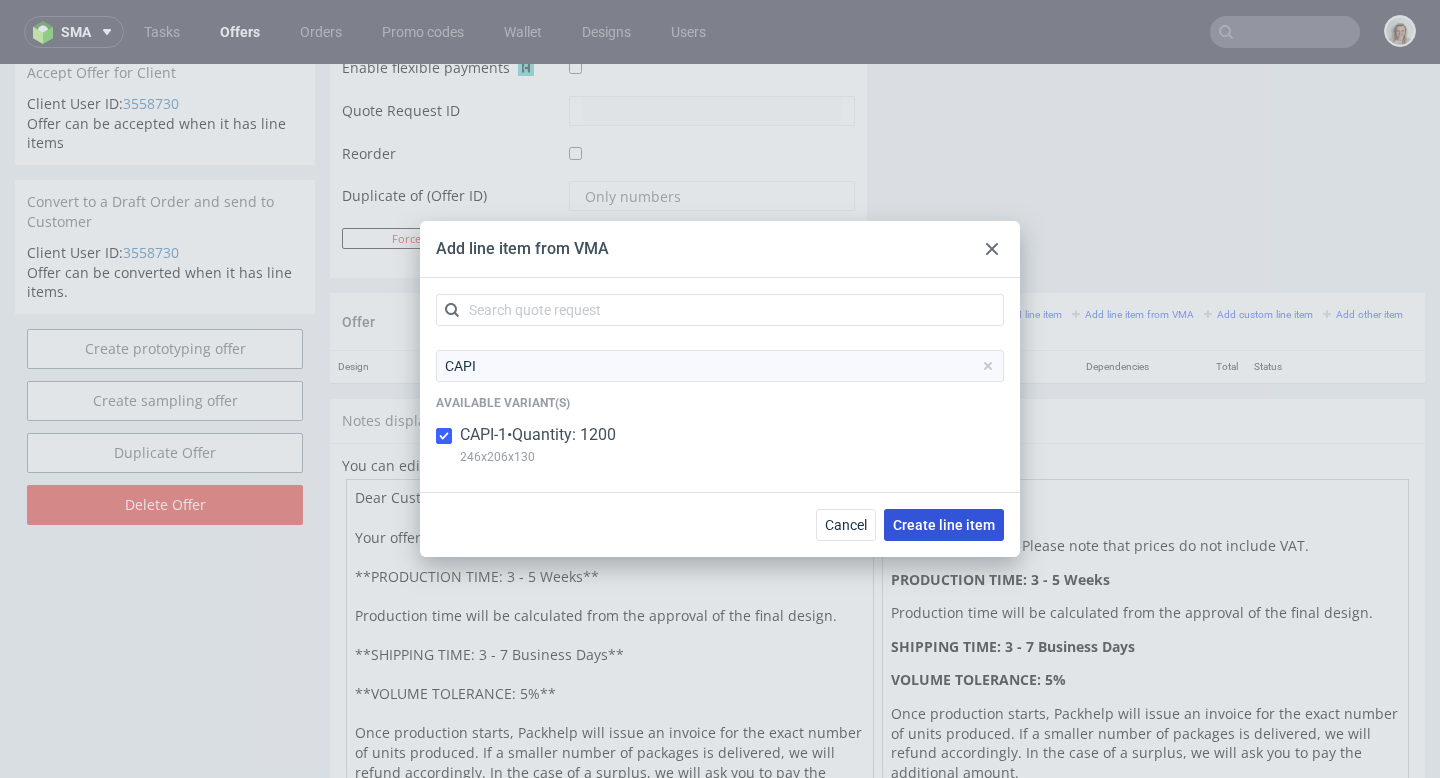 click on "Create line item" at bounding box center [944, 525] 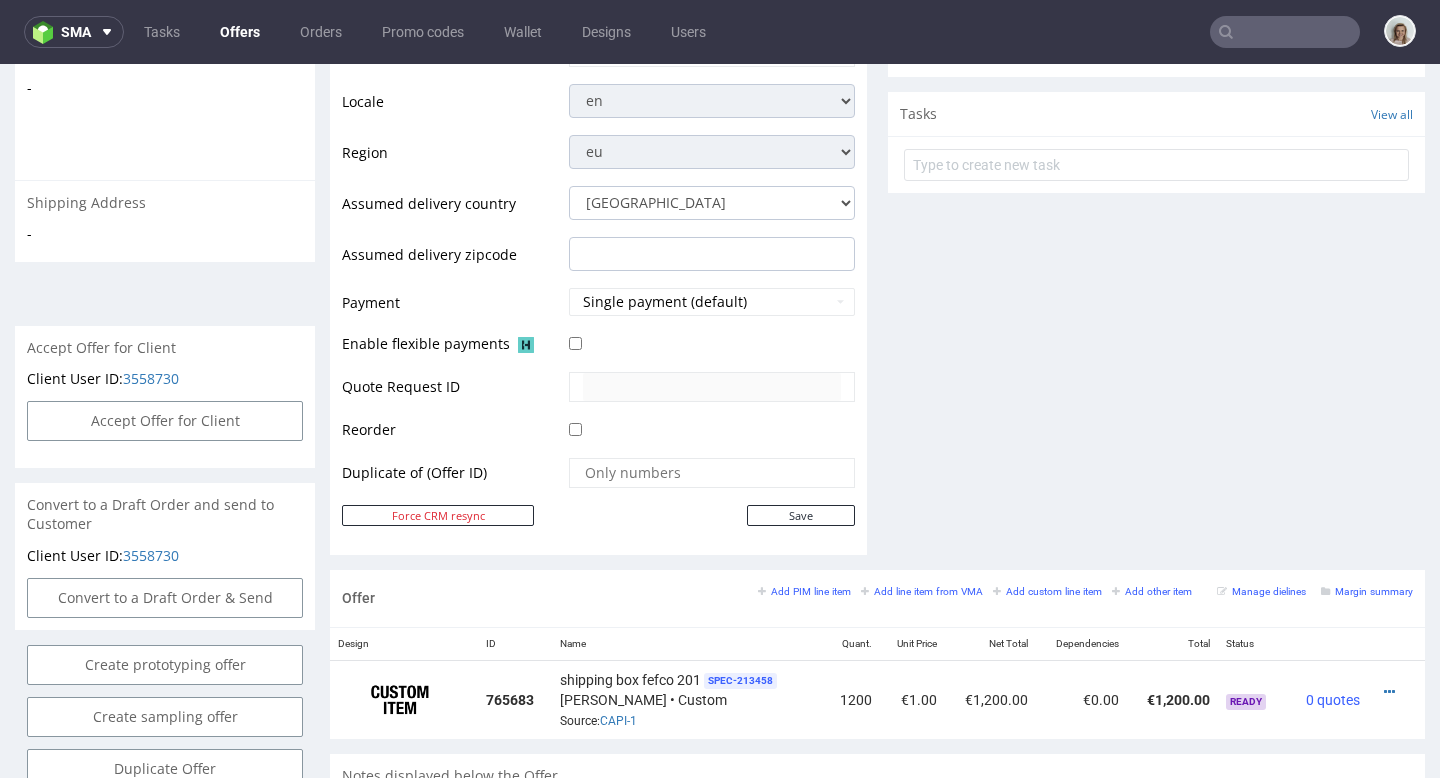 scroll, scrollTop: 1061, scrollLeft: 0, axis: vertical 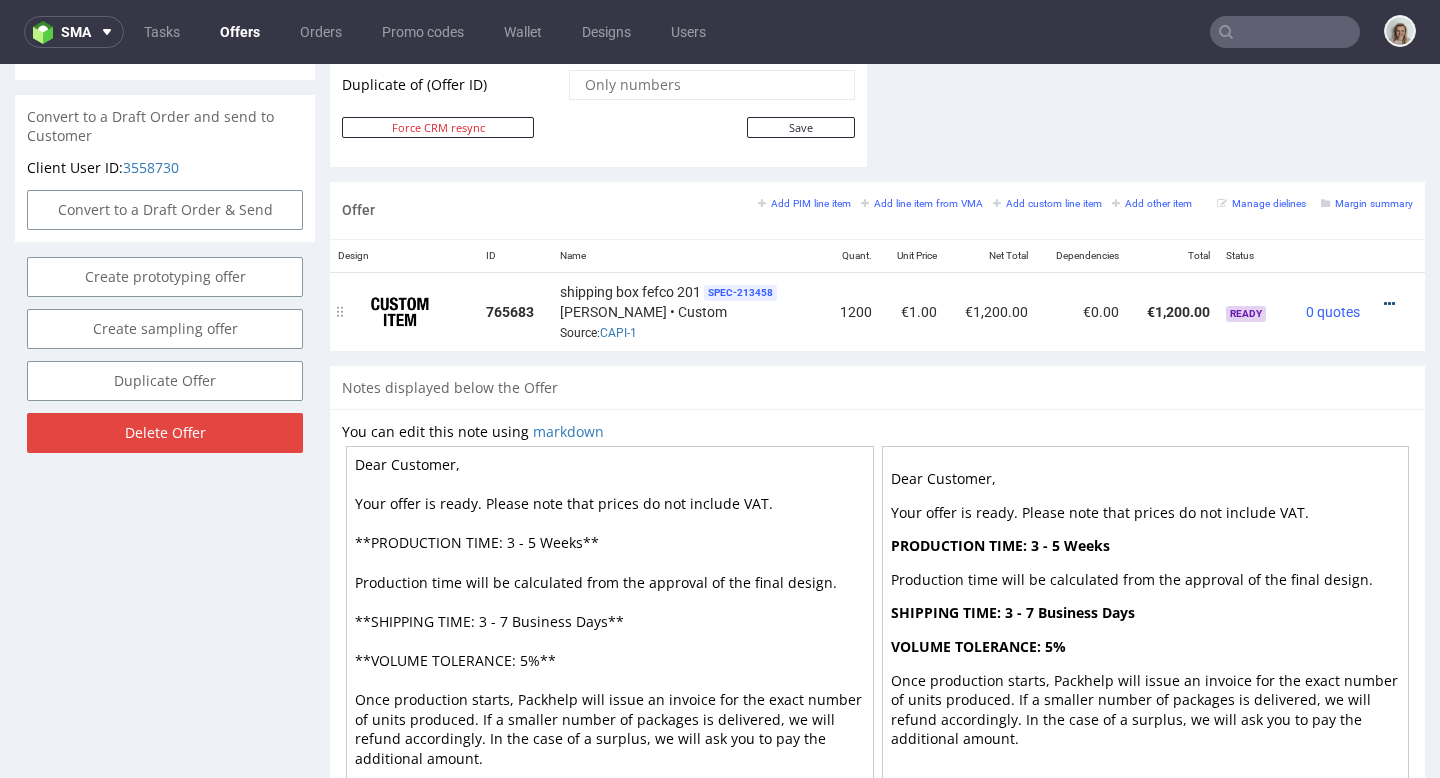 click at bounding box center [1389, 304] 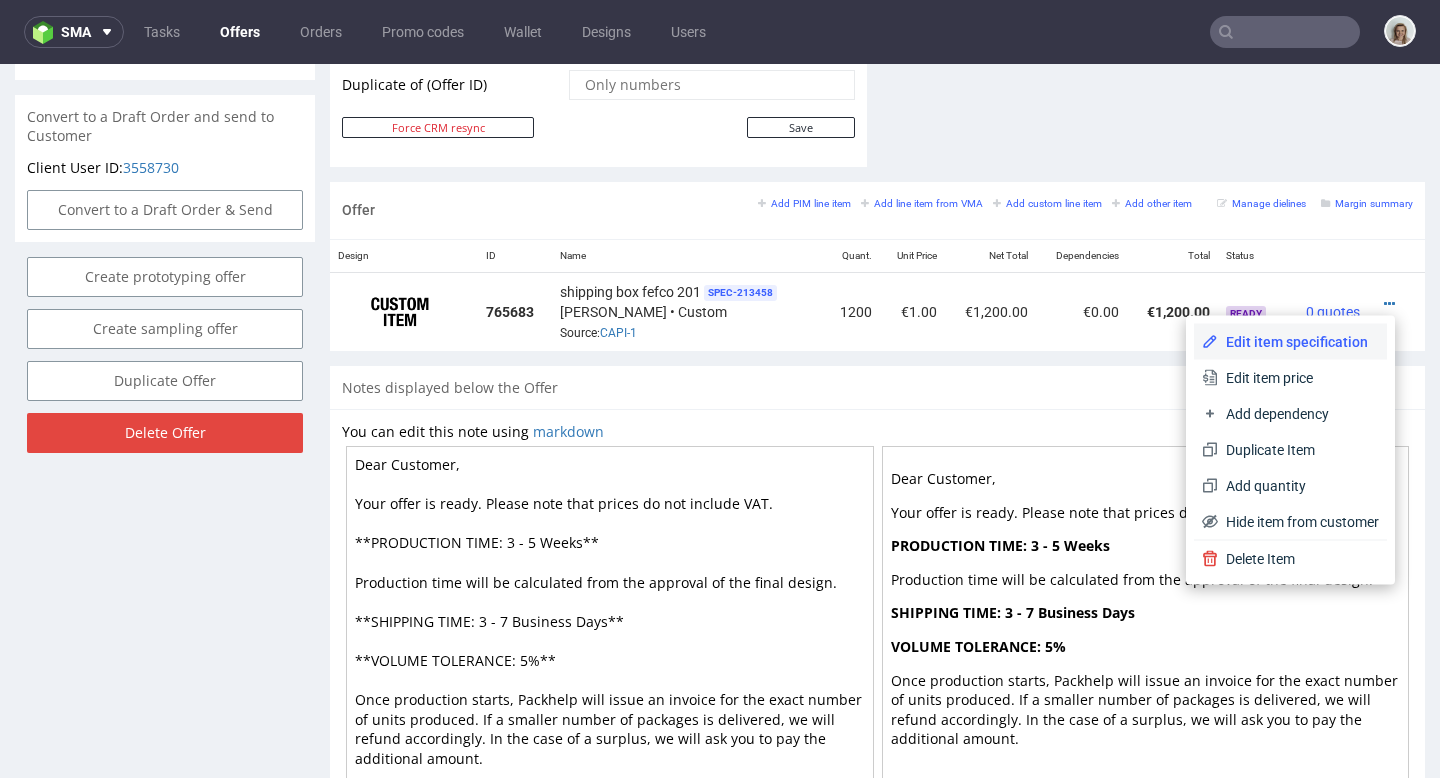 click on "Edit item specification" at bounding box center (1298, 342) 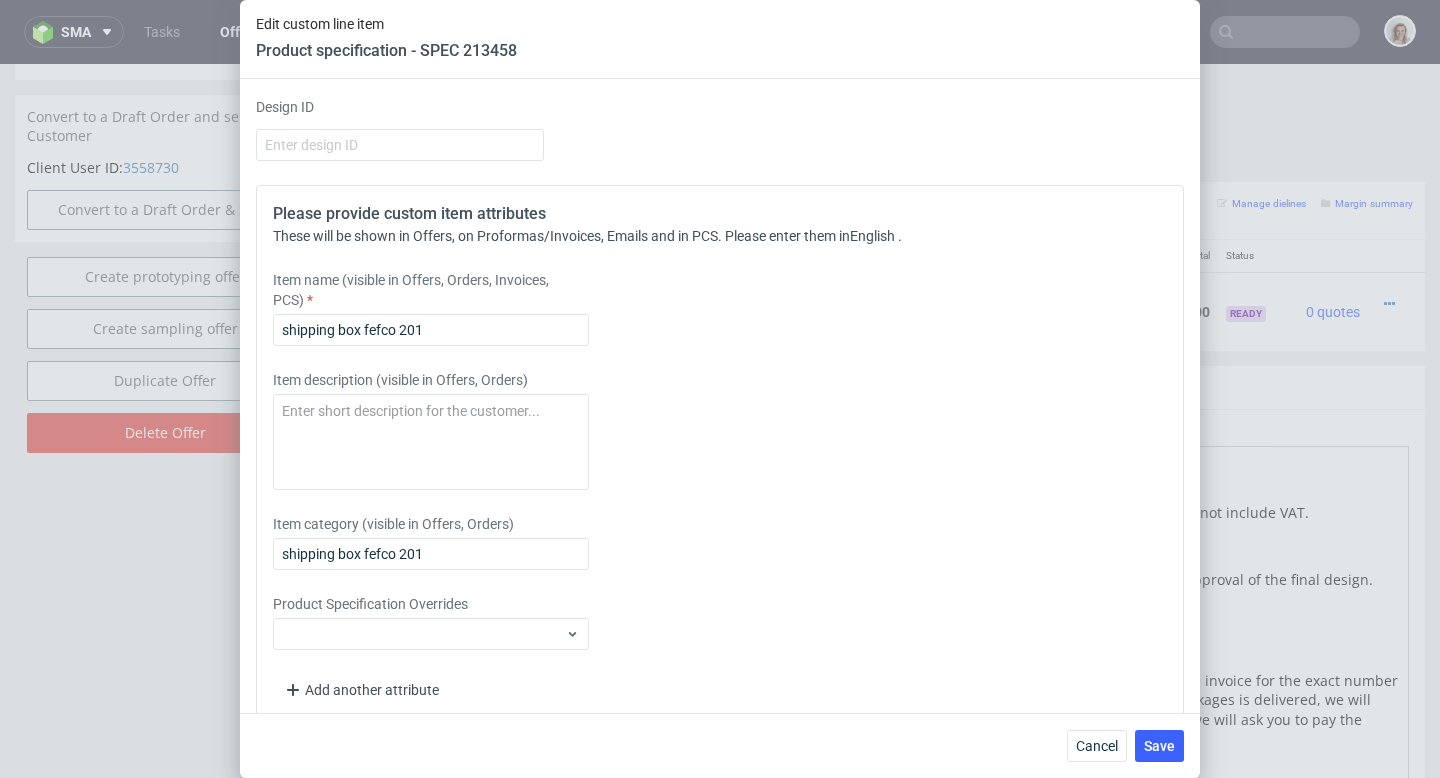 scroll, scrollTop: 2578, scrollLeft: 0, axis: vertical 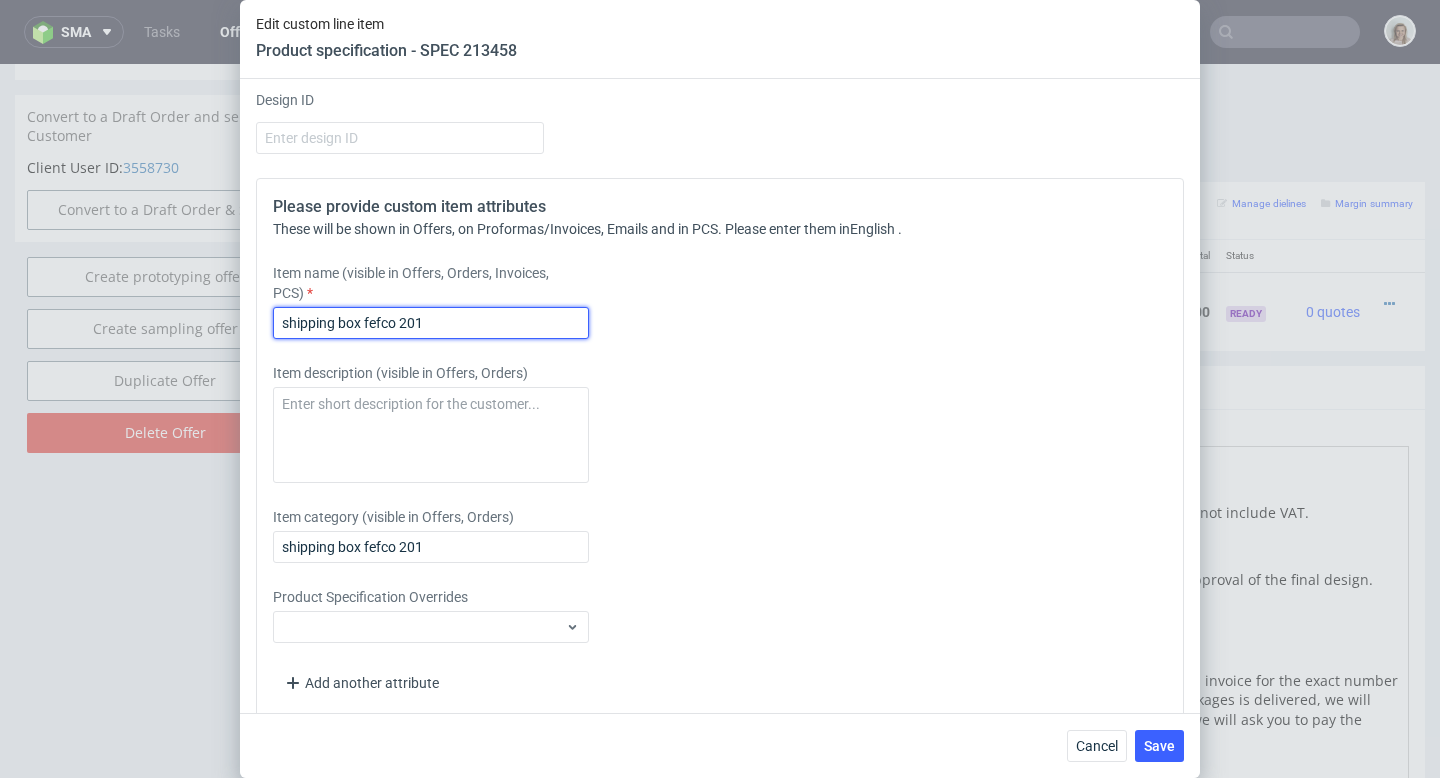 click on "shipping box fefco 201" at bounding box center [431, 323] 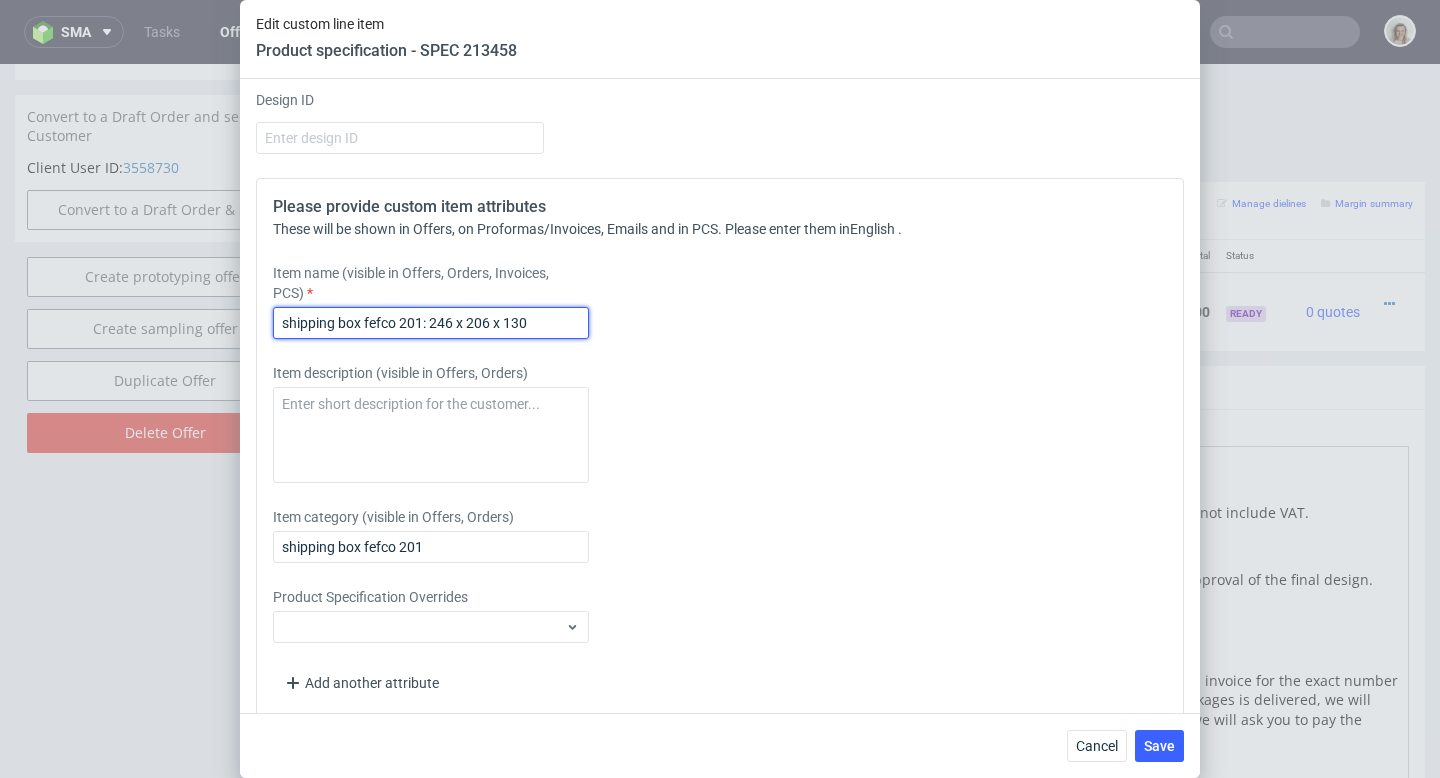 drag, startPoint x: 562, startPoint y: 427, endPoint x: 260, endPoint y: 427, distance: 302 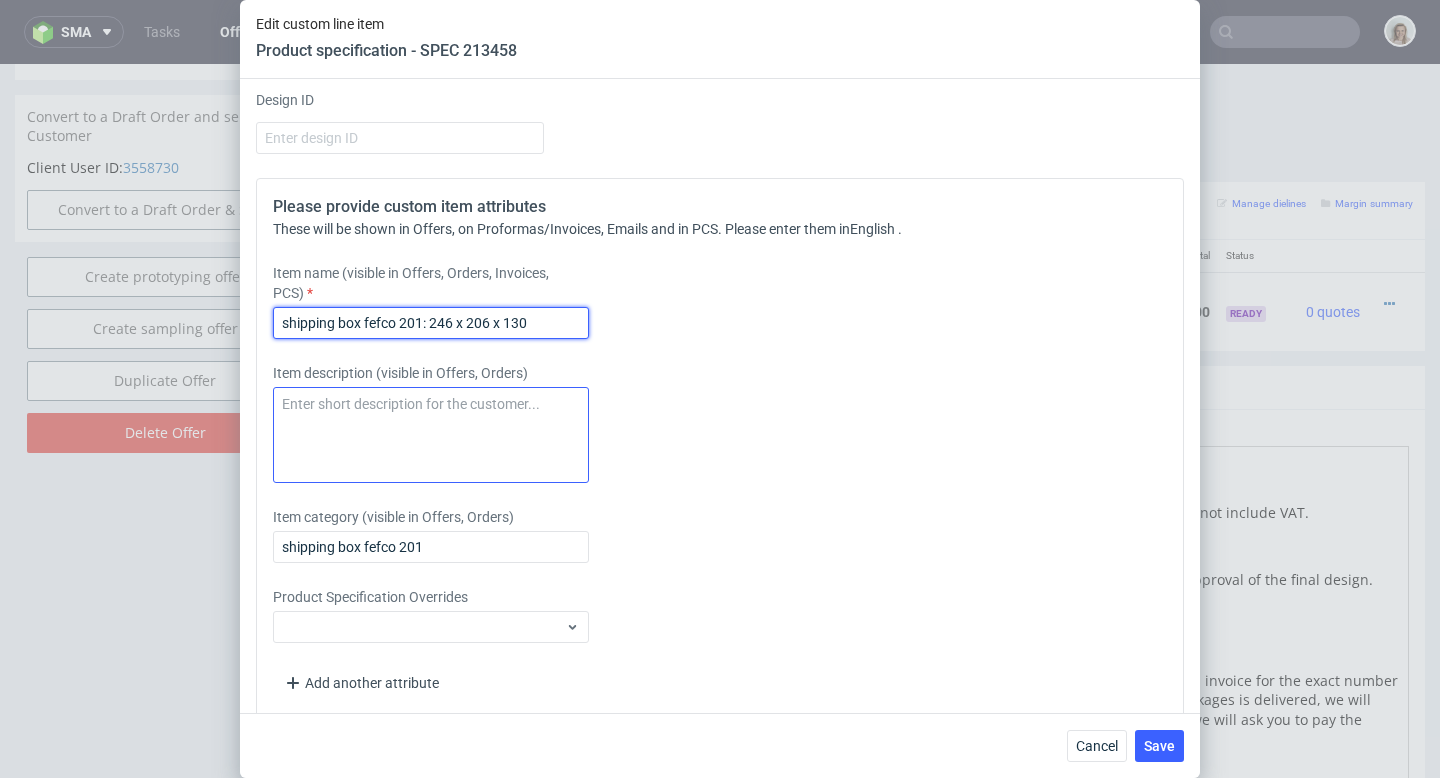 type on "shipping box fefco 201: 246 x 206 x 130" 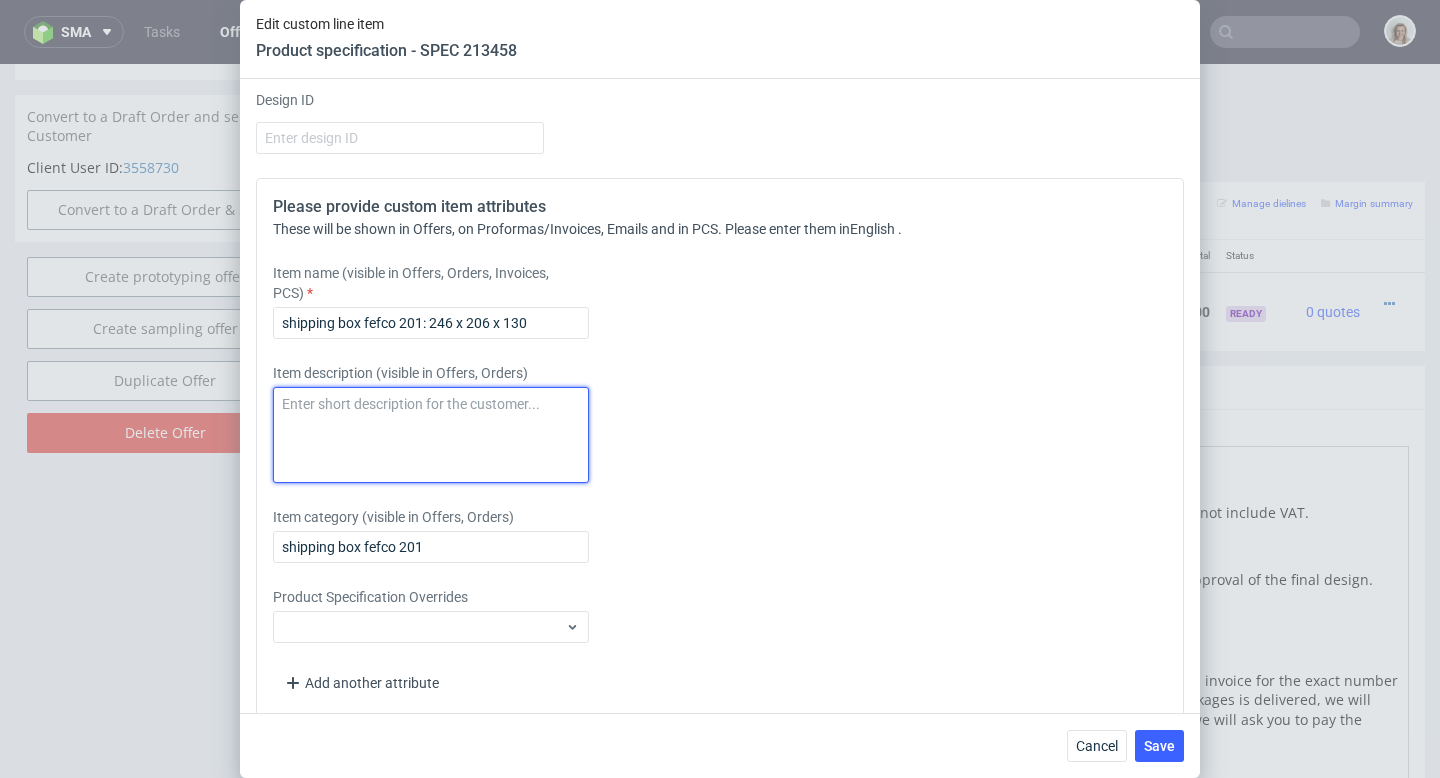 click at bounding box center (431, 435) 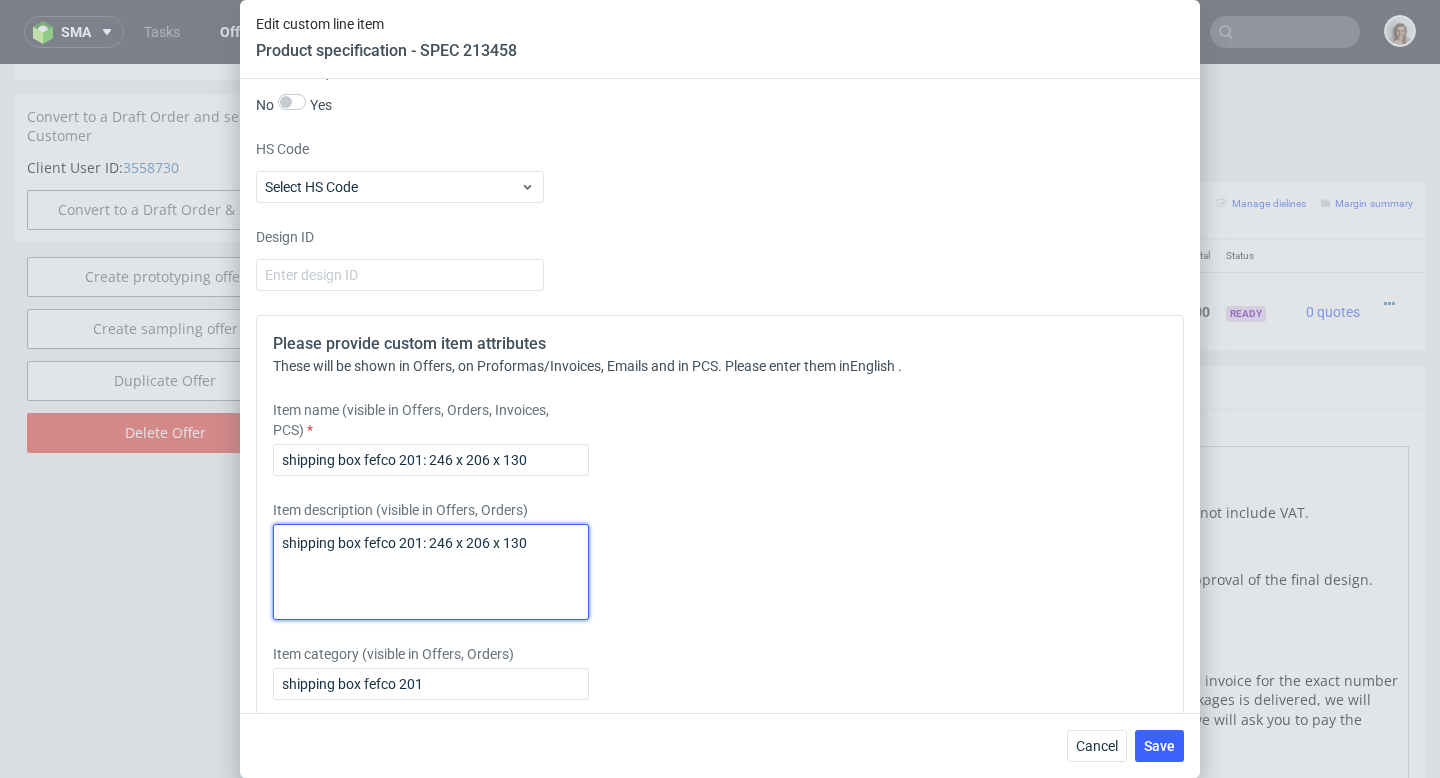 scroll, scrollTop: 2329, scrollLeft: 0, axis: vertical 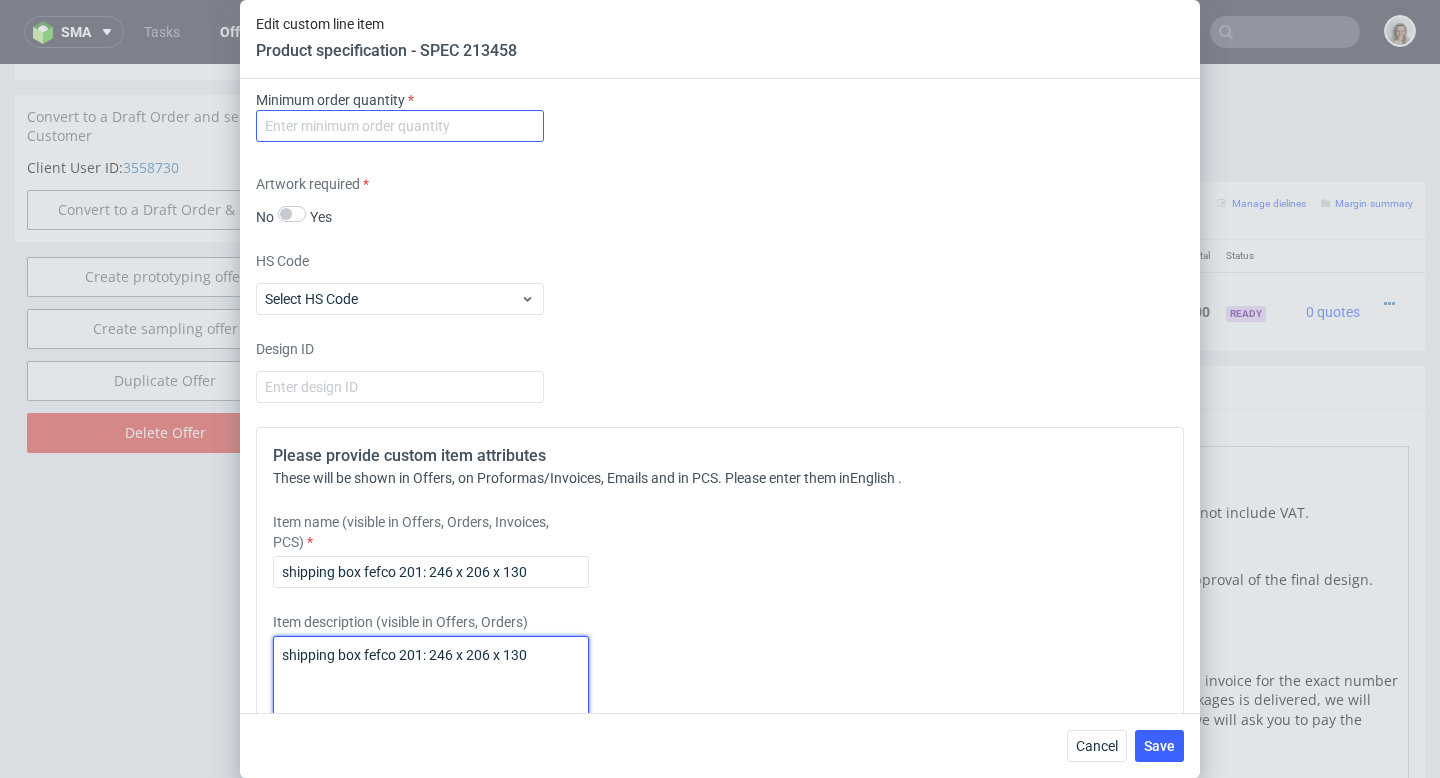 type on "shipping box fefco 201: 246 x 206 x 130" 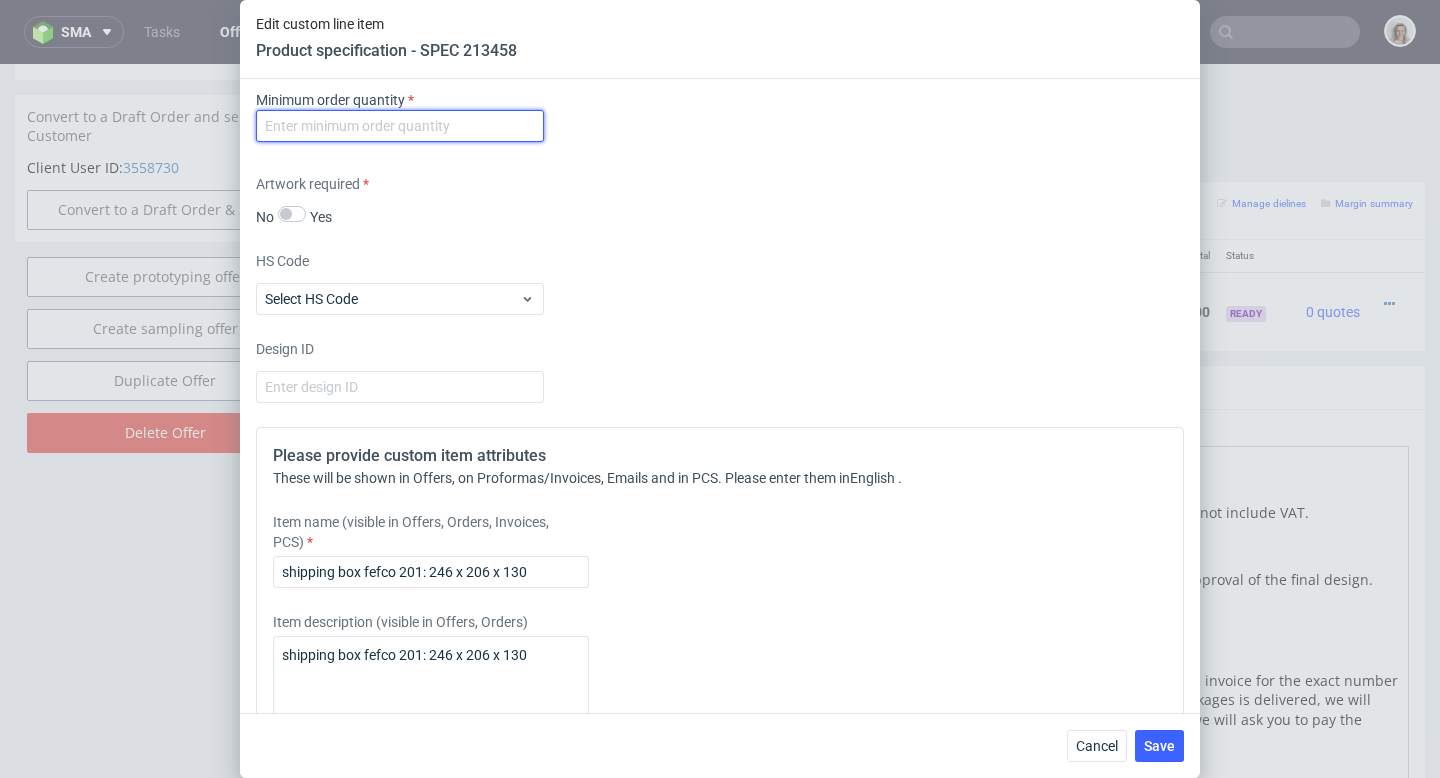 click at bounding box center [400, 126] 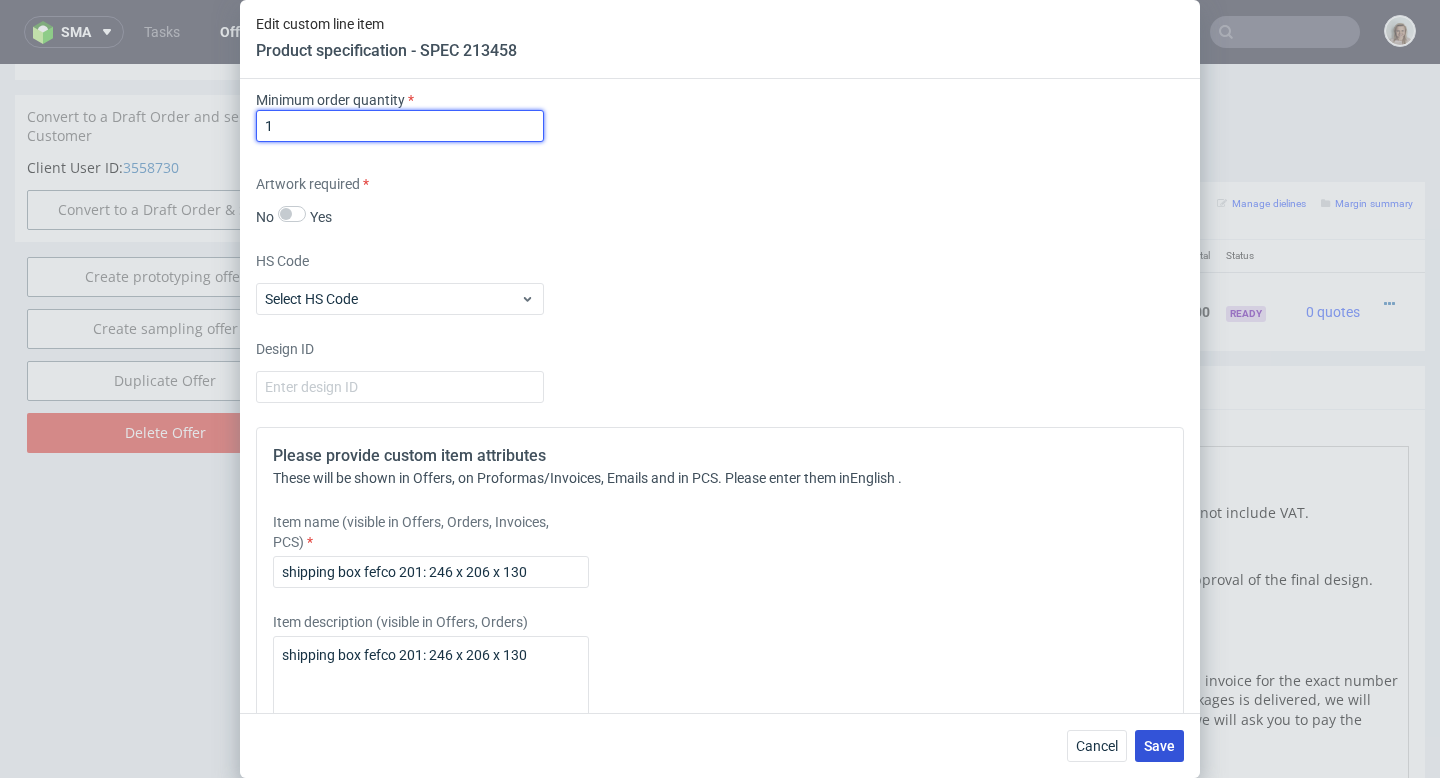type on "1" 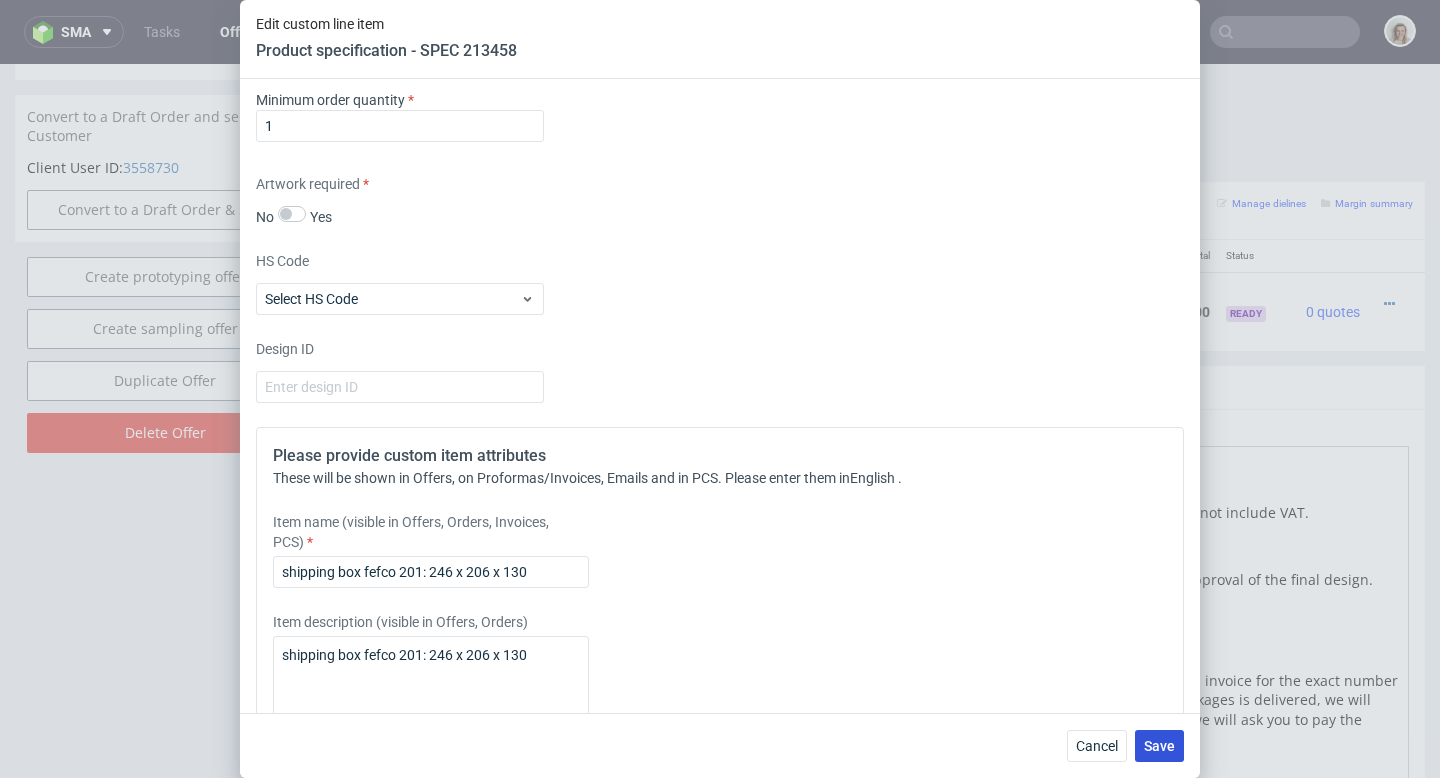 click on "Save" at bounding box center (1159, 746) 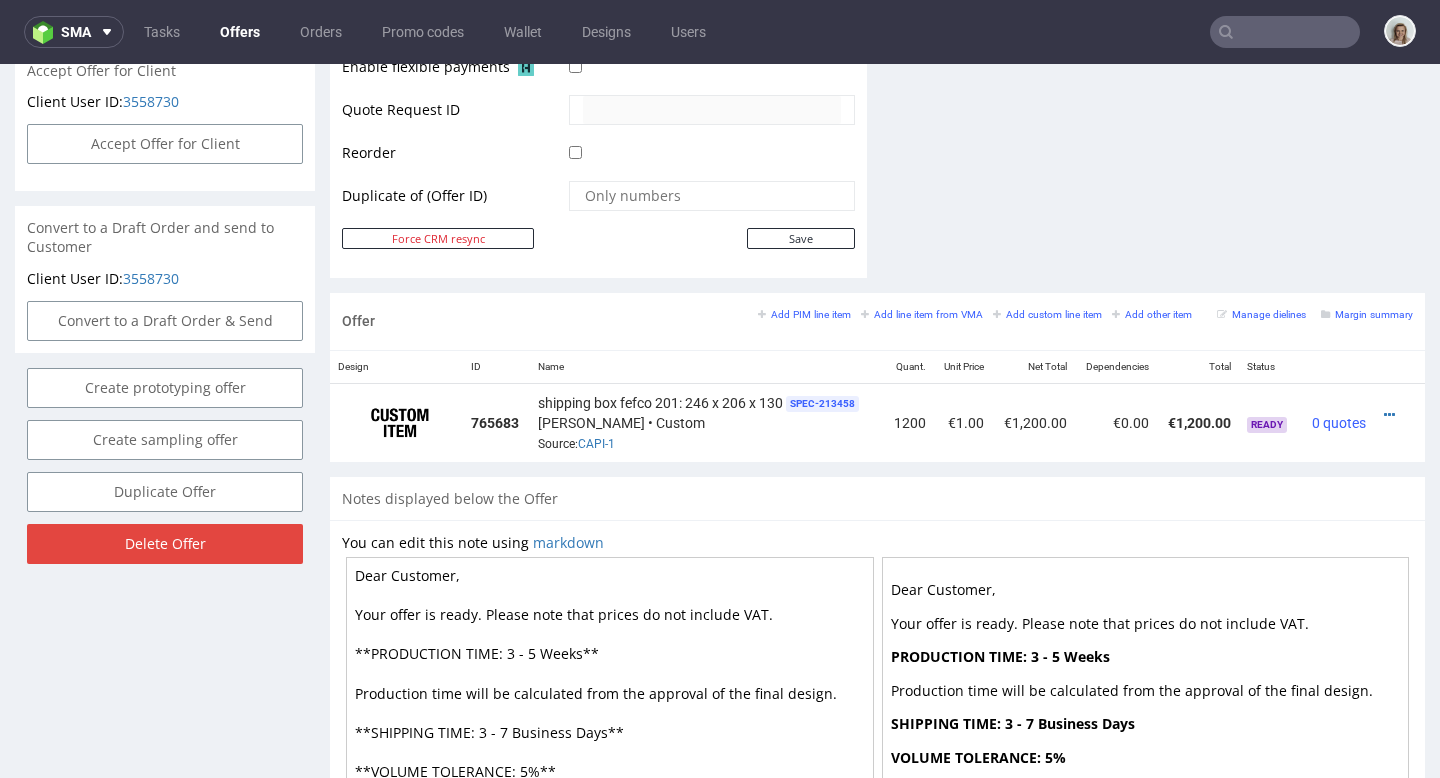 scroll, scrollTop: 957, scrollLeft: 0, axis: vertical 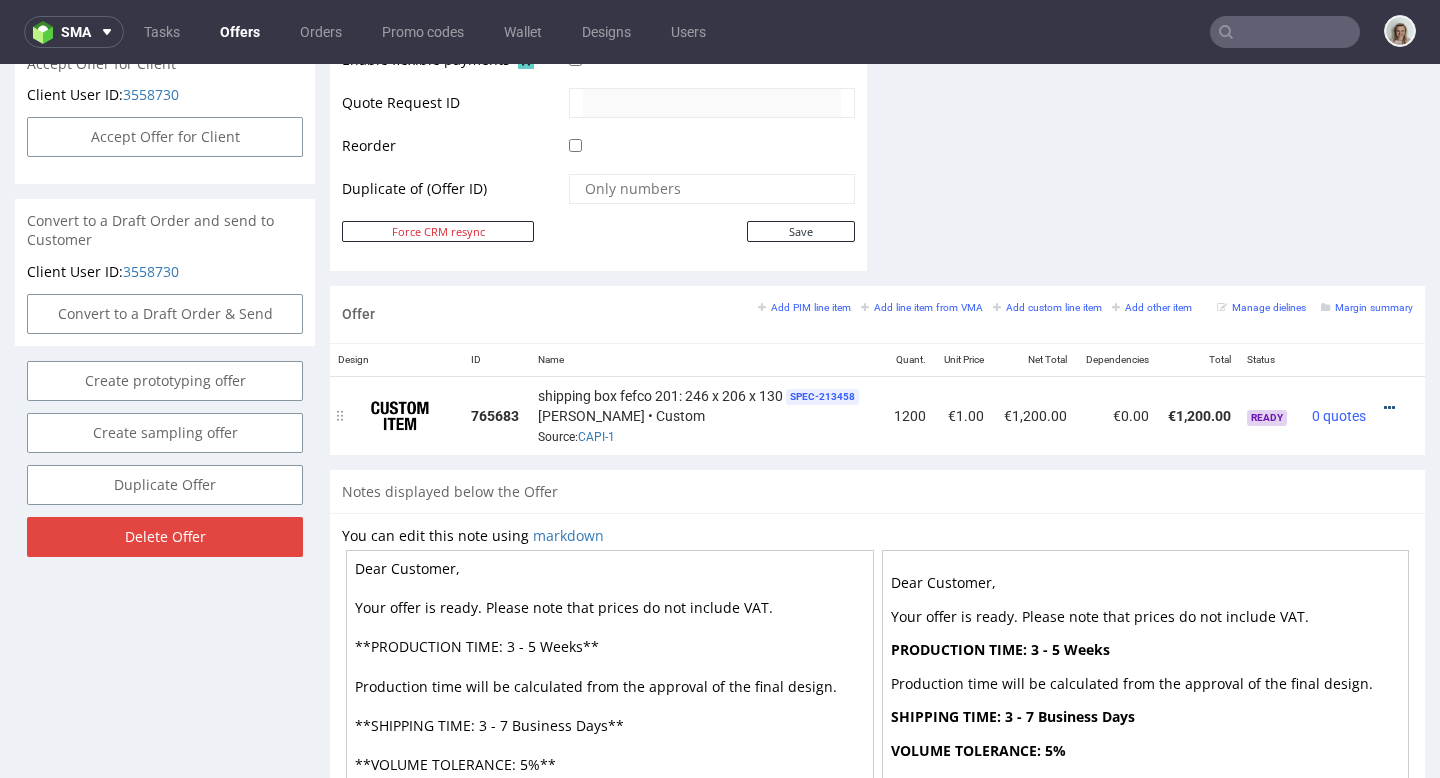 click at bounding box center (1389, 408) 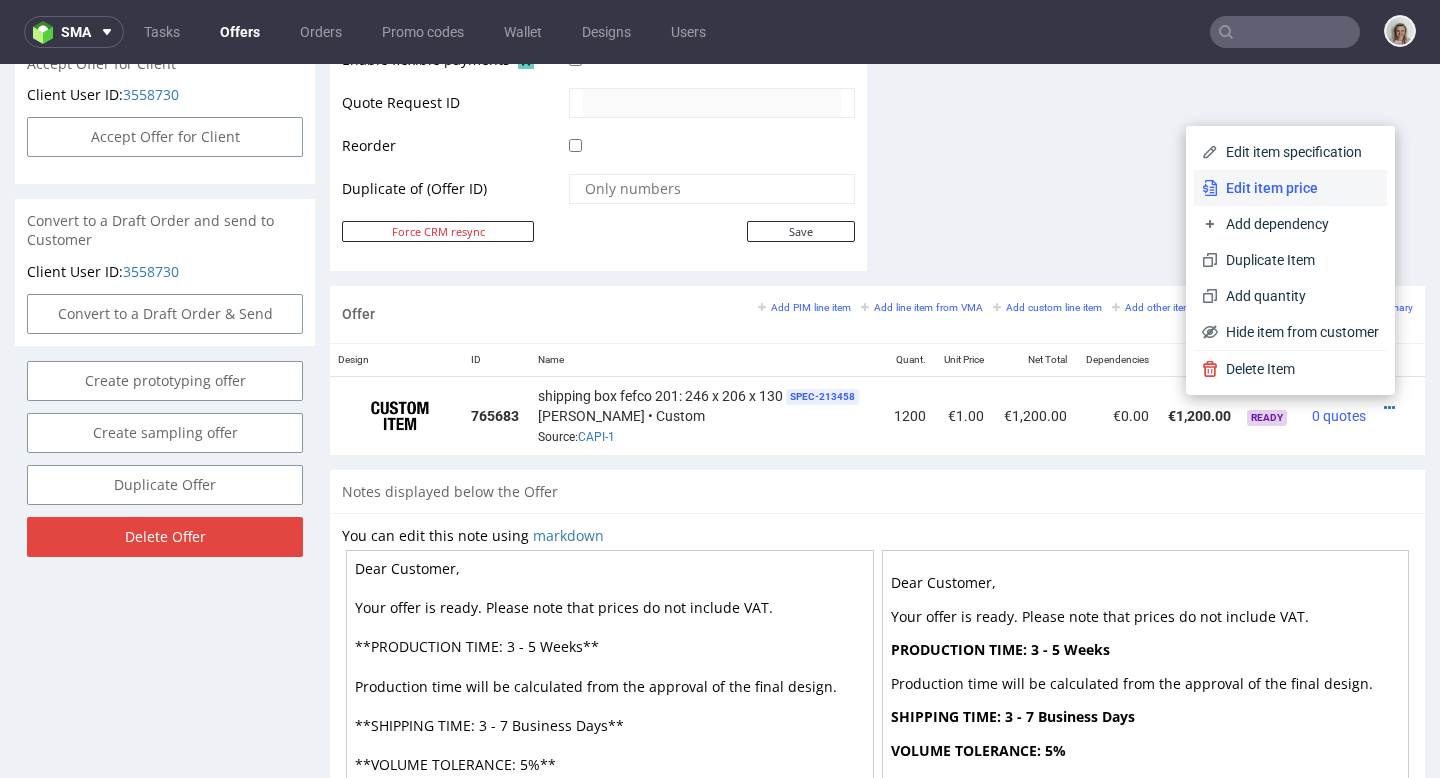 click on "Edit item price" at bounding box center [1298, 188] 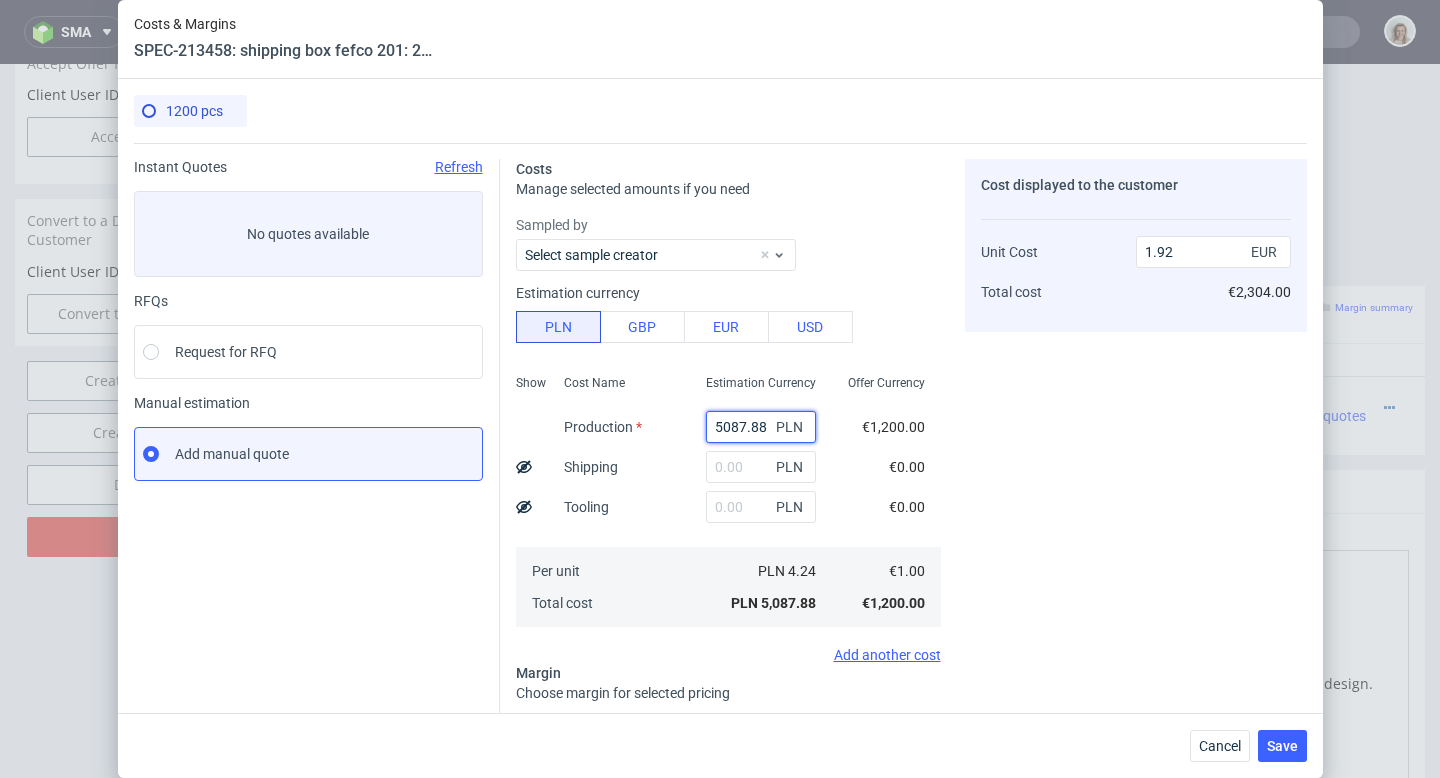 drag, startPoint x: 704, startPoint y: 426, endPoint x: 654, endPoint y: 426, distance: 50 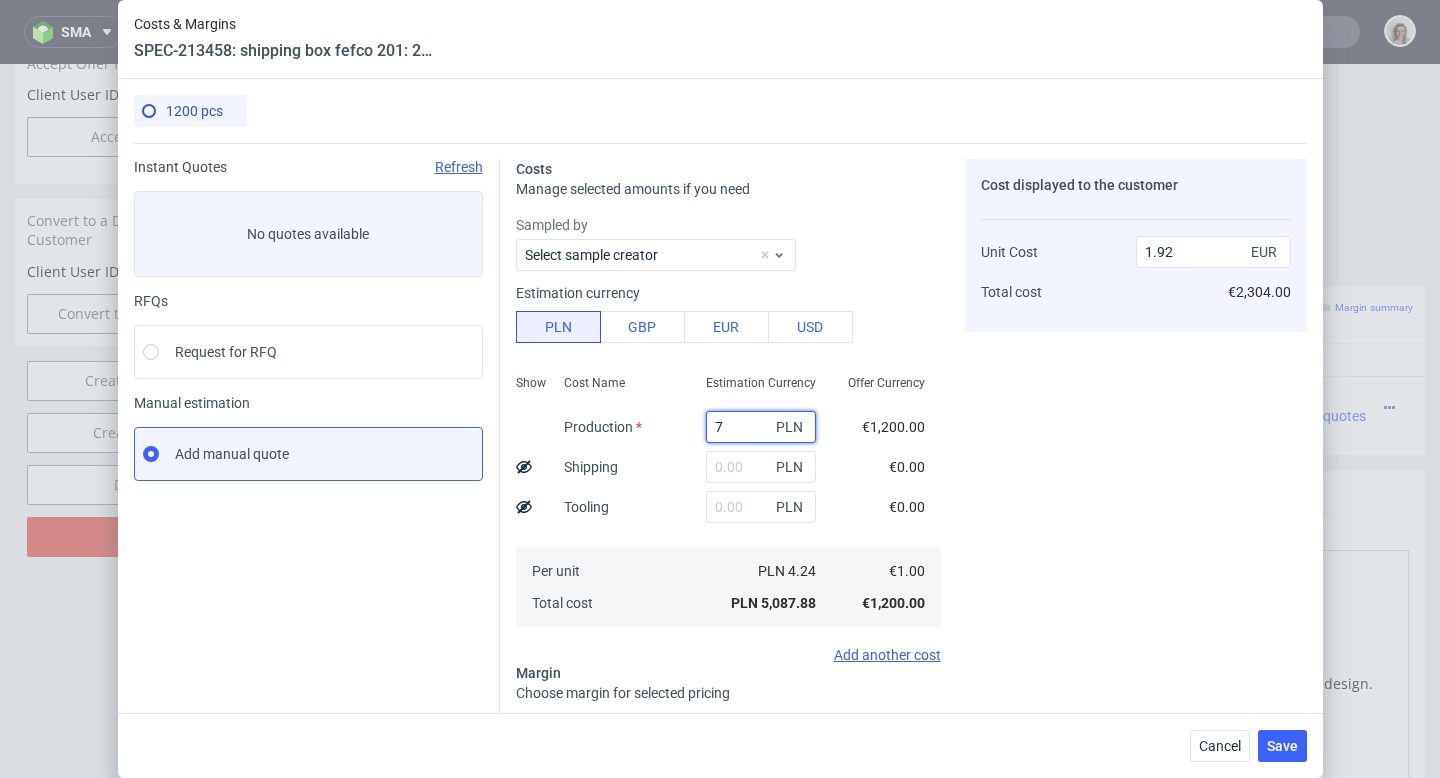 type on "0" 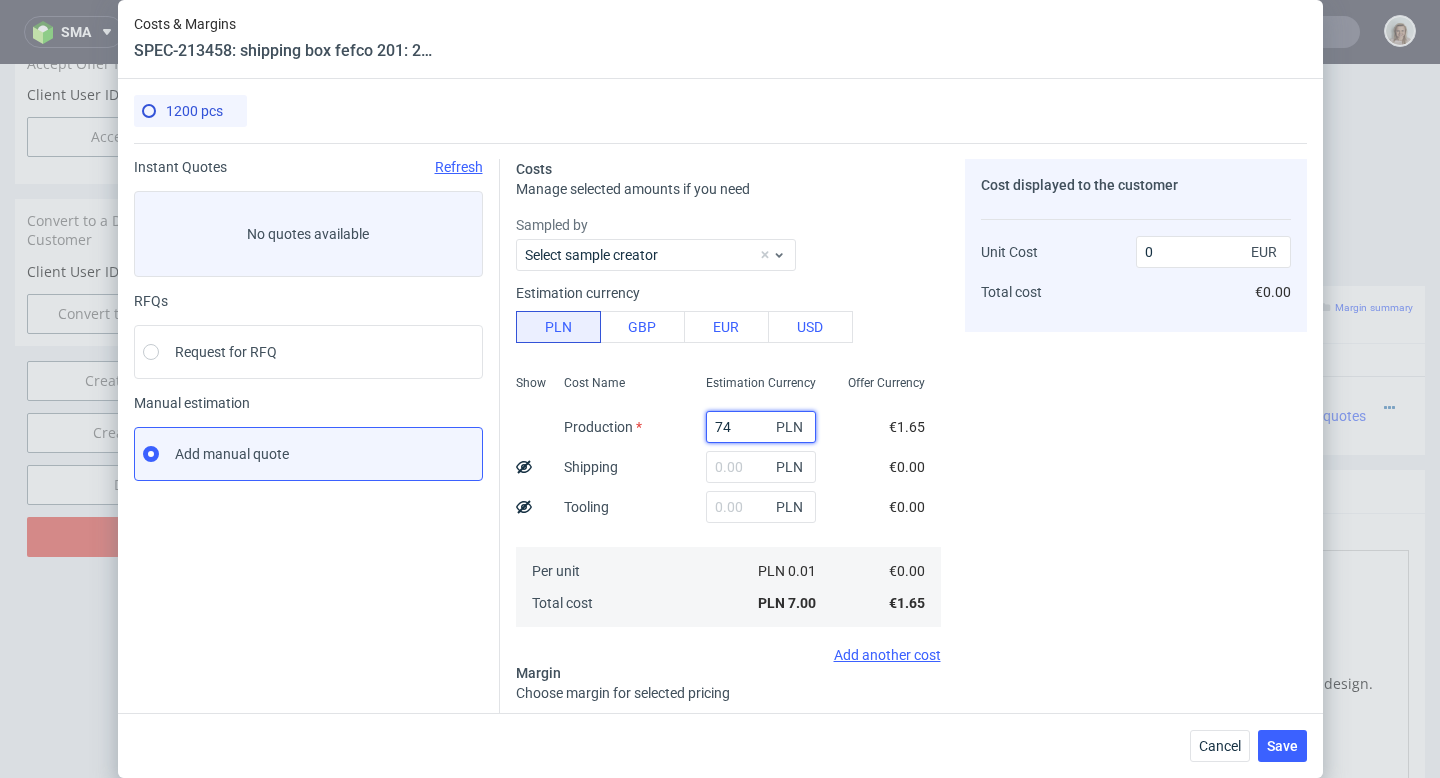 type on "744" 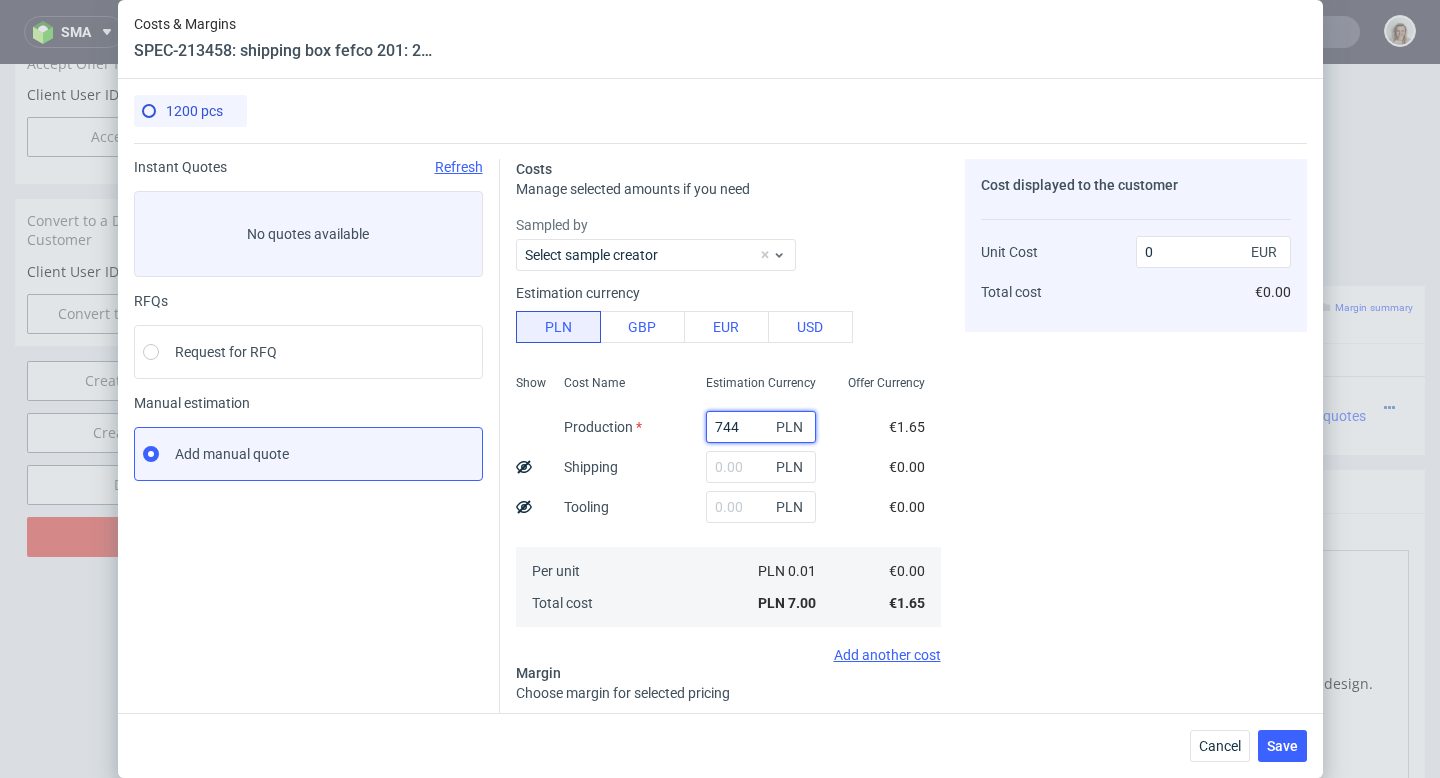 type on "0.28" 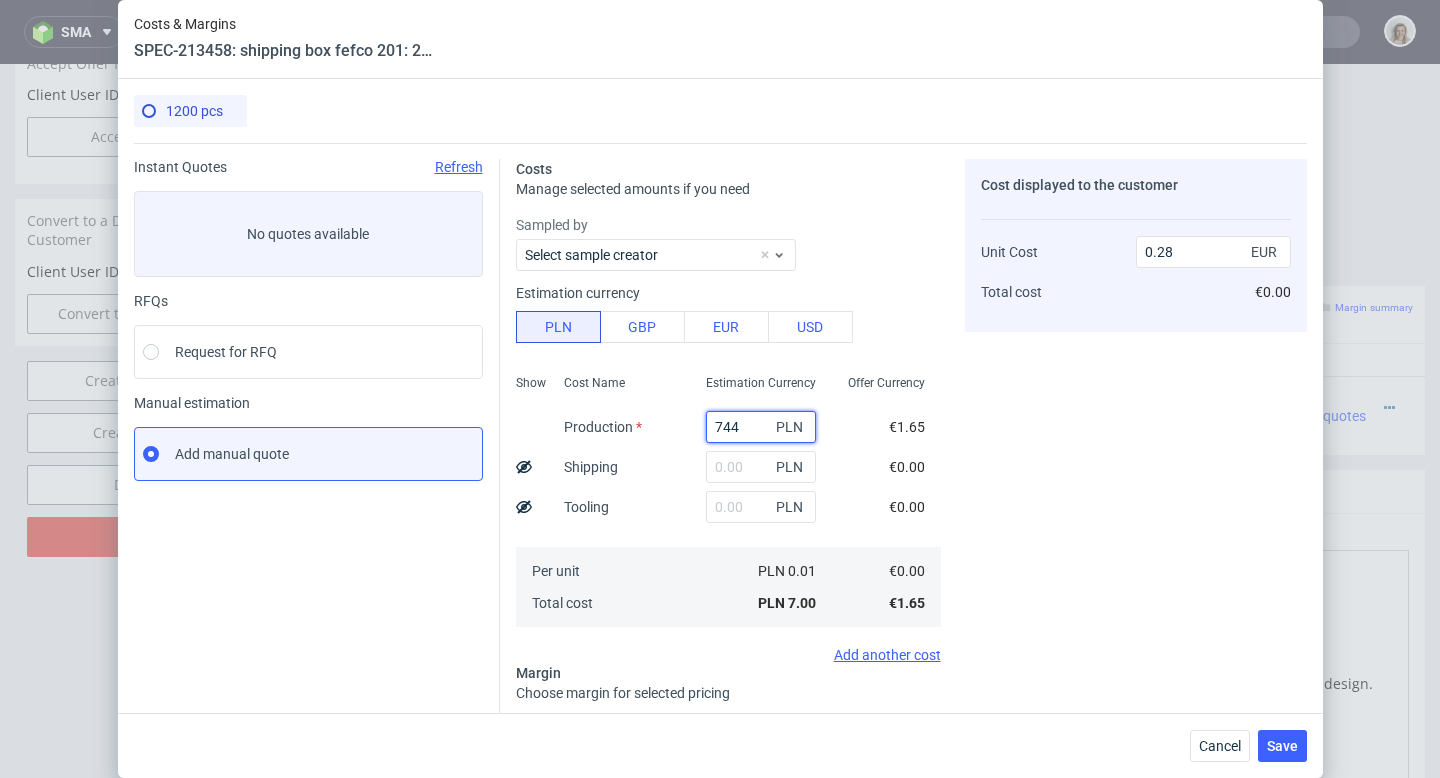 type on "744" 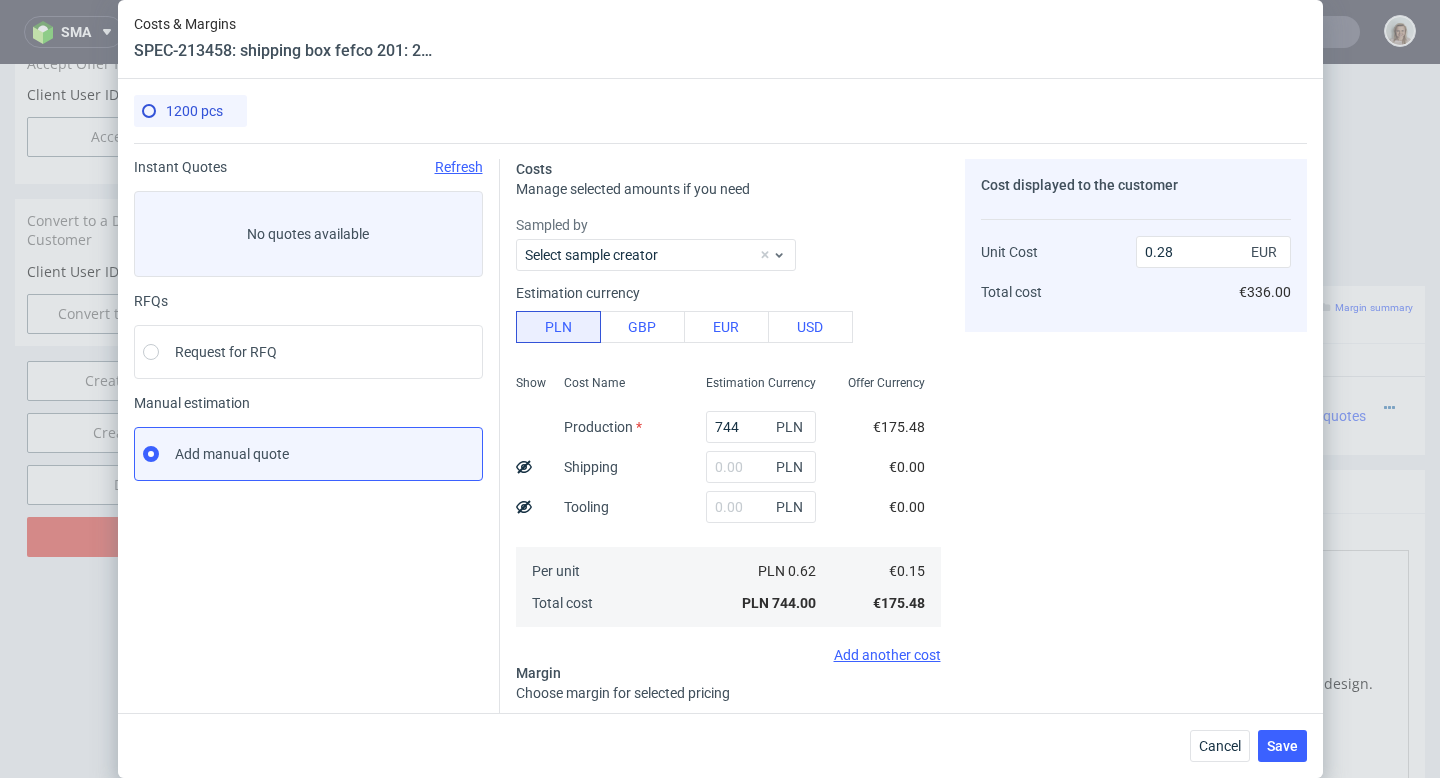 click on "Cost displayed to the customer Unit Cost Total cost 0.28 EUR €336.00" at bounding box center (1136, 553) 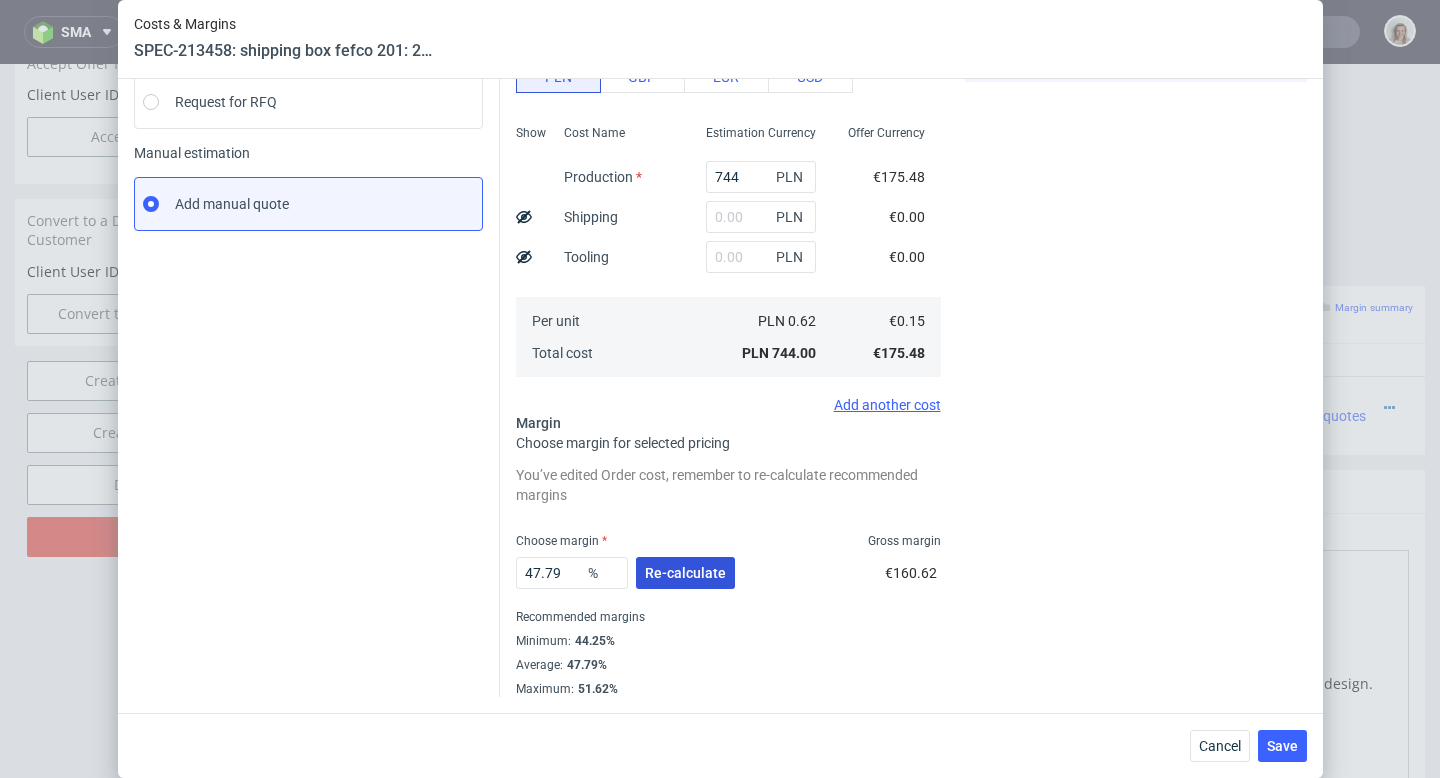 click on "Re-calculate" at bounding box center [685, 573] 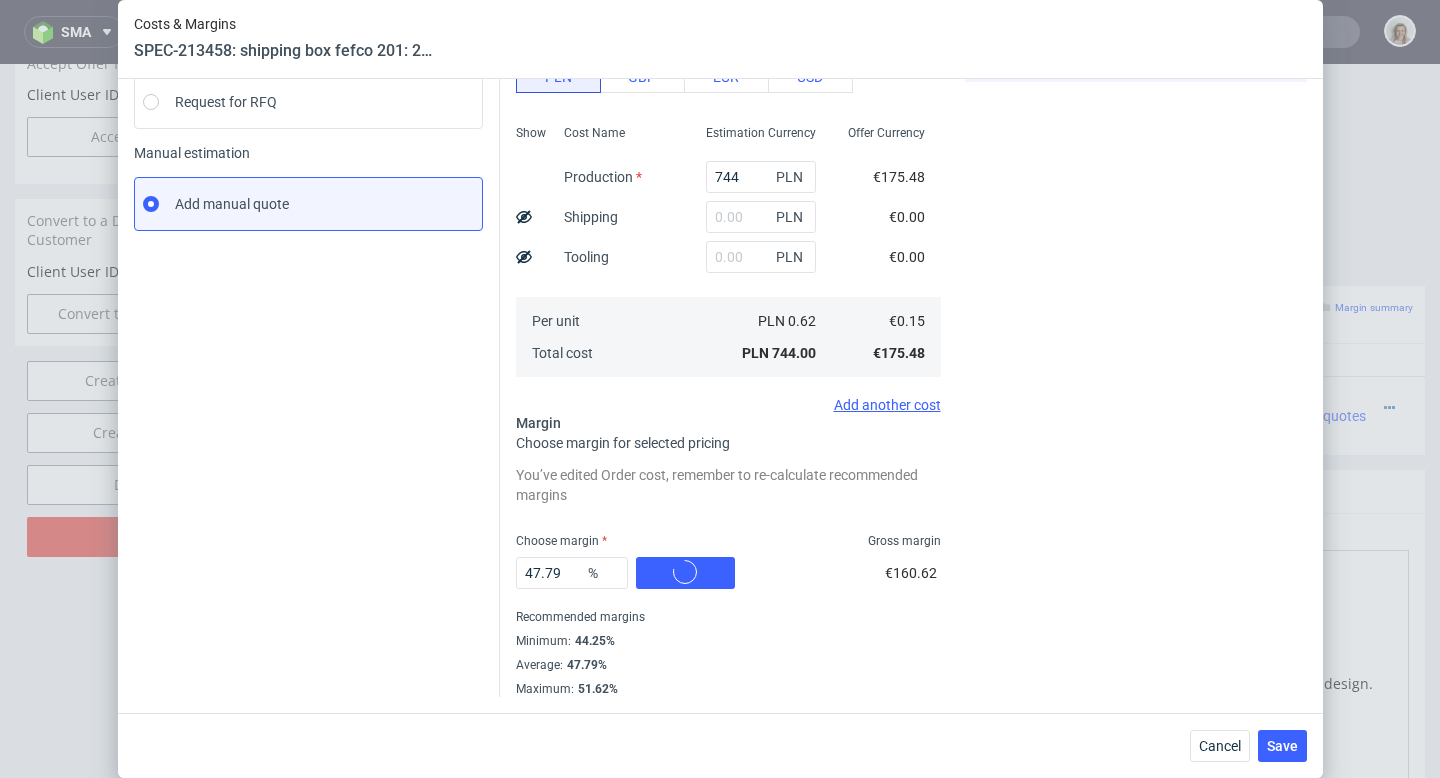 scroll, scrollTop: 194, scrollLeft: 0, axis: vertical 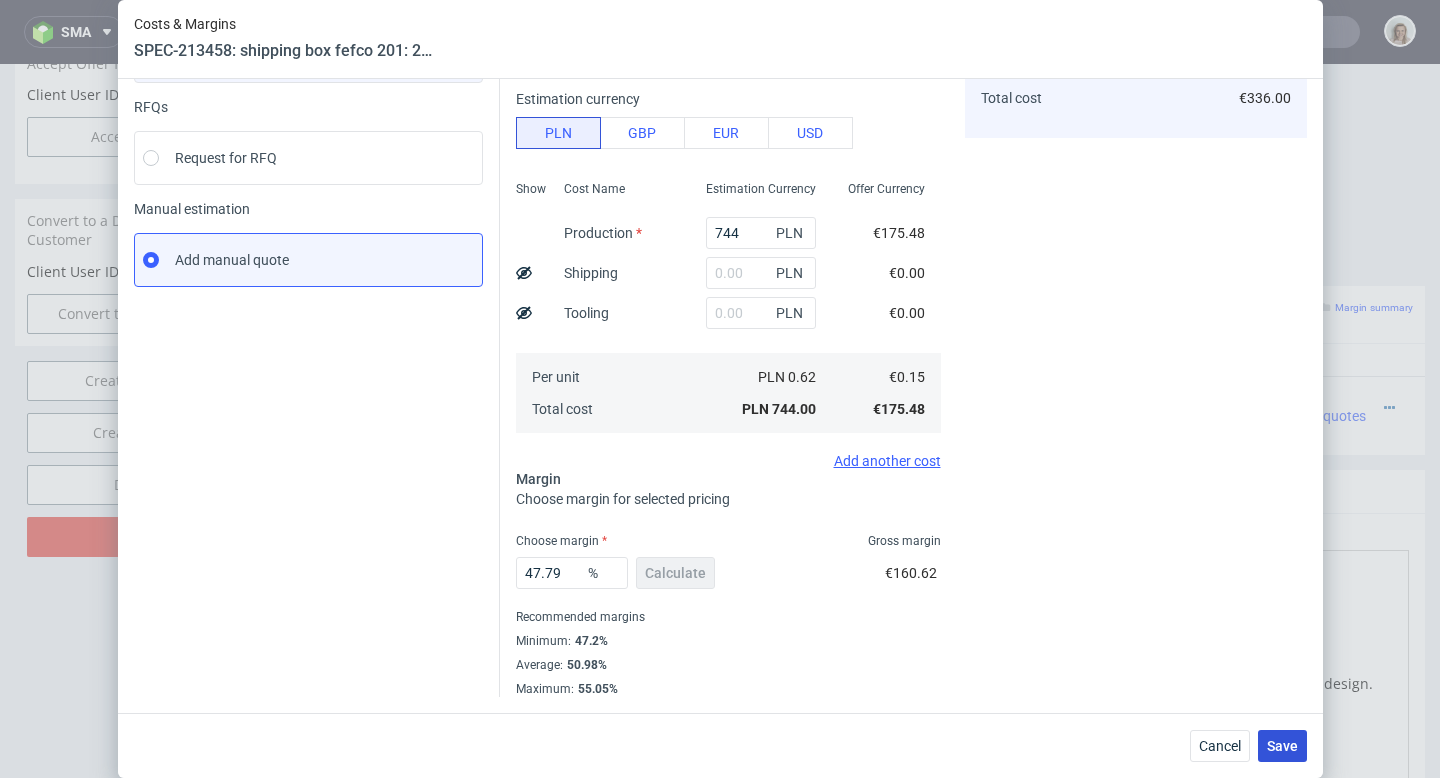 click on "Save" at bounding box center [1282, 746] 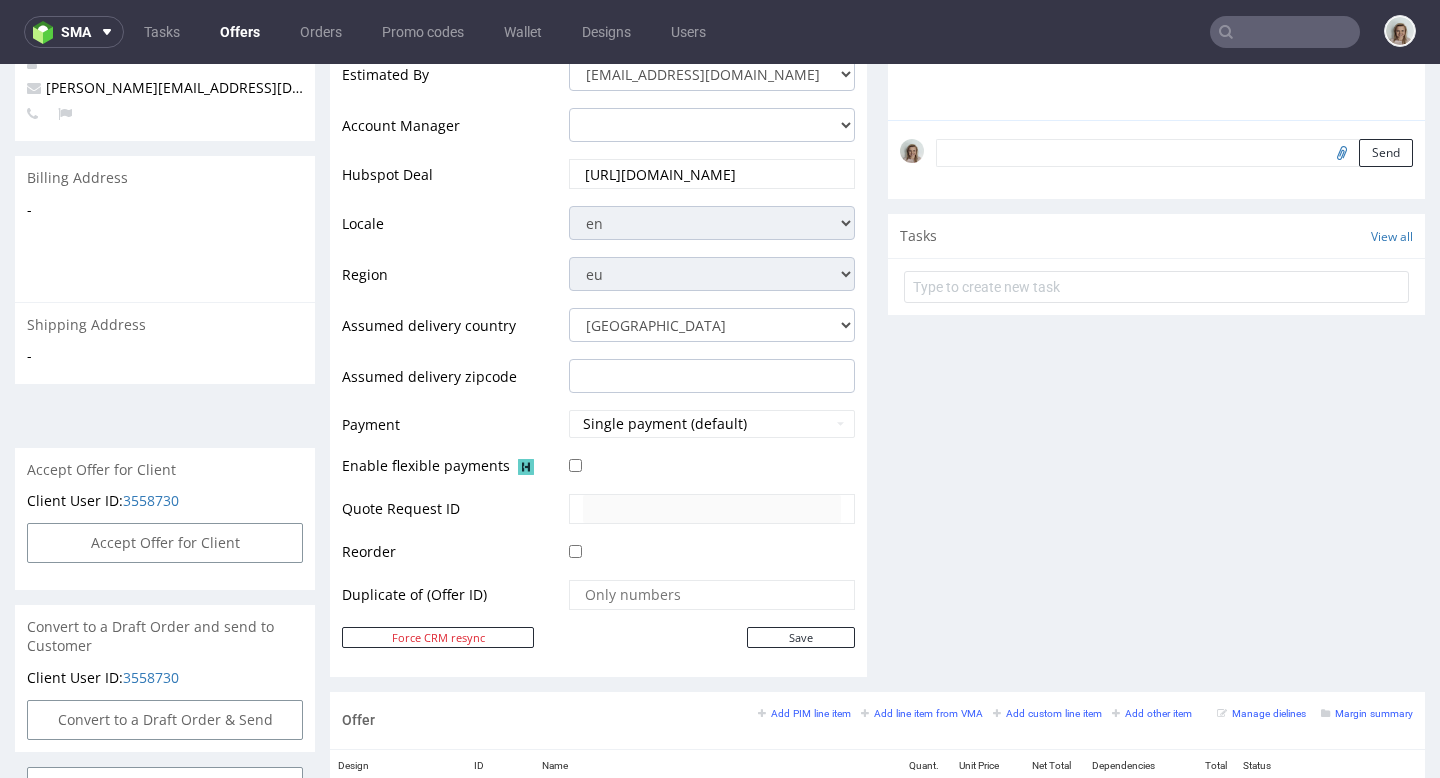 scroll, scrollTop: 686, scrollLeft: 0, axis: vertical 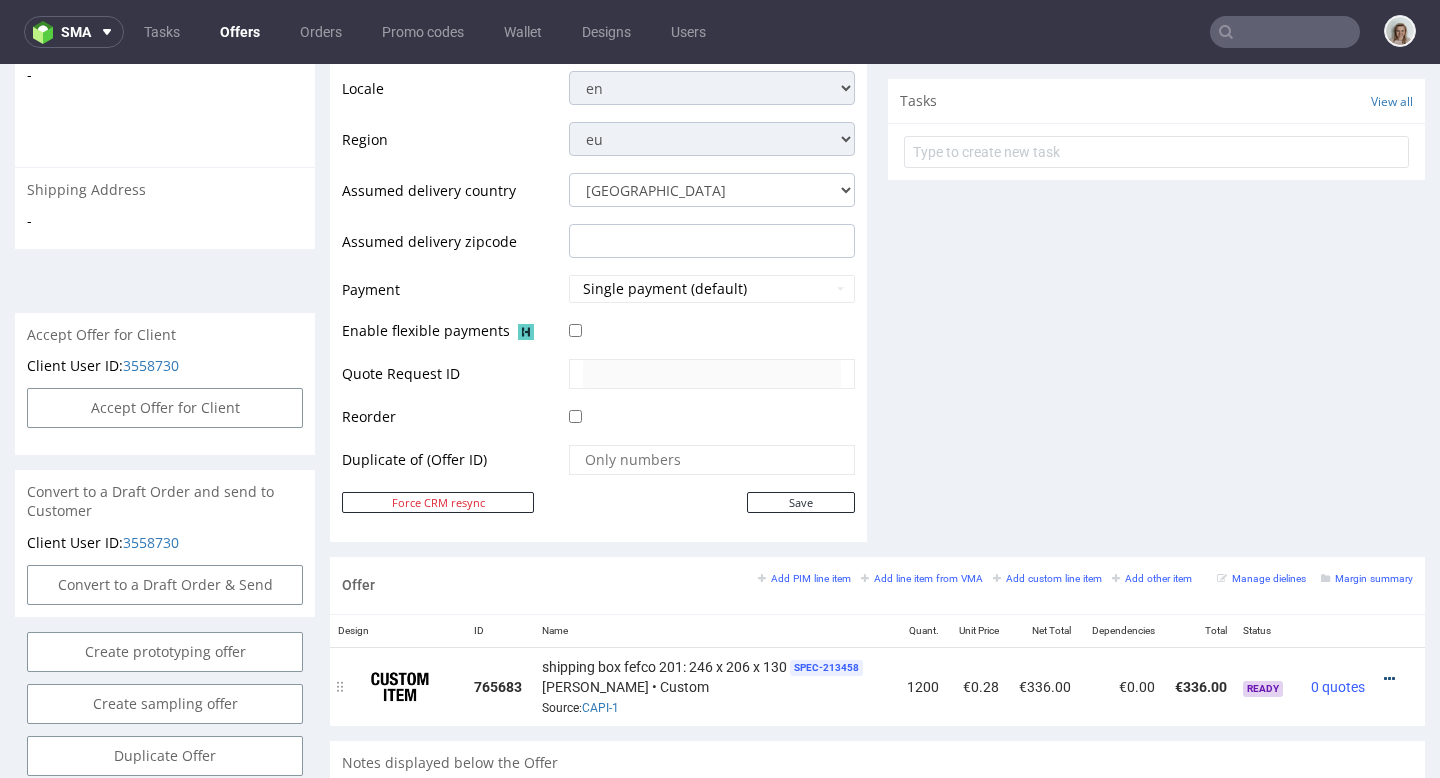 click at bounding box center (1389, 679) 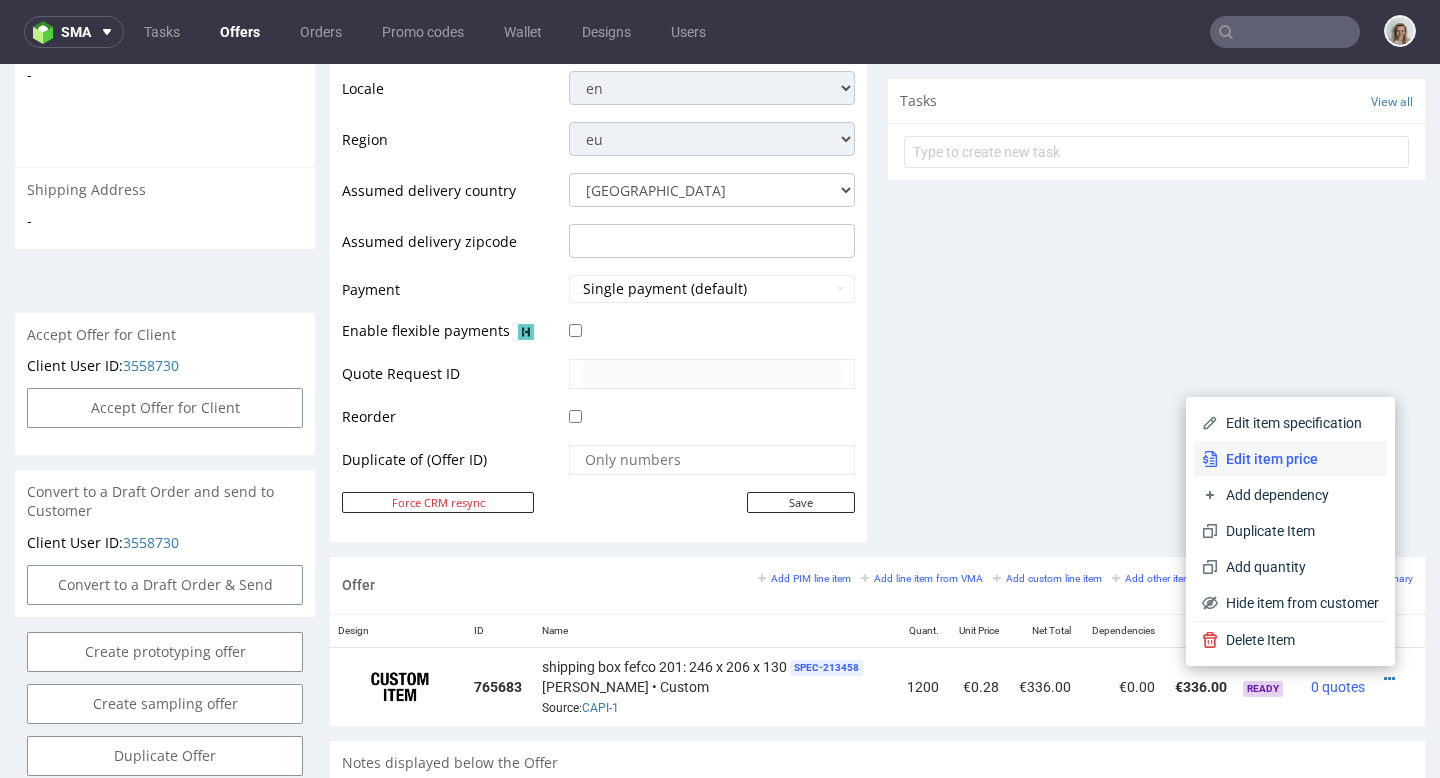 click on "Edit item price" at bounding box center (1298, 459) 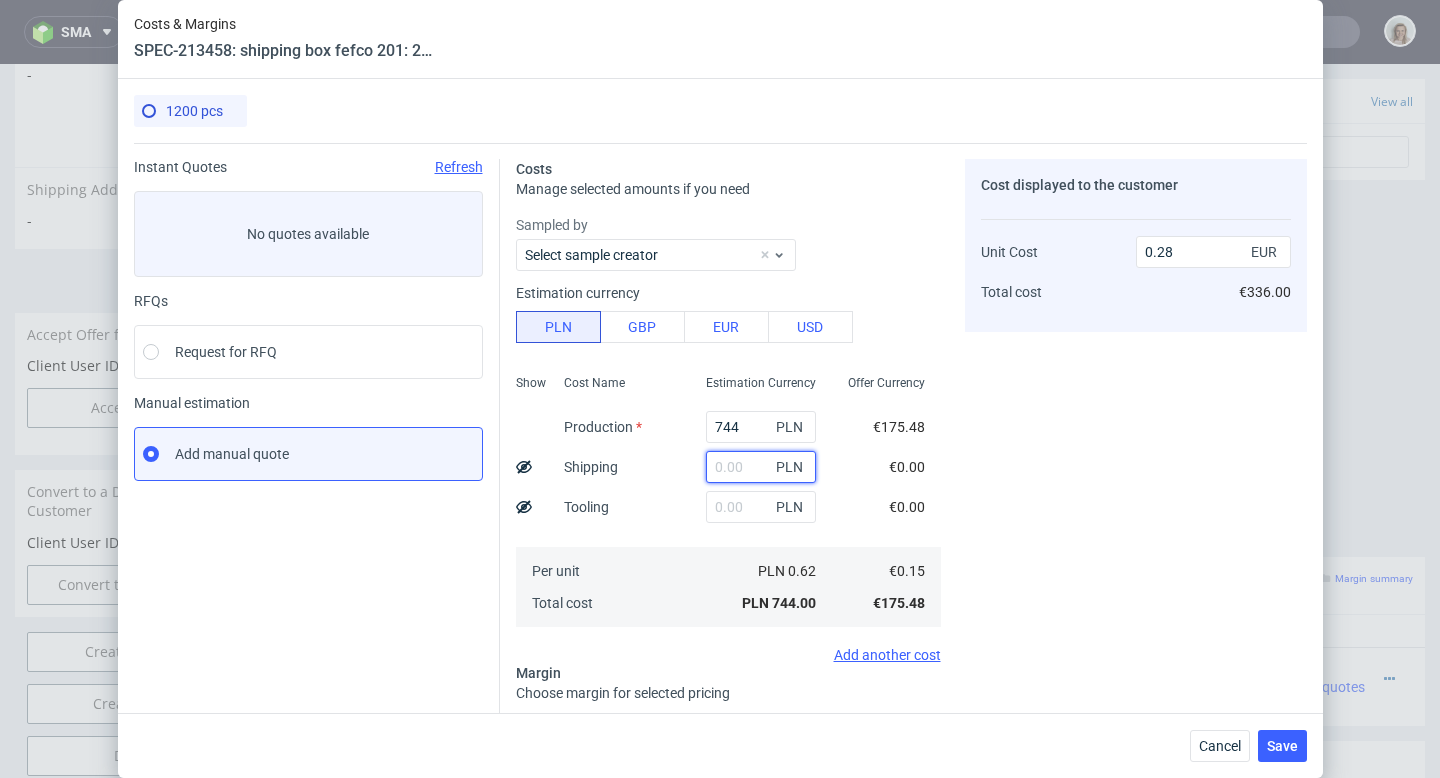 click at bounding box center [761, 467] 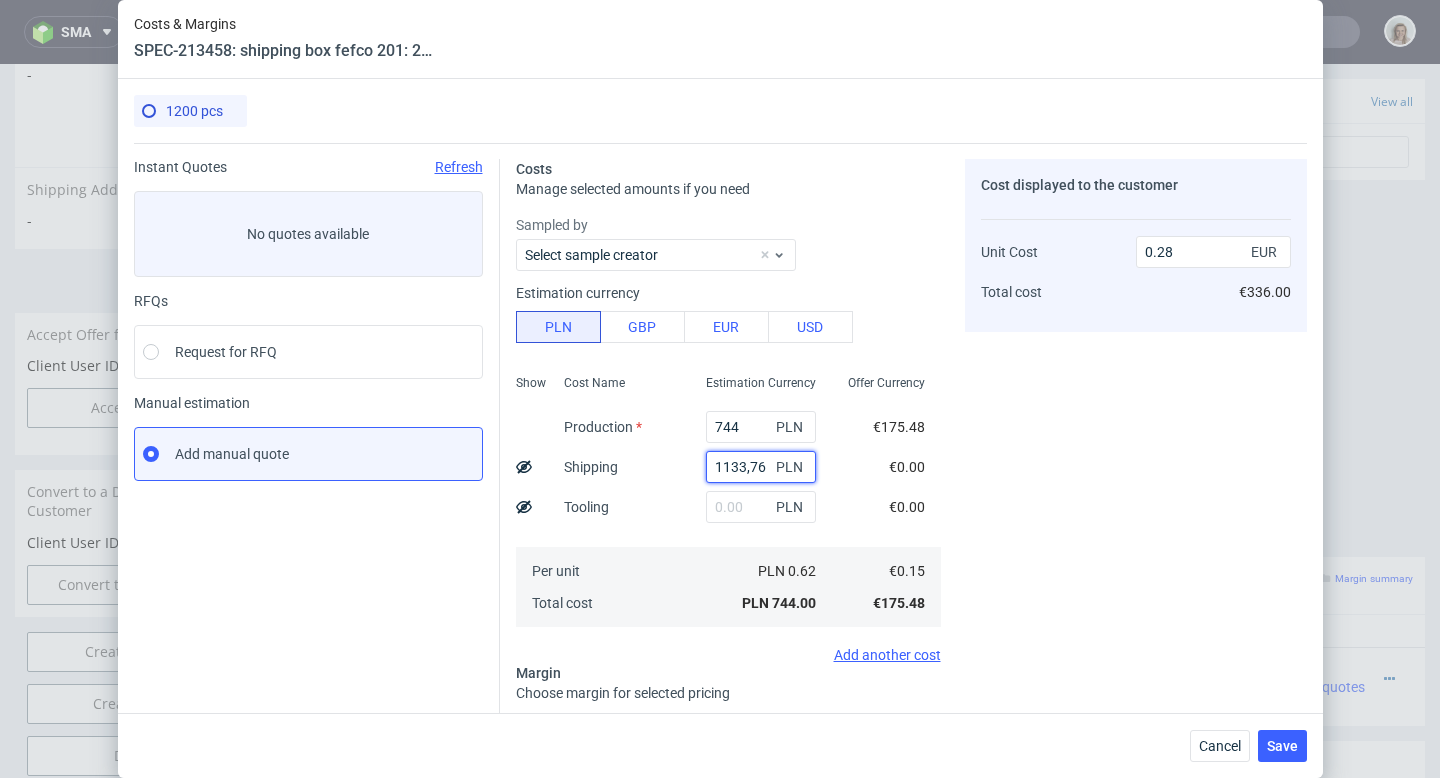 type on "1133.76" 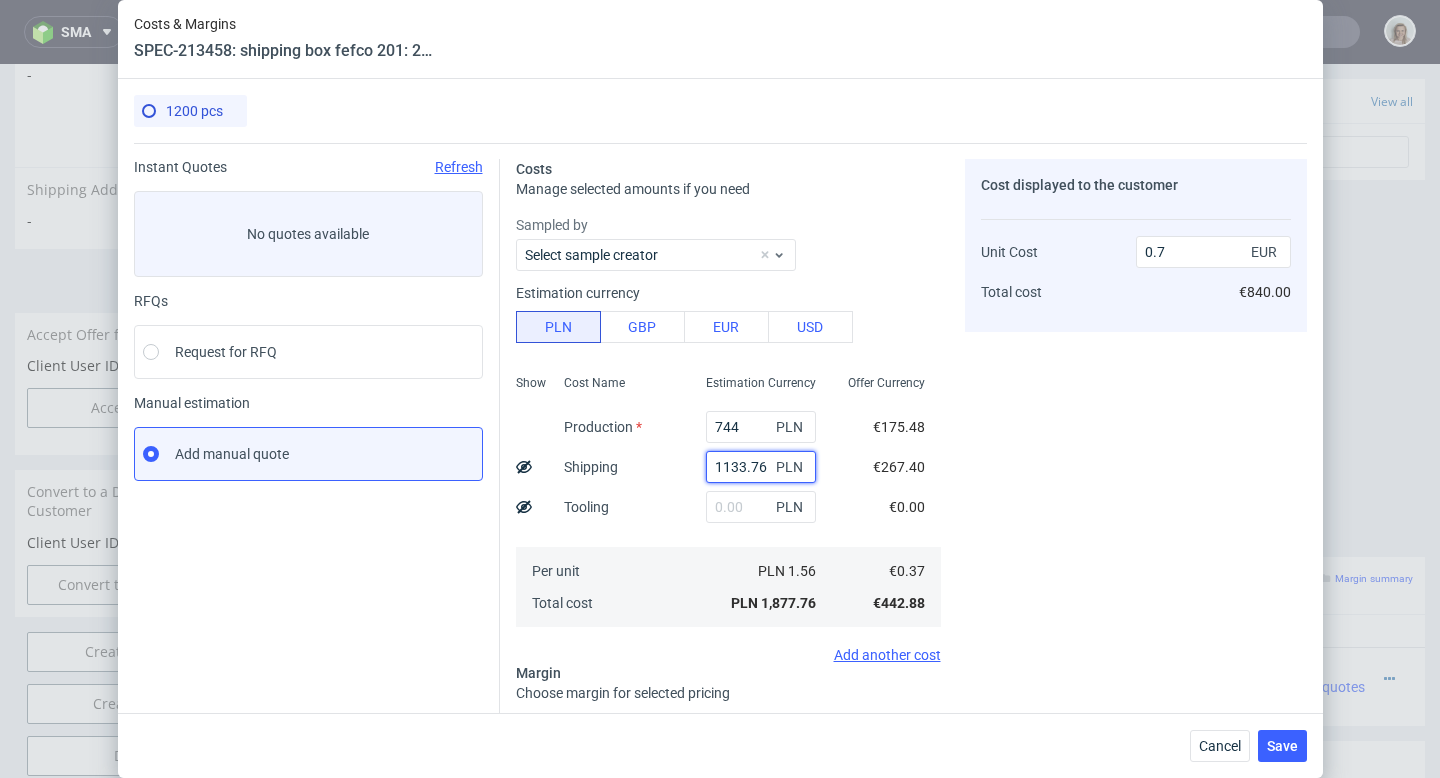 scroll, scrollTop: 157, scrollLeft: 0, axis: vertical 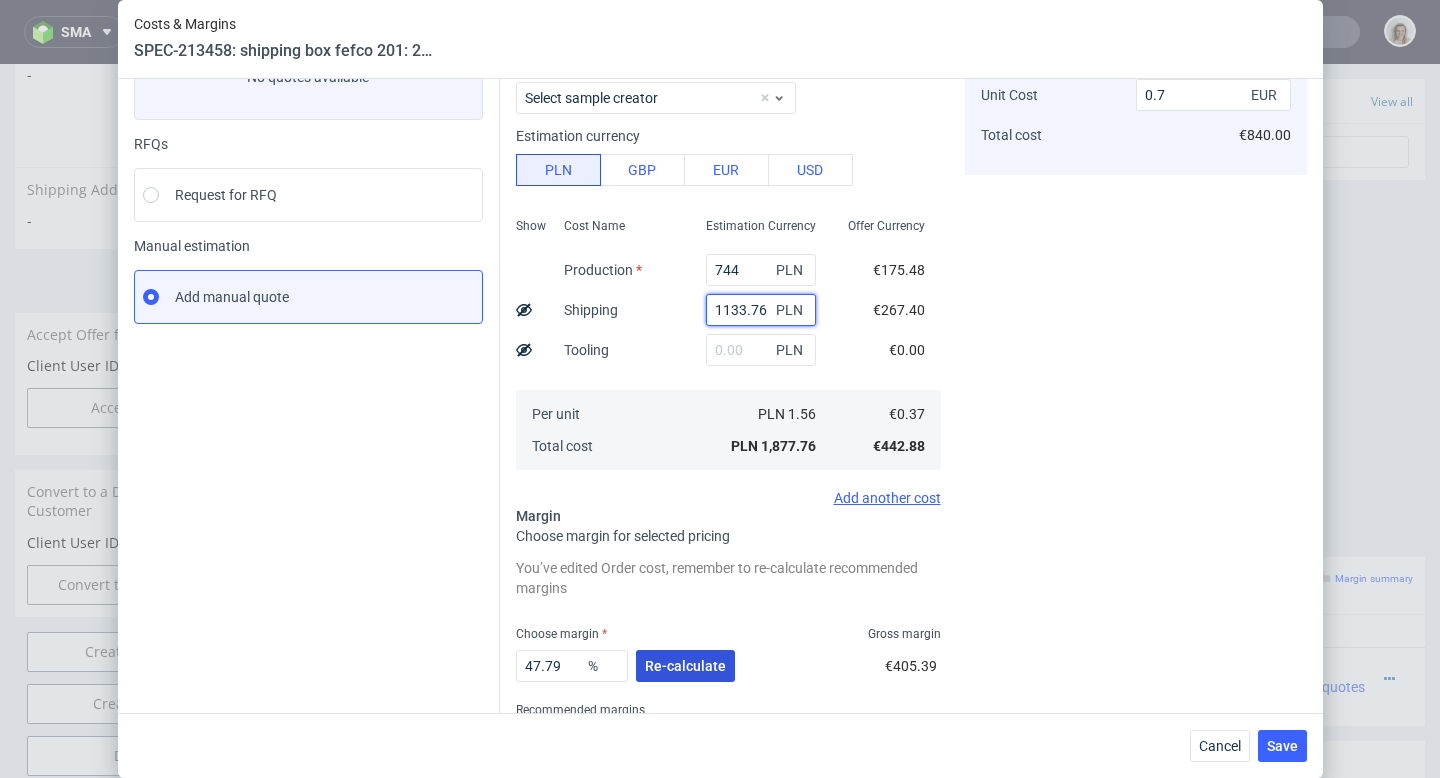 type on "1133.76" 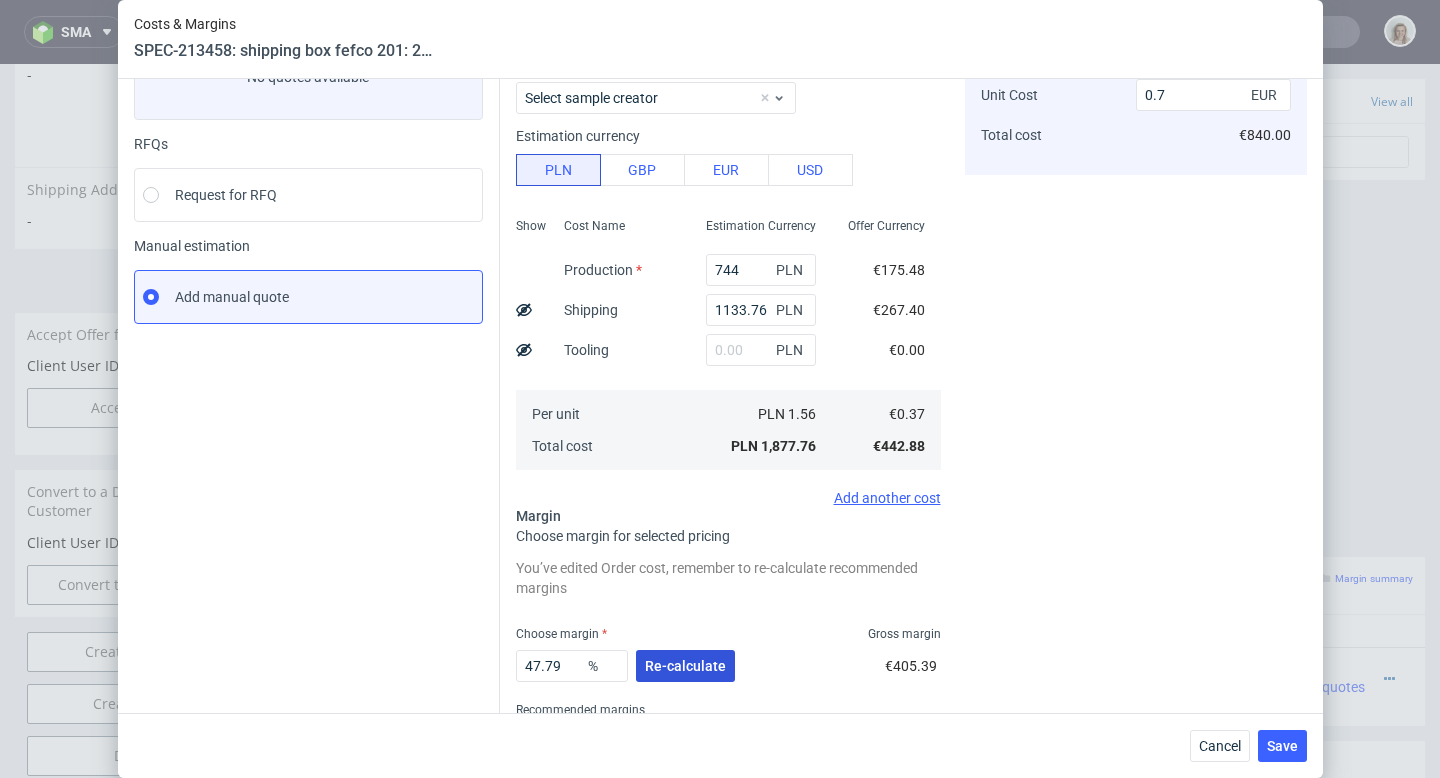 click on "Re-calculate" at bounding box center (685, 666) 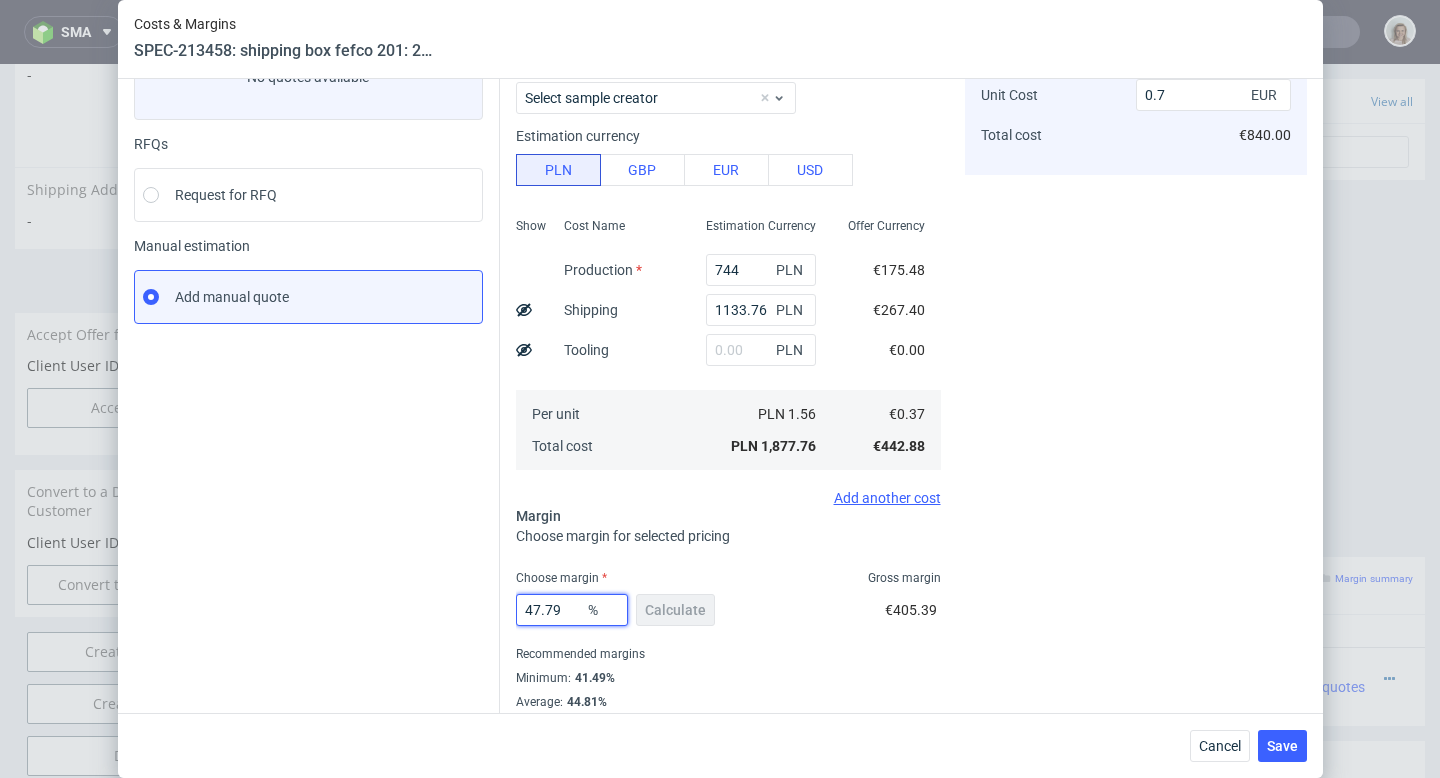 drag, startPoint x: 557, startPoint y: 608, endPoint x: 500, endPoint y: 603, distance: 57.21888 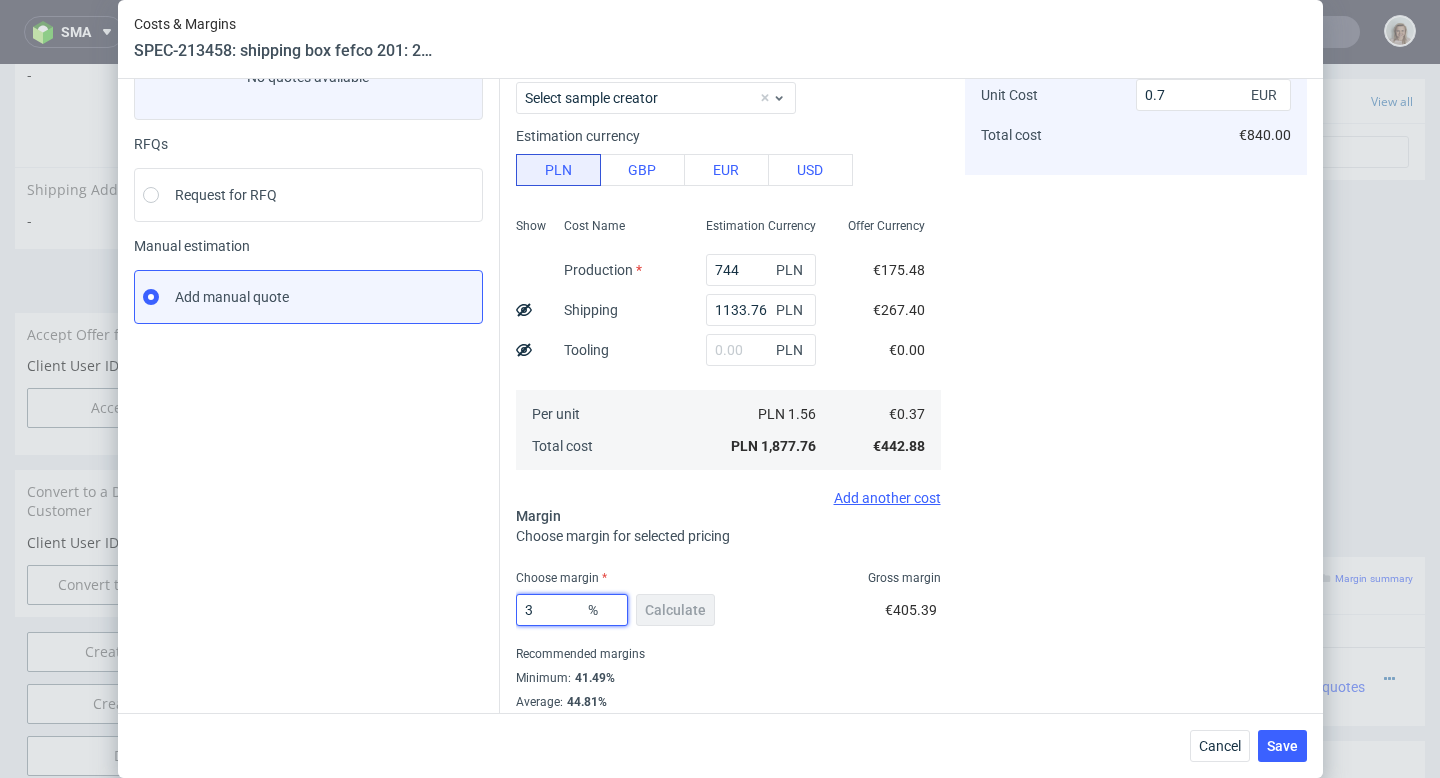 type on "35" 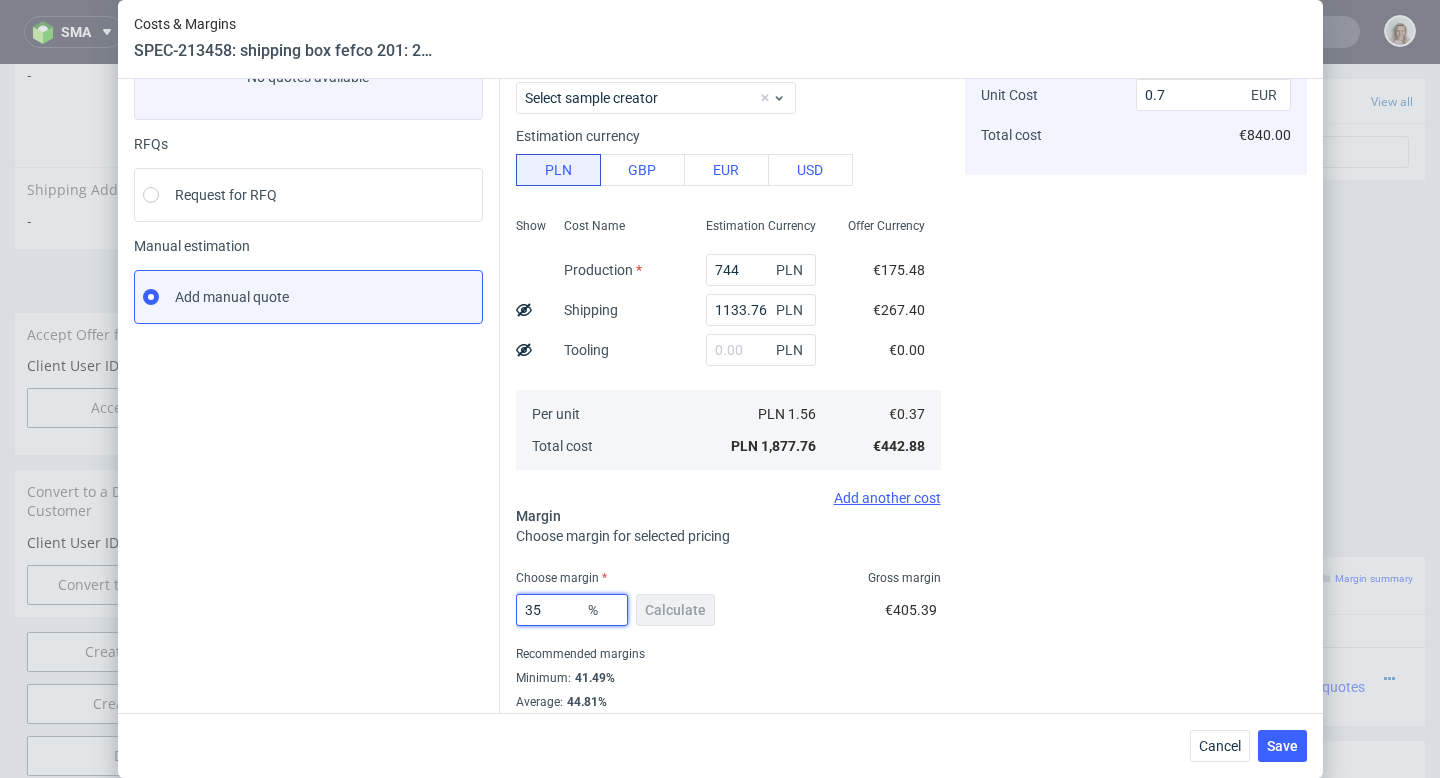 type on "0.56" 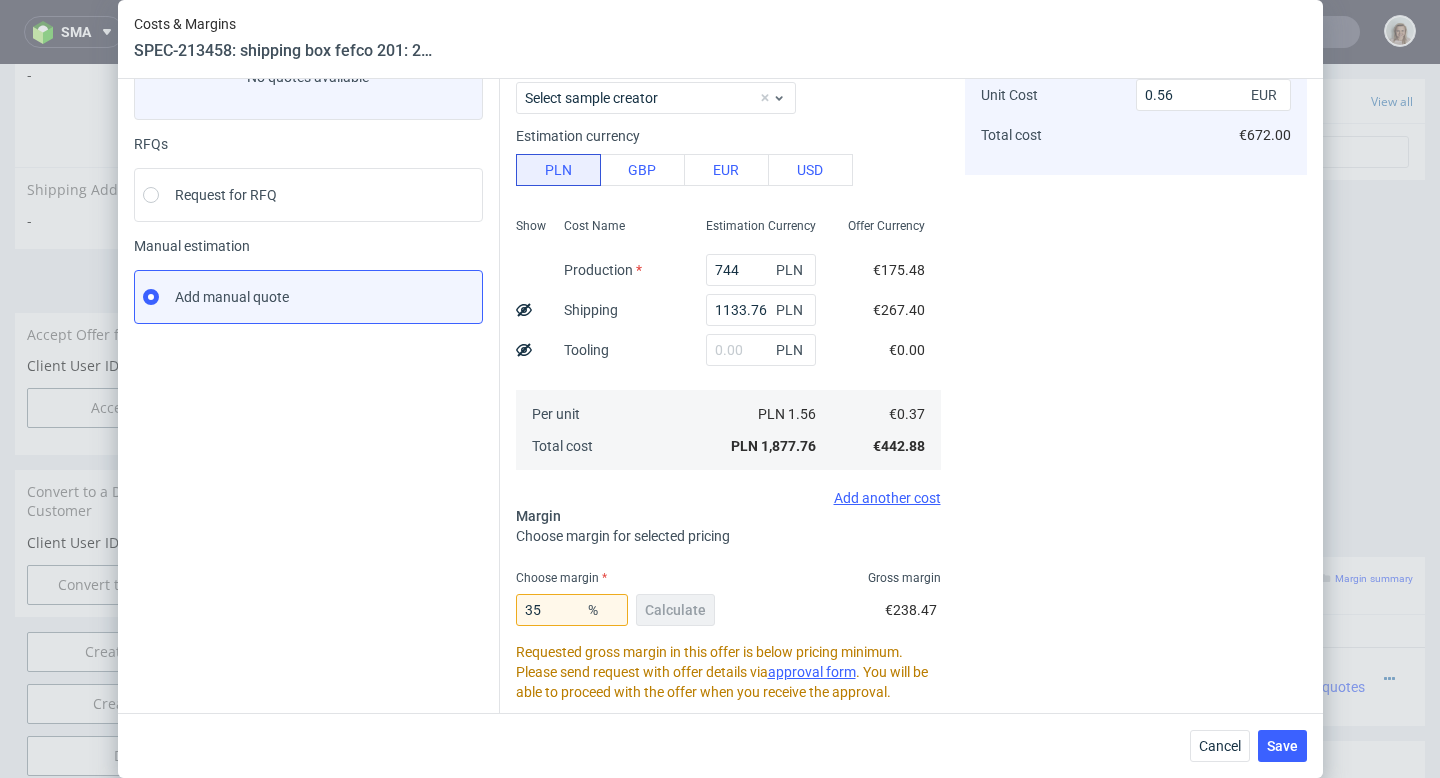 click on "Cost displayed to the customer Unit Cost Total cost 0.56 EUR €672.00" at bounding box center [1136, 478] 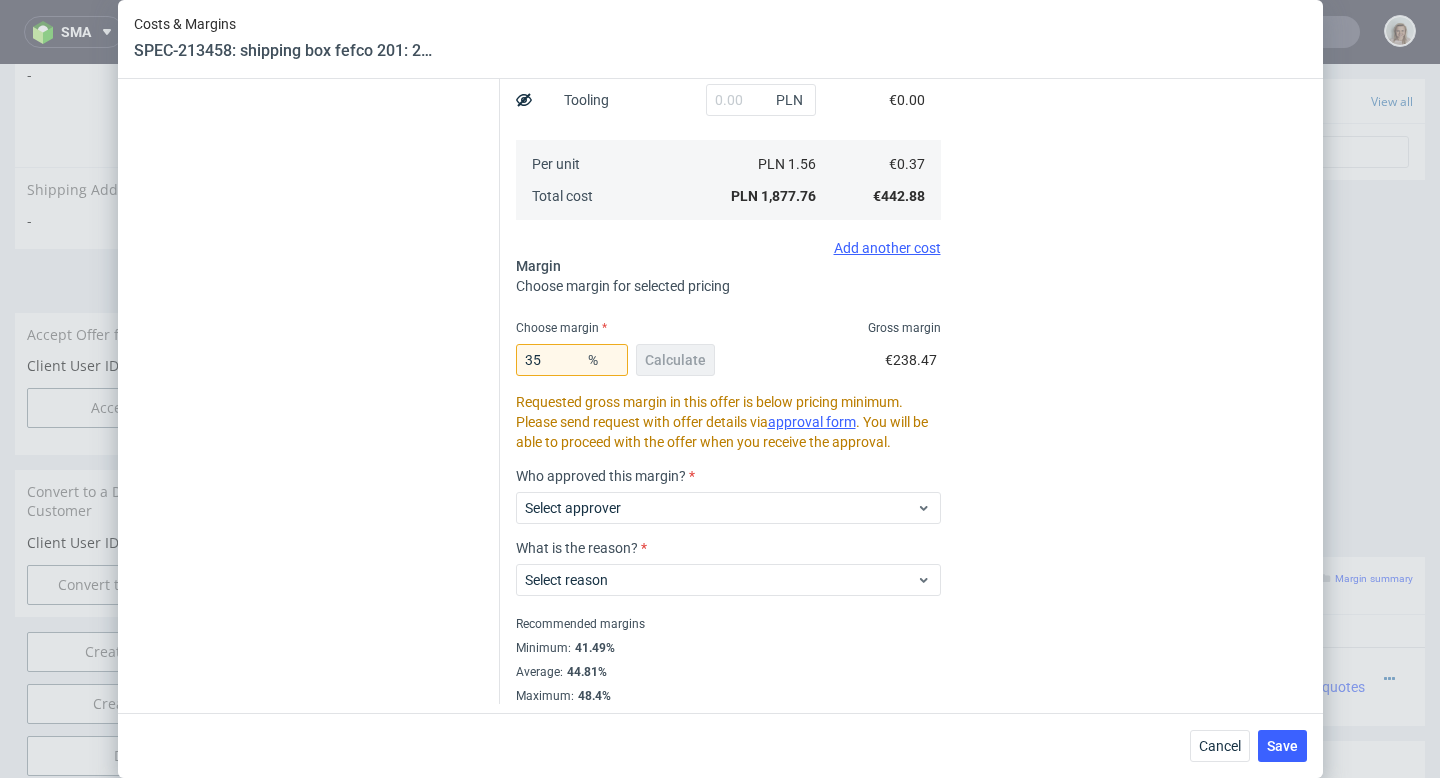 scroll, scrollTop: 414, scrollLeft: 0, axis: vertical 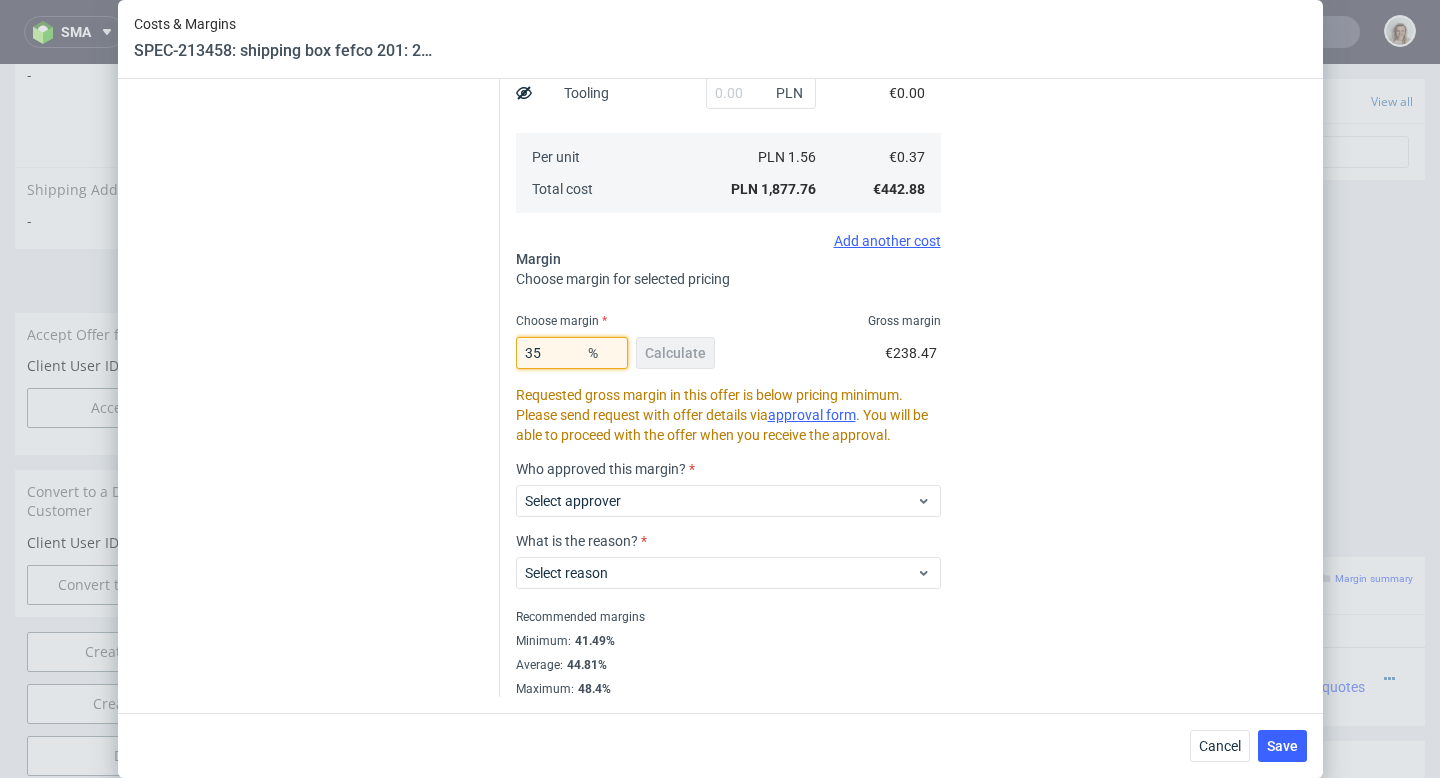 drag, startPoint x: 534, startPoint y: 350, endPoint x: 480, endPoint y: 344, distance: 54.33231 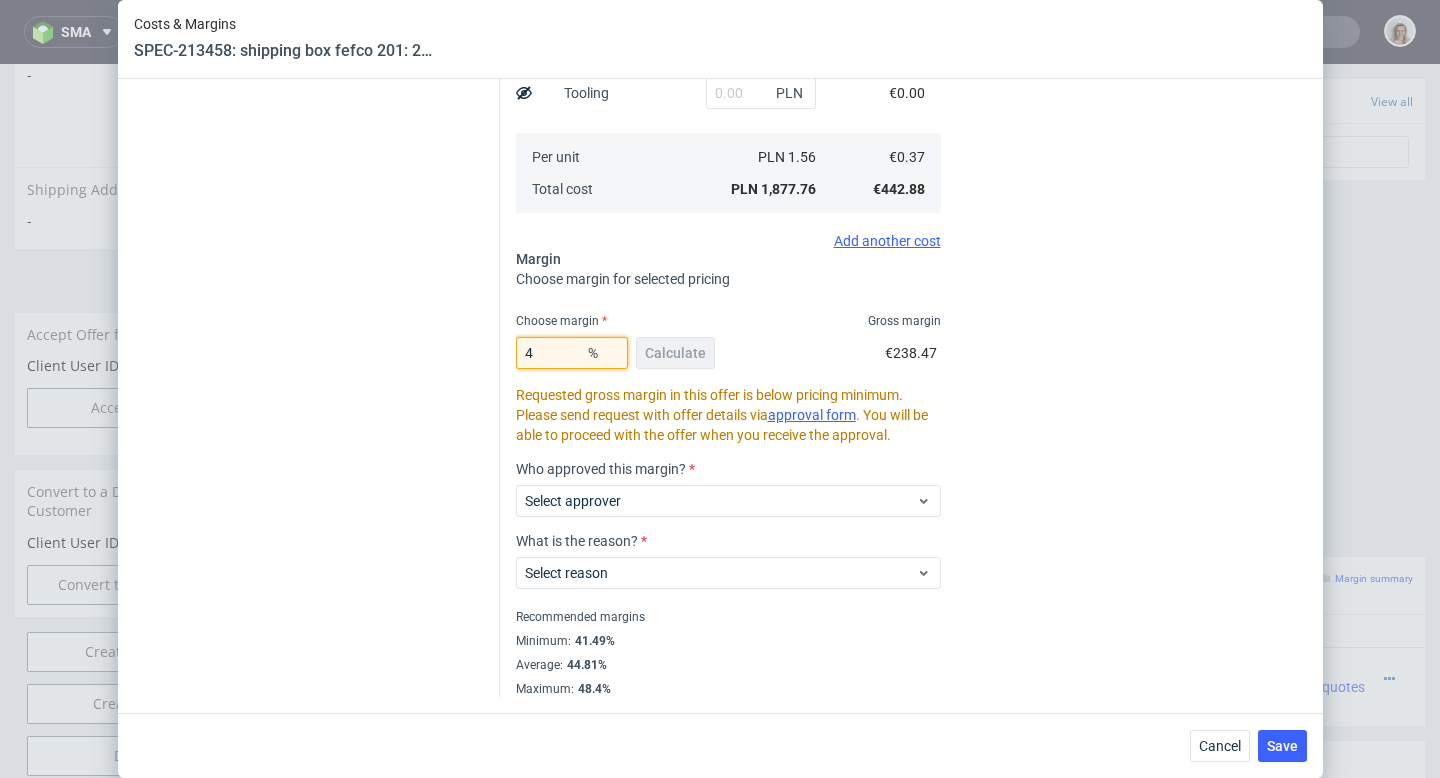type on "41" 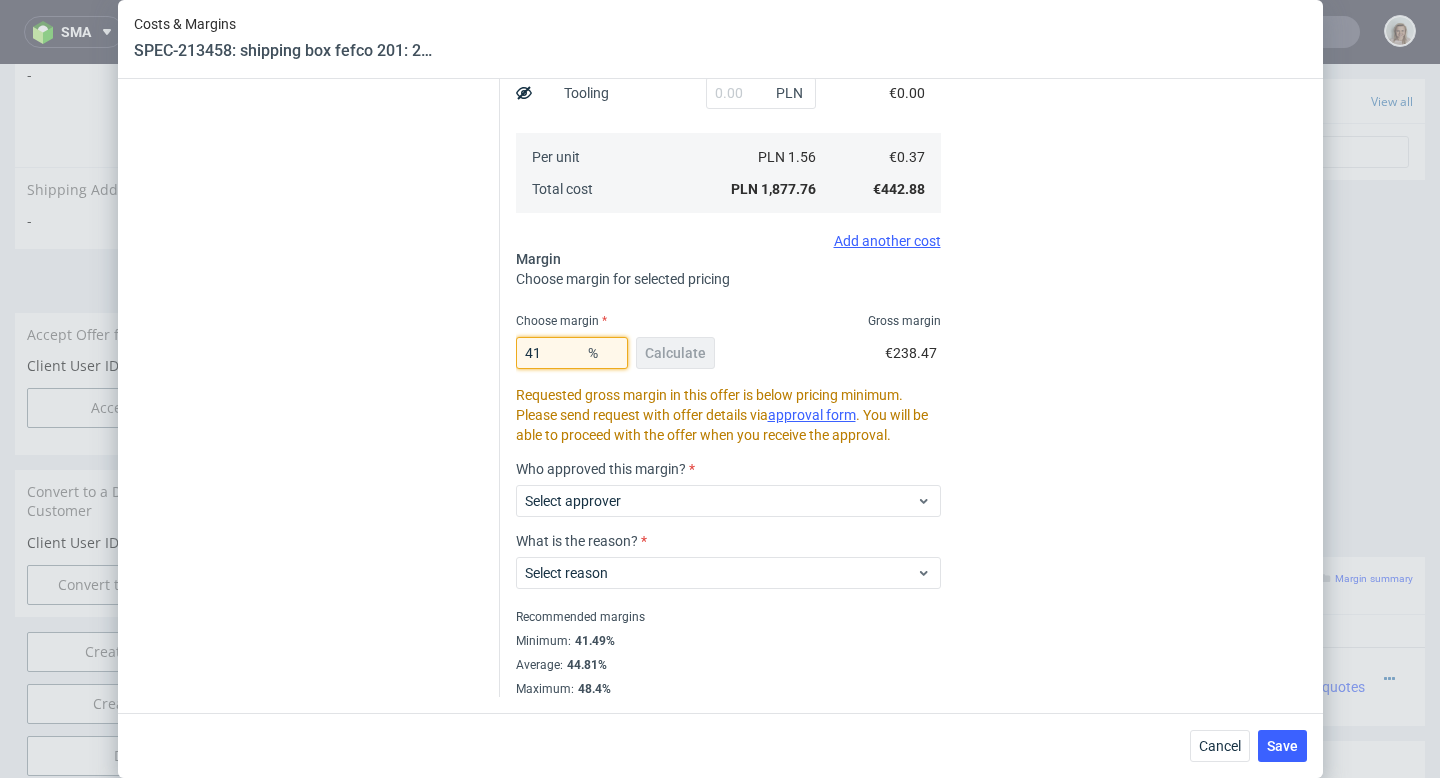 type on "0.62" 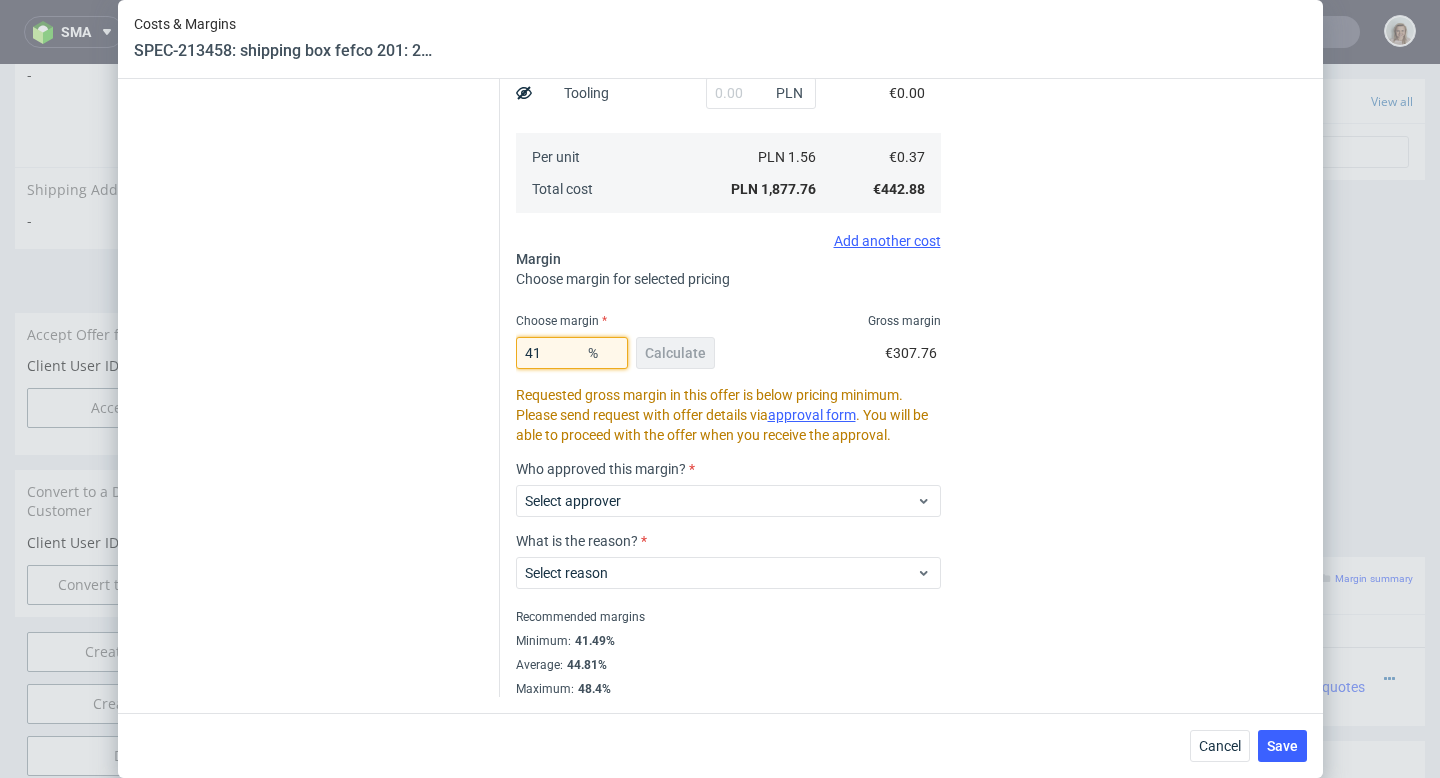 type on "4" 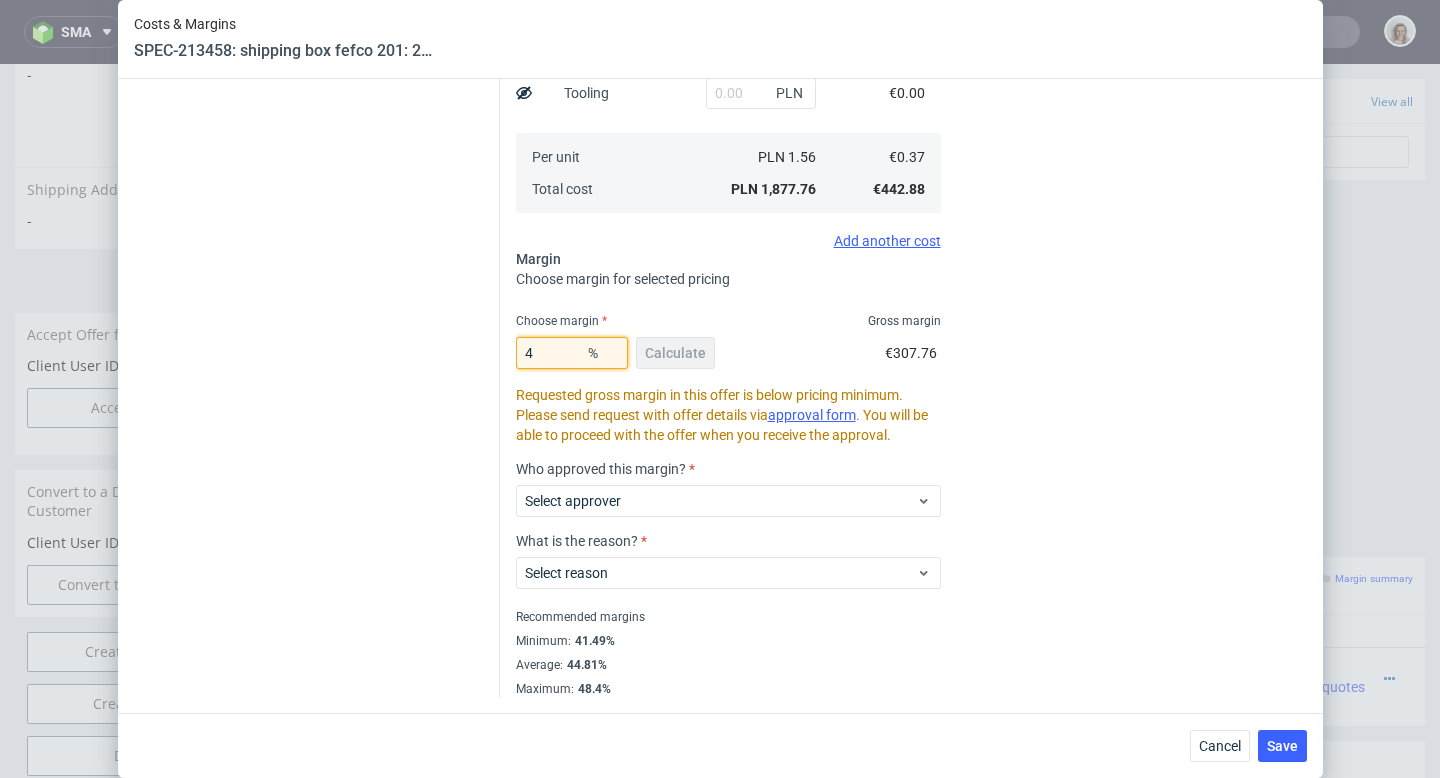 type on "0.38" 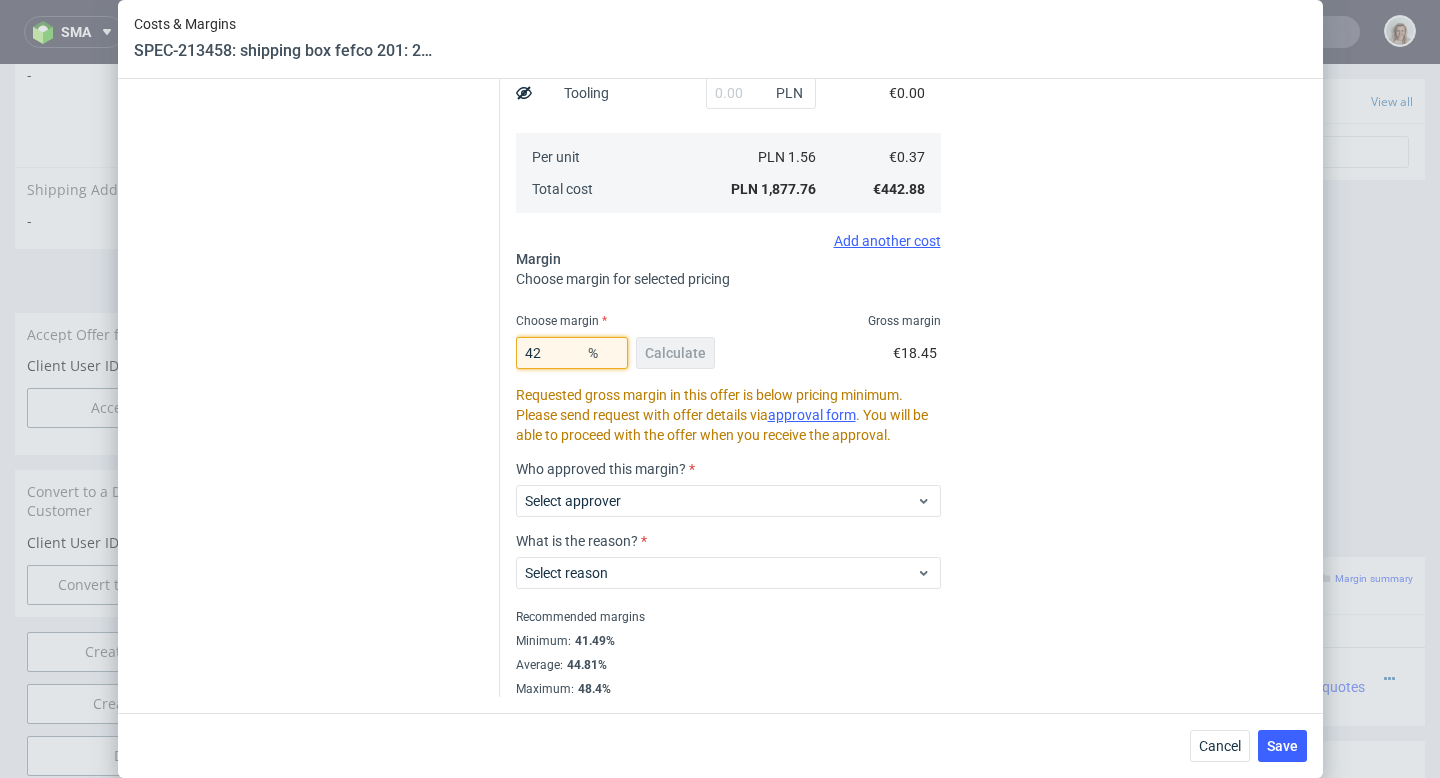 type on "0.63" 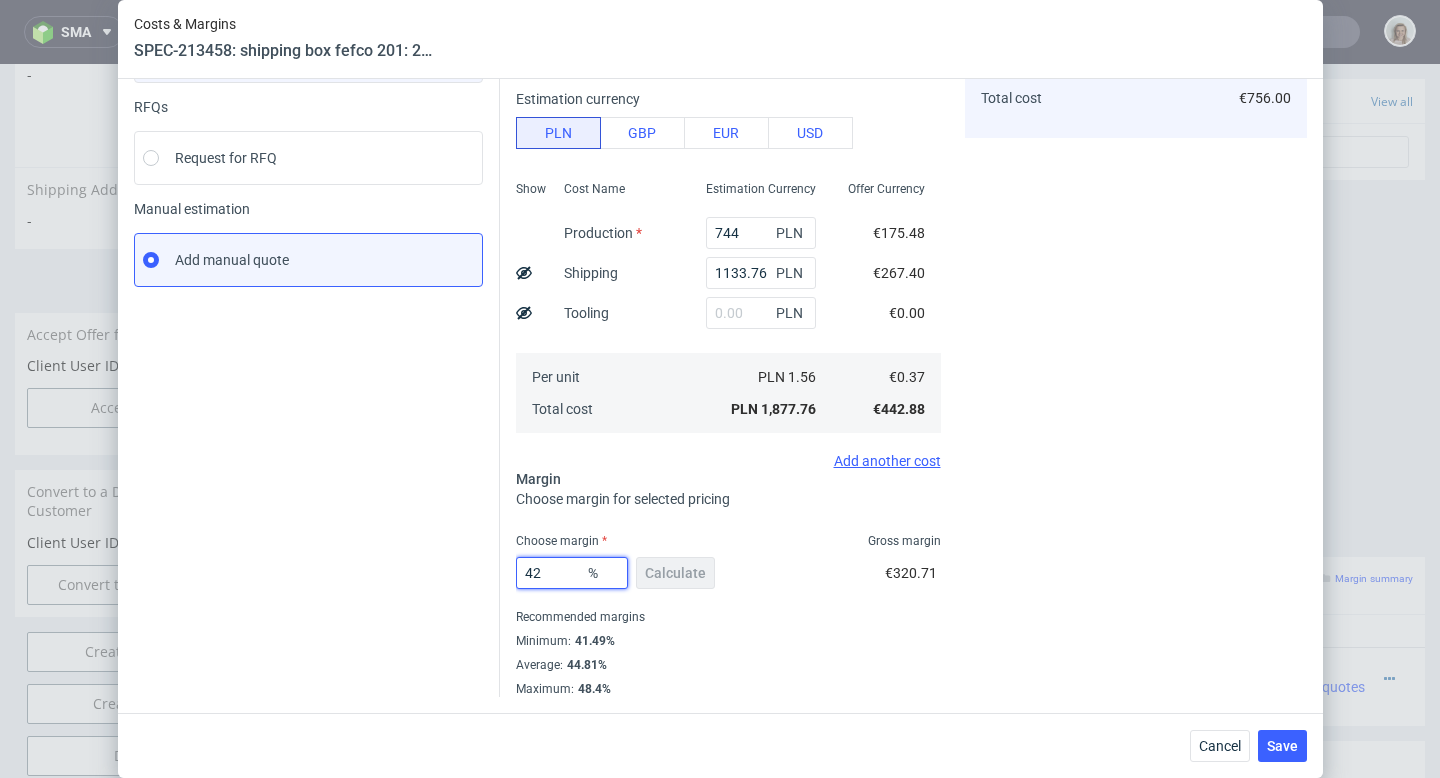 scroll, scrollTop: 194, scrollLeft: 0, axis: vertical 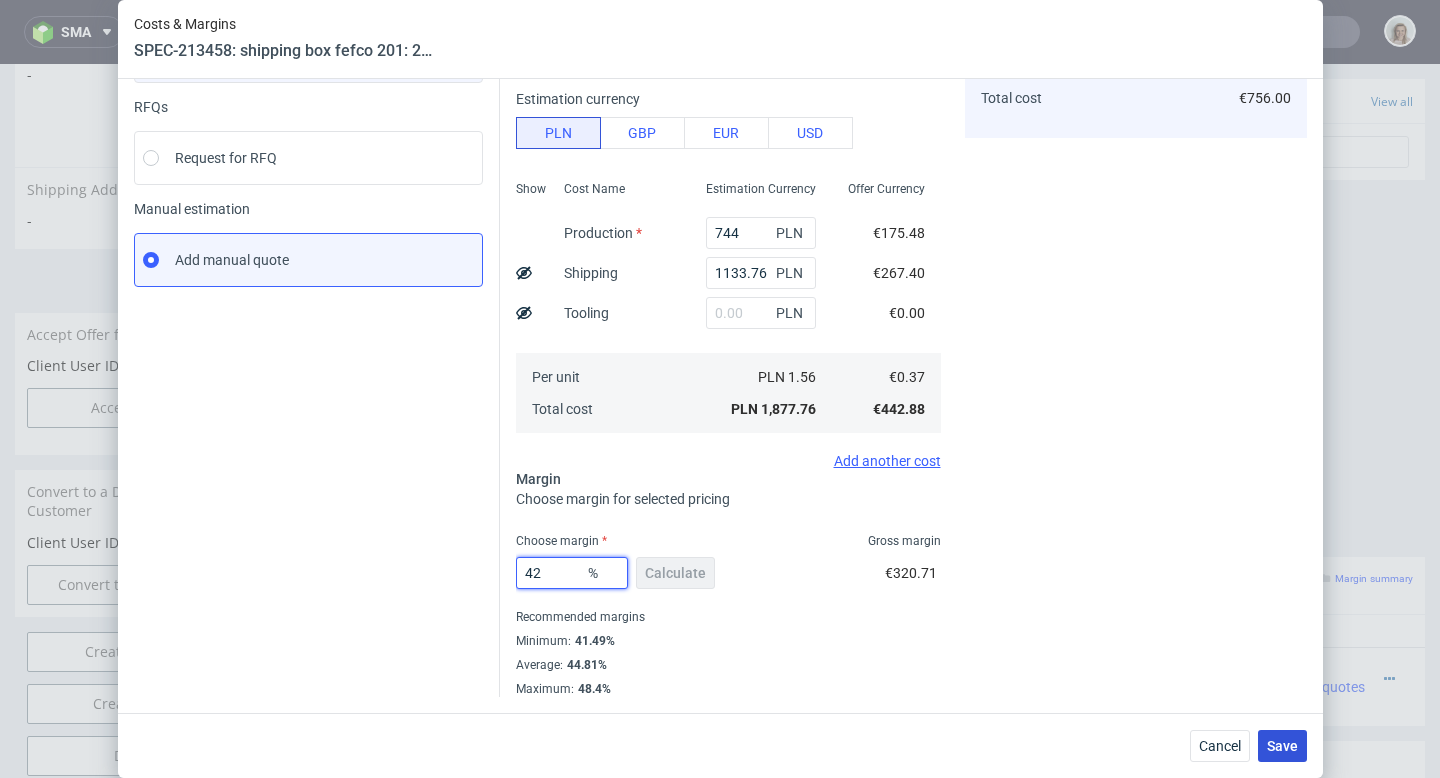 type on "42" 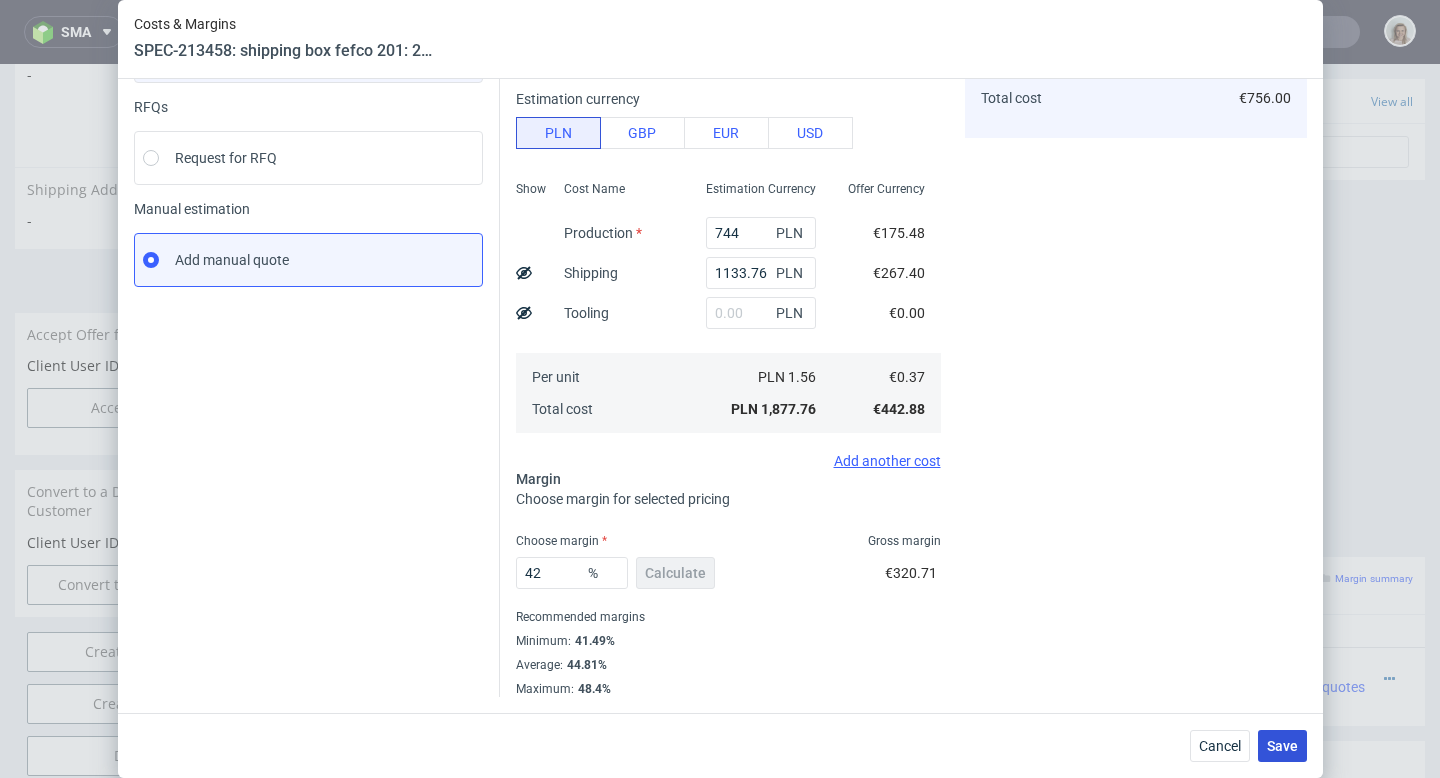 click on "Save" at bounding box center (1282, 746) 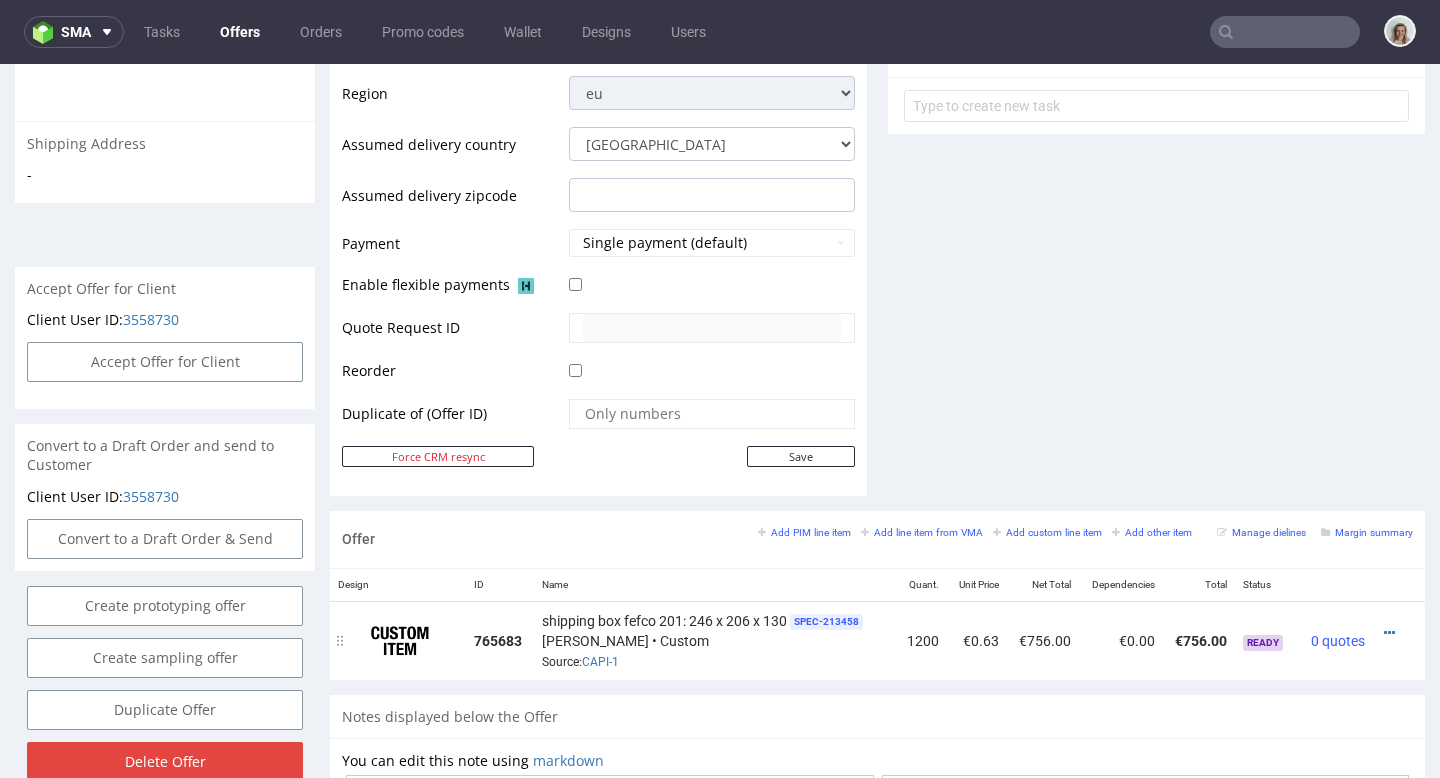 scroll, scrollTop: 751, scrollLeft: 0, axis: vertical 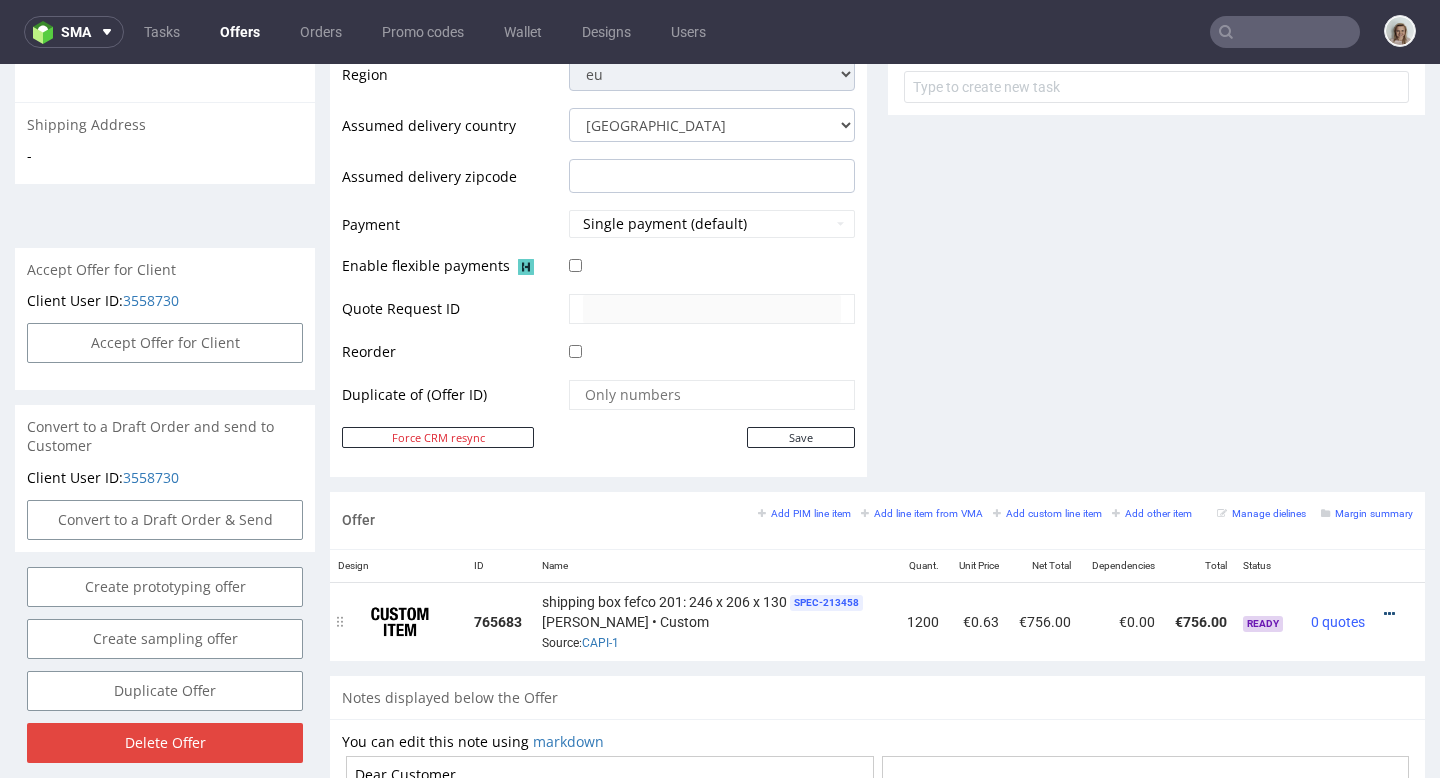 click at bounding box center (1389, 614) 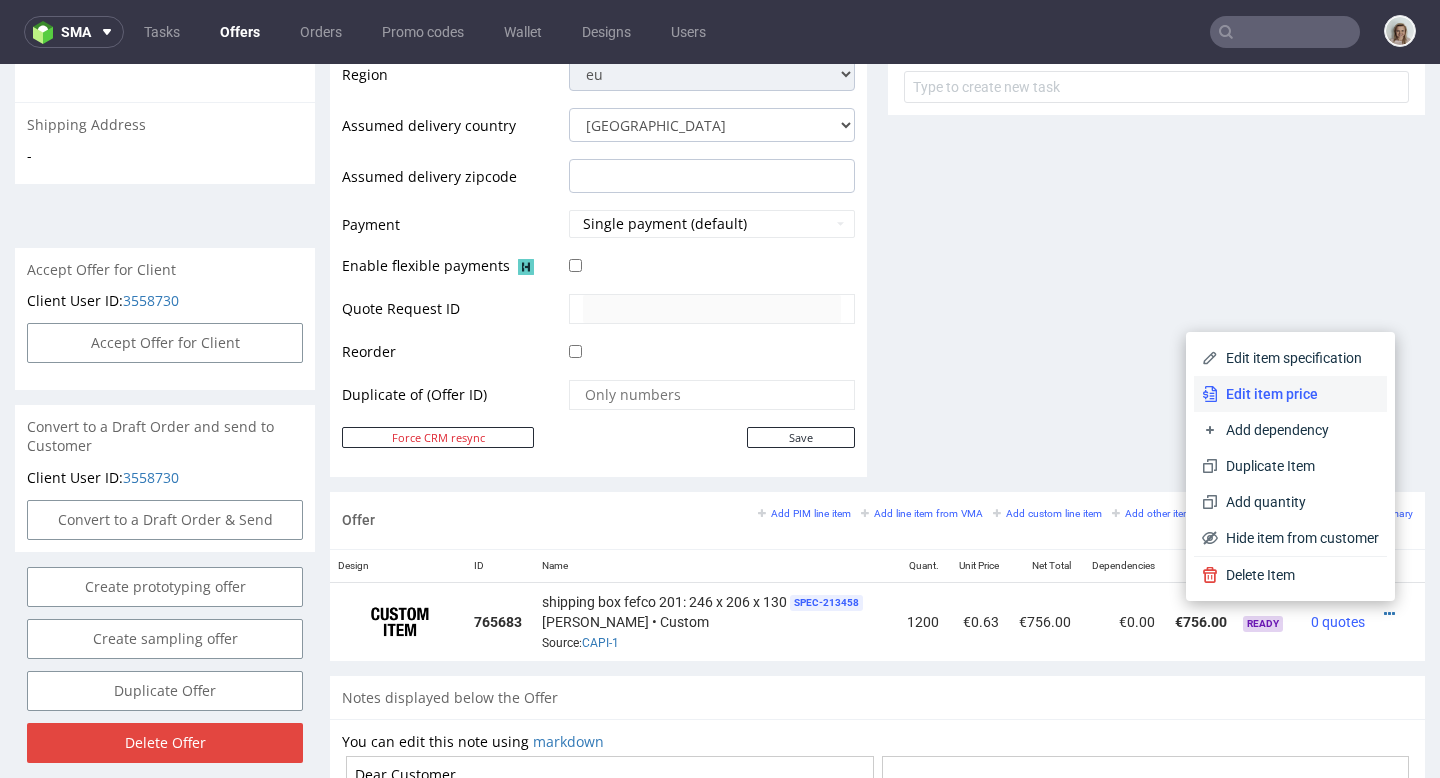click on "Edit item price" at bounding box center (1298, 394) 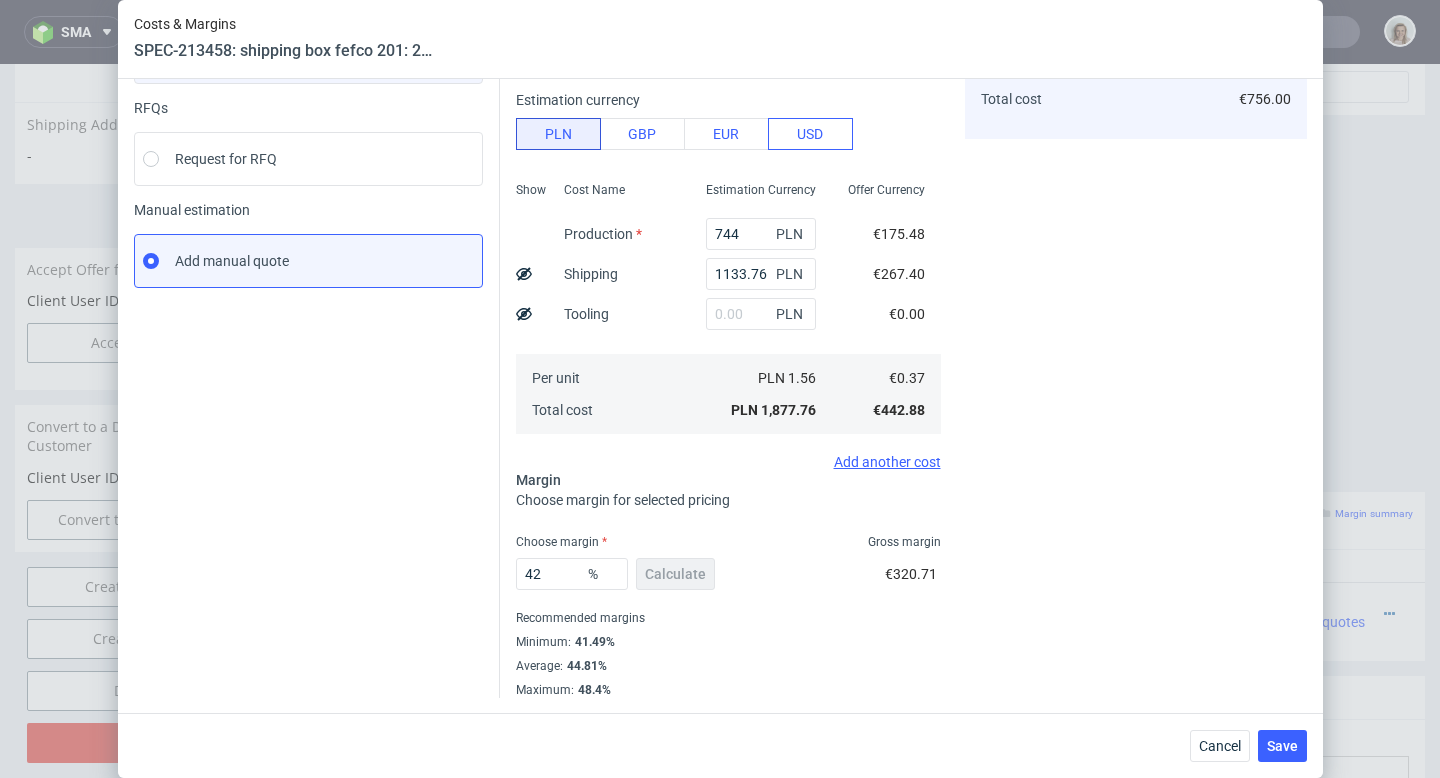 scroll, scrollTop: 194, scrollLeft: 0, axis: vertical 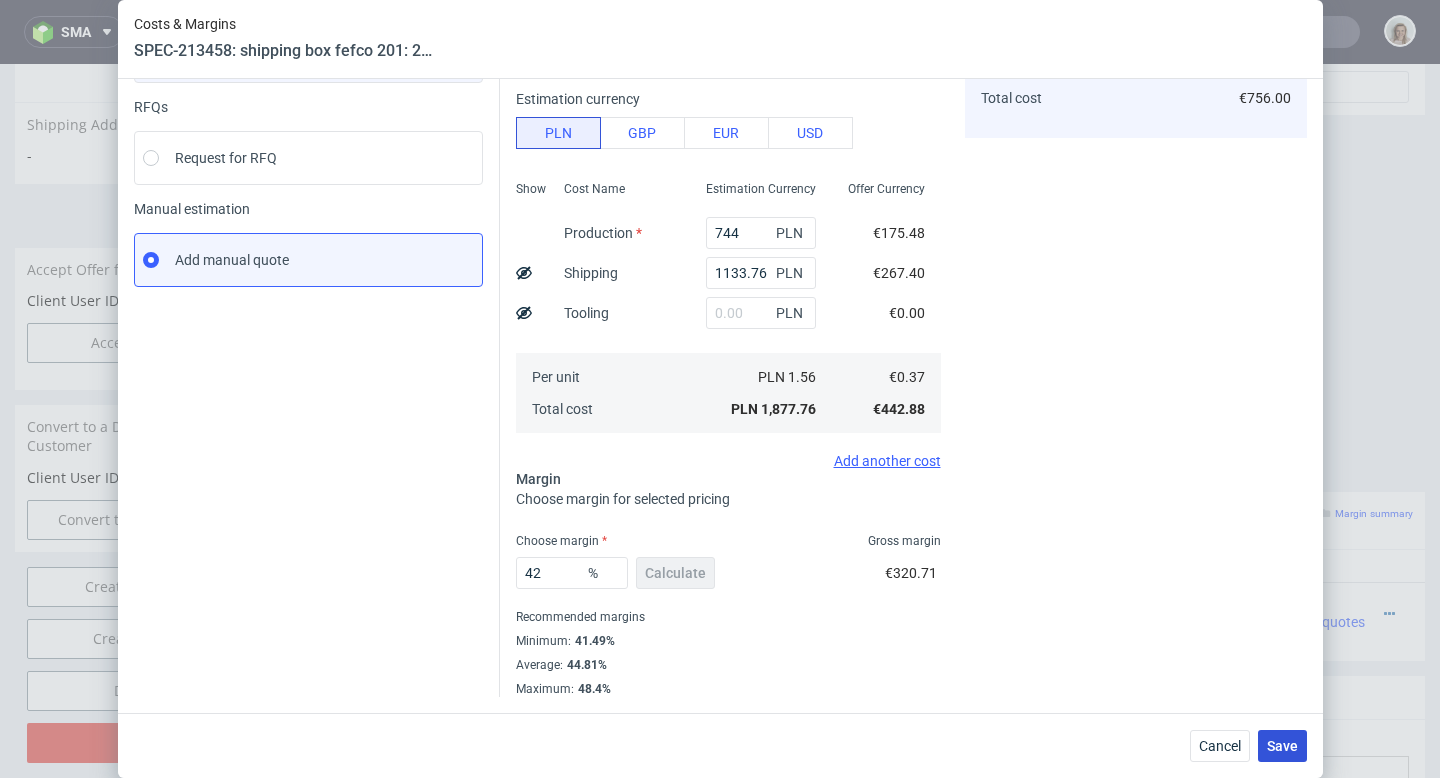 click on "Save" at bounding box center [1282, 746] 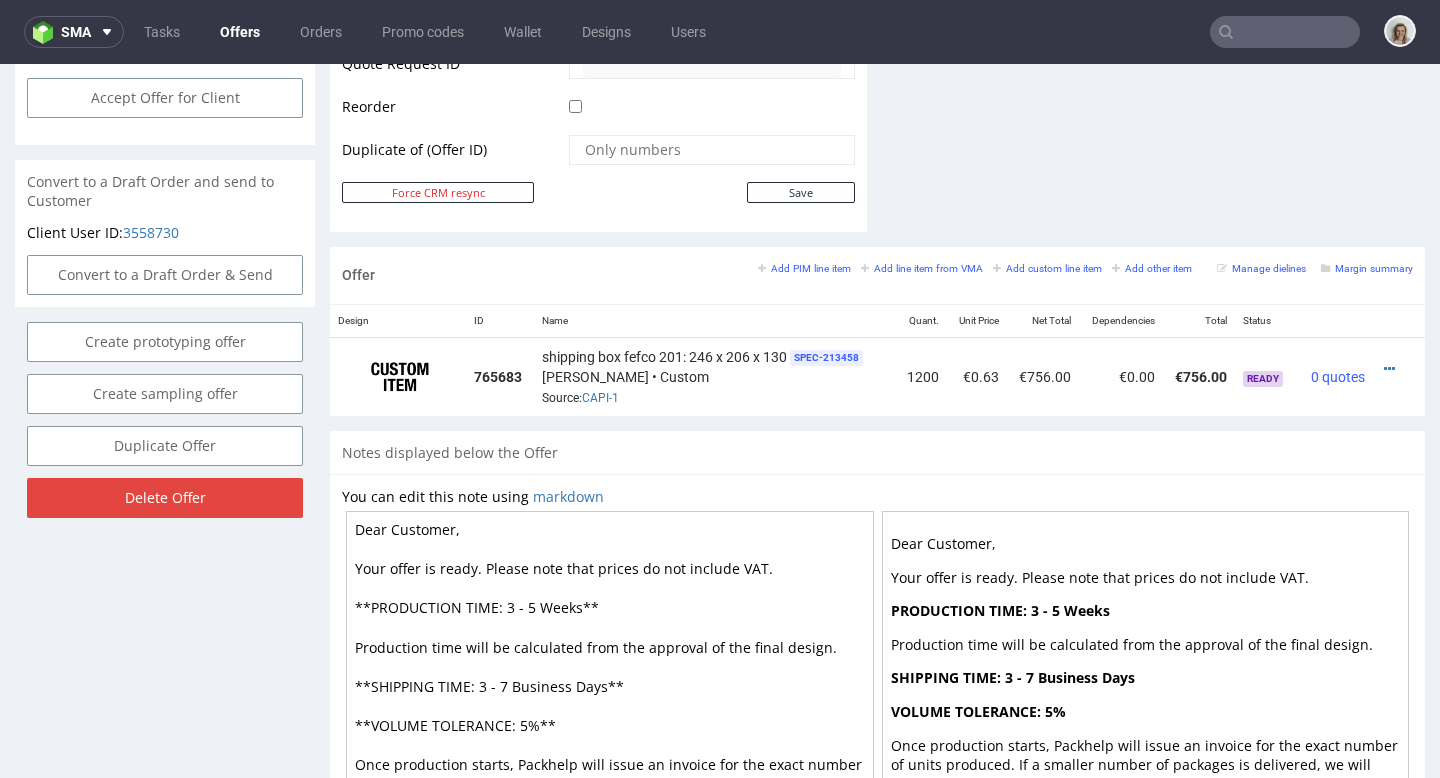 scroll, scrollTop: 1013, scrollLeft: 0, axis: vertical 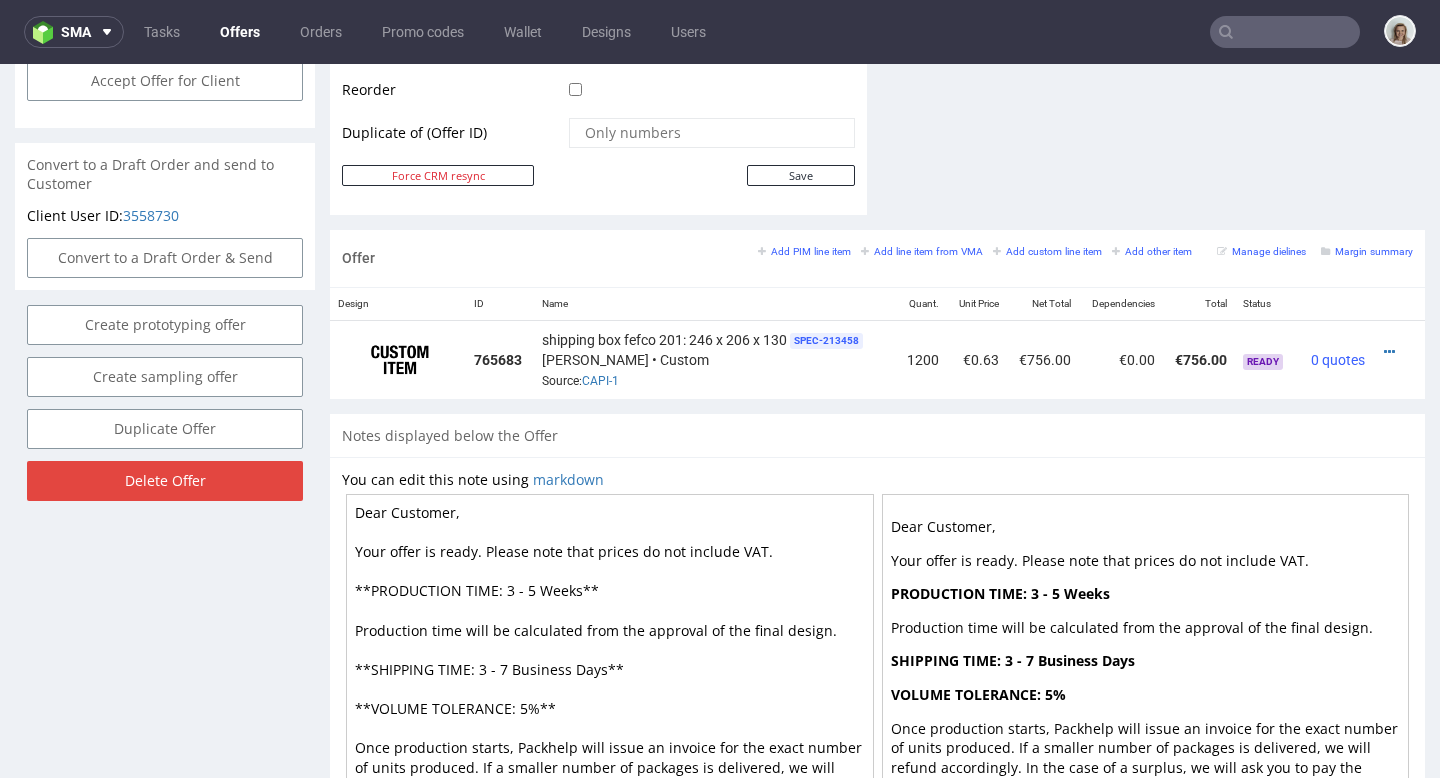 drag, startPoint x: 393, startPoint y: 505, endPoint x: 483, endPoint y: 515, distance: 90.55385 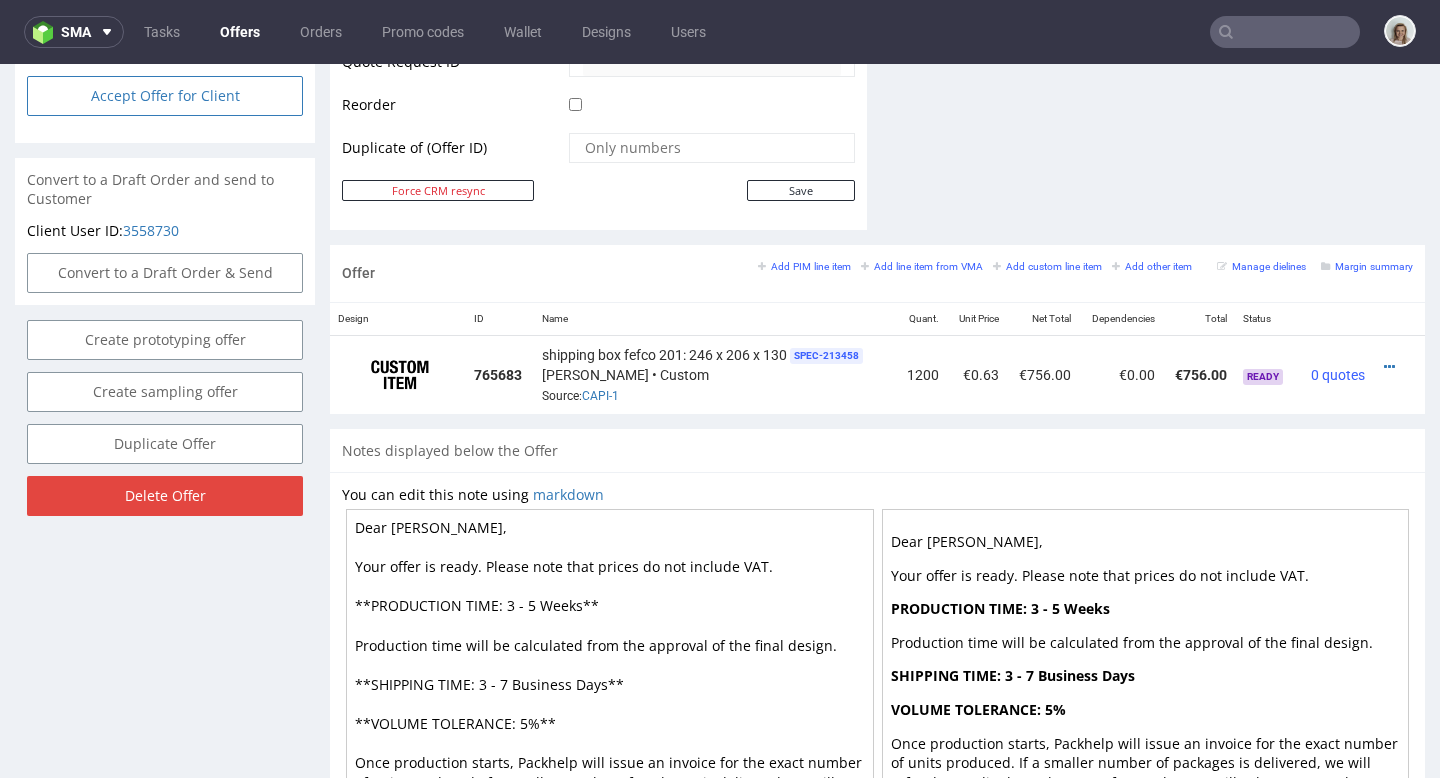 scroll, scrollTop: 978, scrollLeft: 0, axis: vertical 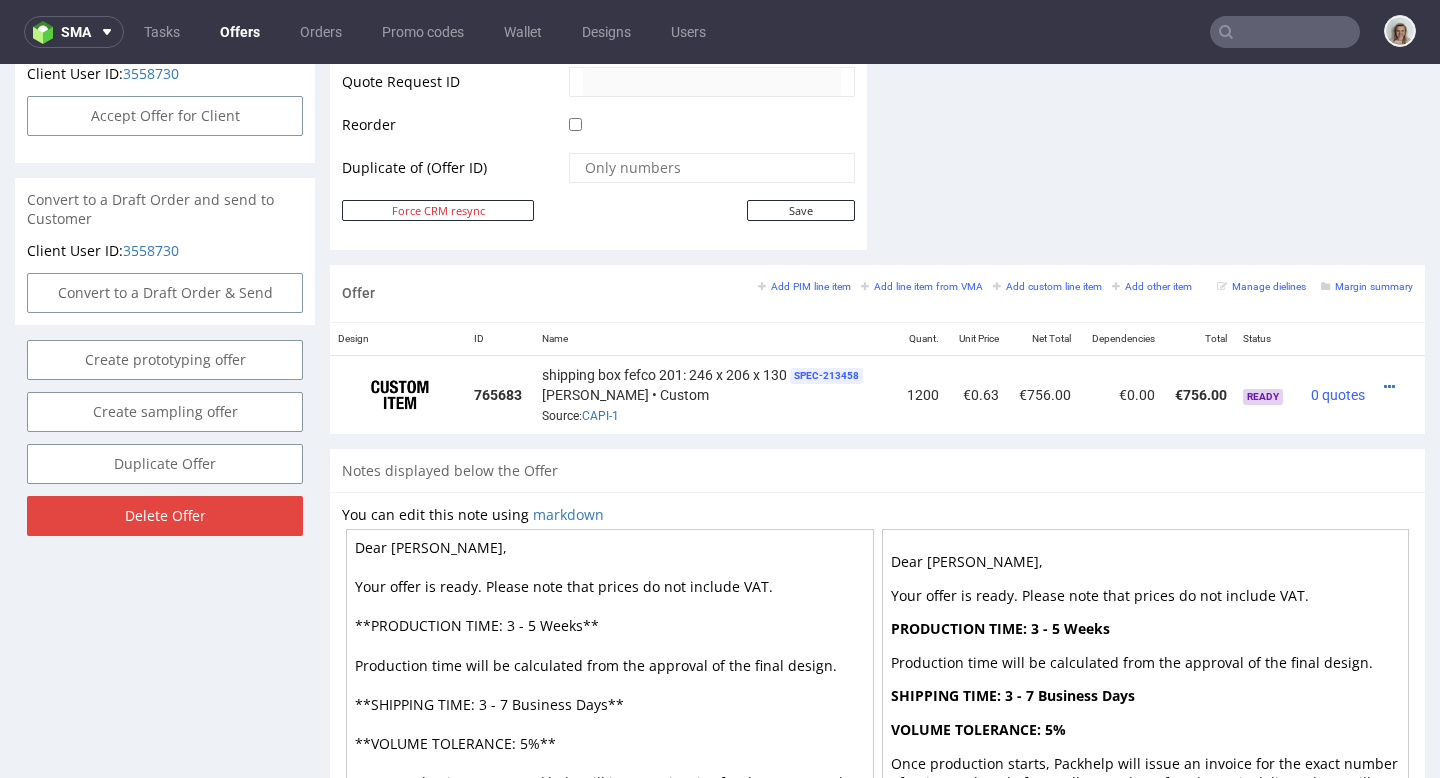 click on "Dear Tina,
Your offer is ready. Please note that prices do not include VAT.
**PRODUCTION TIME: 3 - 5 Weeks**
Production time will be calculated from the approval of the final design.
**SHIPPING TIME: 3 - 7 Business Days**
**VOLUME TOLERANCE: 5%**
Once production starts, Packhelp will issue an invoice for the exact number of units produced. If a smaller number of packages is delivered, we will refund accordingly. In the case of a surplus, we will ask you to pay the additional amount." at bounding box center (610, 704) 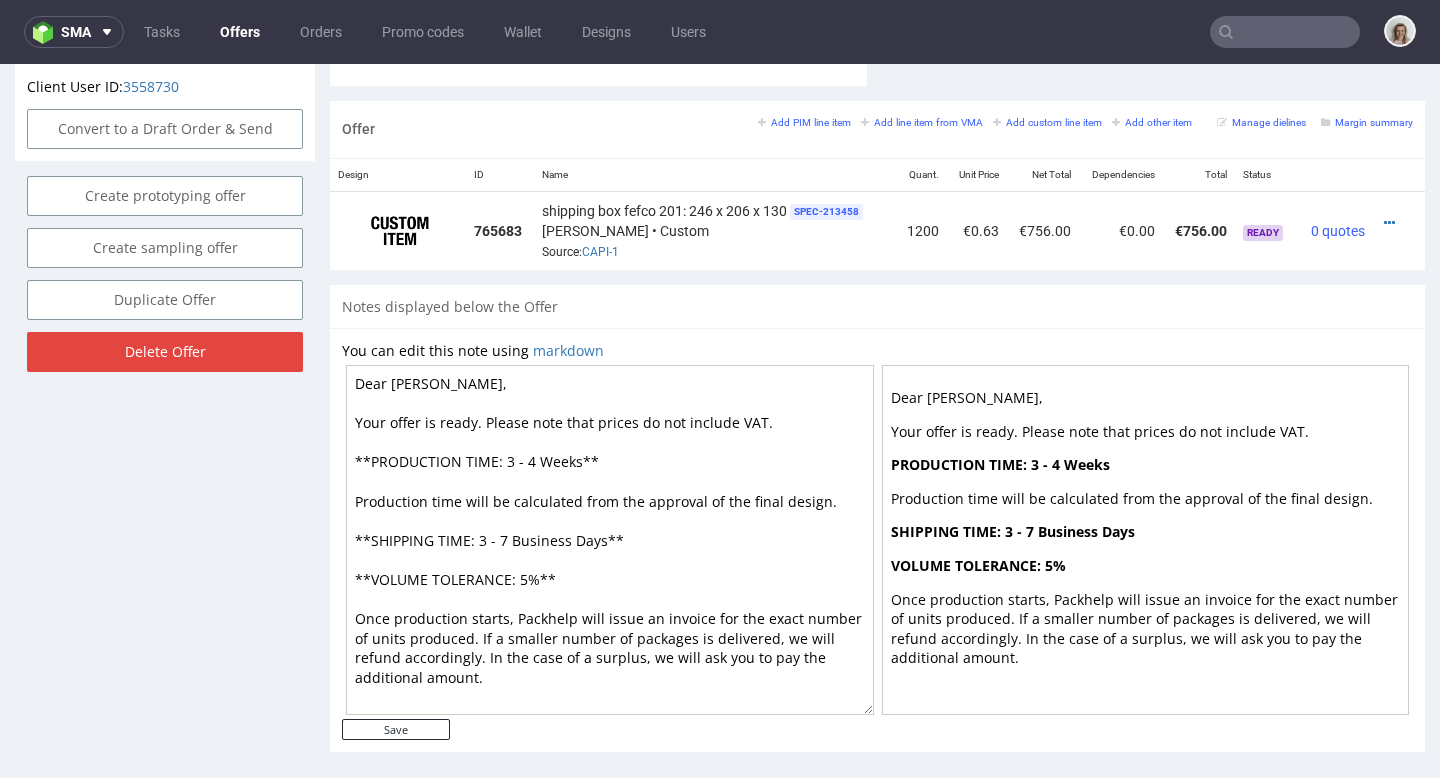 scroll, scrollTop: 1155, scrollLeft: 0, axis: vertical 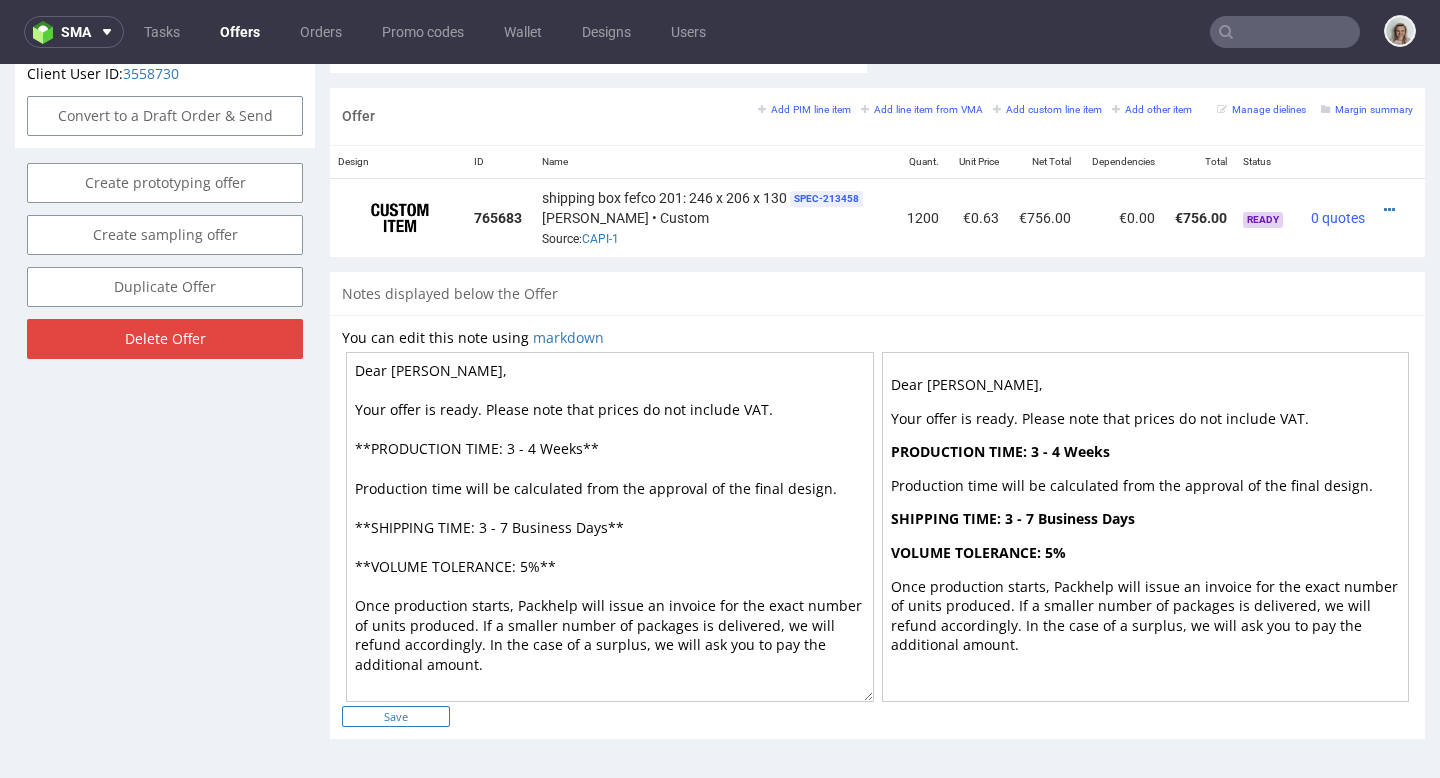 type on "Dear Tina,
Your offer is ready. Please note that prices do not include VAT.
**PRODUCTION TIME: 3 - 4 Weeks**
Production time will be calculated from the approval of the final design.
**SHIPPING TIME: 3 - 7 Business Days**
**VOLUME TOLERANCE: 5%**
Once production starts, Packhelp will issue an invoice for the exact number of units produced. If a smaller number of packages is delivered, we will refund accordingly. In the case of a surplus, we will ask you to pay the additional amount." 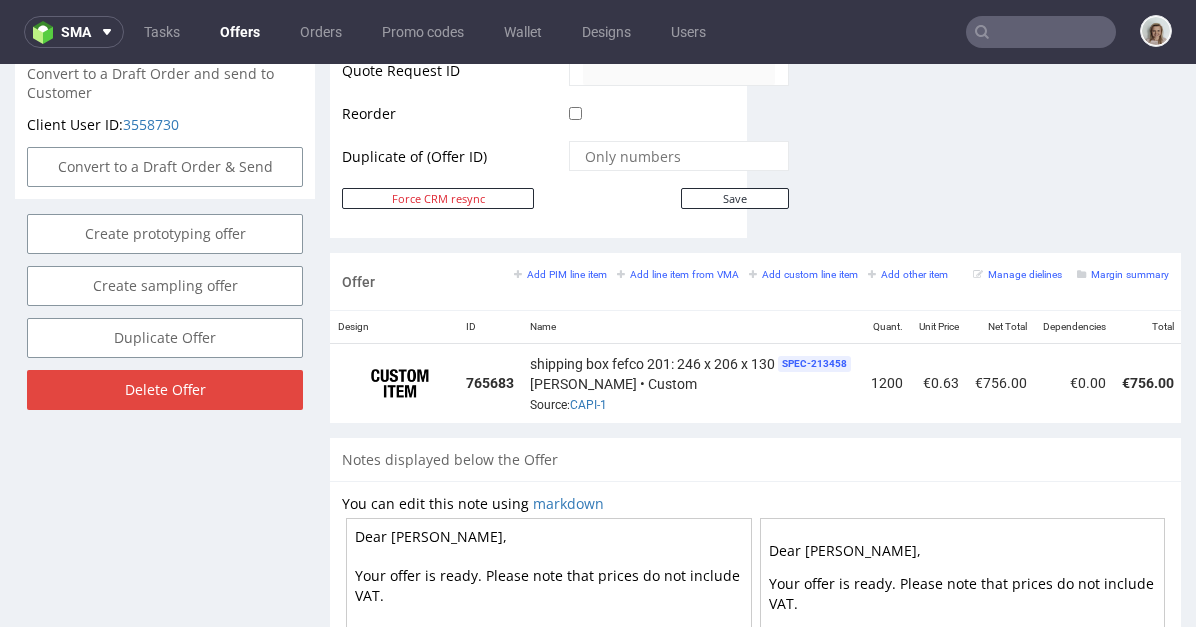 scroll, scrollTop: 1339, scrollLeft: 0, axis: vertical 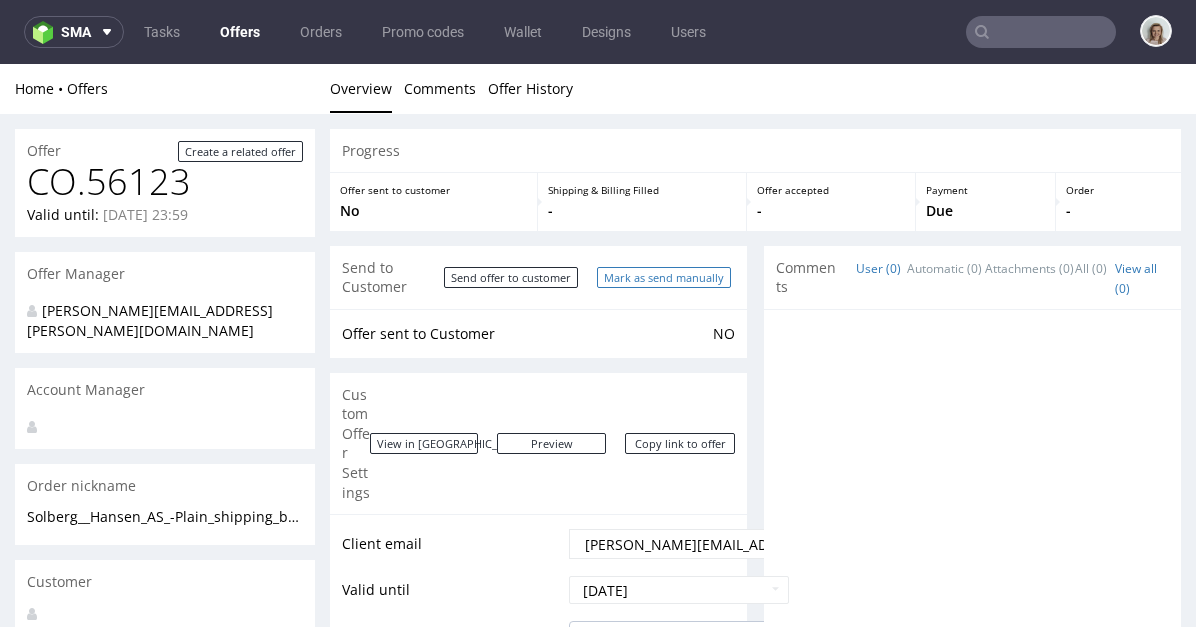 click on "Mark as send manually" at bounding box center [664, 277] 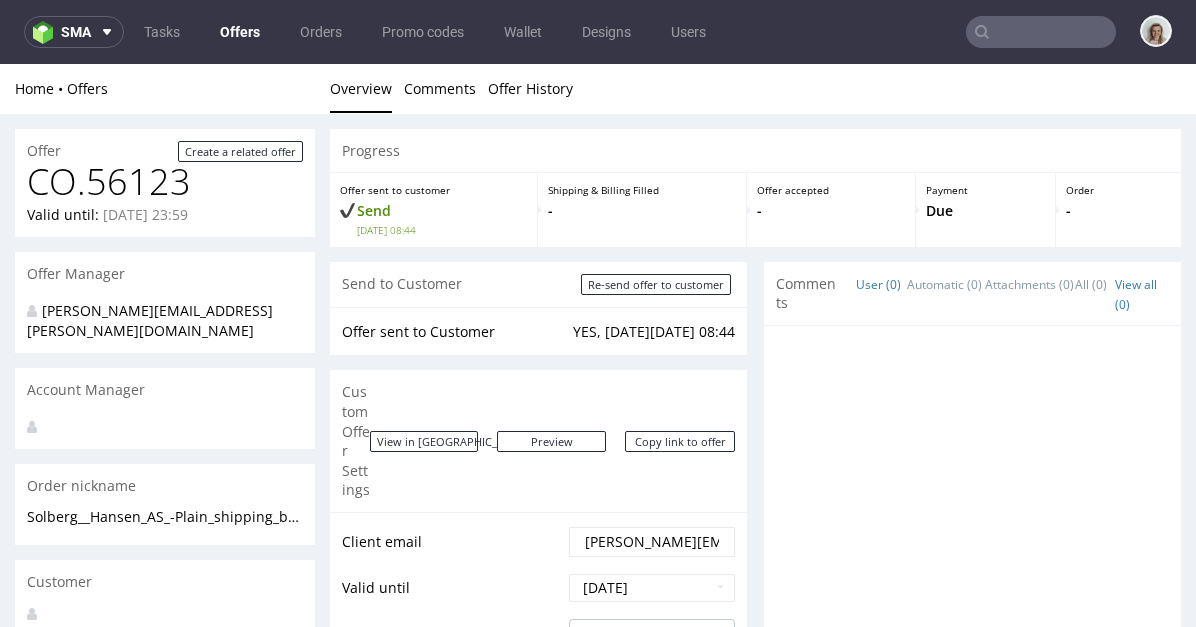 scroll, scrollTop: 0, scrollLeft: 0, axis: both 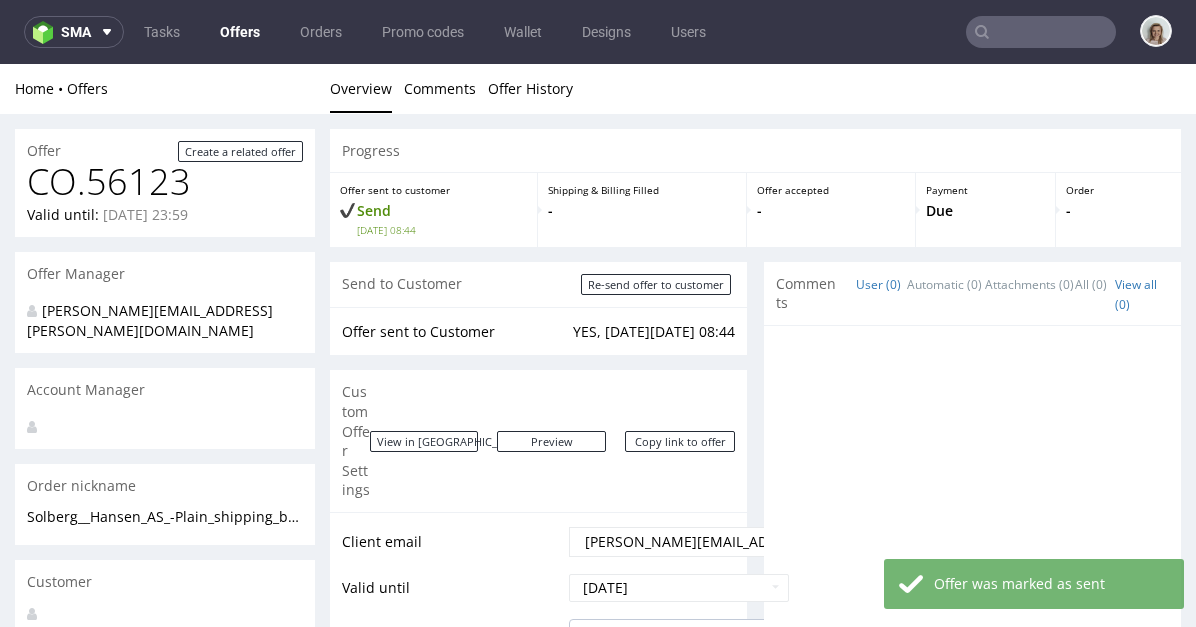 drag, startPoint x: 665, startPoint y: 407, endPoint x: 444, endPoint y: 268, distance: 261.07852 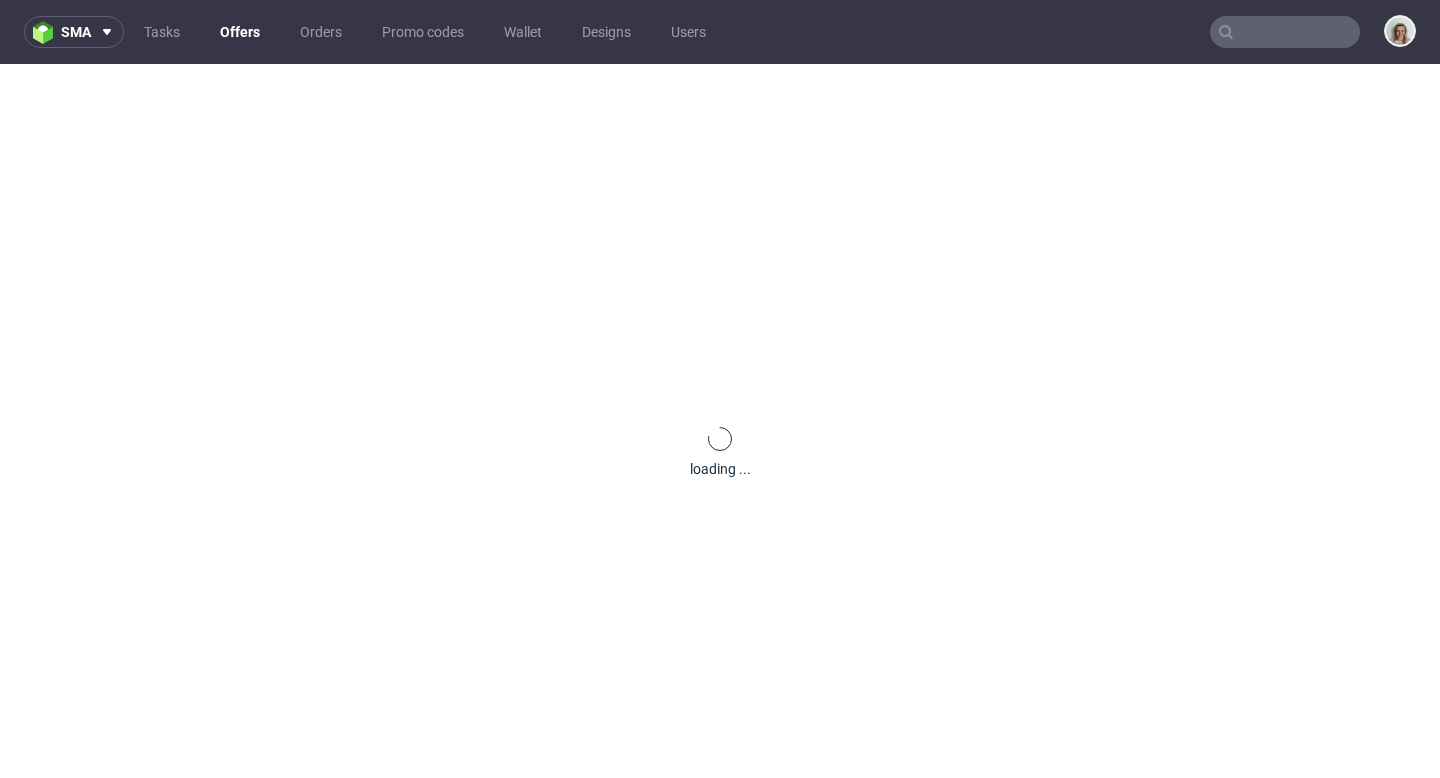 scroll, scrollTop: 0, scrollLeft: 0, axis: both 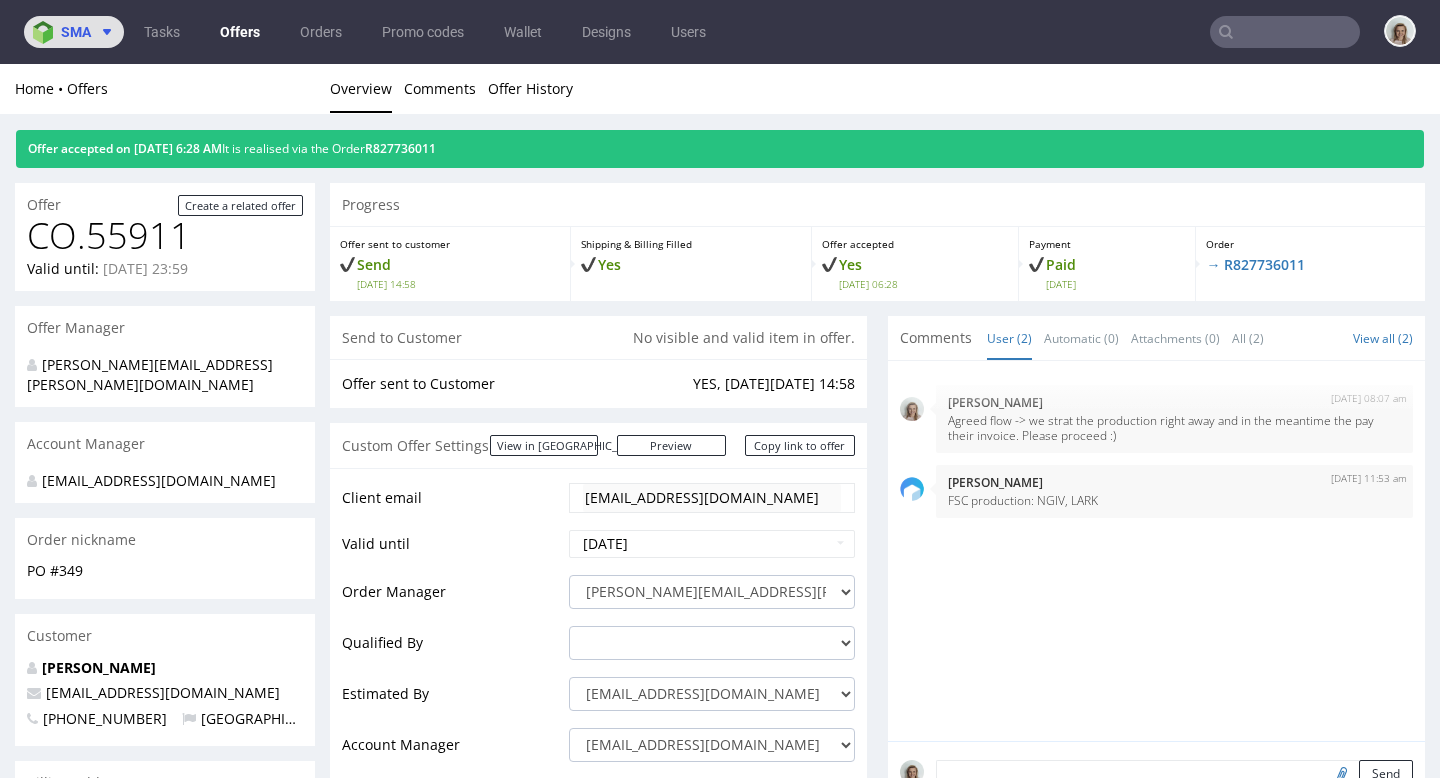 click on "sma" at bounding box center [76, 32] 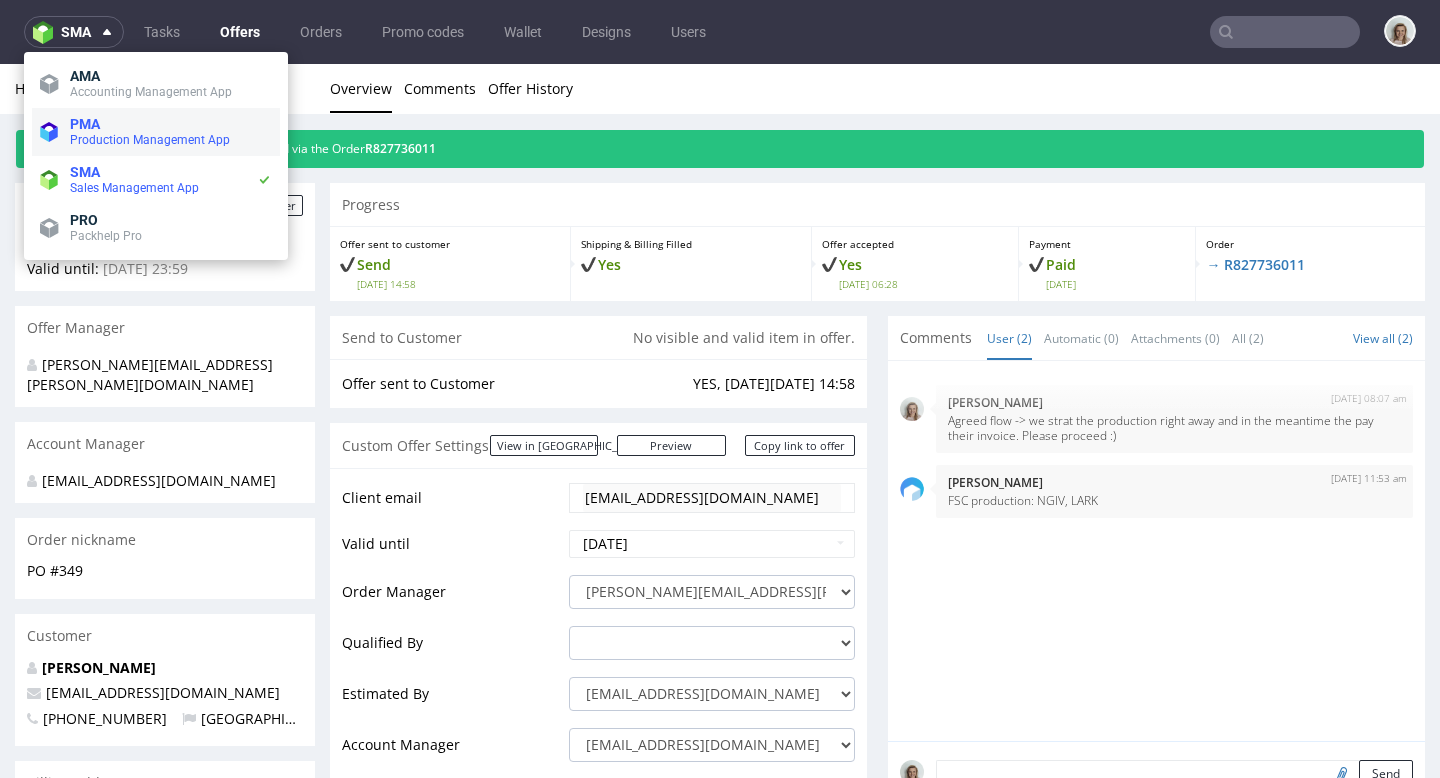 click on "Production Management App" at bounding box center (150, 140) 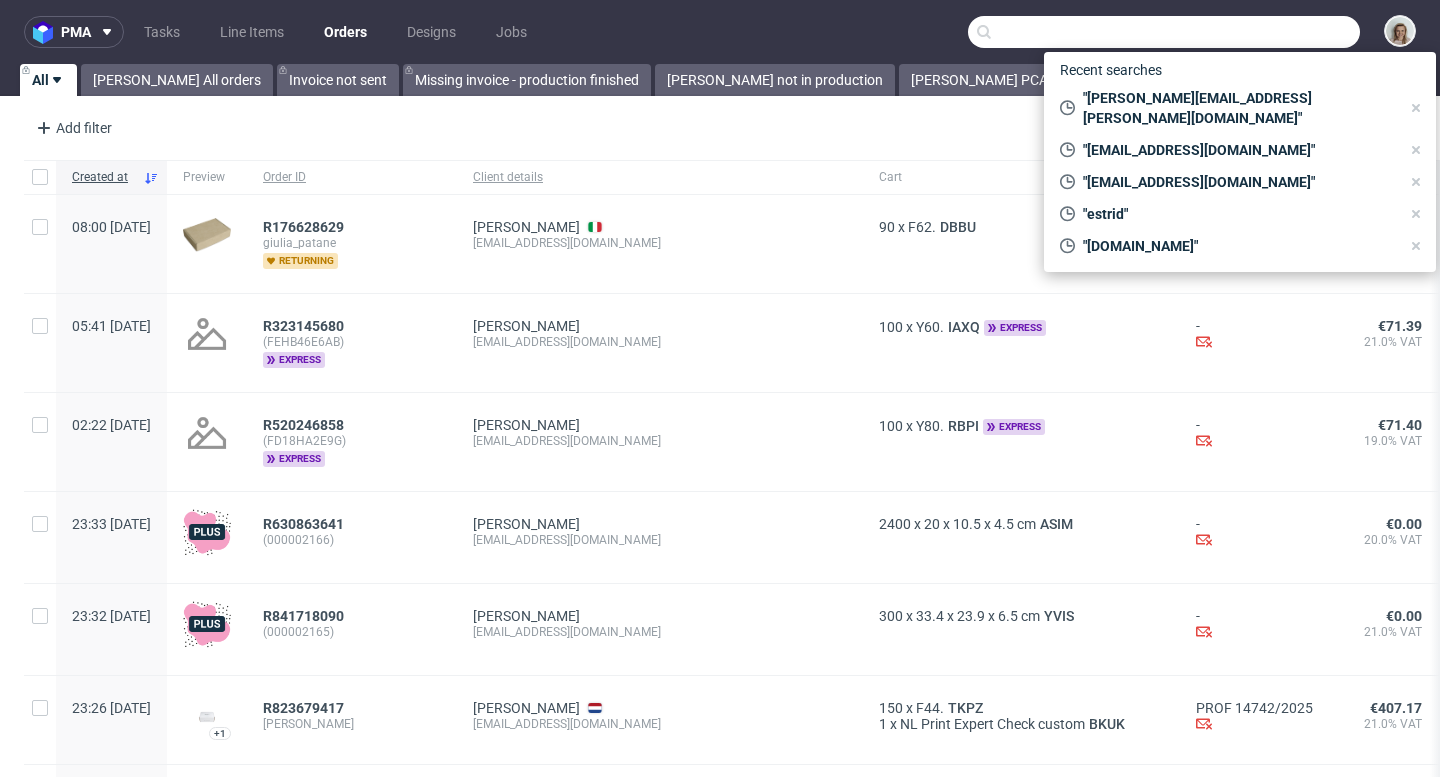 click at bounding box center (1164, 32) 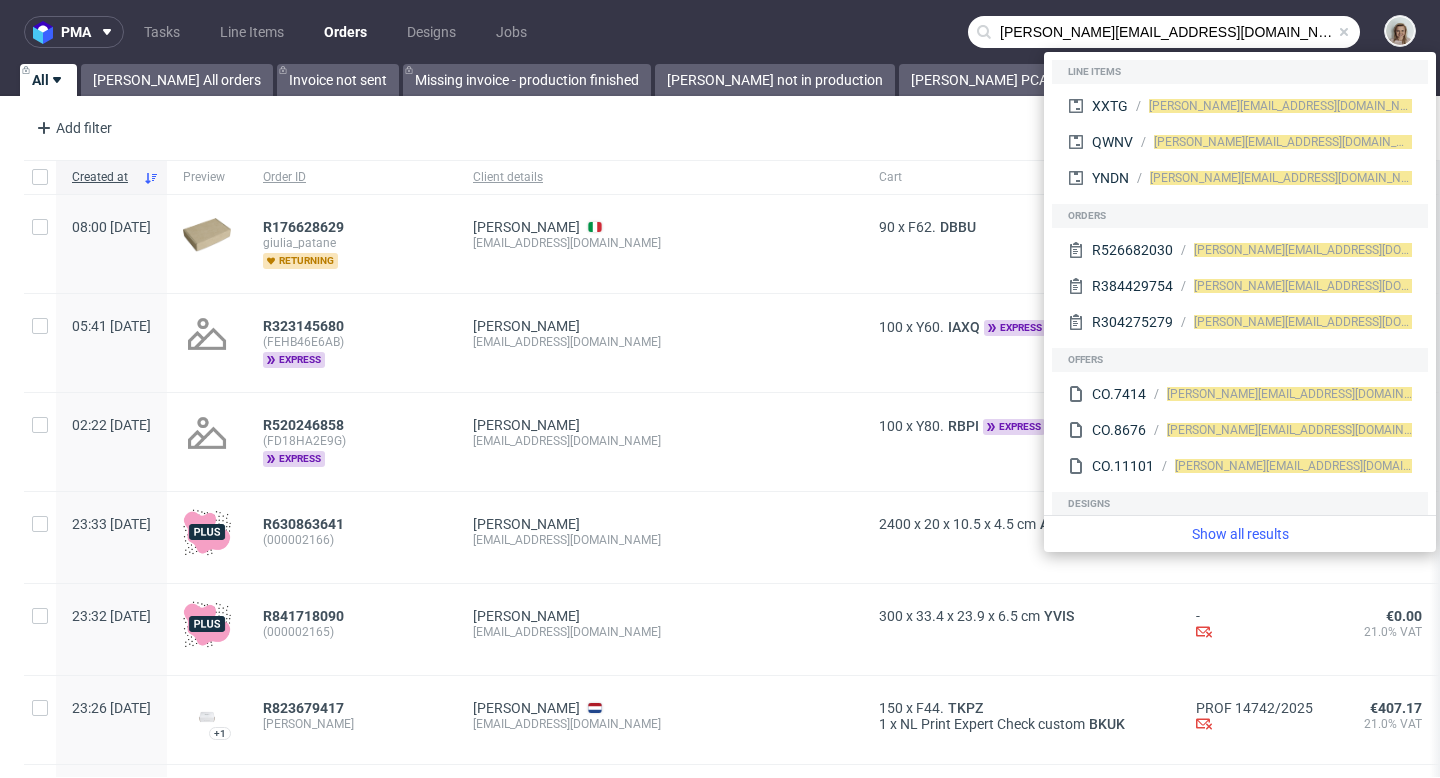 type on "[PERSON_NAME][EMAIL_ADDRESS][DOMAIN_NAME]" 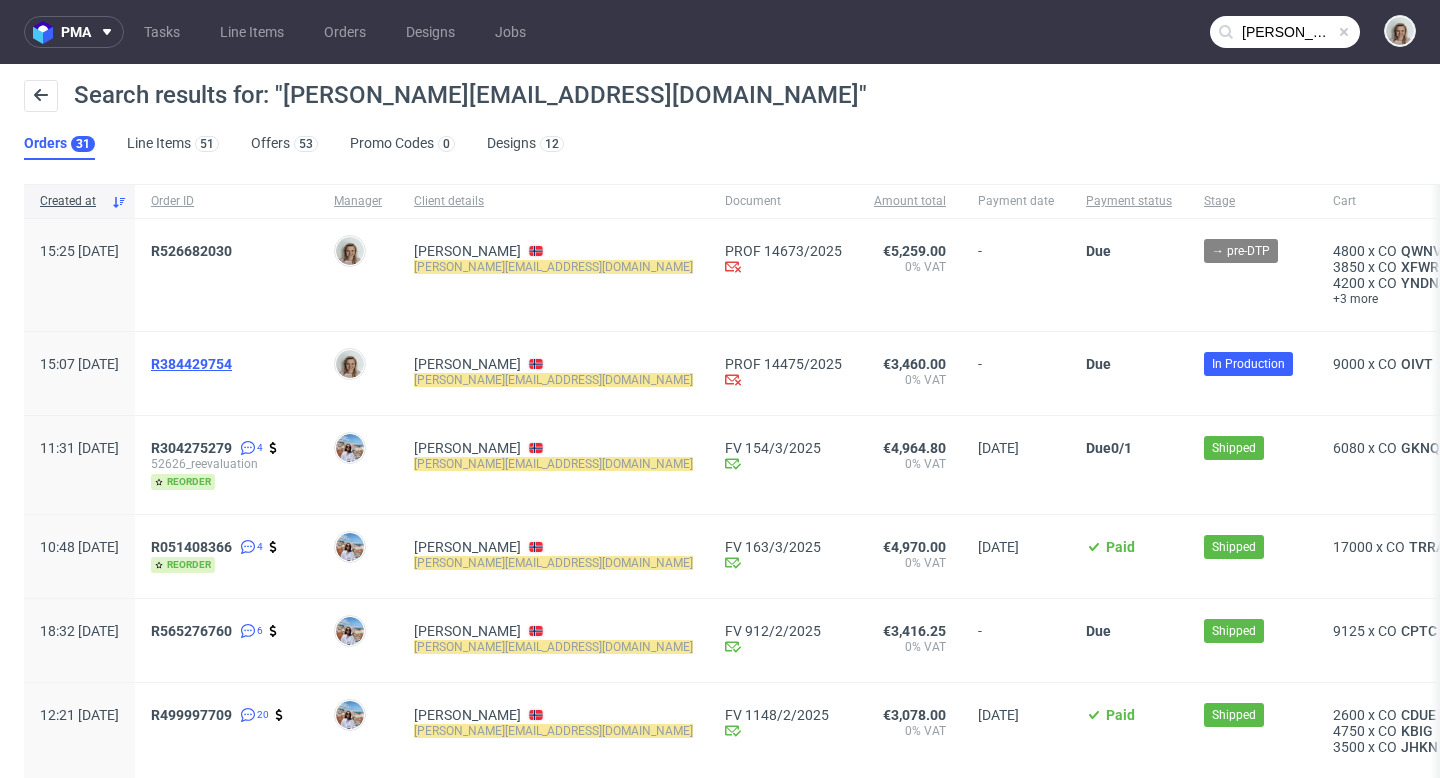 click on "R384429754" at bounding box center (191, 364) 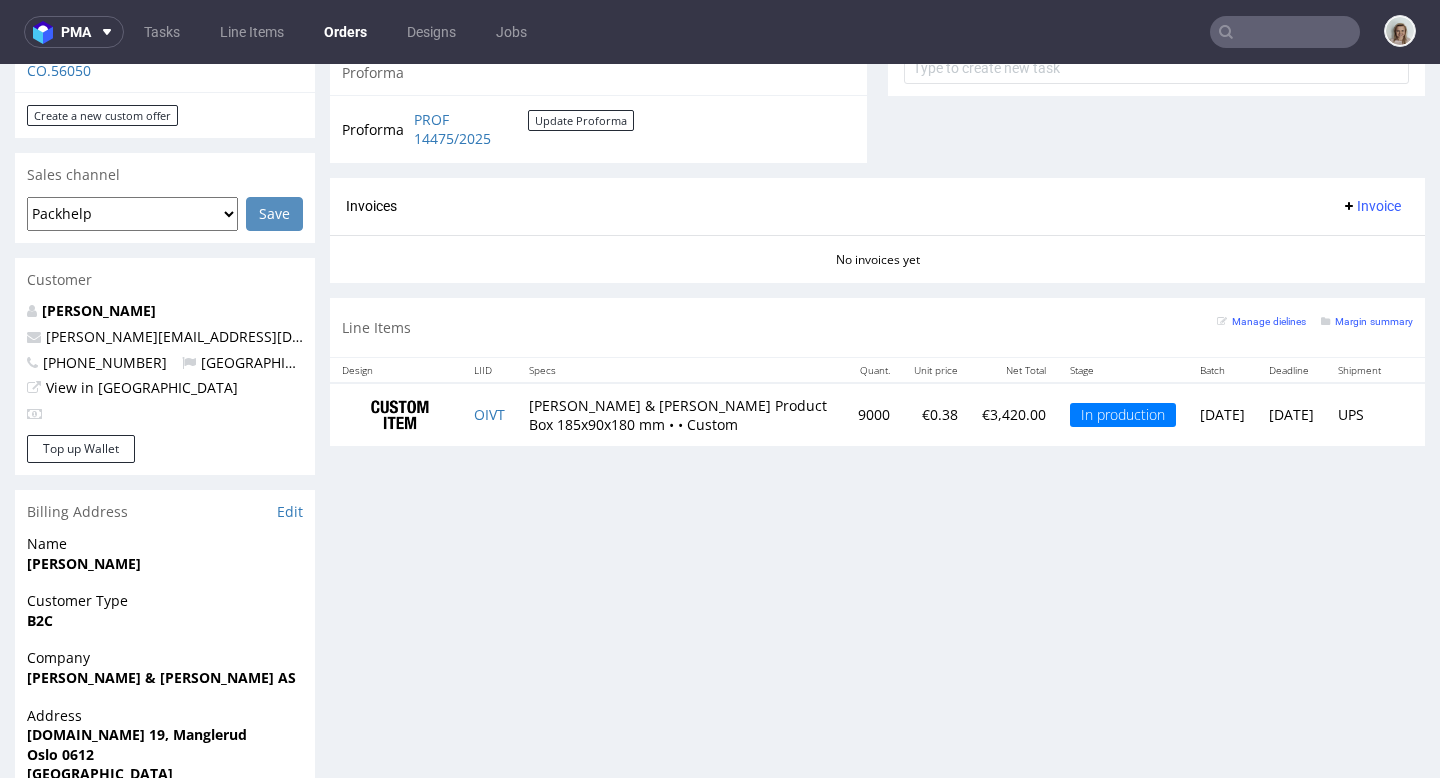scroll, scrollTop: 669, scrollLeft: 0, axis: vertical 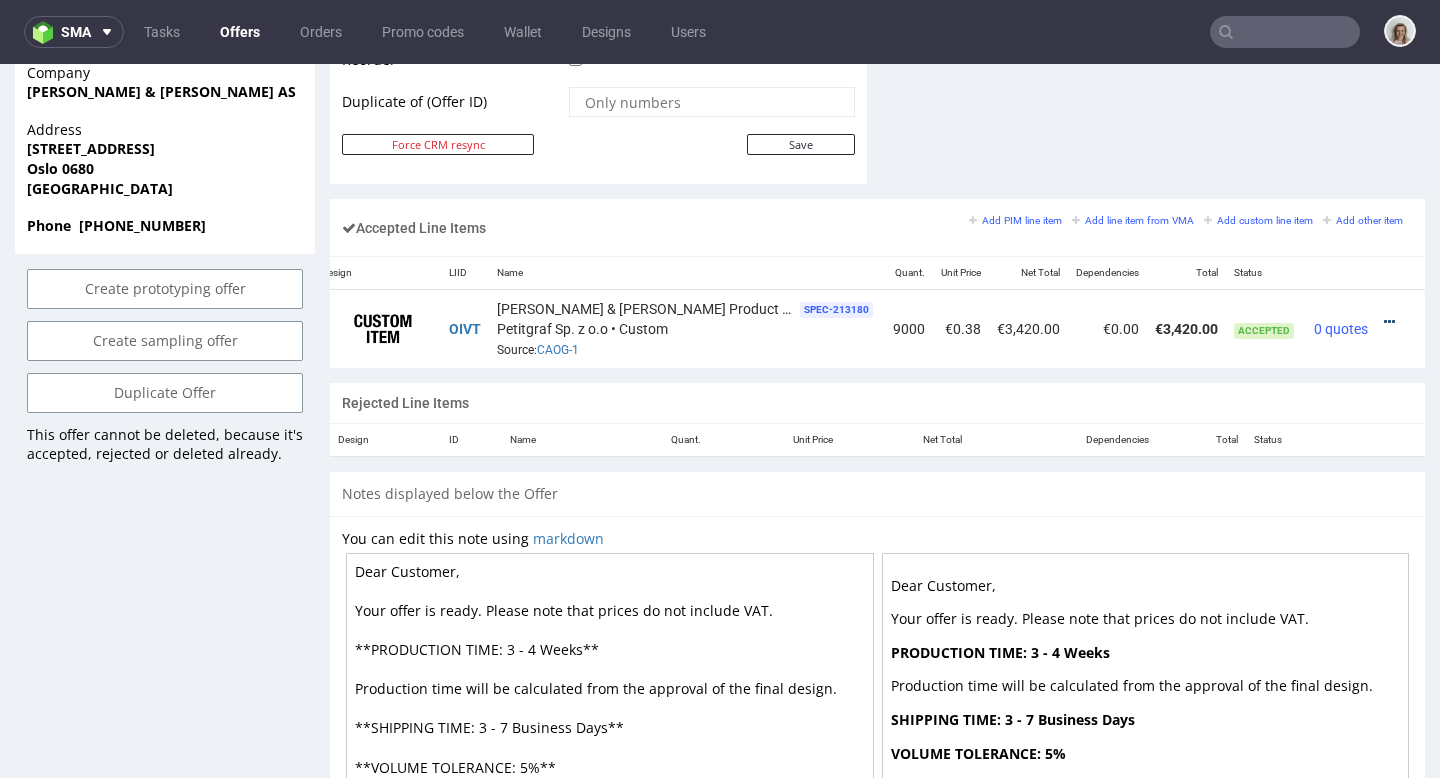 click at bounding box center (1394, 322) 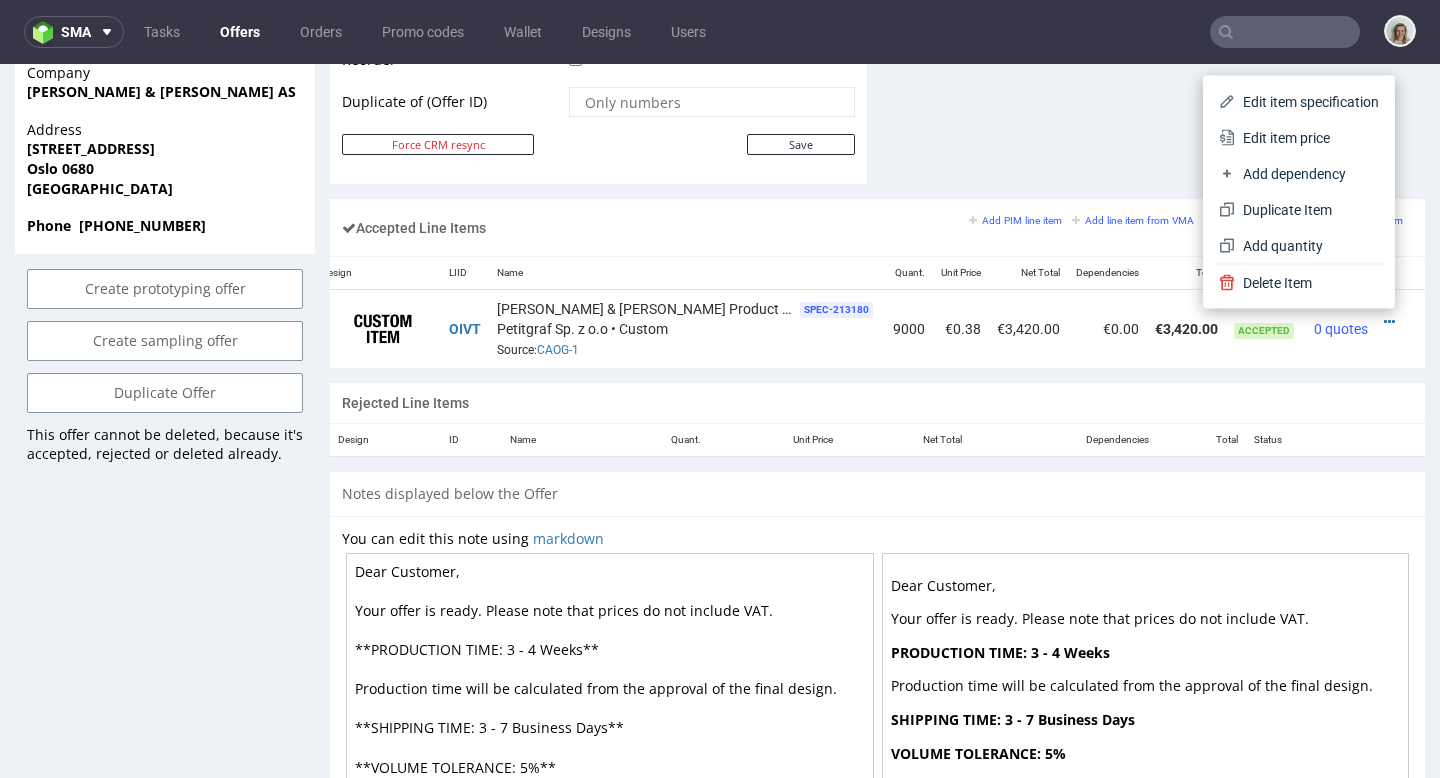 click on "Edit item price" at bounding box center [1307, 138] 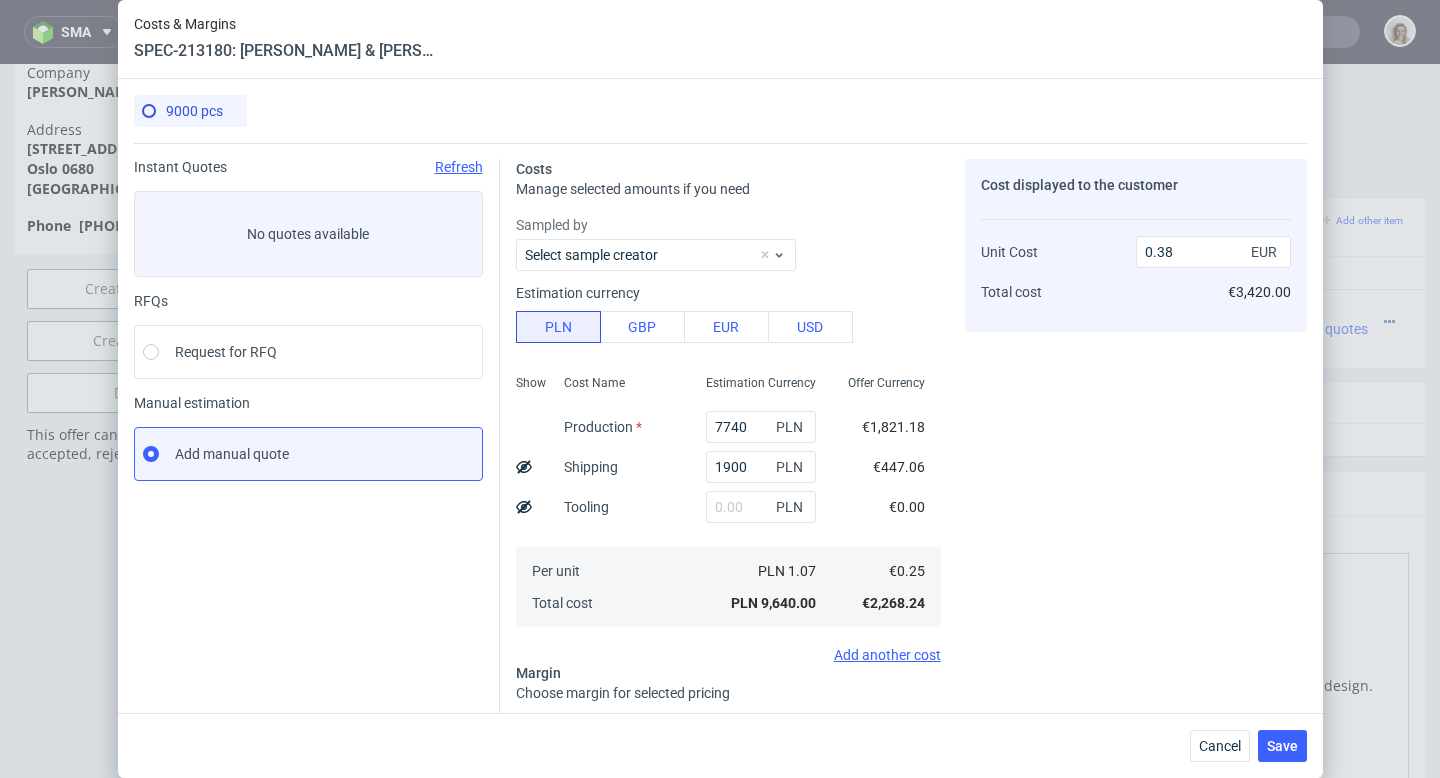 scroll, scrollTop: 194, scrollLeft: 0, axis: vertical 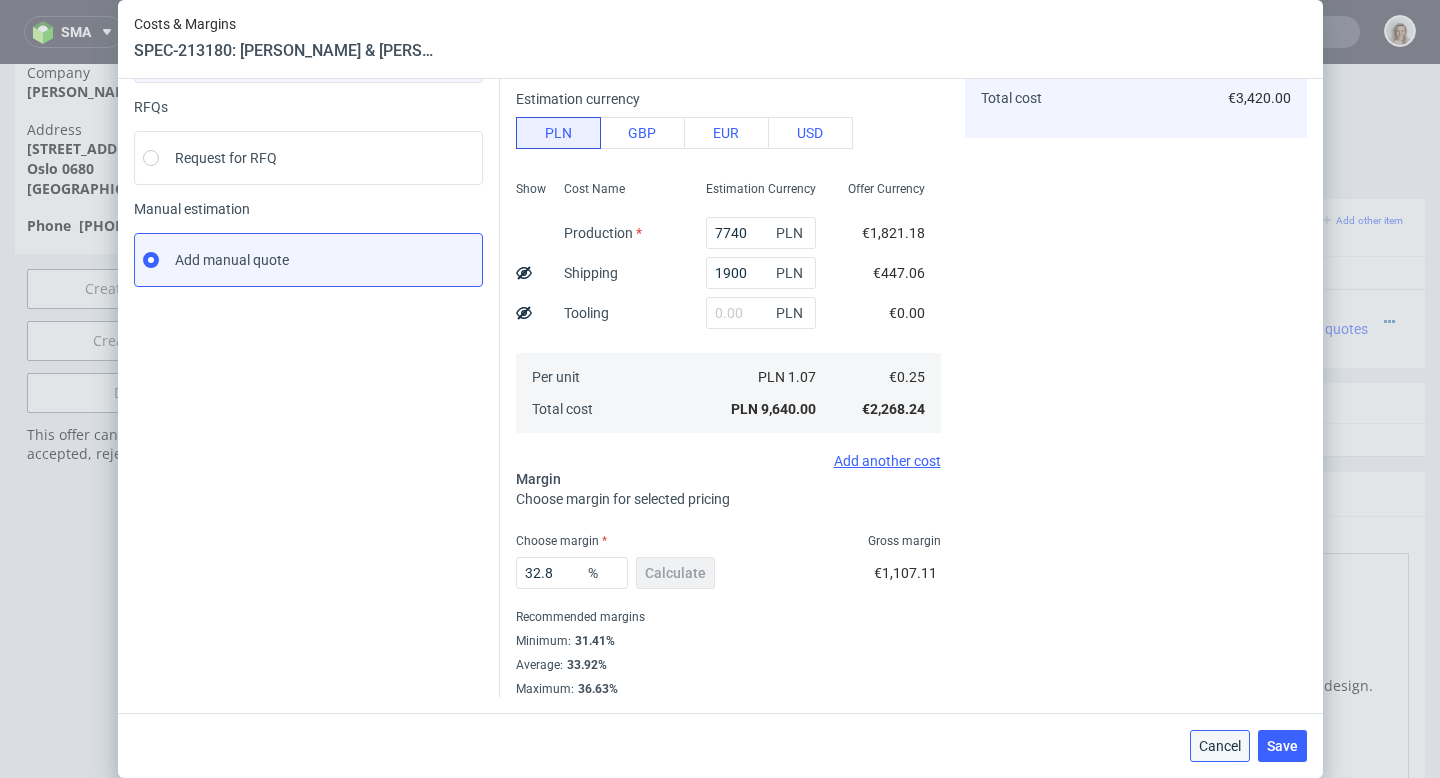 drag, startPoint x: 1213, startPoint y: 754, endPoint x: 1203, endPoint y: 685, distance: 69.72087 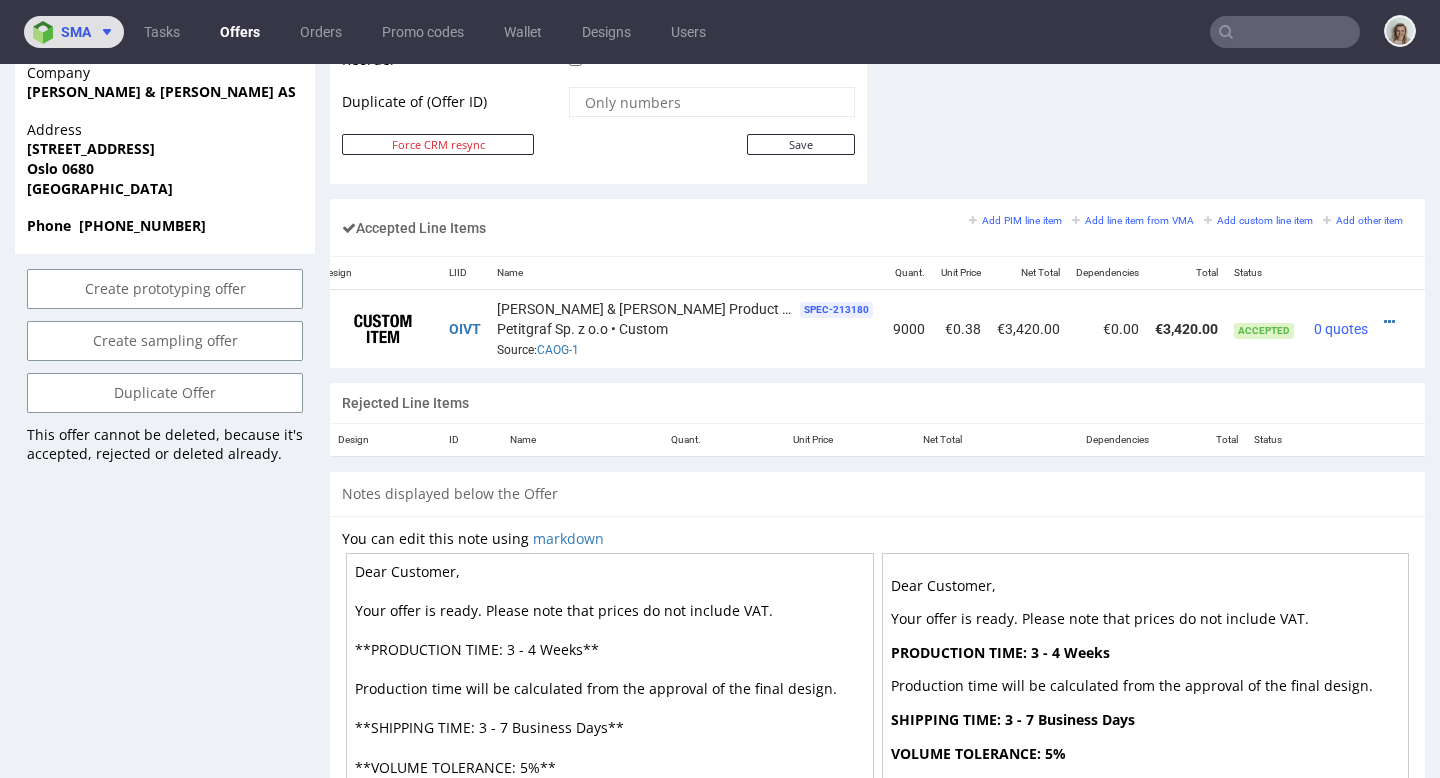 click on "sma" at bounding box center (76, 32) 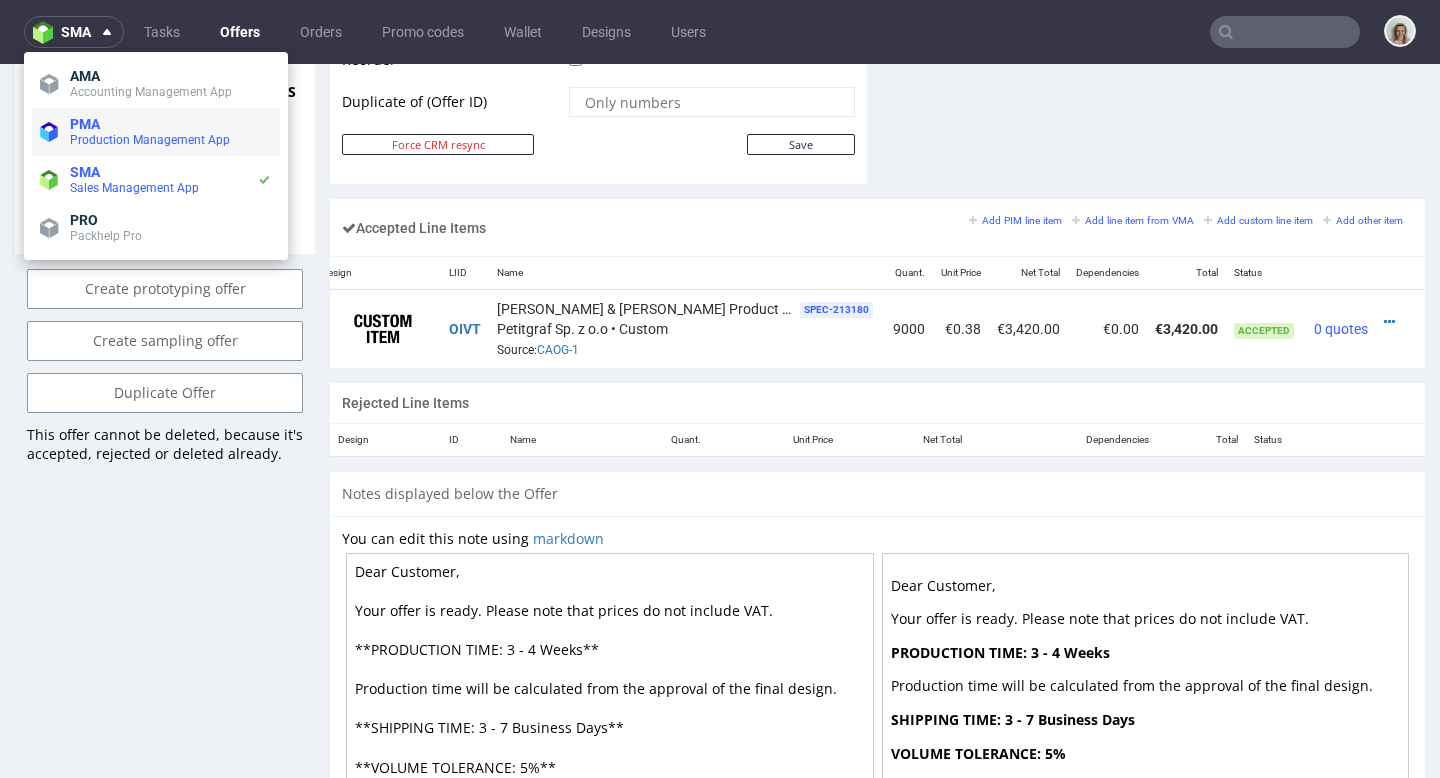 click on "PMA" at bounding box center (85, 124) 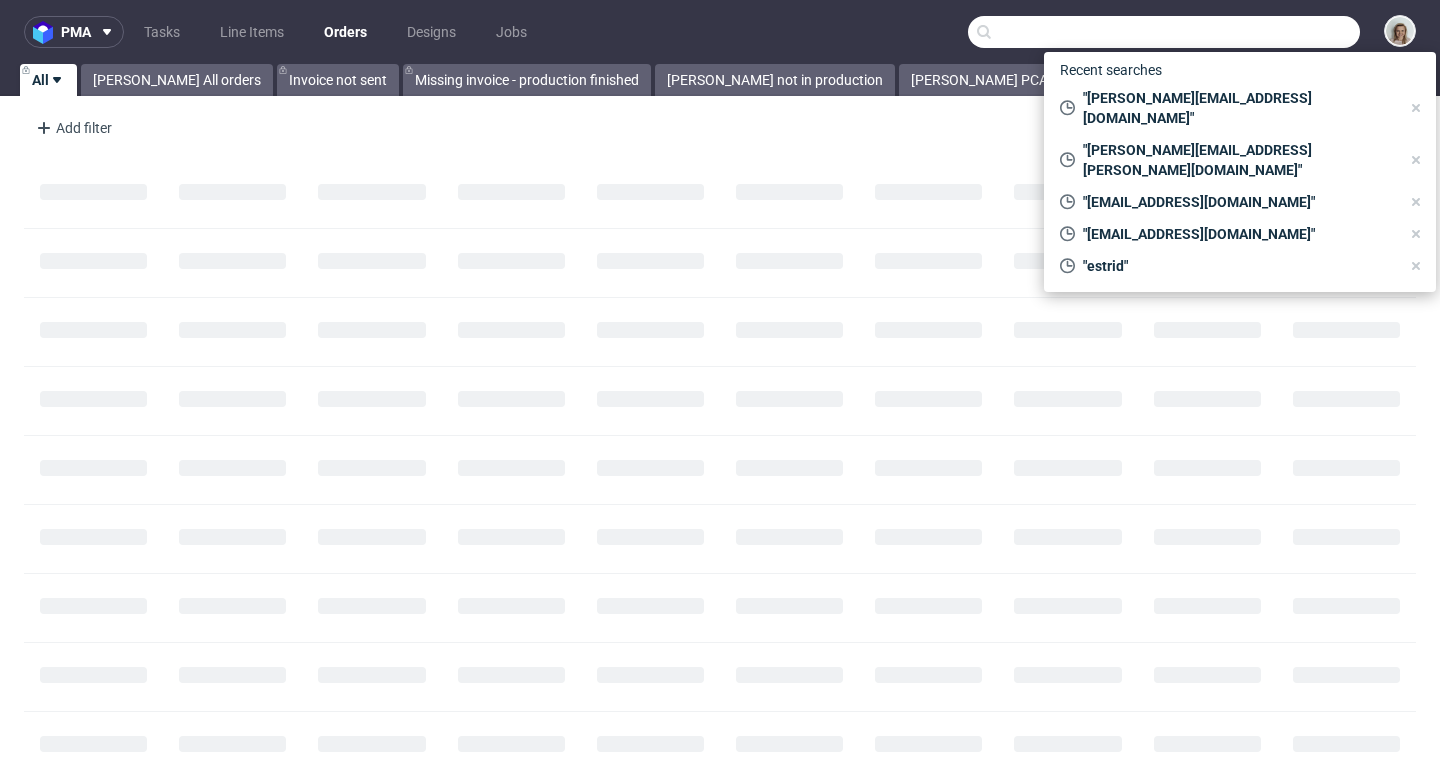 click at bounding box center (1164, 32) 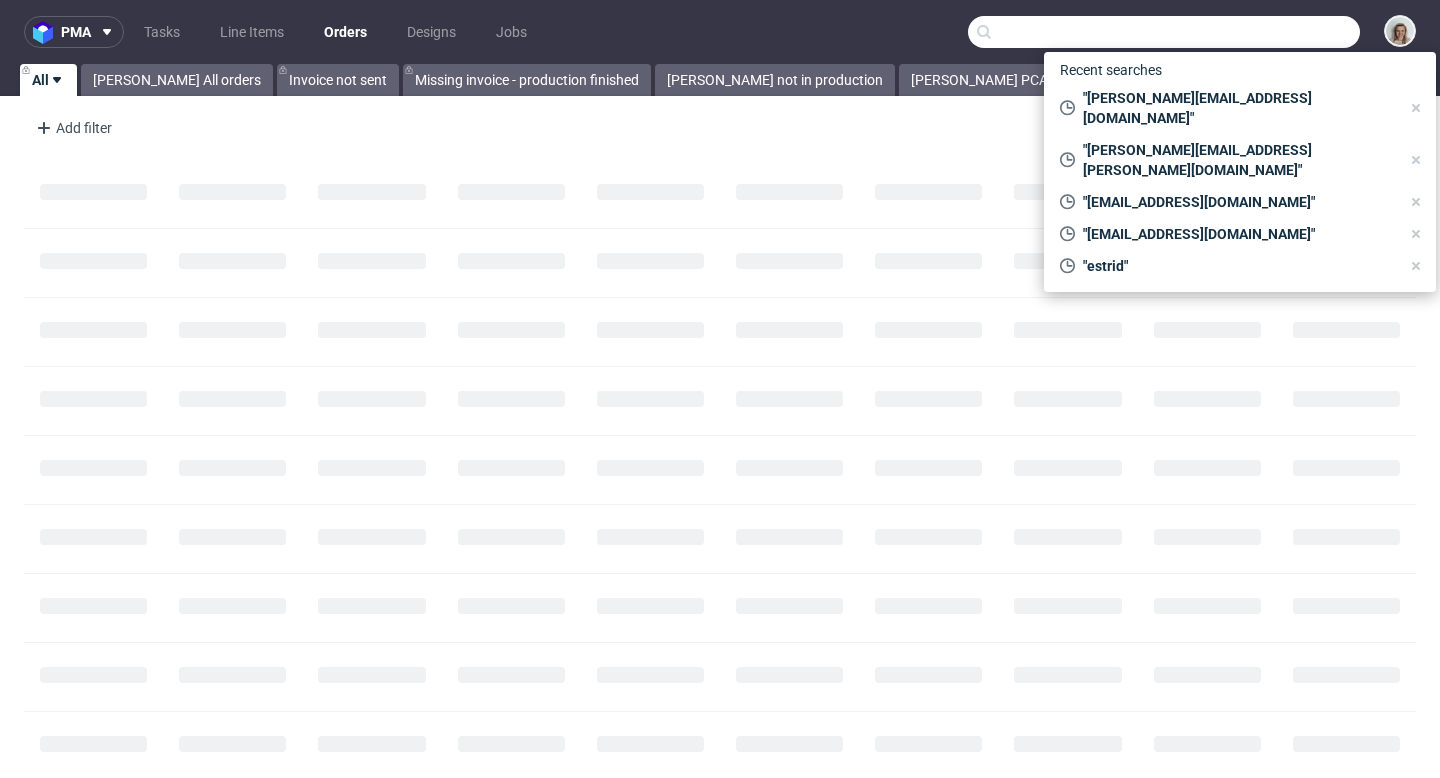 paste on "R499997709" 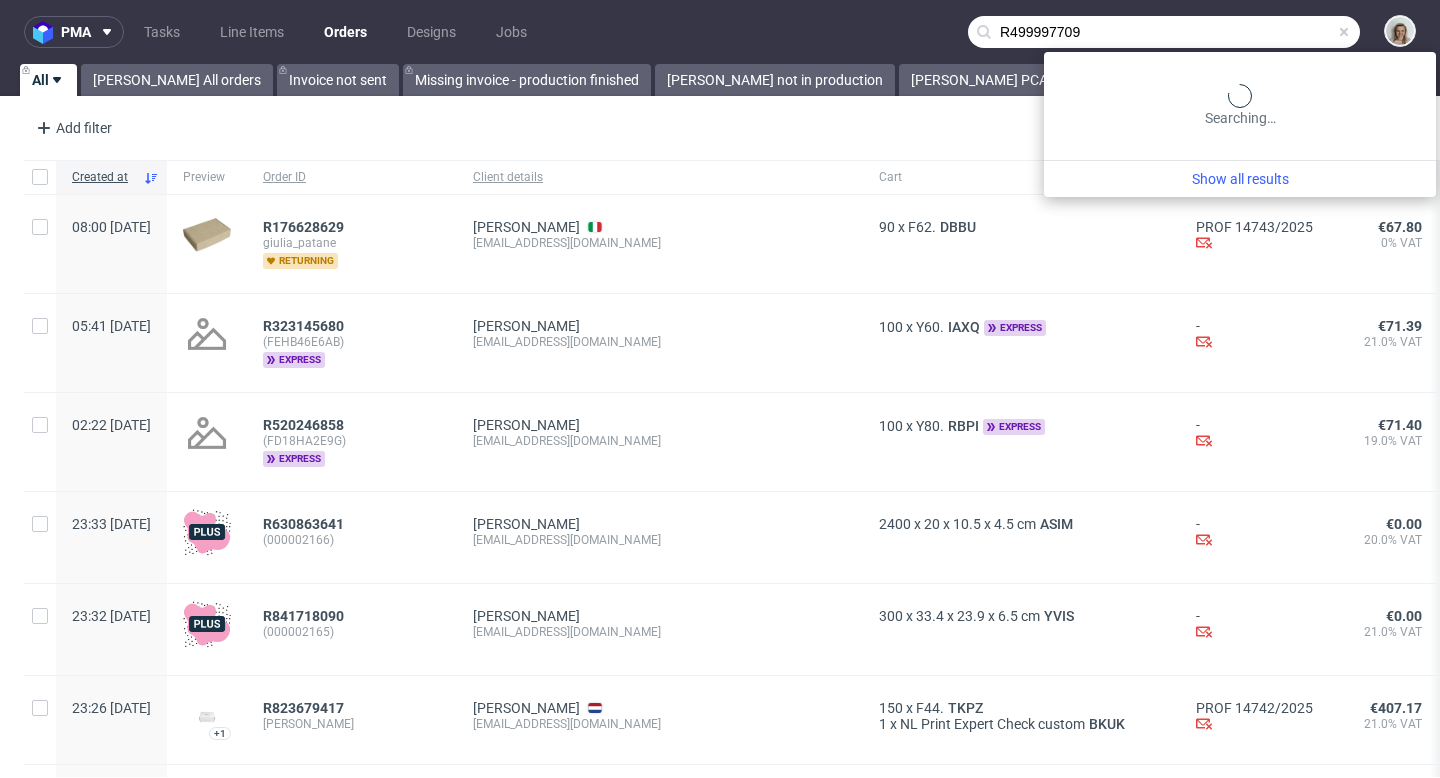 type on "R499997709" 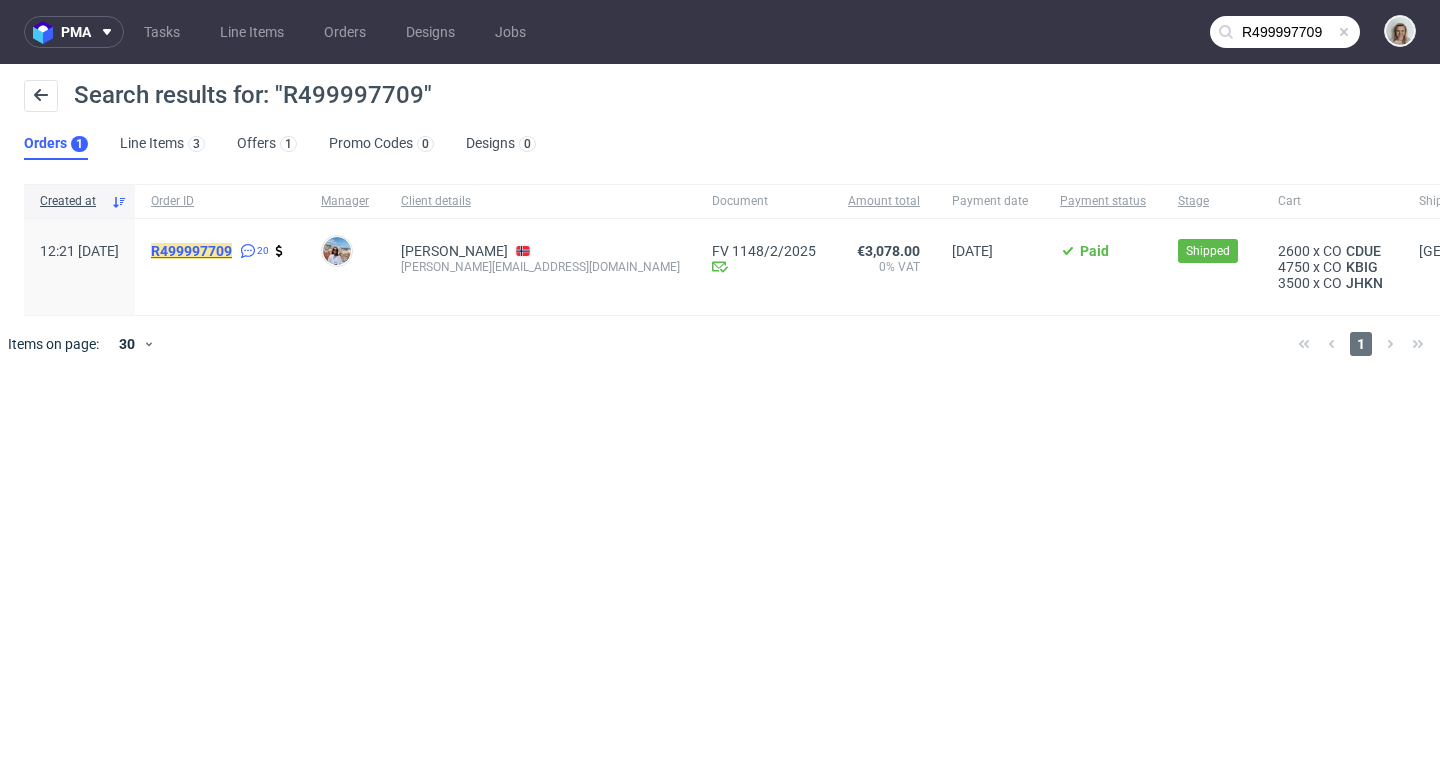 click on "R499997709" 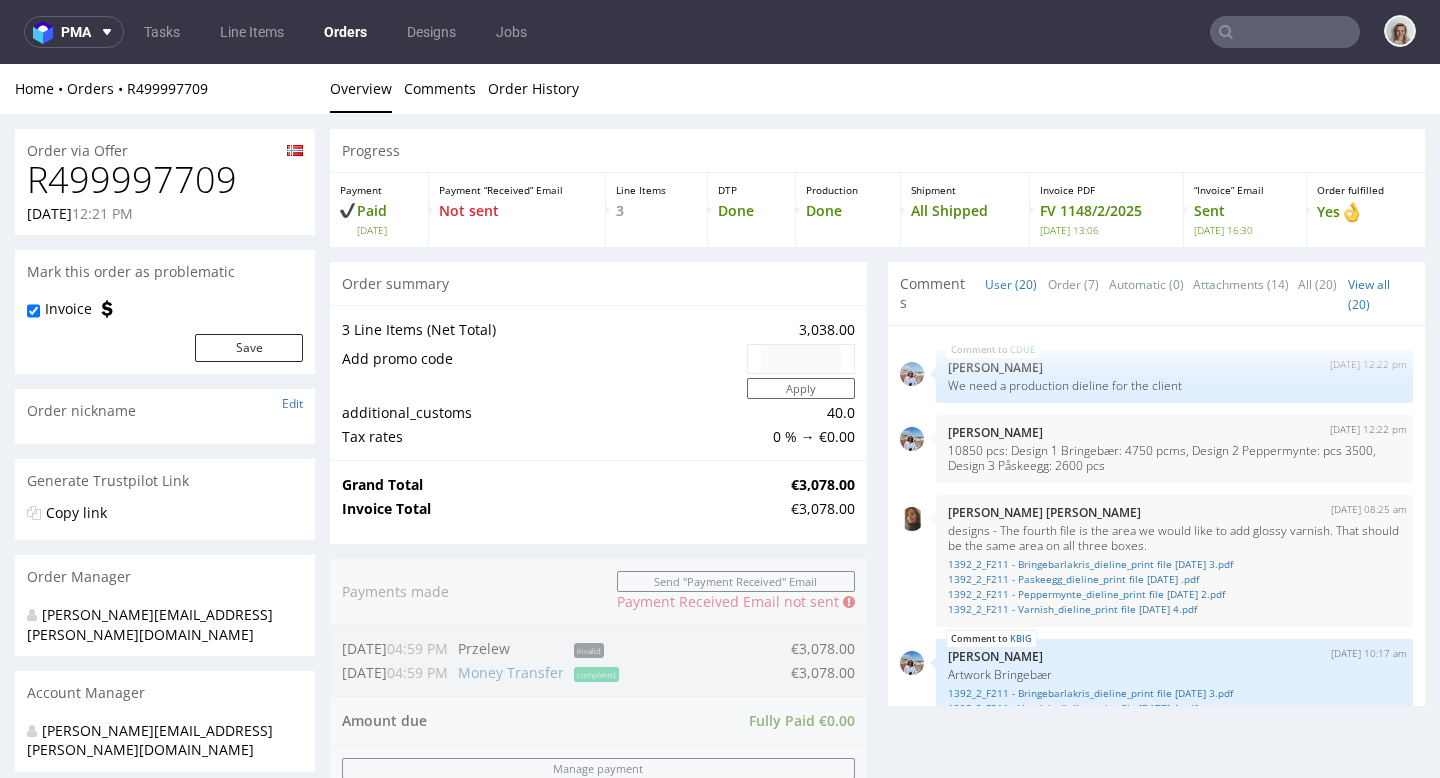 scroll, scrollTop: 0, scrollLeft: 0, axis: both 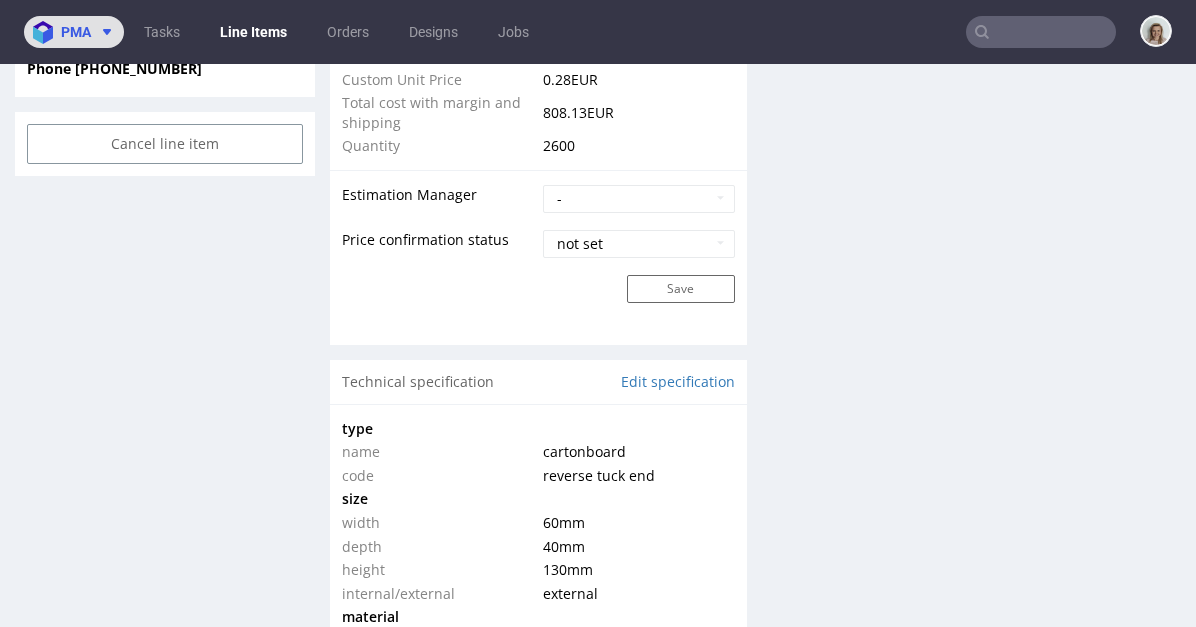 click on "pma" at bounding box center [76, 32] 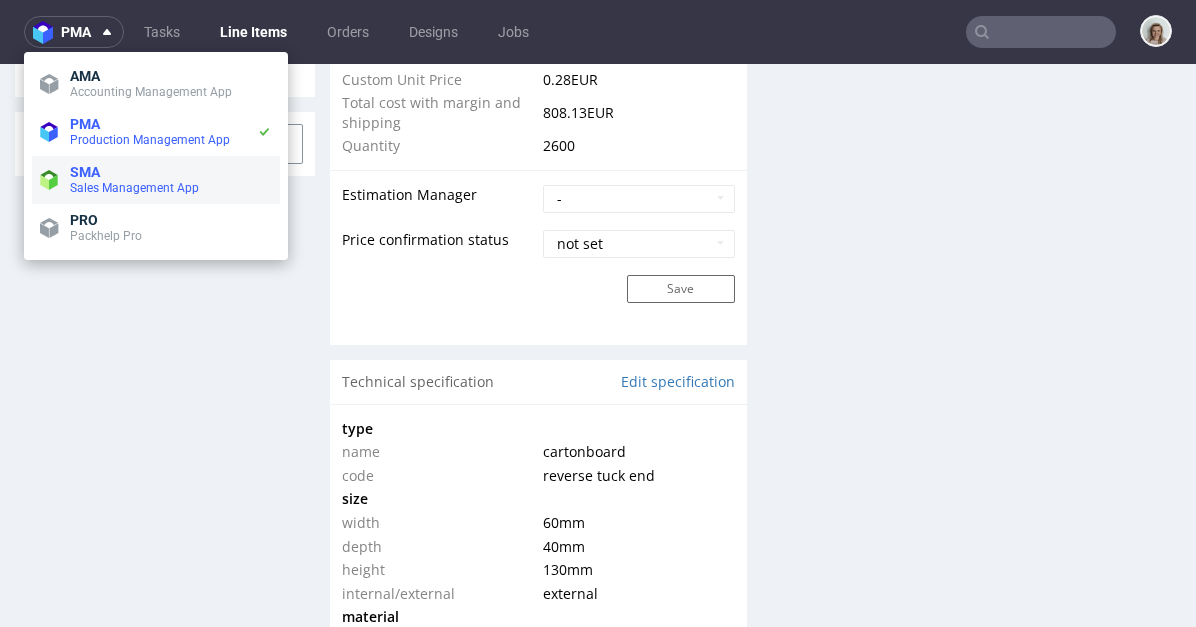 click on "SMA" at bounding box center (171, 172) 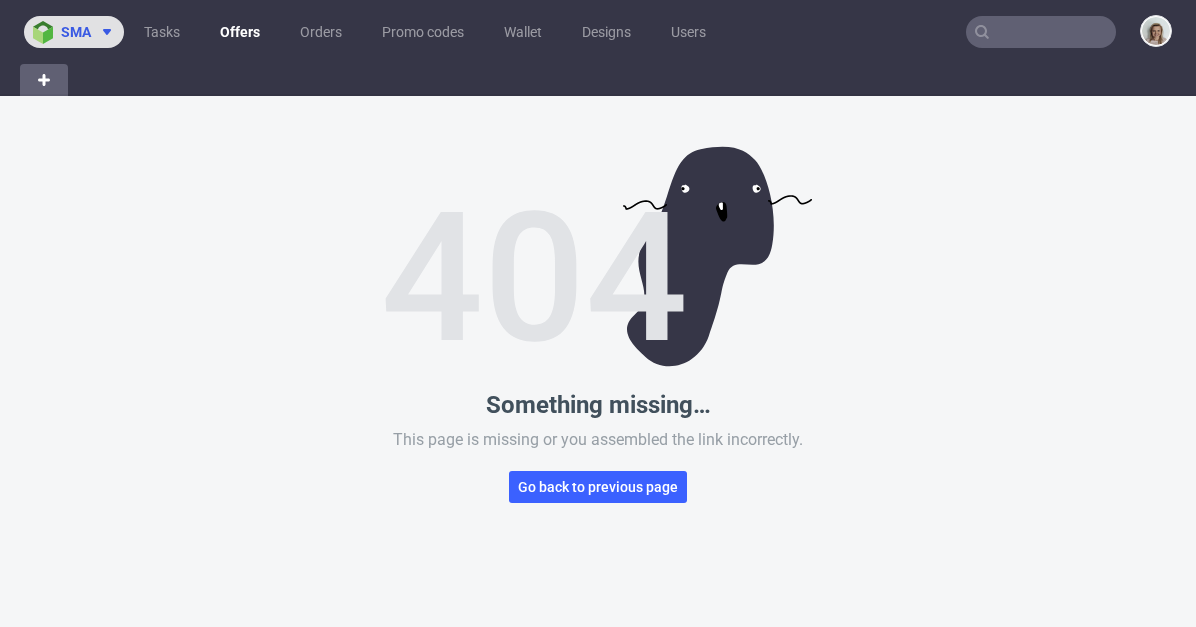 click at bounding box center (103, 32) 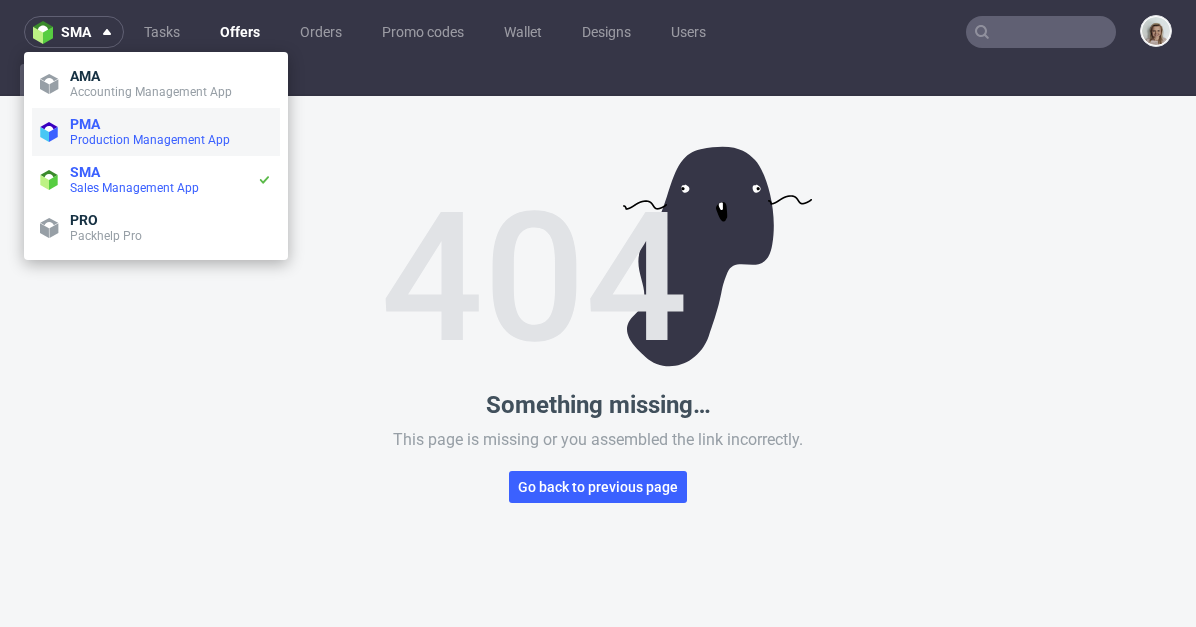 click on "Production Management App" at bounding box center [150, 140] 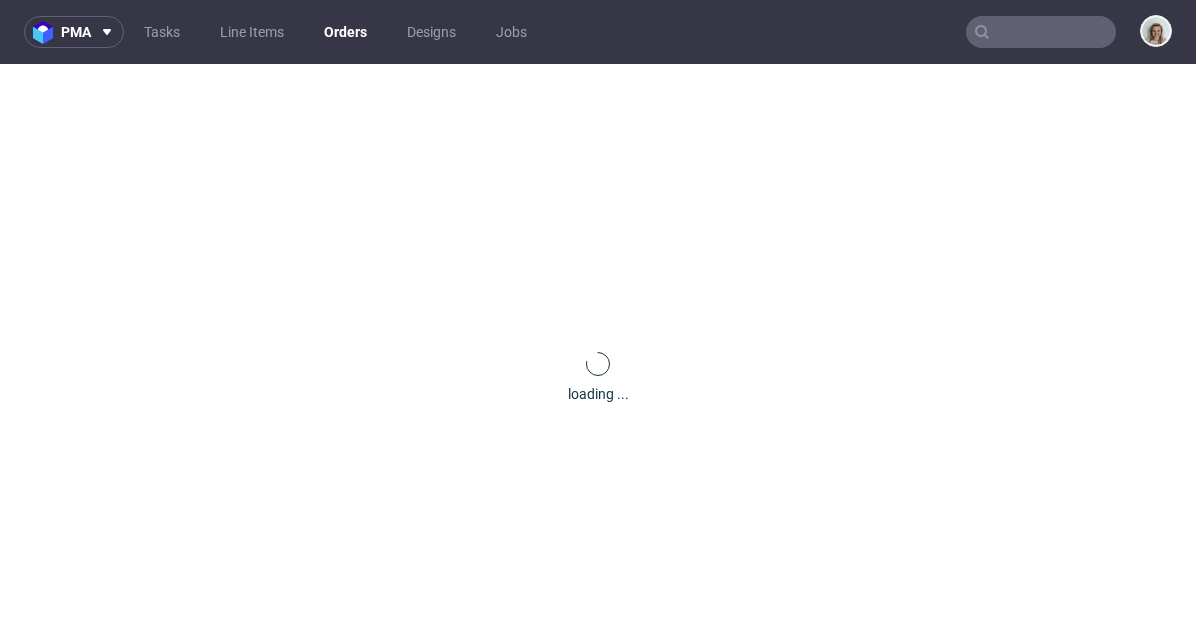 scroll, scrollTop: 0, scrollLeft: 0, axis: both 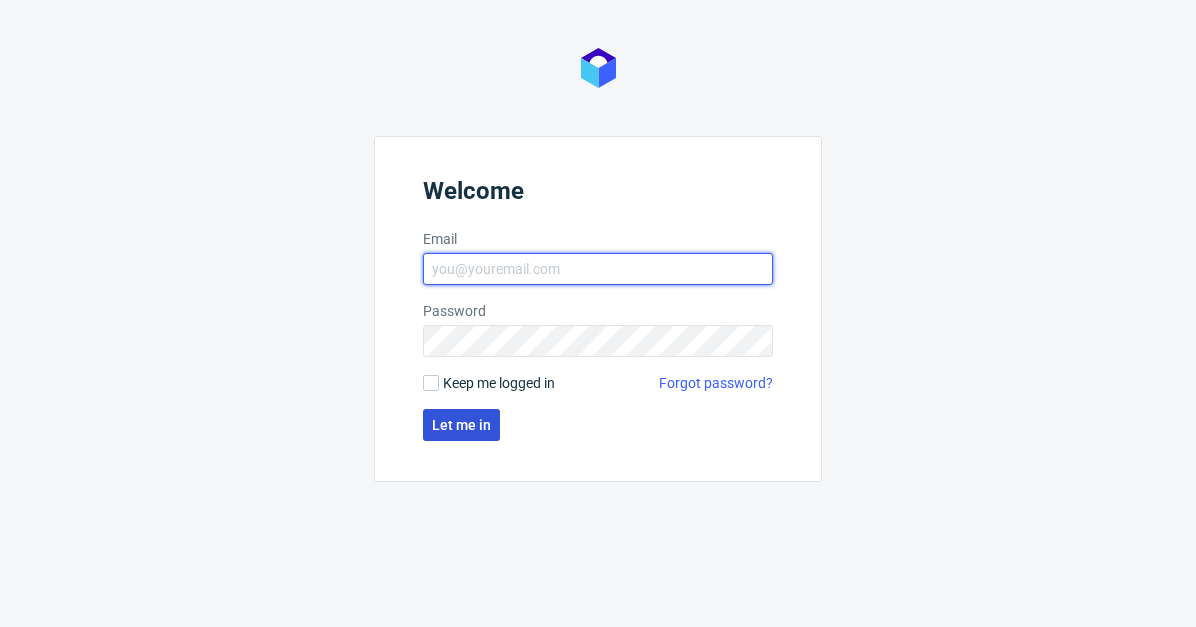 type on "[PERSON_NAME][EMAIL_ADDRESS][PERSON_NAME][DOMAIN_NAME]" 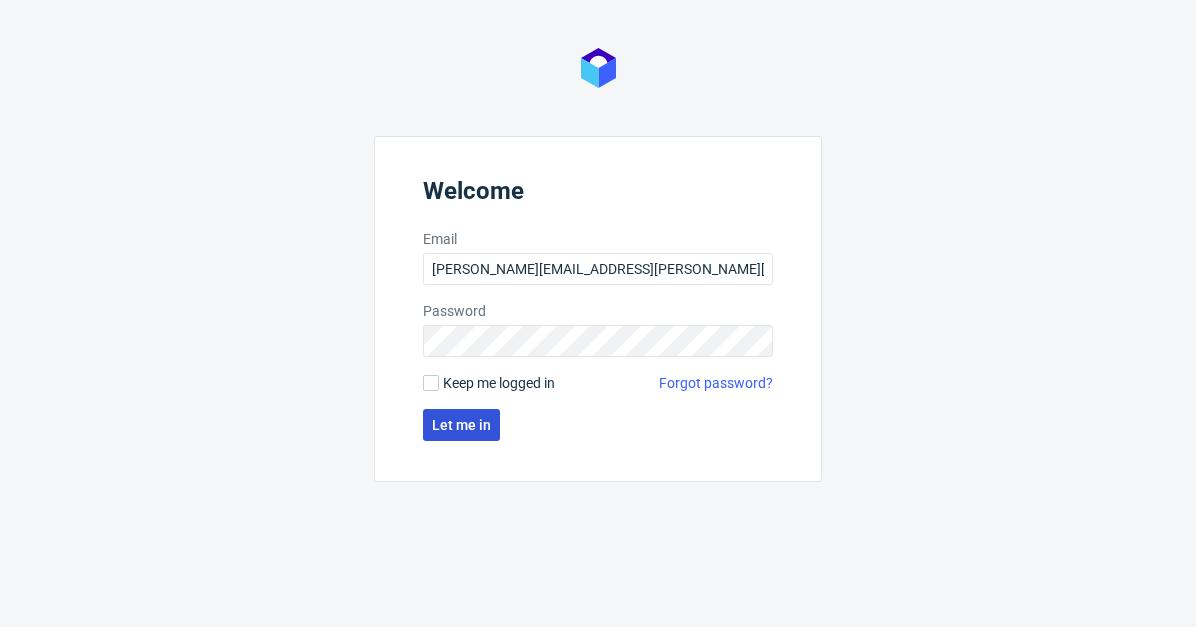 click on "Let me in" at bounding box center (461, 425) 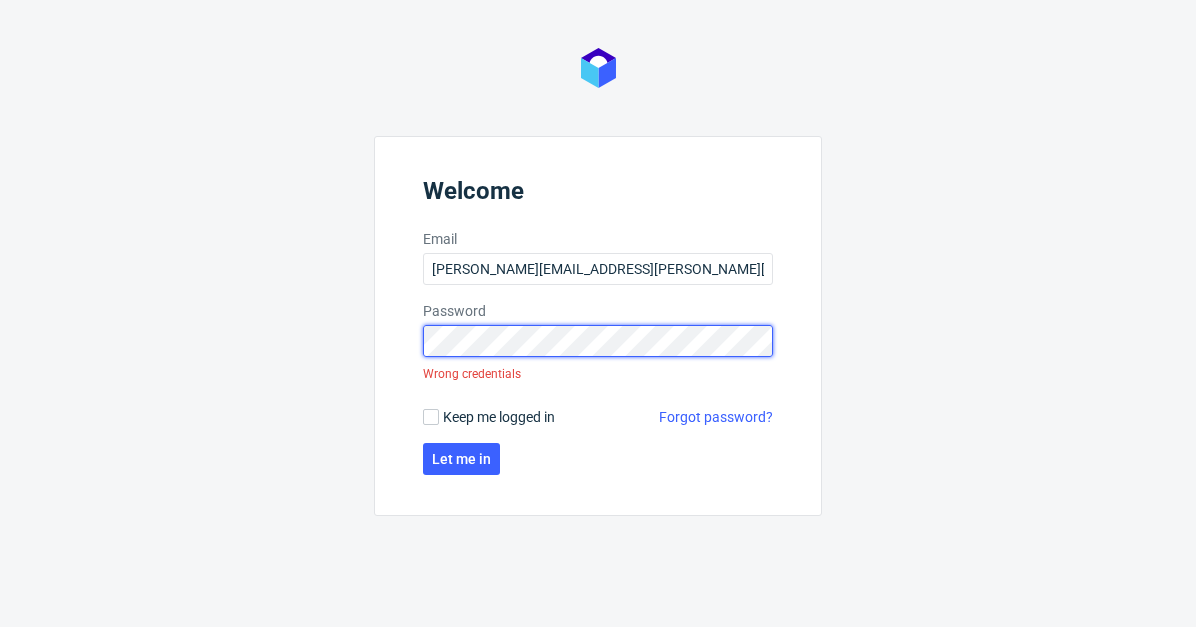 click on "Welcome Email monika.pozniak@packhelp.com Password Wrong credentials Keep me logged in Forgot password? Let me in" at bounding box center (598, 313) 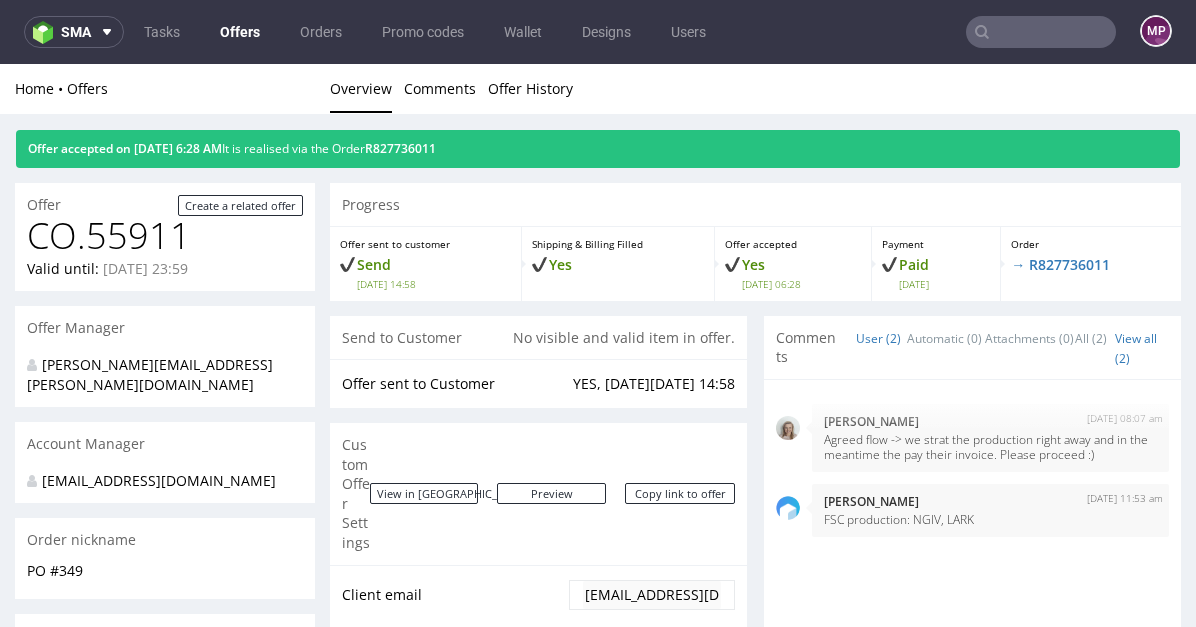 scroll, scrollTop: 0, scrollLeft: 0, axis: both 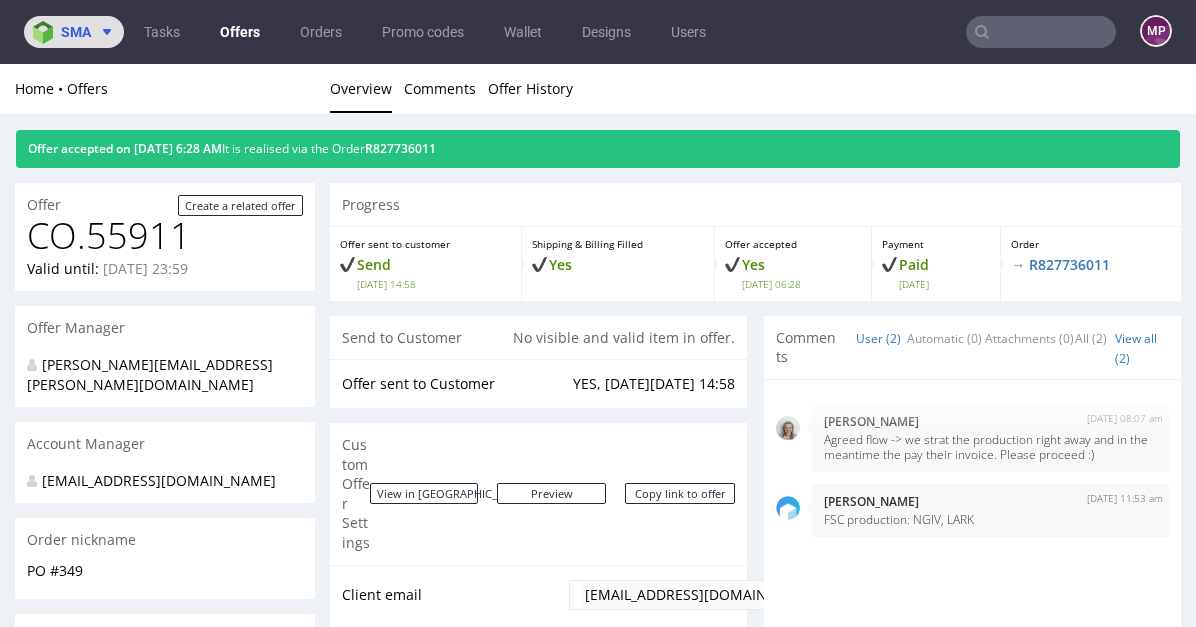 click at bounding box center [47, 32] 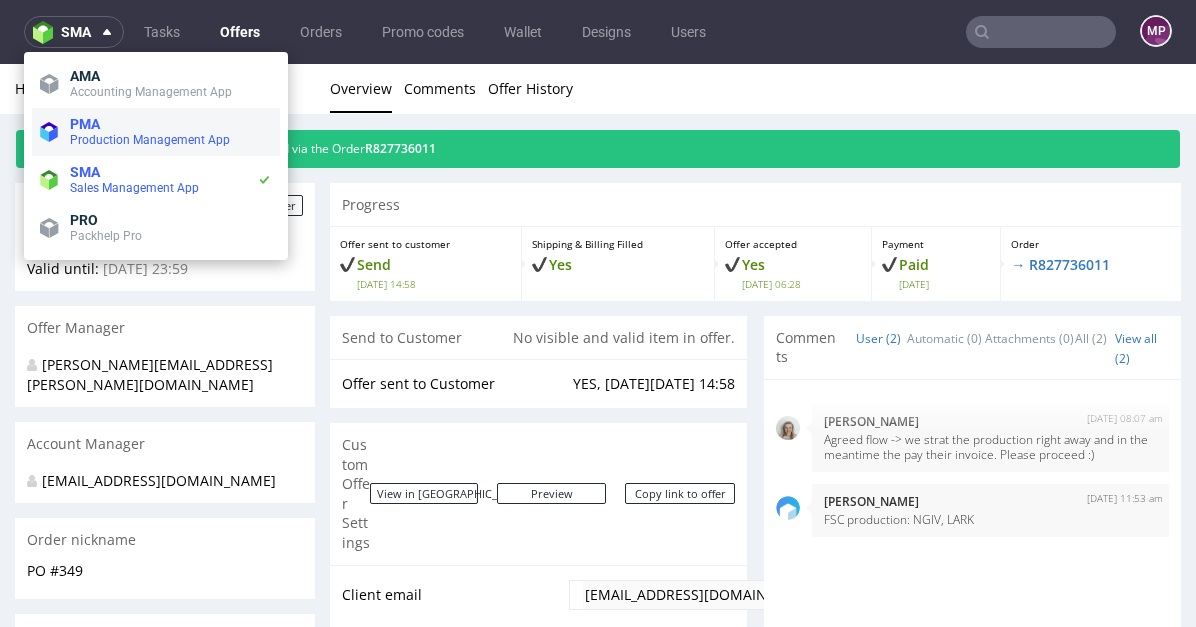 click on "Production Management App" at bounding box center (150, 140) 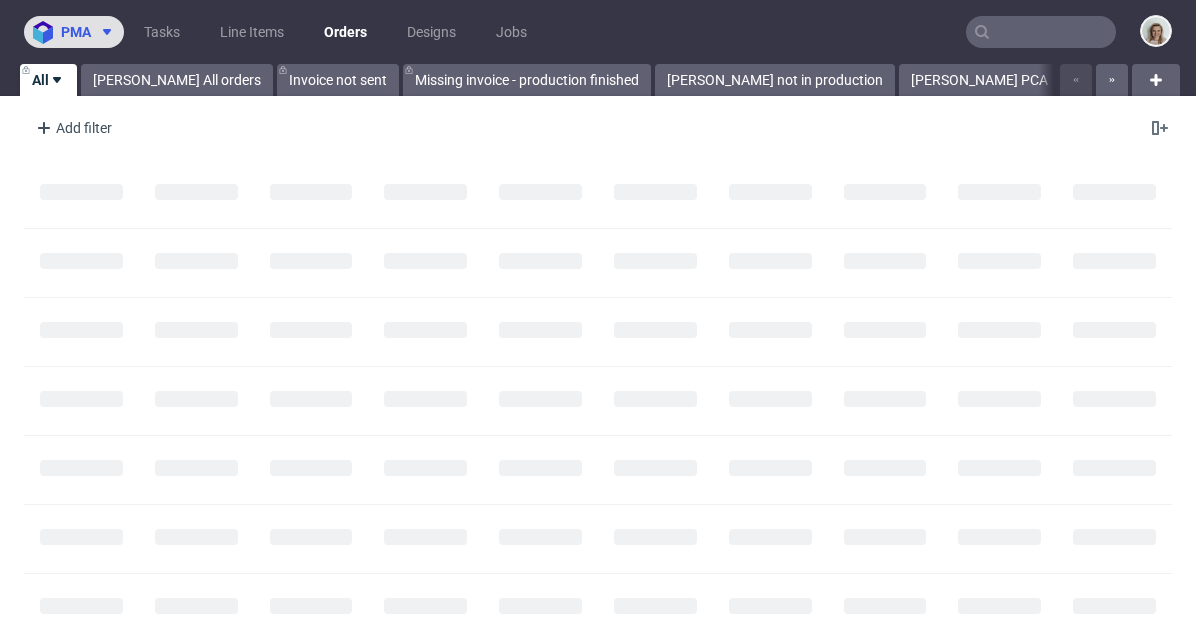 click at bounding box center [103, 32] 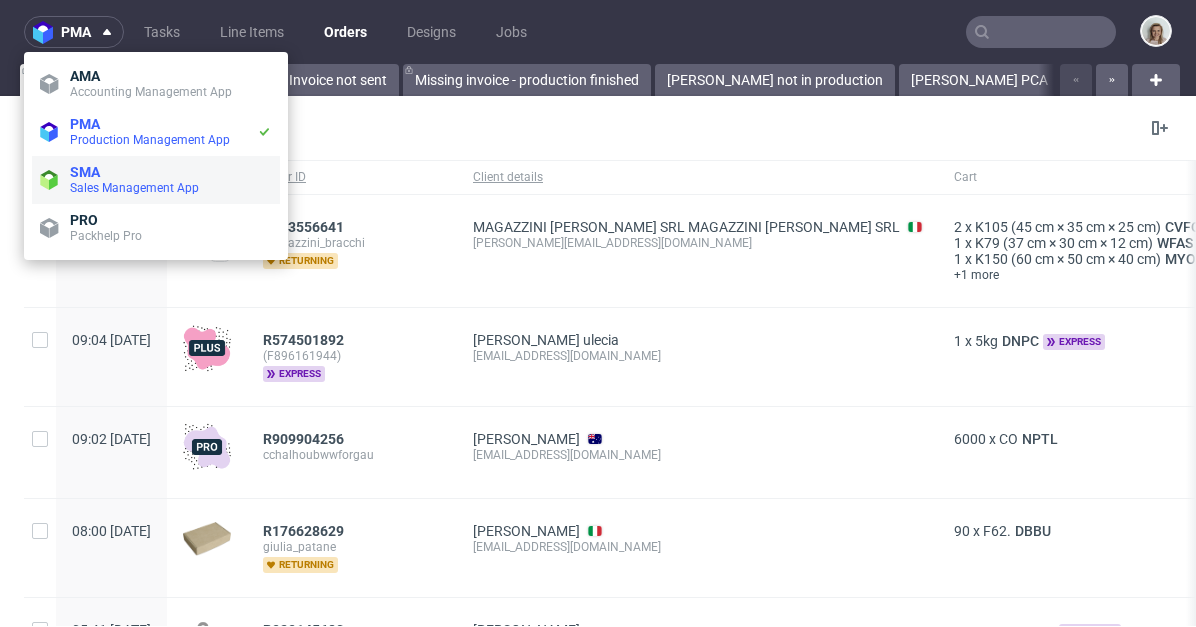 click on "SMA" at bounding box center (171, 172) 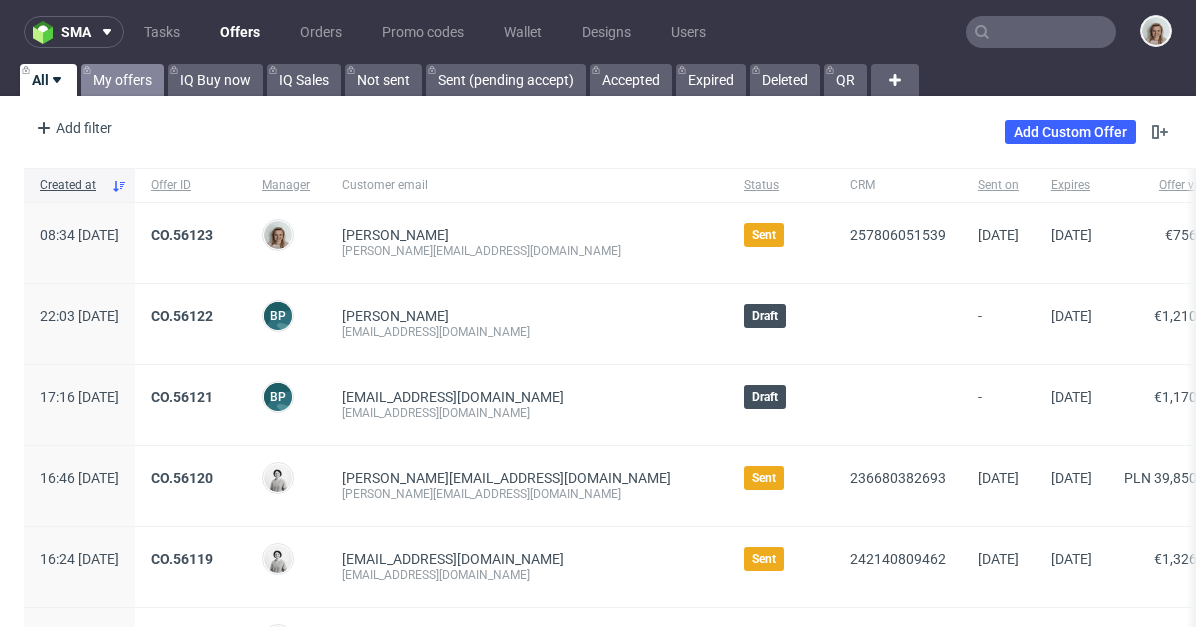 click on "My offers" at bounding box center [122, 80] 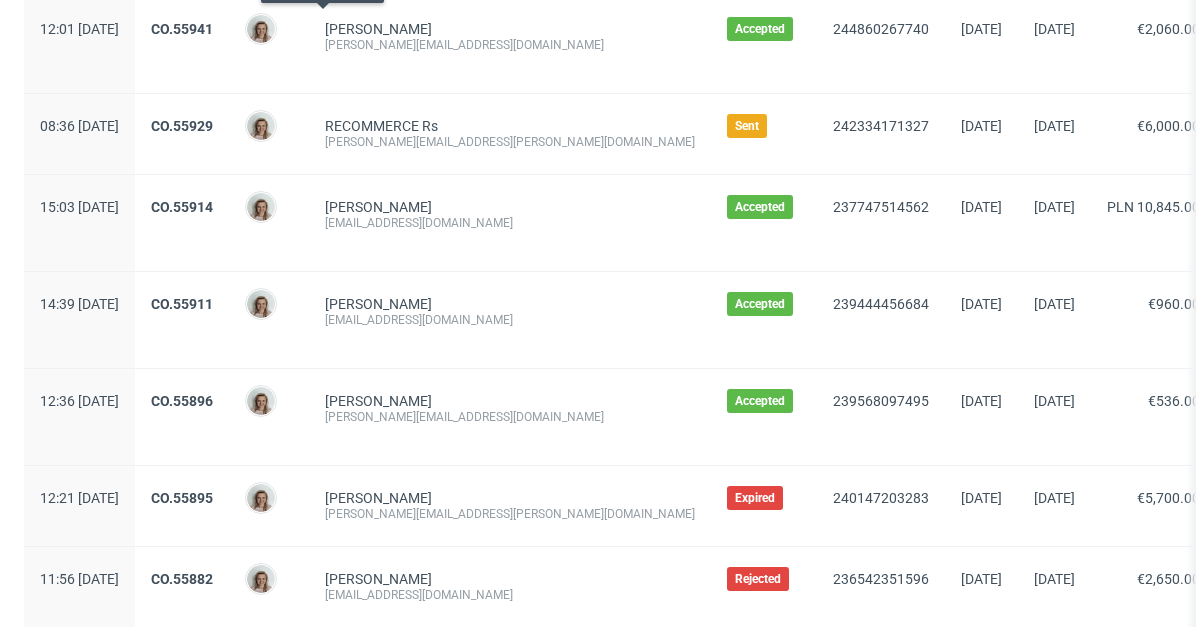 scroll, scrollTop: 2052, scrollLeft: 0, axis: vertical 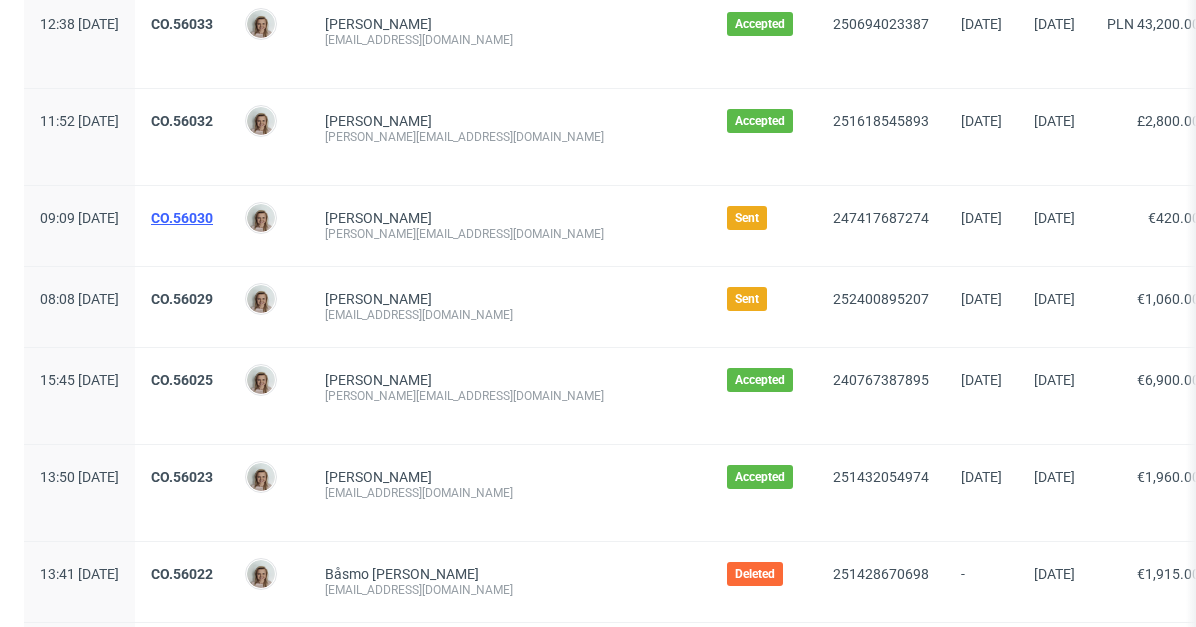 click on "CO.56030" at bounding box center [182, 218] 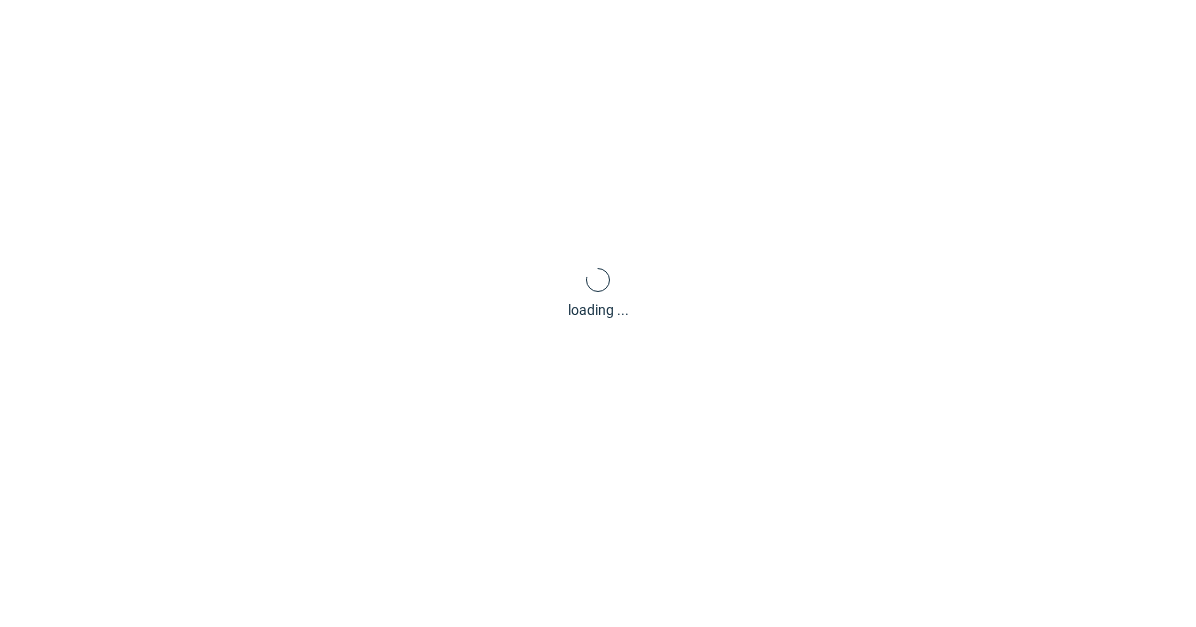 scroll, scrollTop: 0, scrollLeft: 0, axis: both 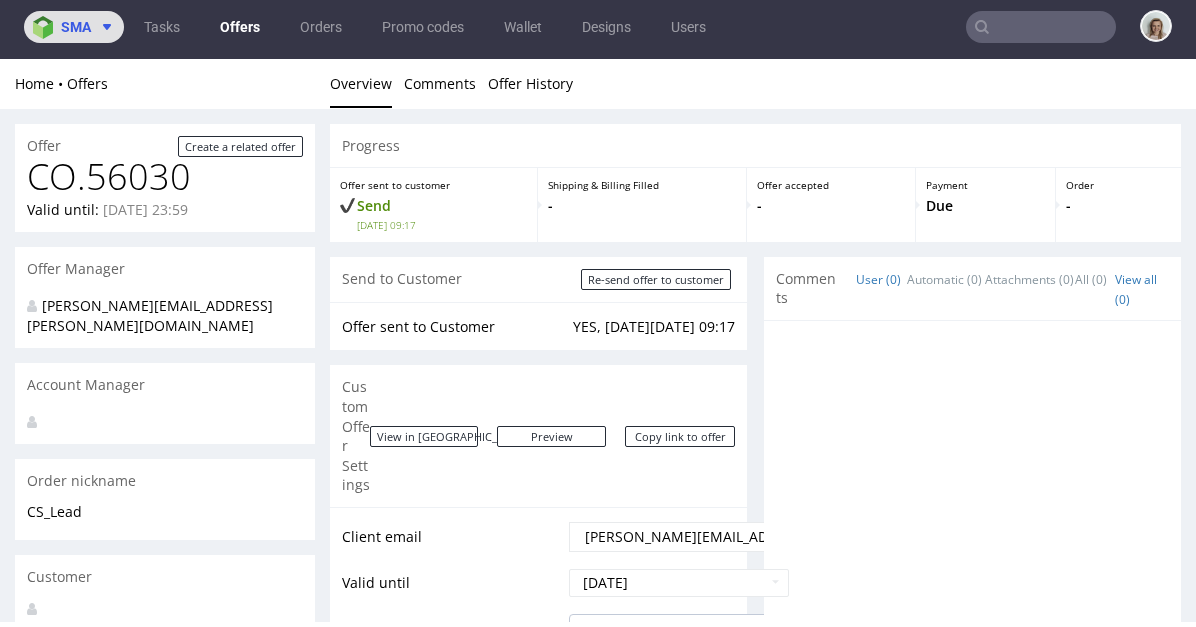 click on "sma" at bounding box center (74, 27) 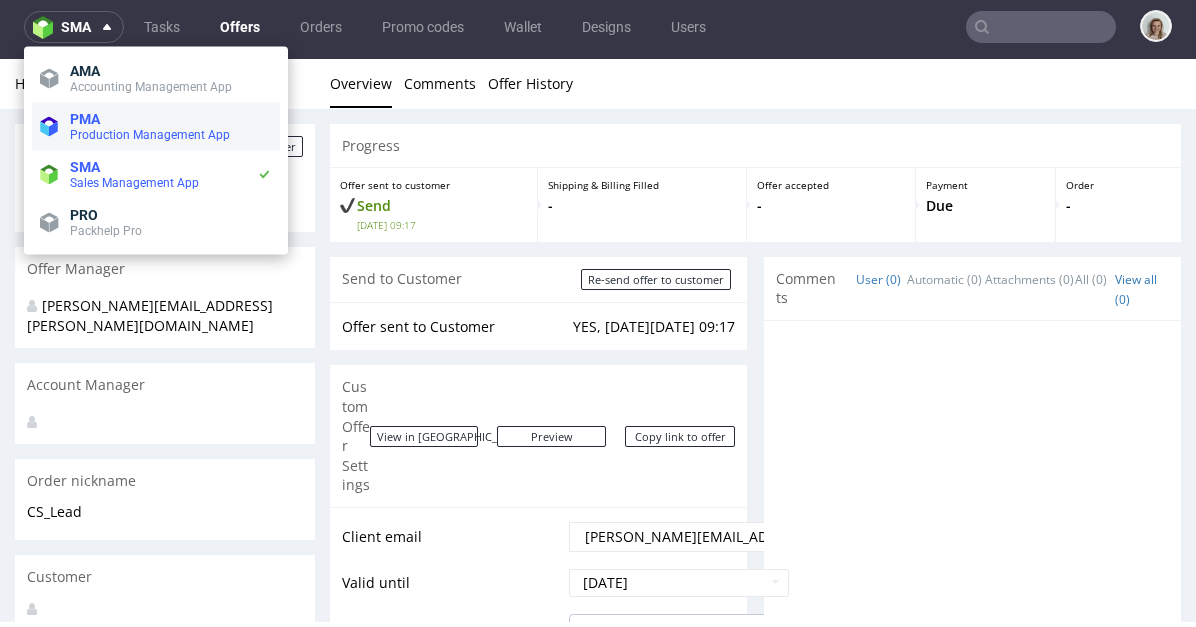 click on "PMA" at bounding box center (171, 119) 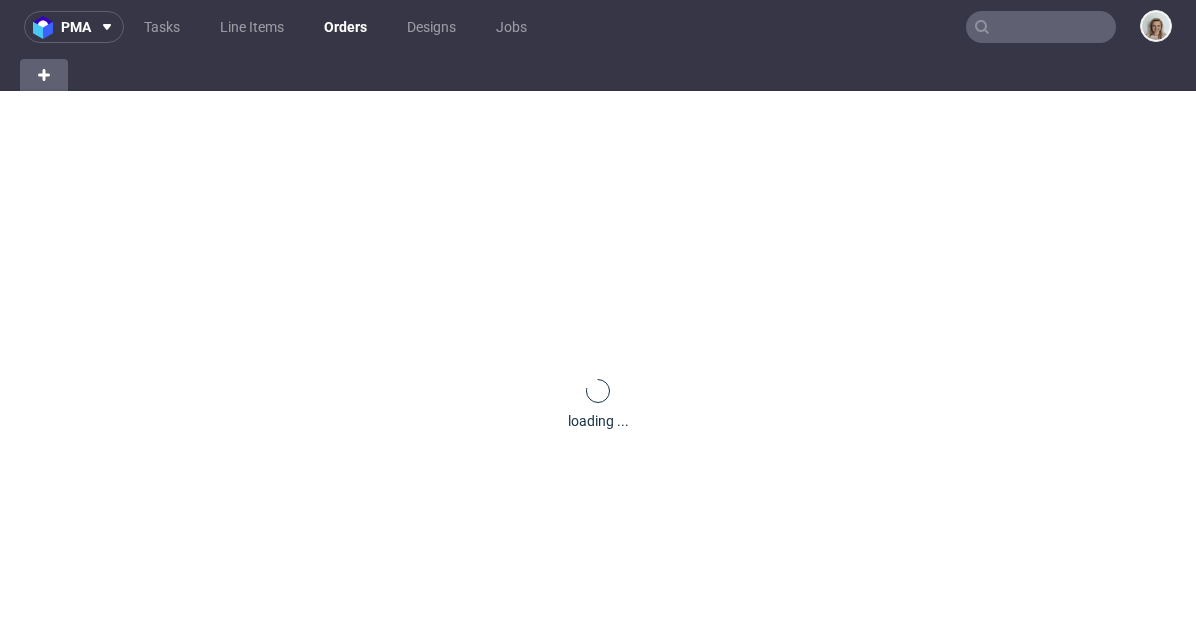 scroll, scrollTop: 0, scrollLeft: 0, axis: both 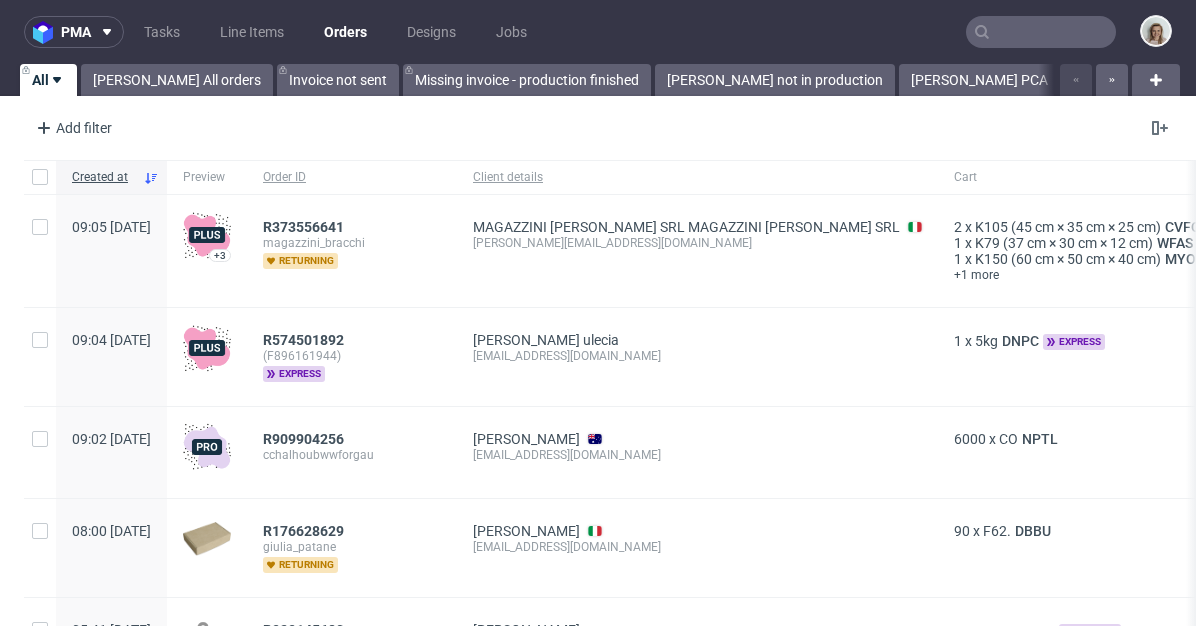 click at bounding box center [1041, 32] 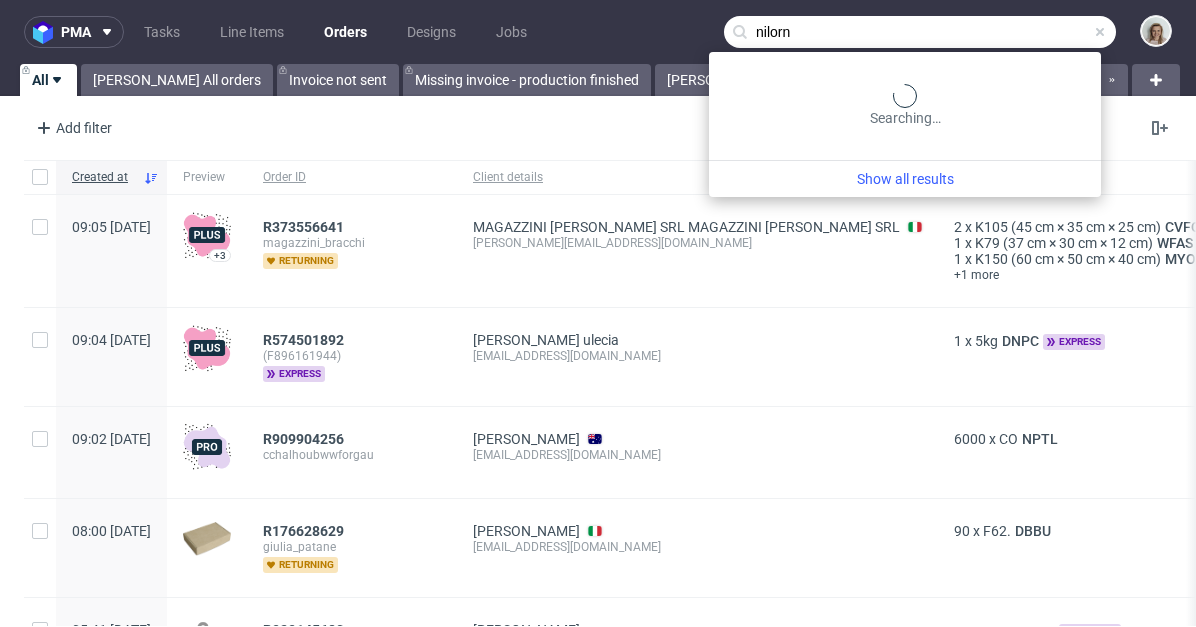 type on "nilorn" 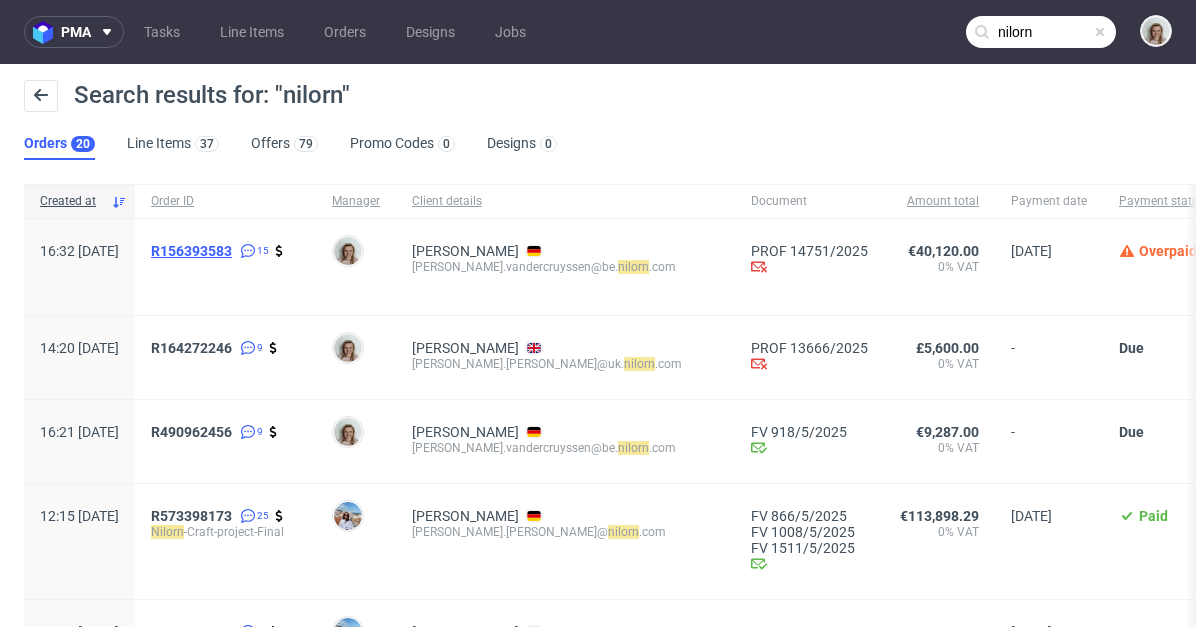 click on "R156393583" at bounding box center (191, 251) 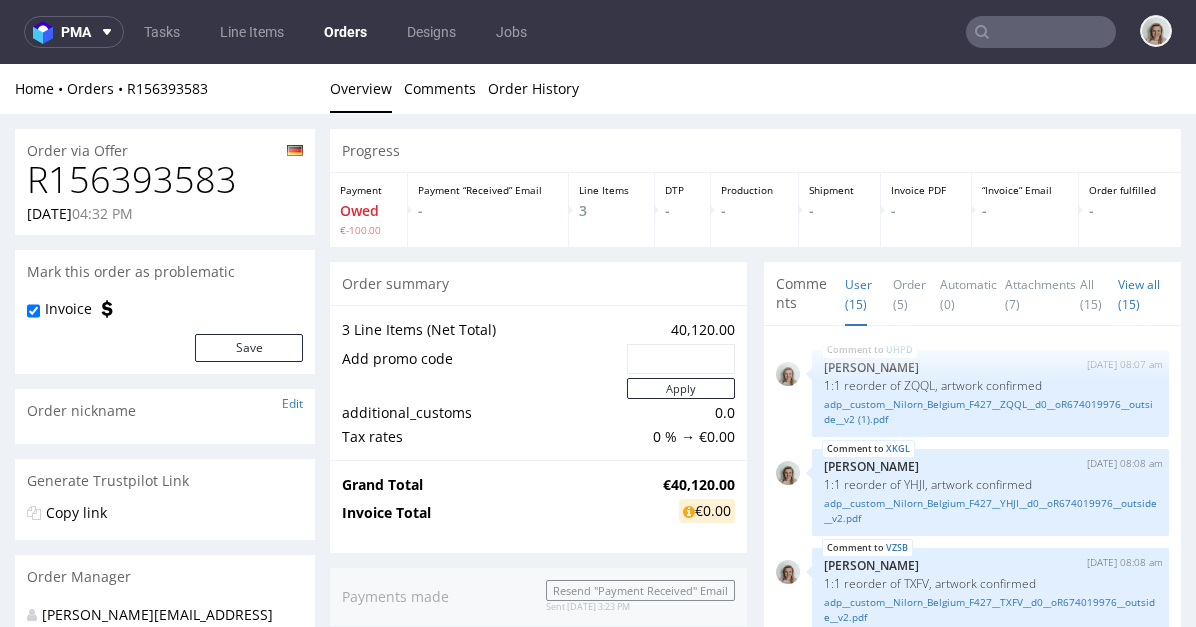 scroll, scrollTop: 0, scrollLeft: 0, axis: both 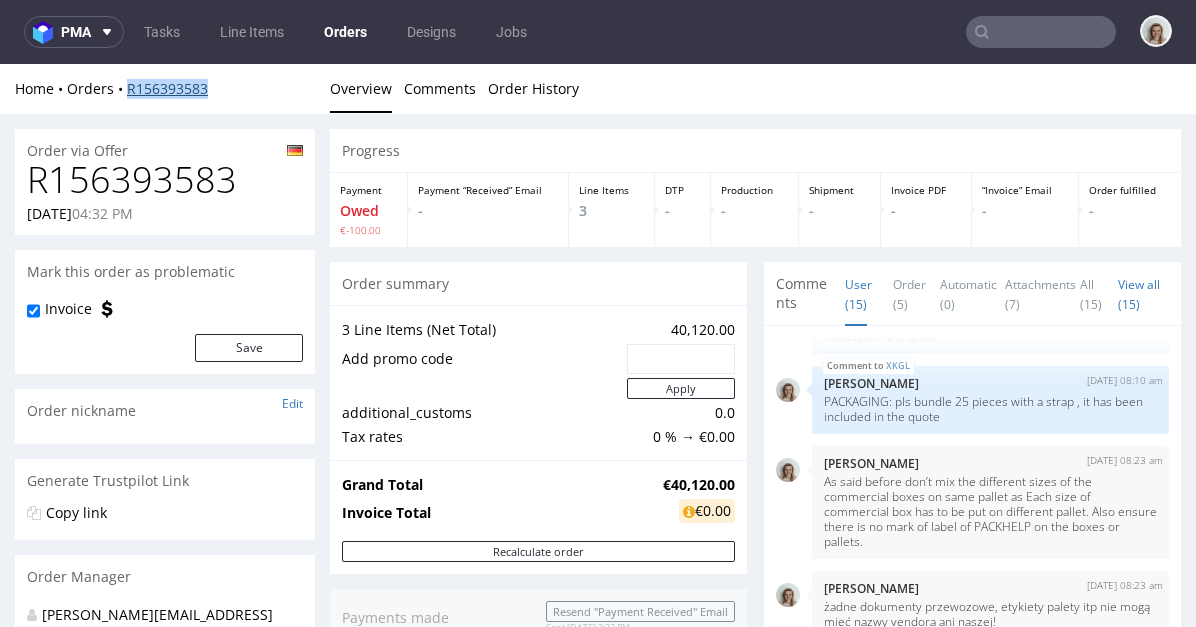 drag, startPoint x: 218, startPoint y: 79, endPoint x: 126, endPoint y: 85, distance: 92.19544 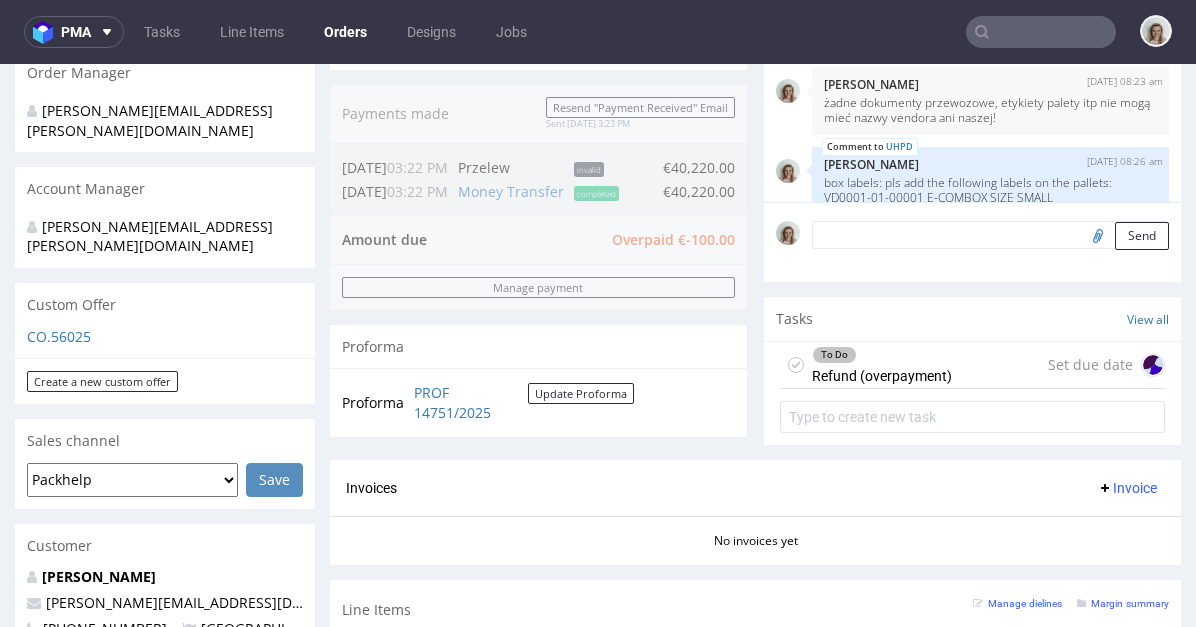 scroll, scrollTop: 698, scrollLeft: 0, axis: vertical 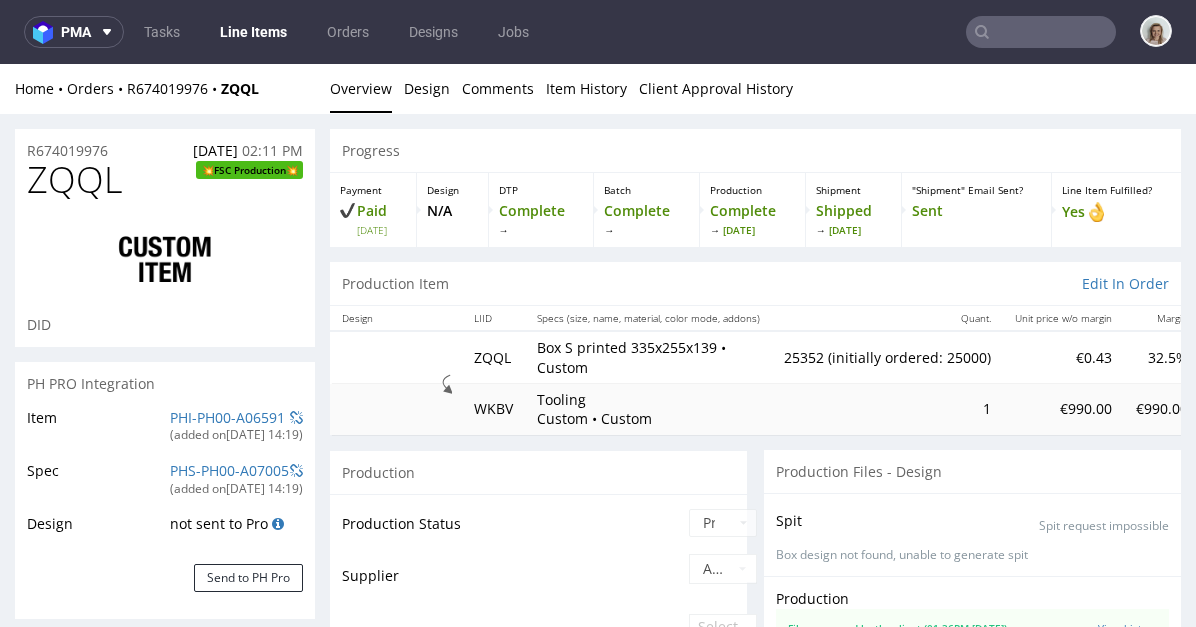 select on "in_progress" 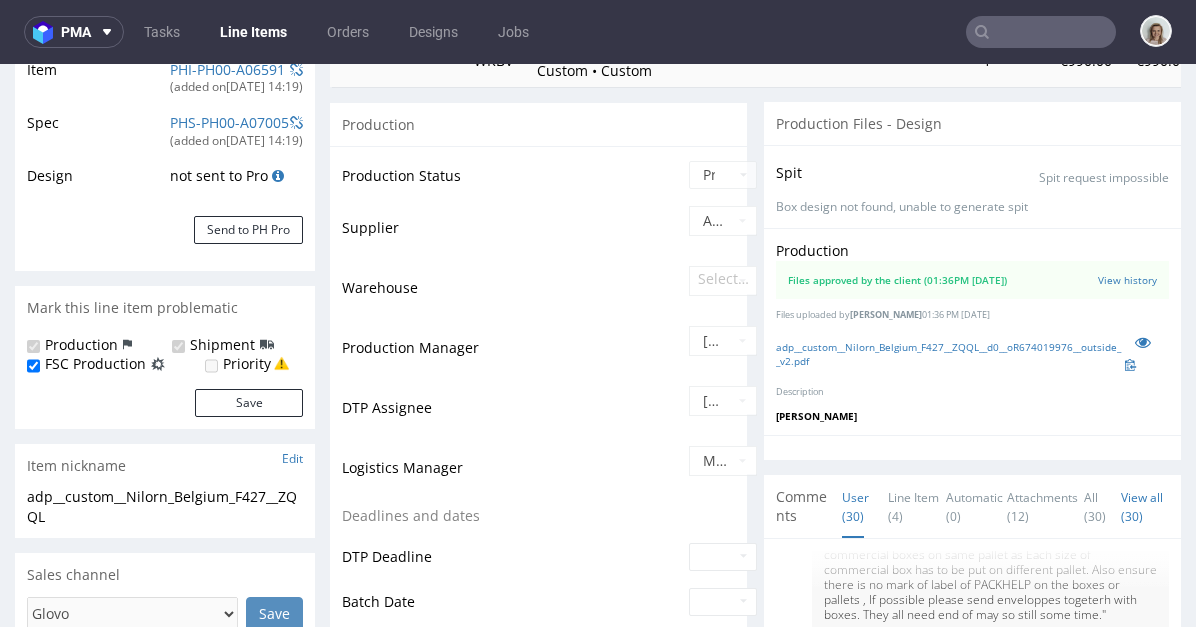 scroll, scrollTop: 0, scrollLeft: 0, axis: both 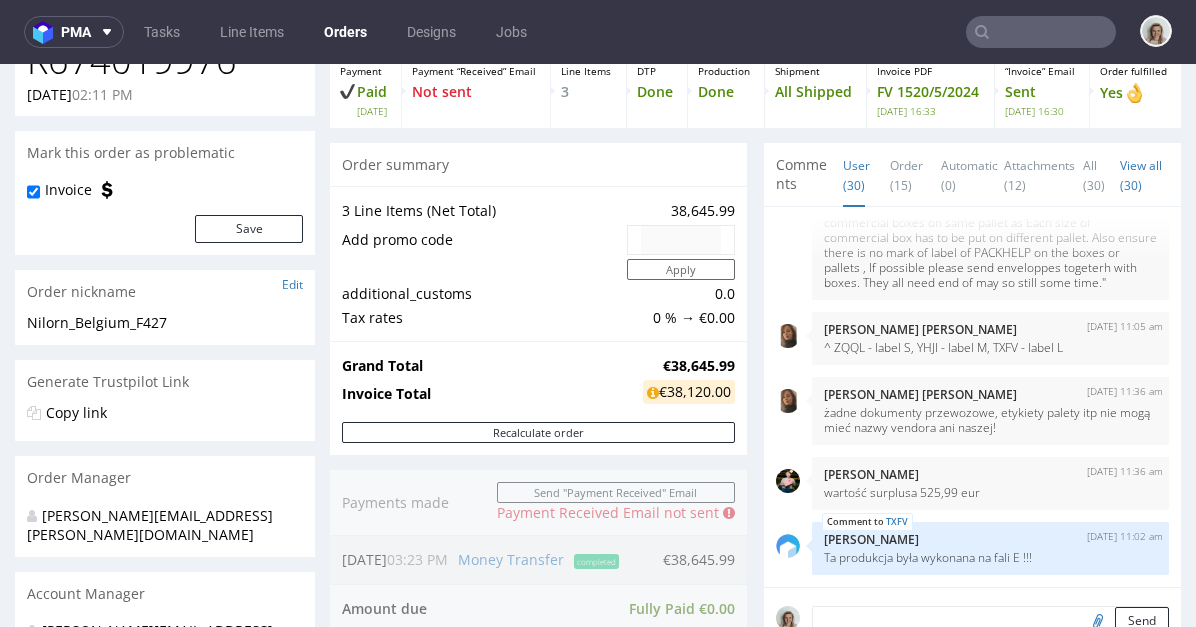 click on "pma Tasks Line Items Orders Designs Jobs" at bounding box center (598, 32) 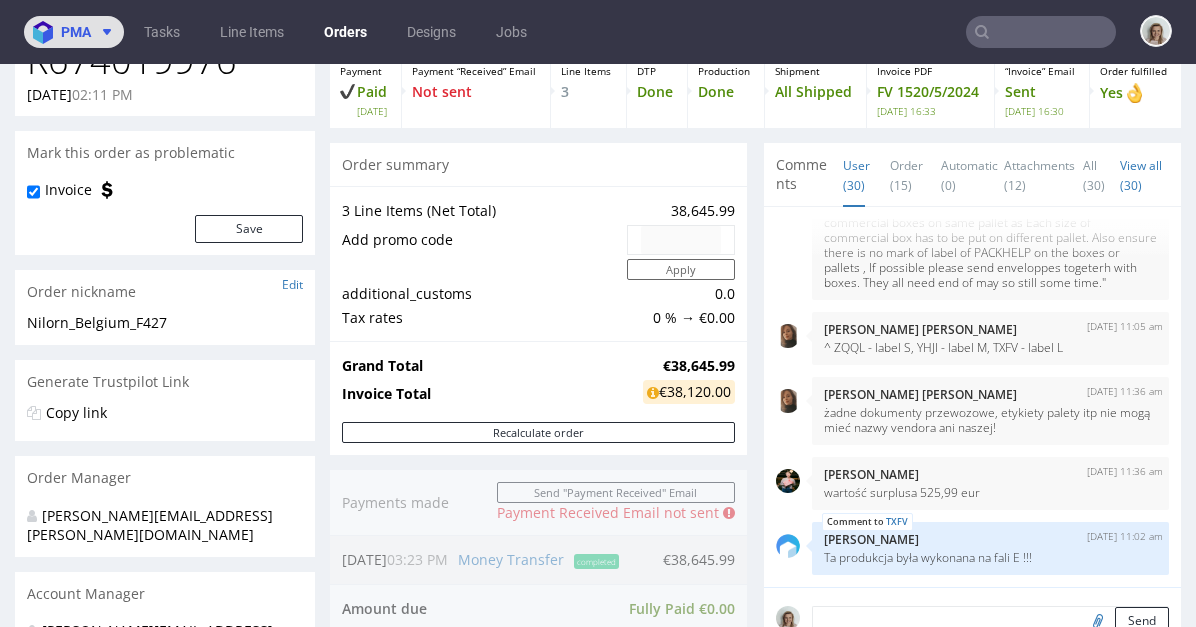 click on "pma" at bounding box center [76, 32] 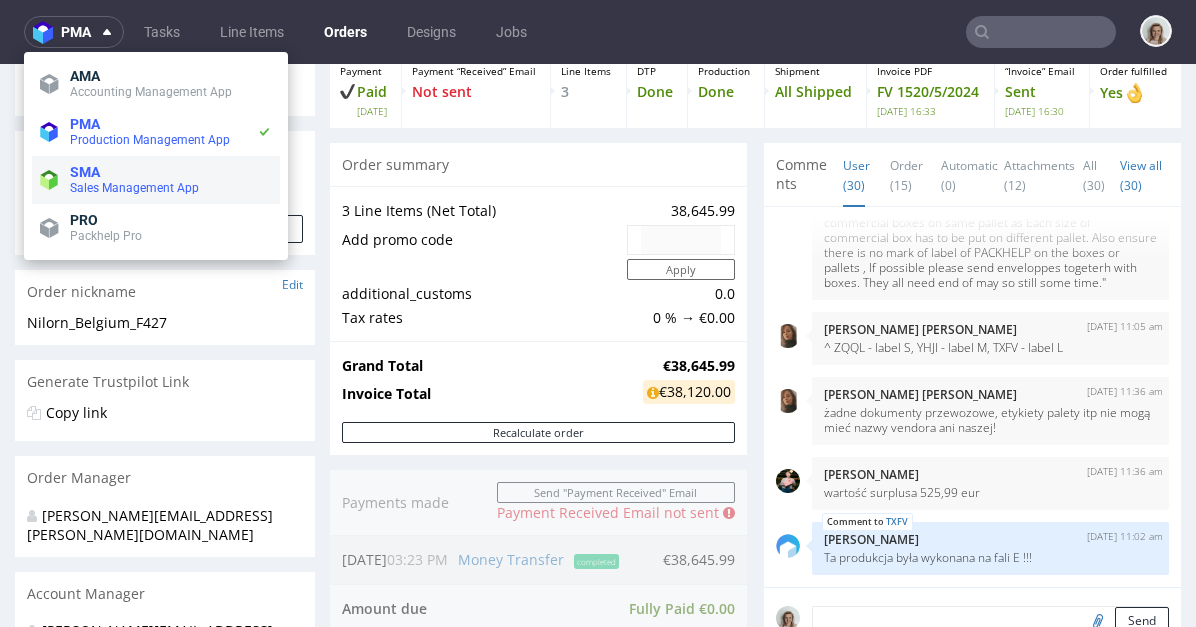 click on "SMA" at bounding box center (85, 172) 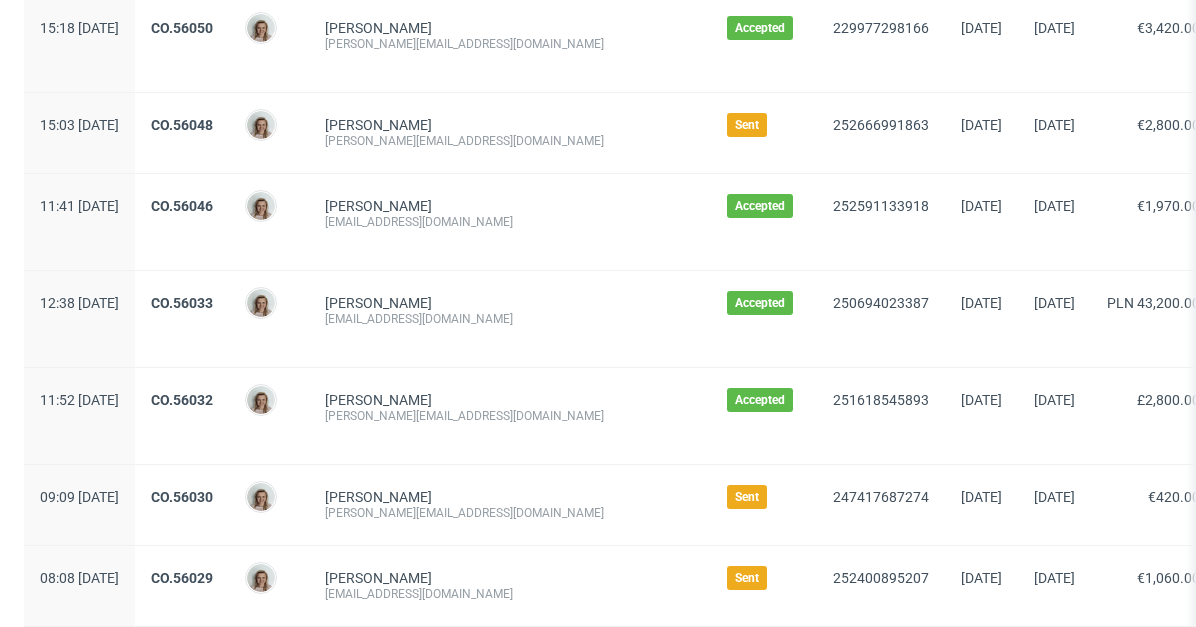 scroll, scrollTop: 825, scrollLeft: 0, axis: vertical 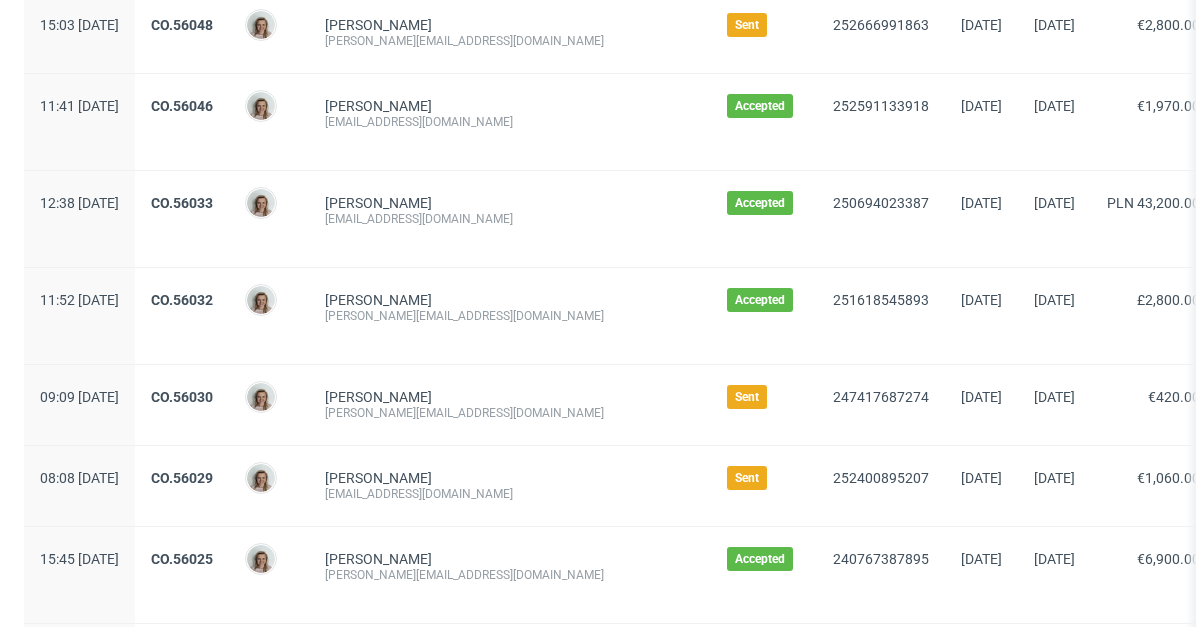 click on "CO.56030" at bounding box center (182, 405) 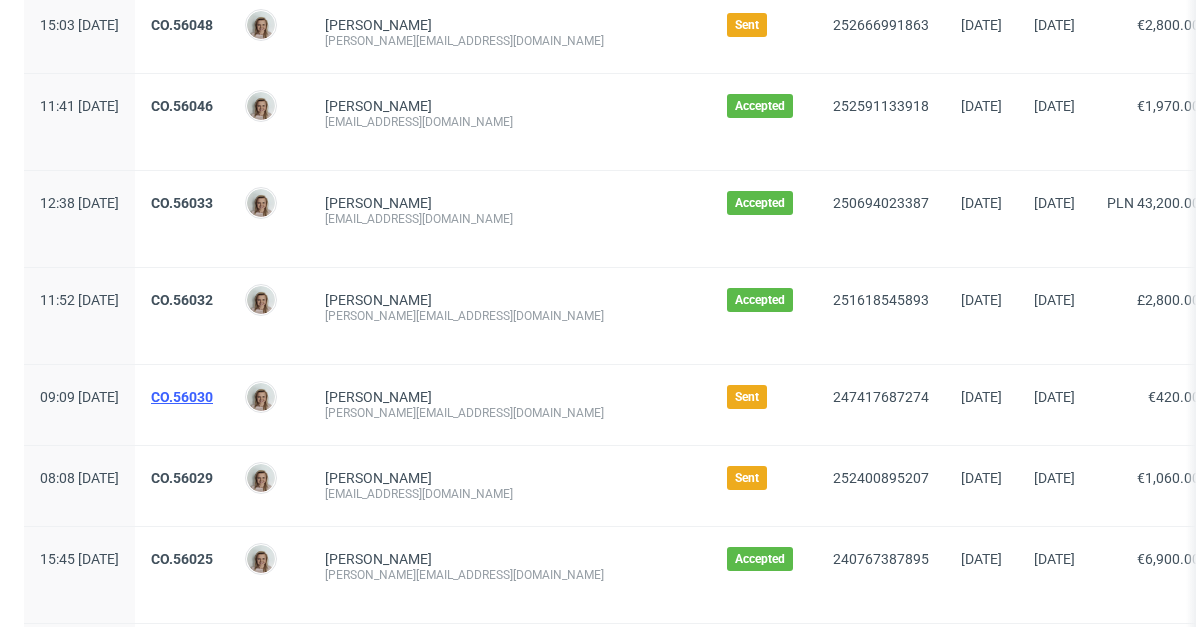 click on "CO.56030" at bounding box center (182, 397) 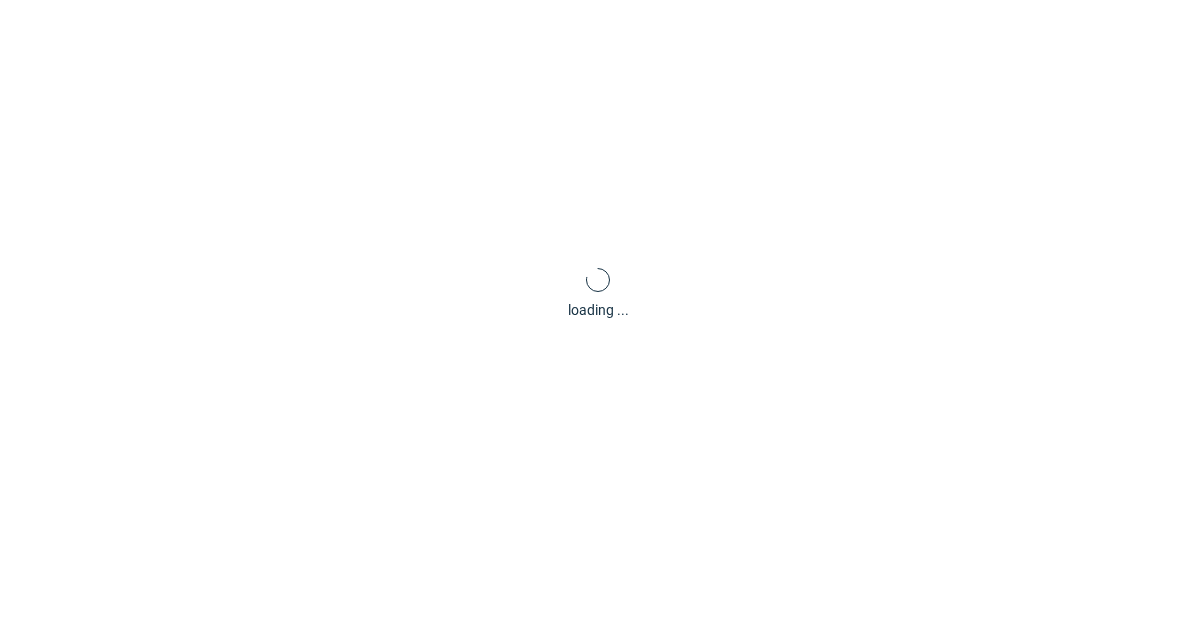 scroll, scrollTop: 0, scrollLeft: 0, axis: both 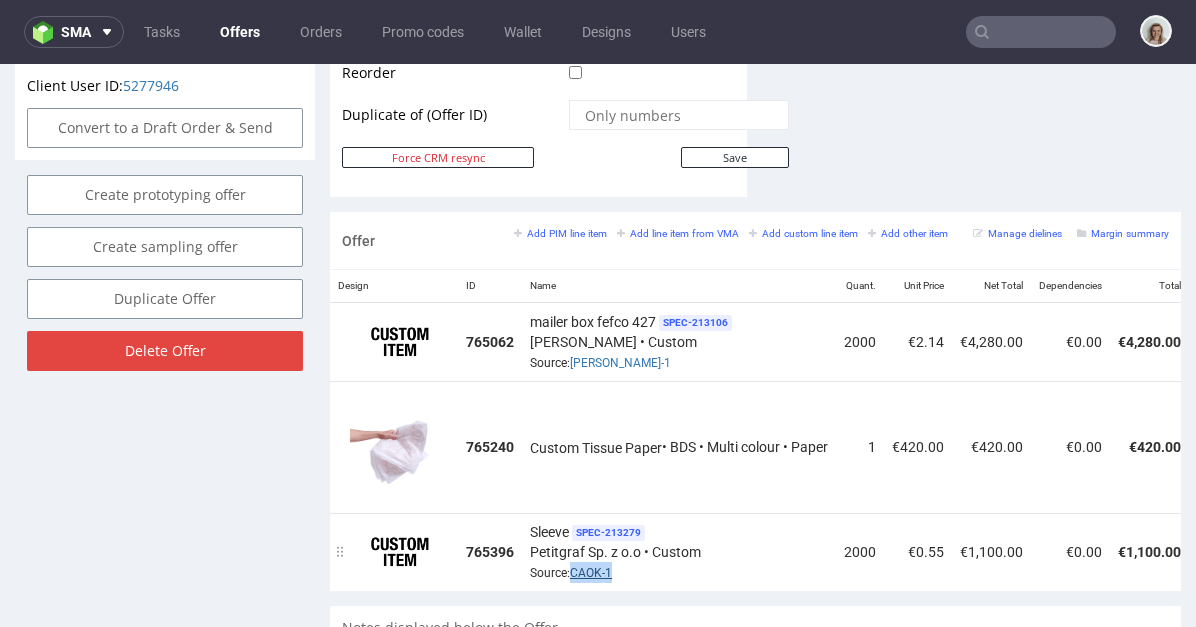 drag, startPoint x: 625, startPoint y: 513, endPoint x: 575, endPoint y: 513, distance: 50 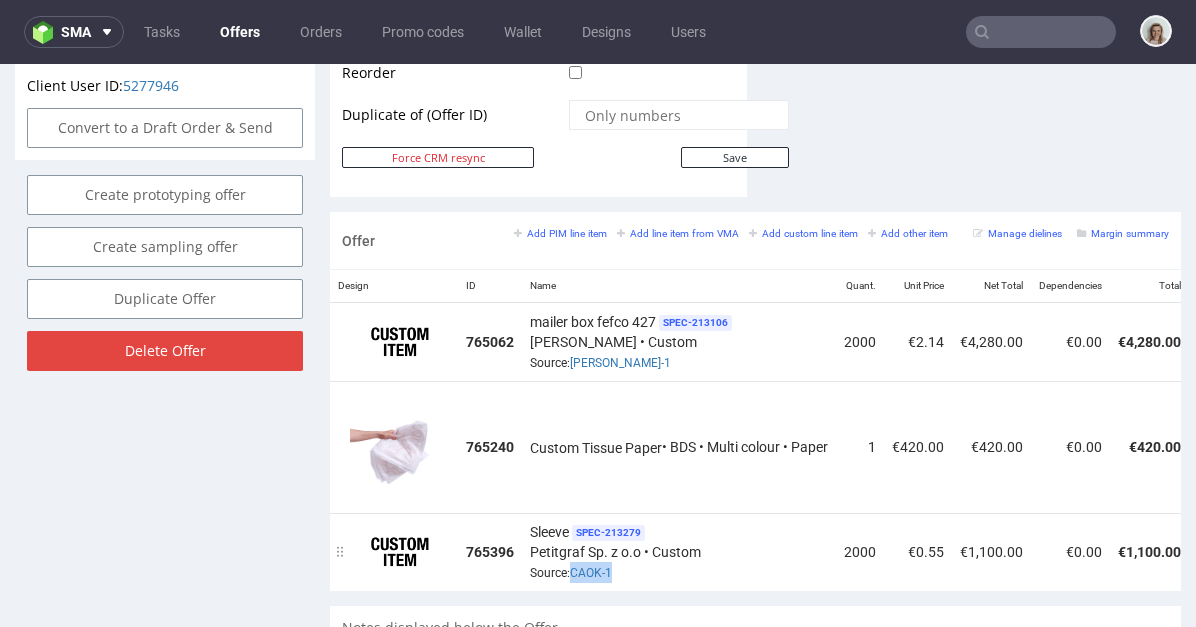 copy on "CAOK-1" 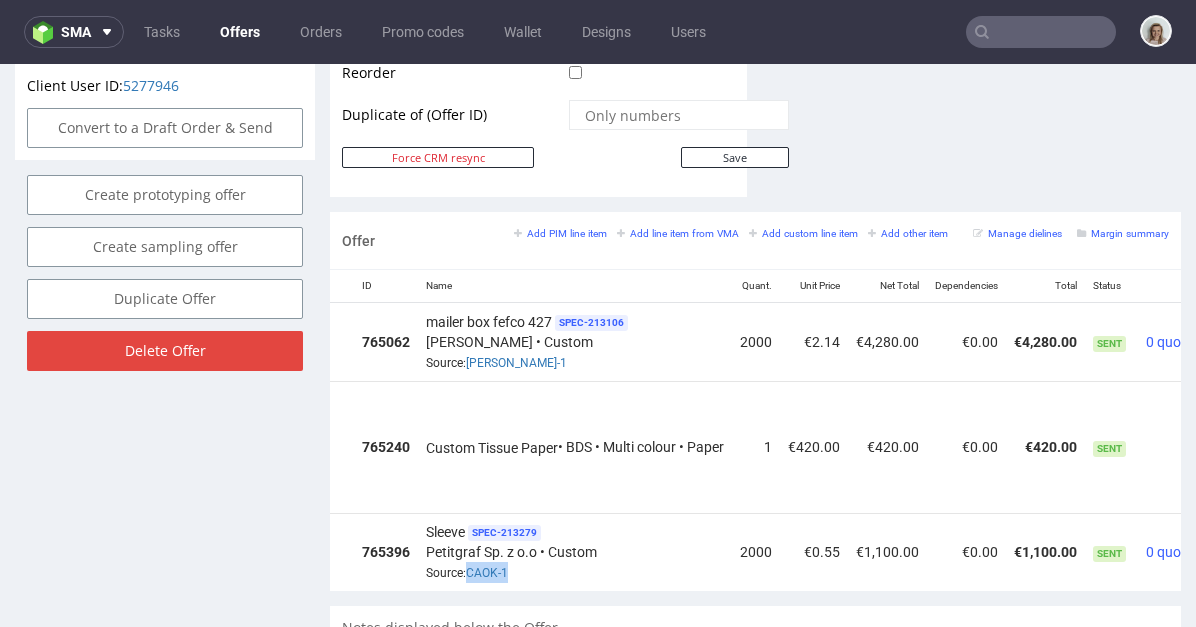 scroll, scrollTop: 0, scrollLeft: 214, axis: horizontal 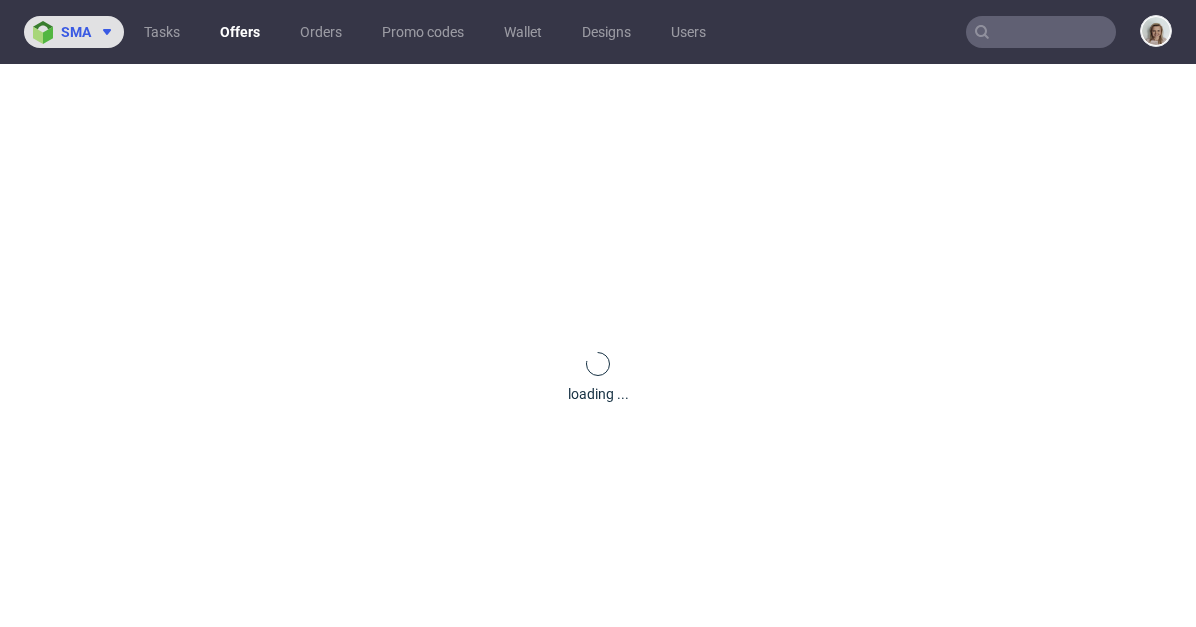 click on "sma" at bounding box center (74, 32) 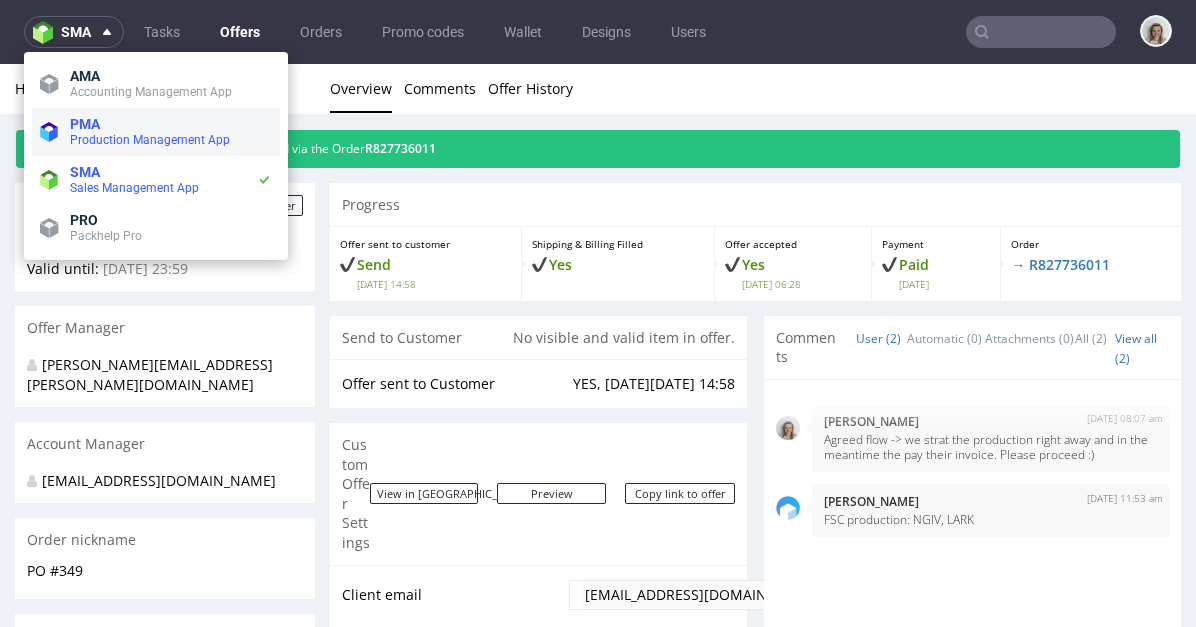 click on "Production Management App" at bounding box center (150, 140) 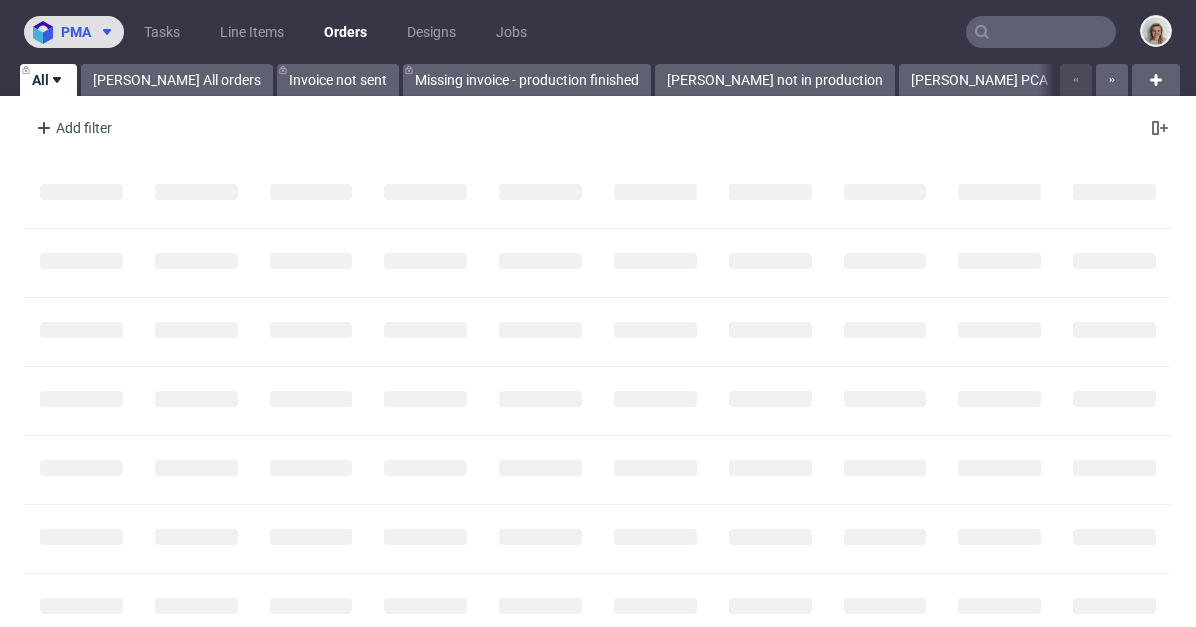 click on "pma" at bounding box center [74, 32] 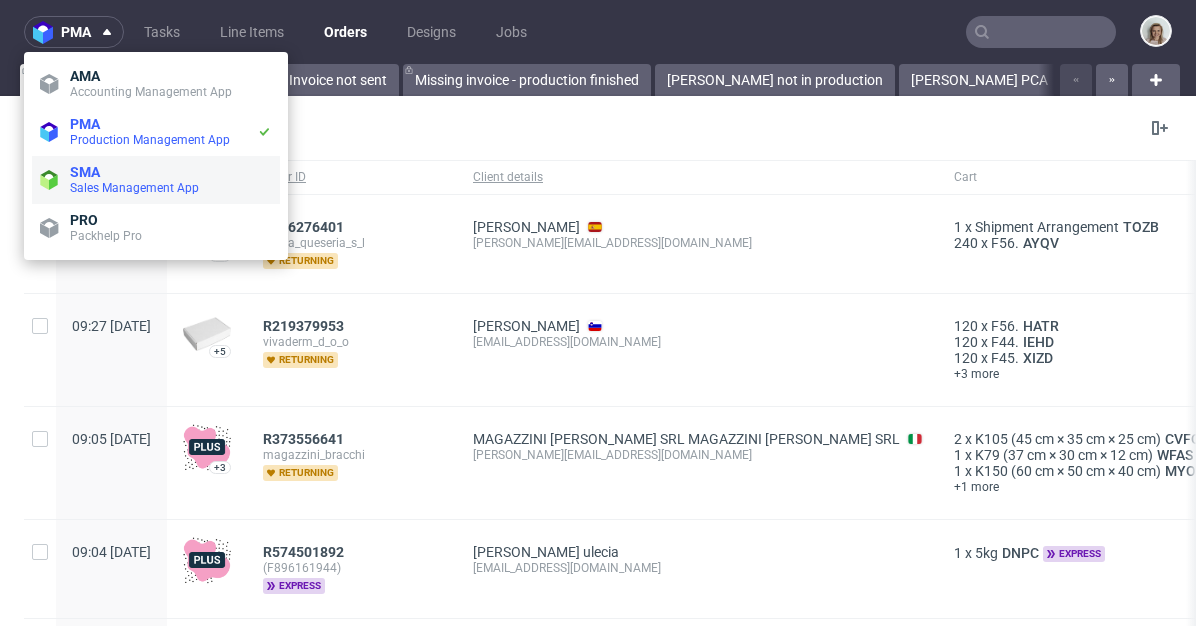 click on "Sales Management App" at bounding box center (134, 188) 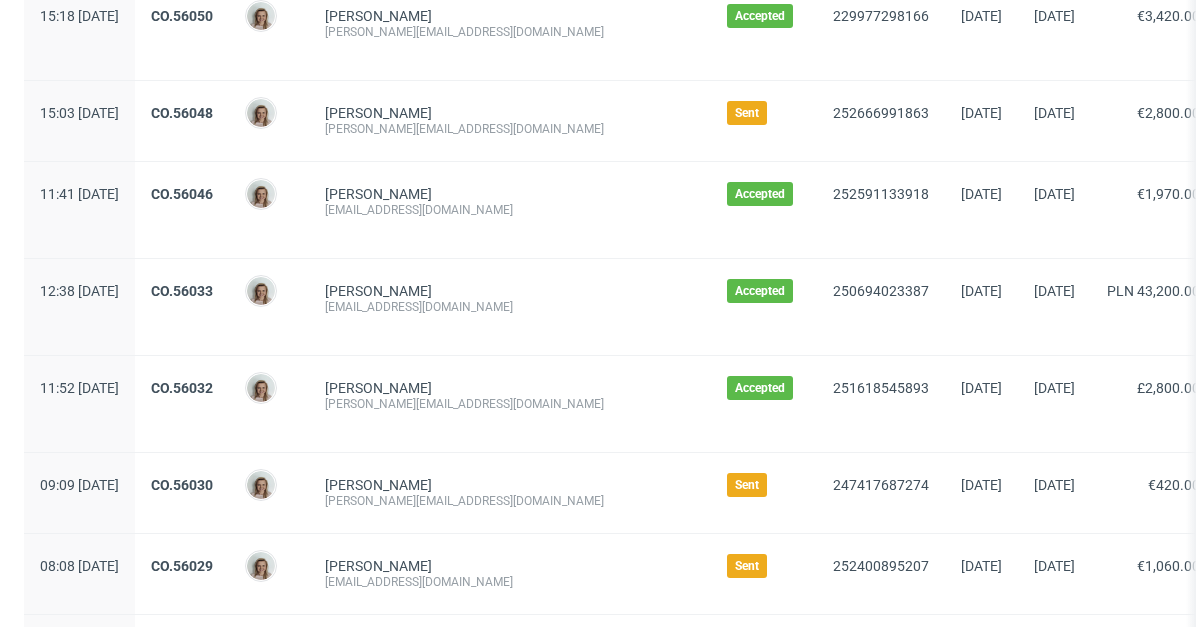 scroll, scrollTop: 853, scrollLeft: 0, axis: vertical 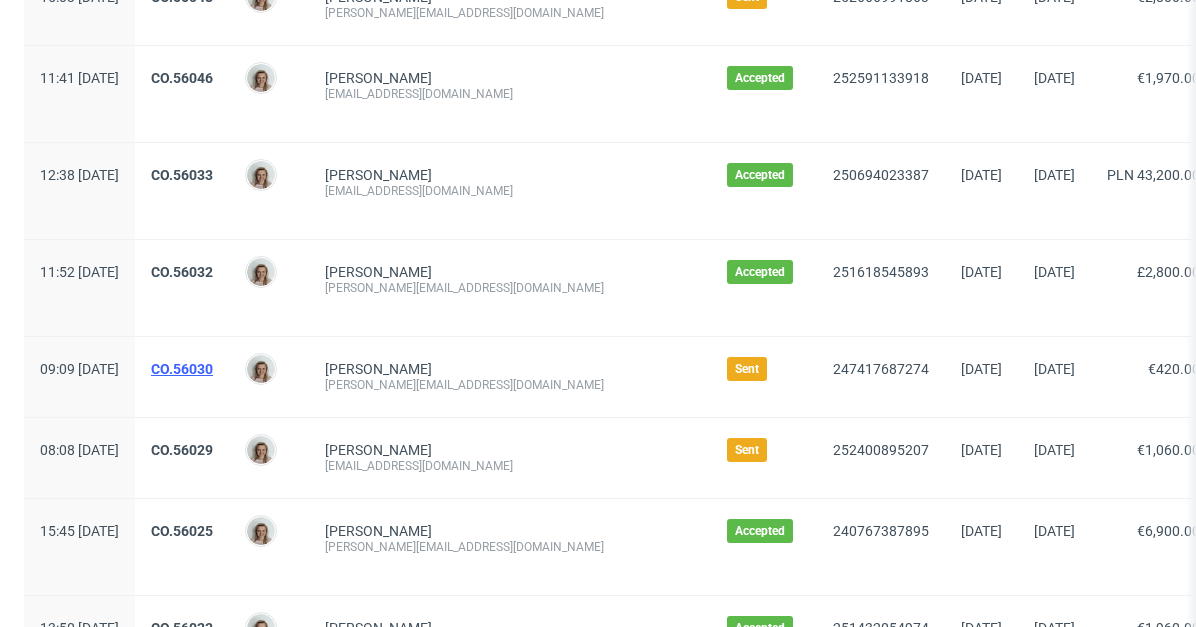 click on "CO.56030" at bounding box center [182, 369] 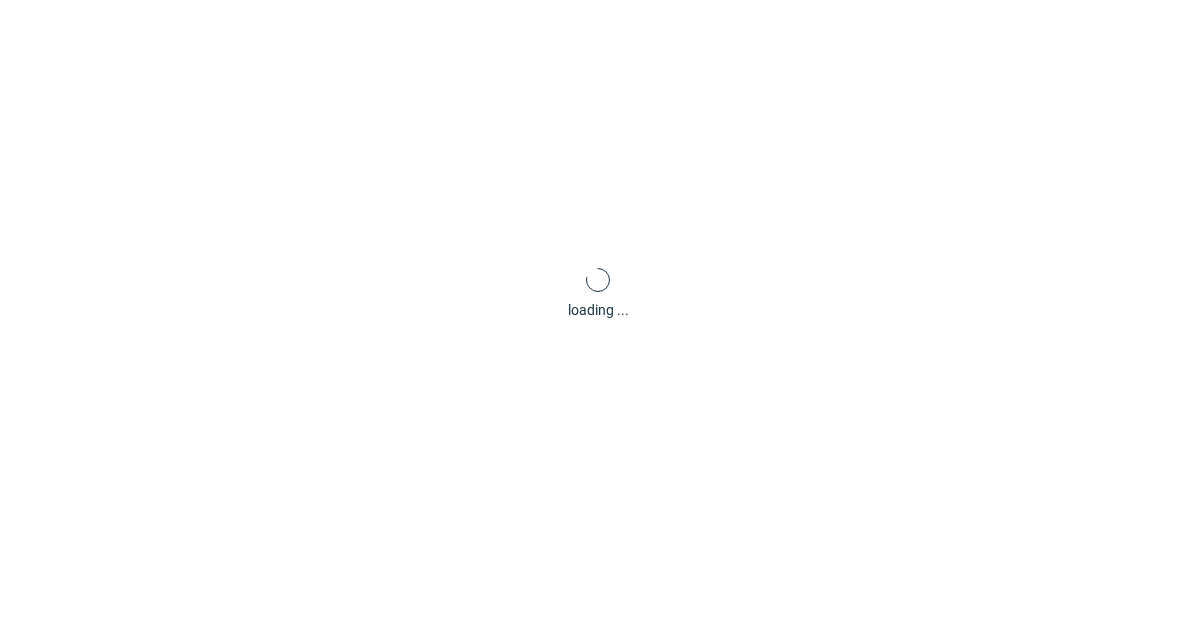 scroll, scrollTop: 0, scrollLeft: 0, axis: both 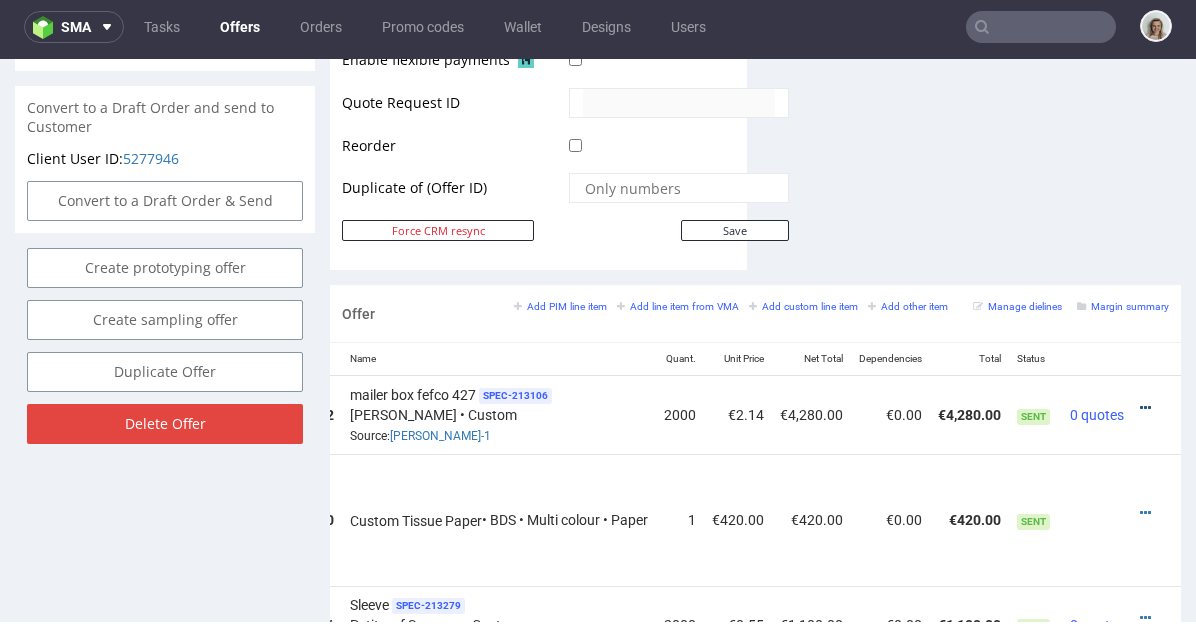 click at bounding box center (1145, 408) 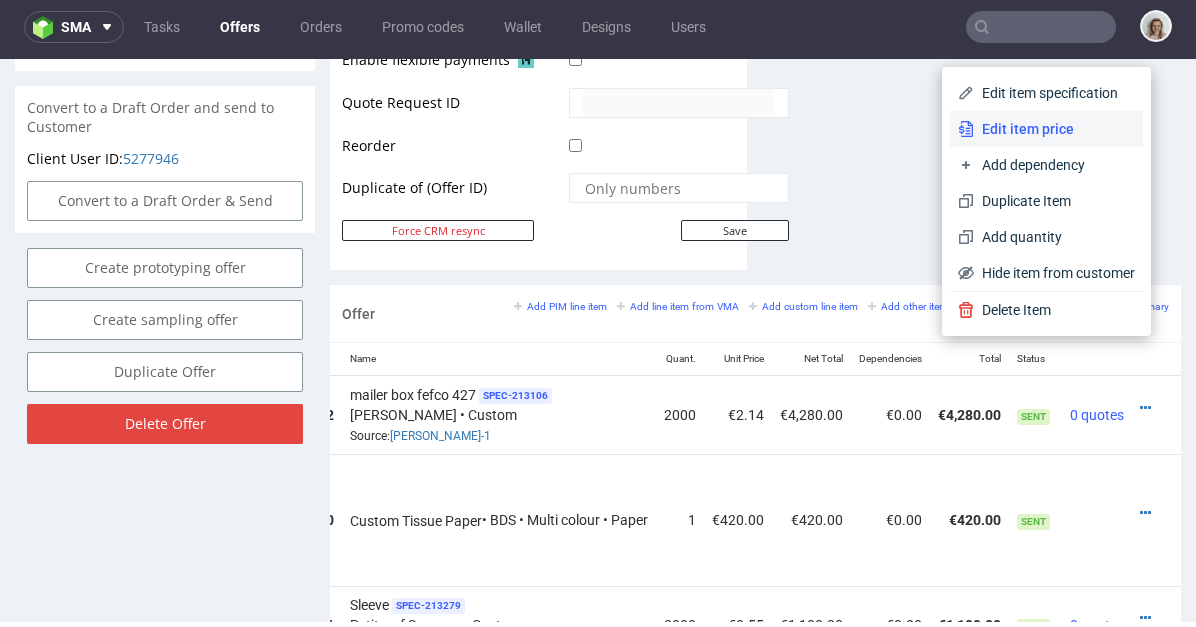click on "Edit item price" at bounding box center (1054, 129) 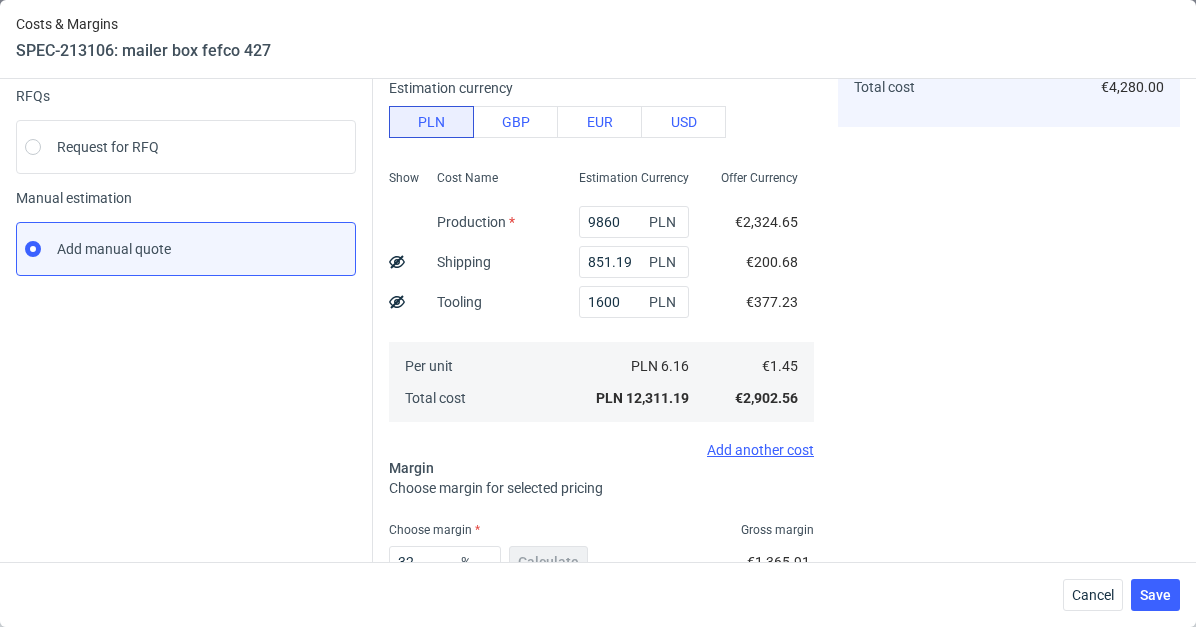 scroll, scrollTop: 345, scrollLeft: 0, axis: vertical 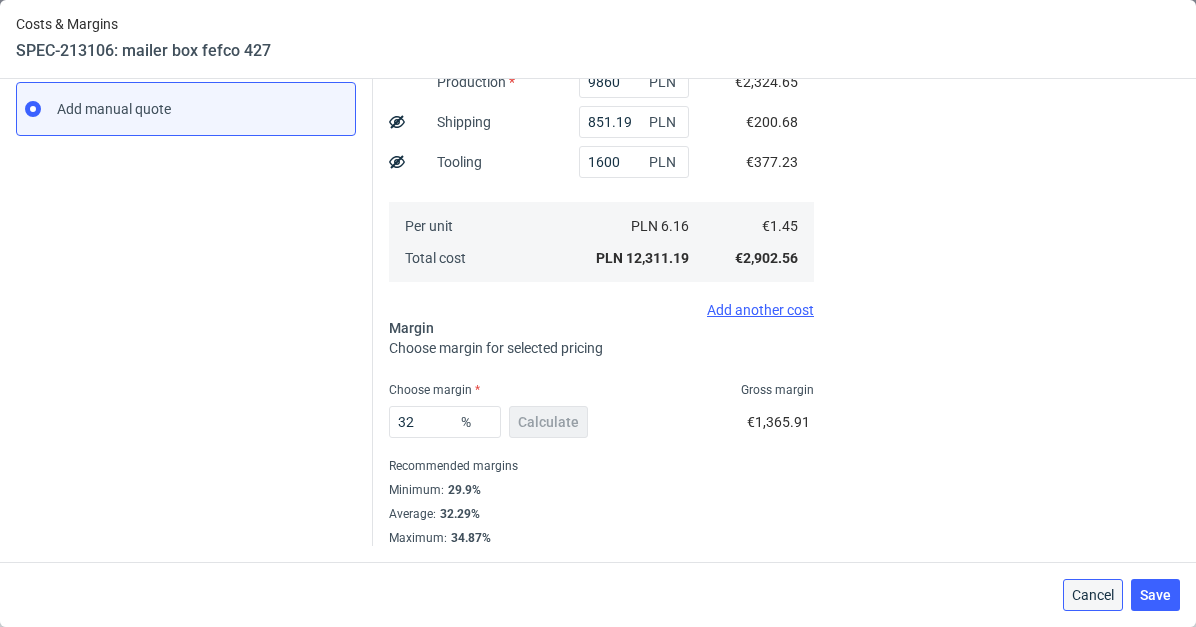 click on "Cancel" at bounding box center (1093, 595) 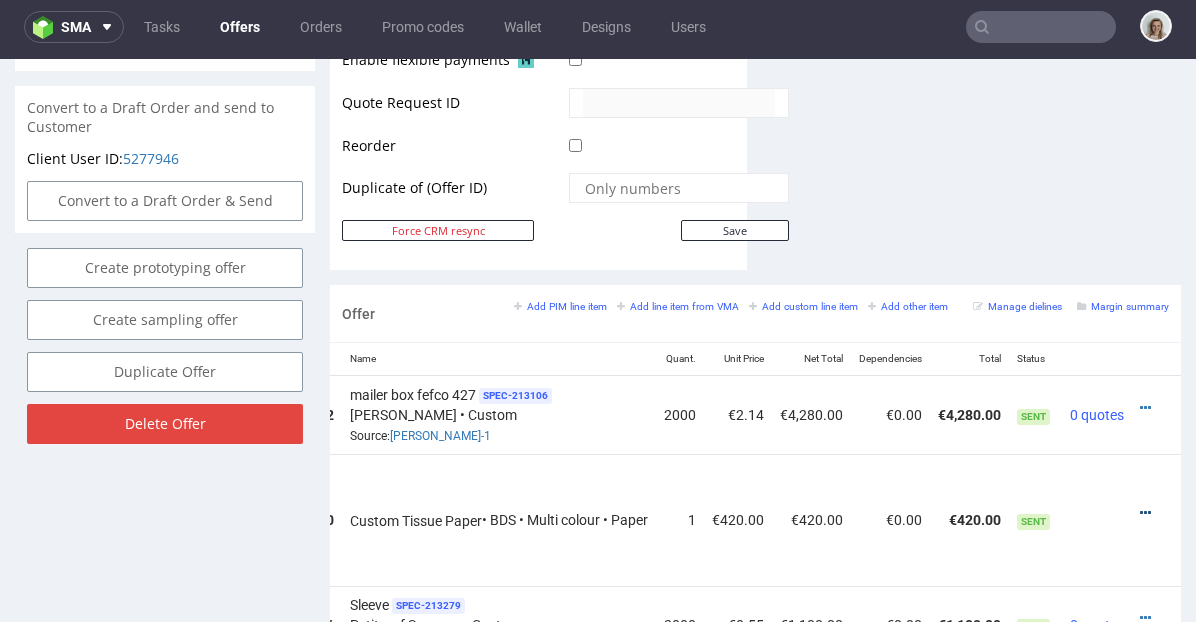 click at bounding box center [1145, 513] 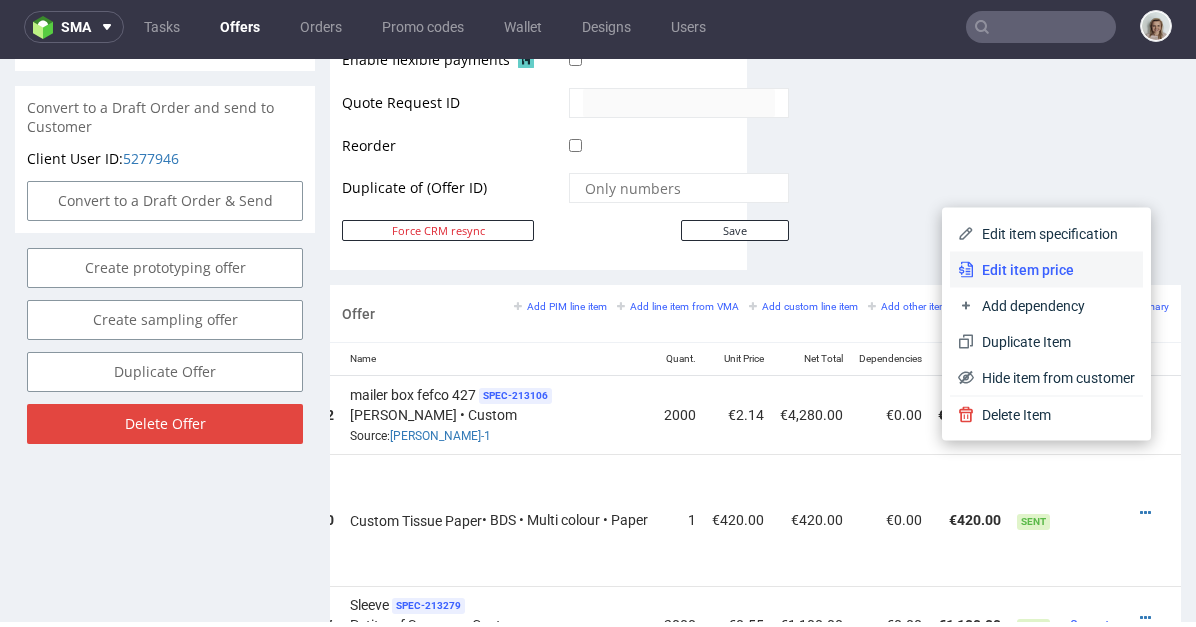click on "Edit item price" at bounding box center [1054, 270] 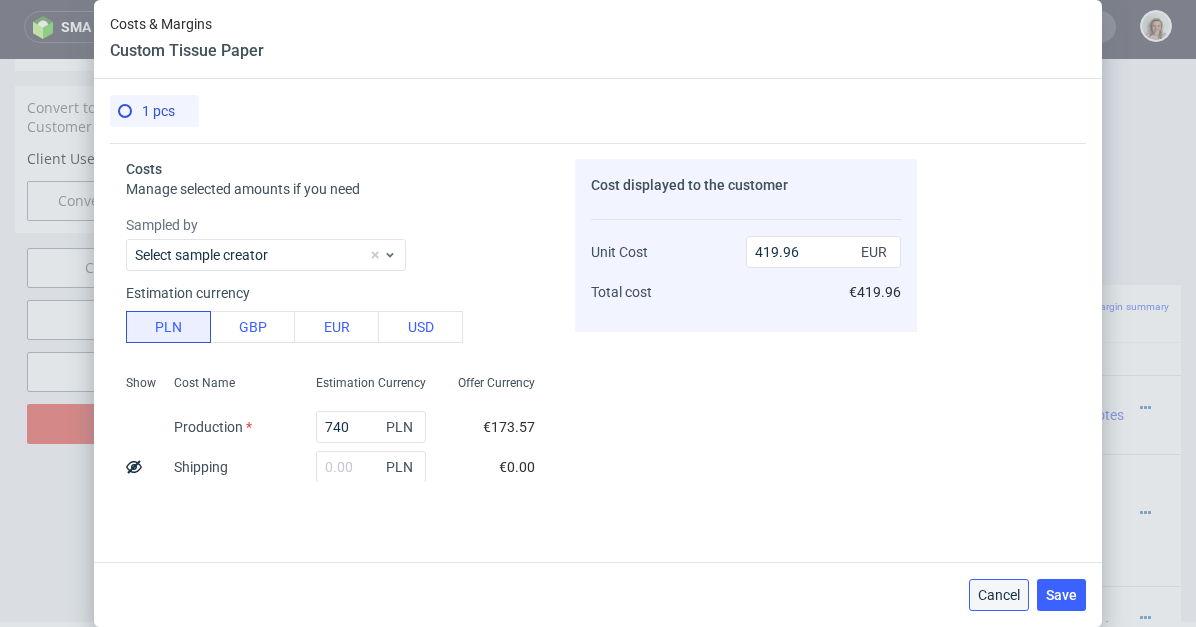 drag, startPoint x: 1002, startPoint y: 590, endPoint x: 1056, endPoint y: 483, distance: 119.85408 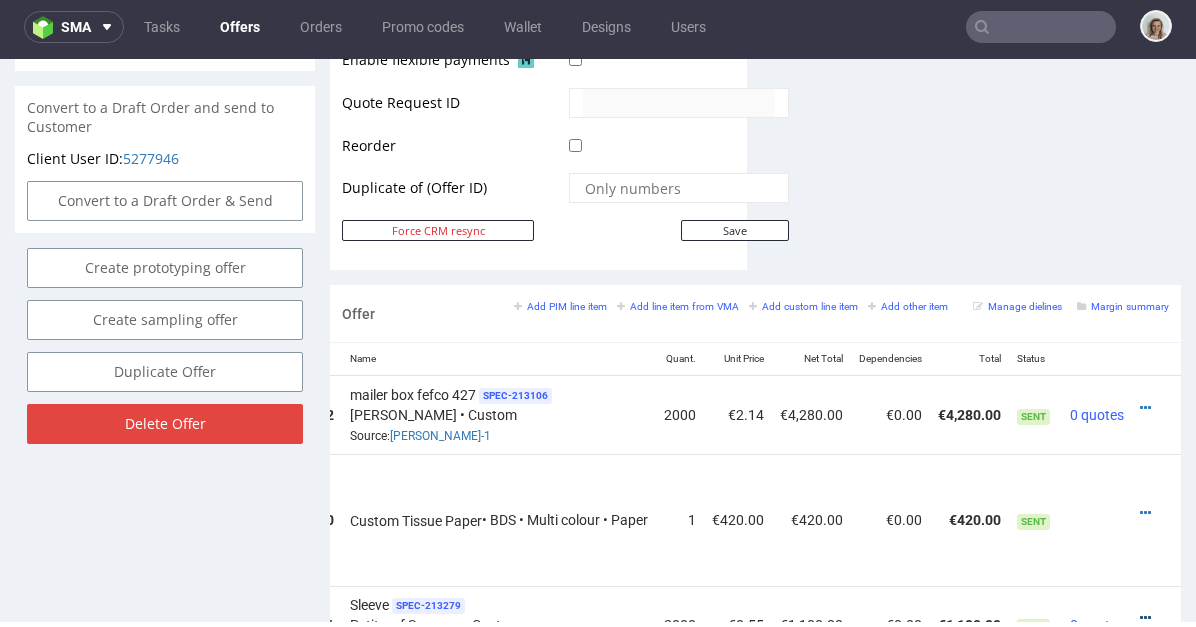 click at bounding box center [1145, 618] 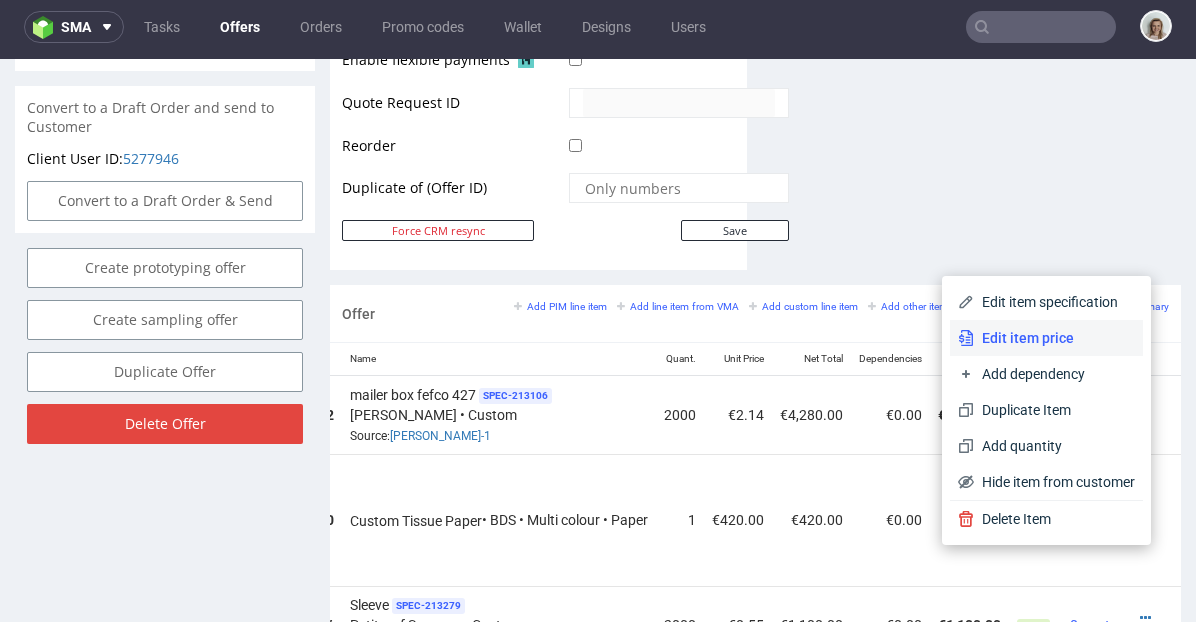 click on "Edit item price" at bounding box center (1054, 338) 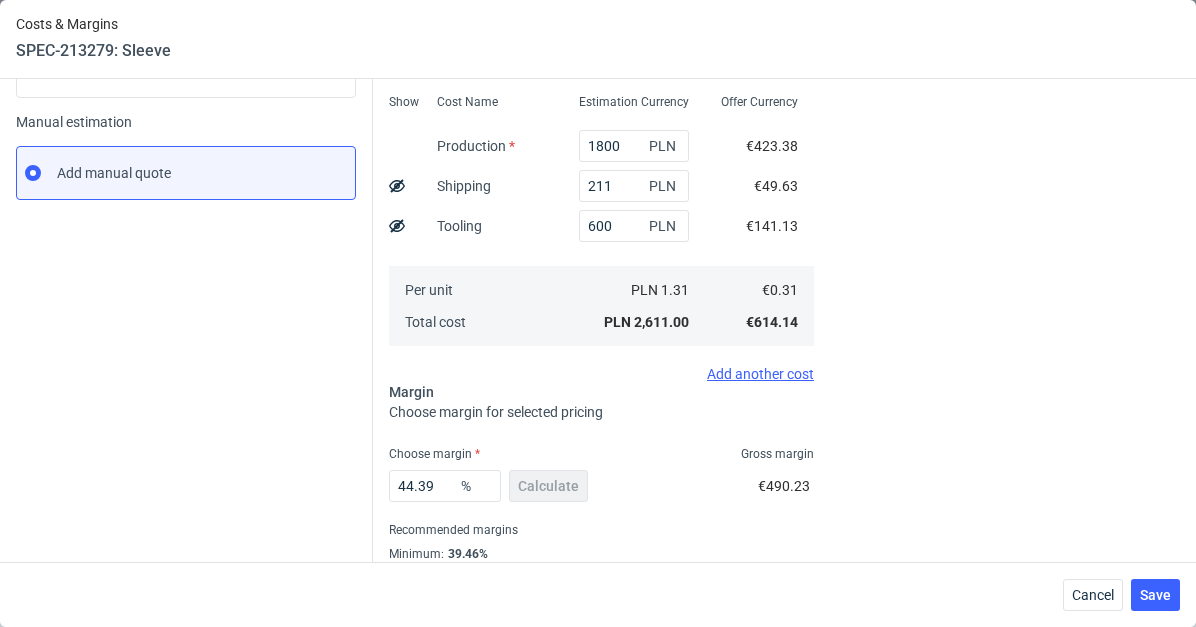 scroll, scrollTop: 345, scrollLeft: 0, axis: vertical 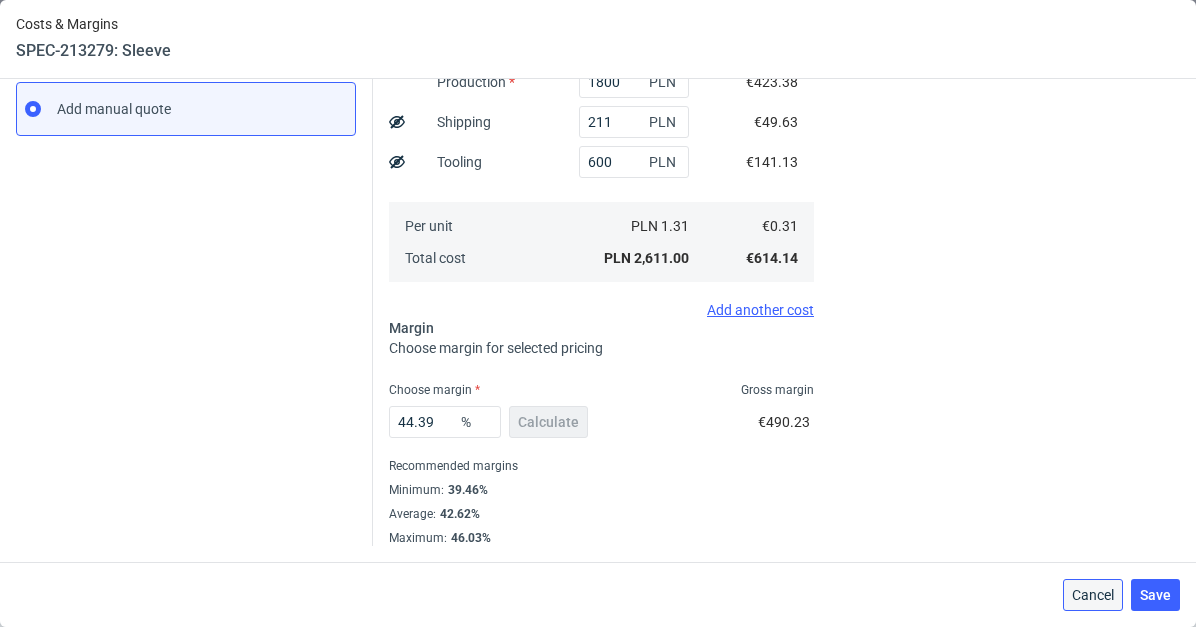 click on "Cancel" at bounding box center [1093, 595] 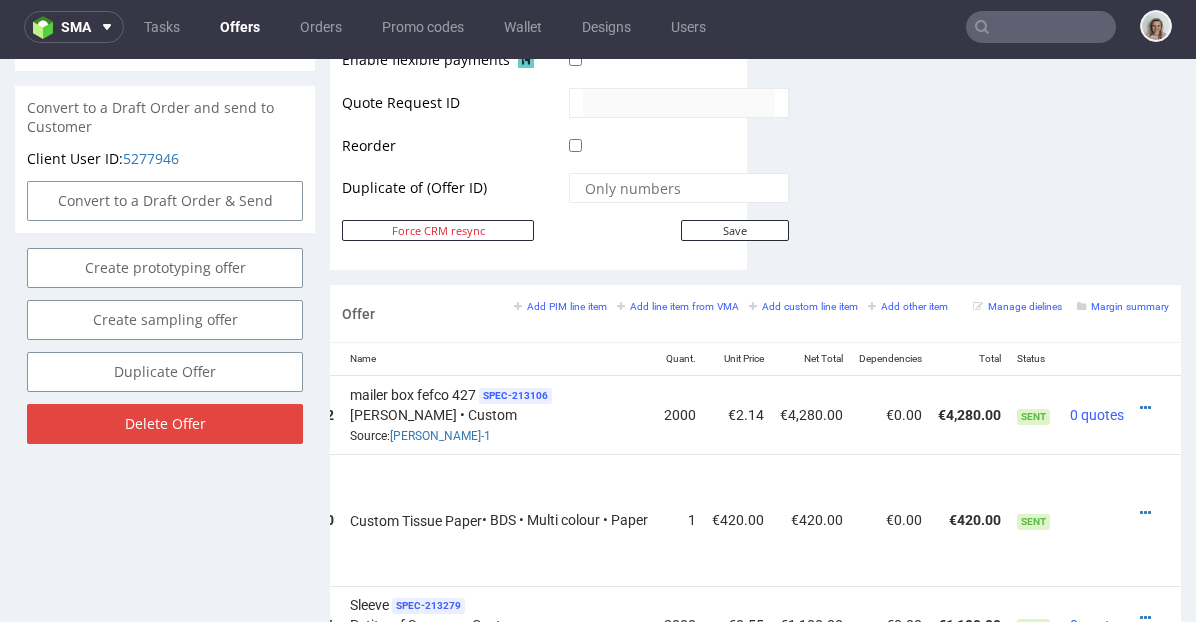 scroll, scrollTop: 0, scrollLeft: 214, axis: horizontal 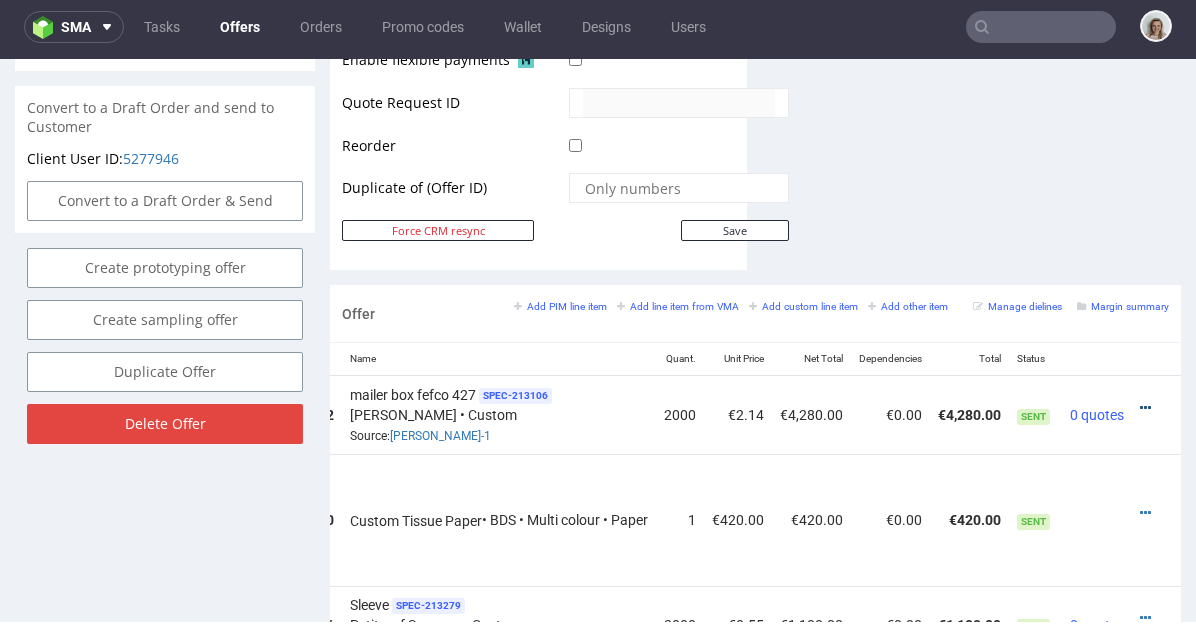 click at bounding box center [1145, 408] 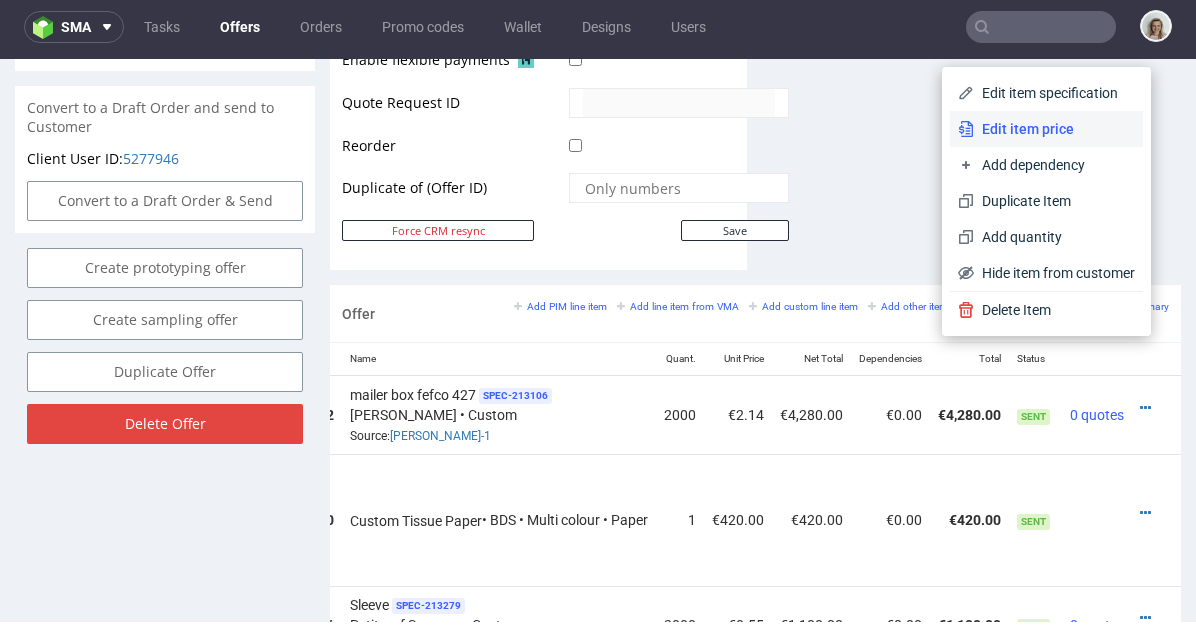click on "Edit item price" at bounding box center (1054, 129) 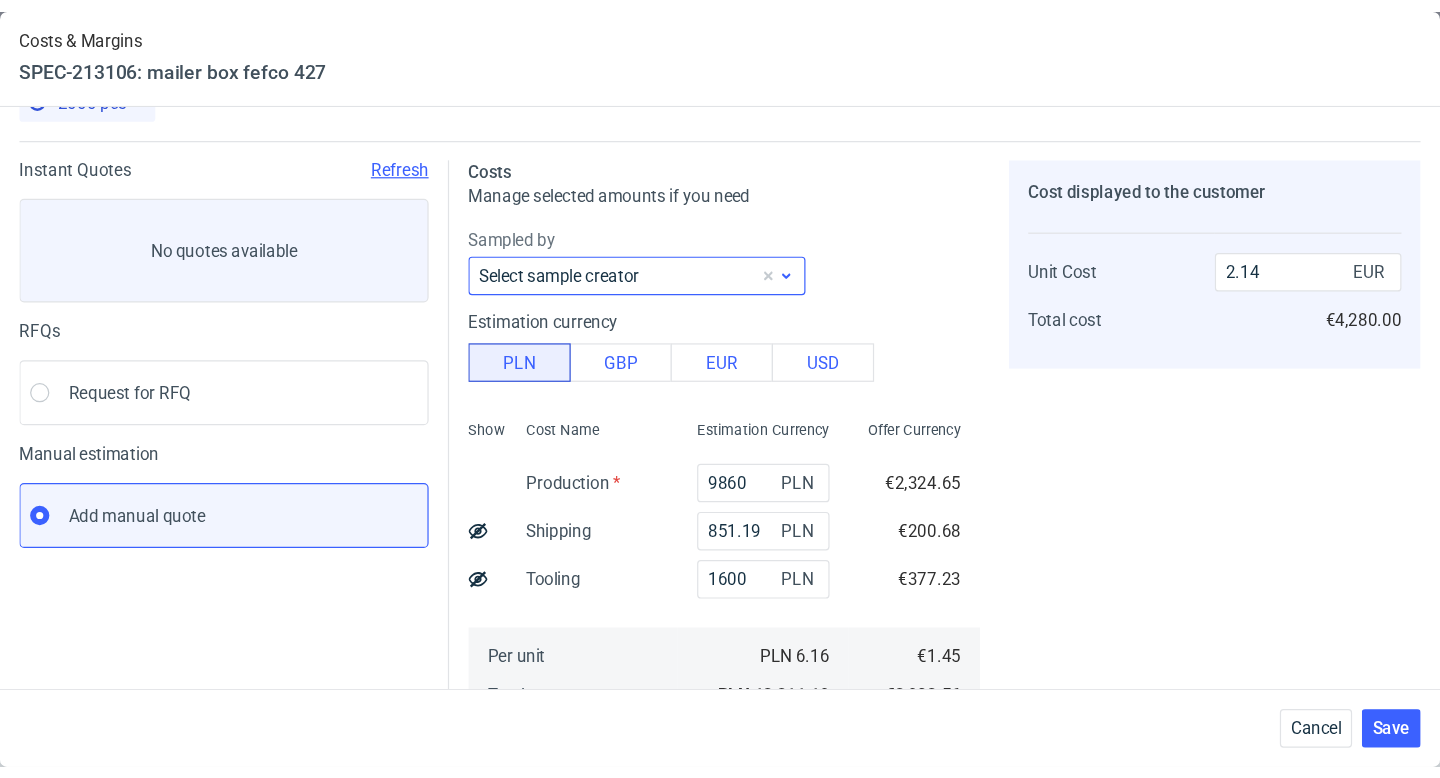 scroll, scrollTop: 0, scrollLeft: 0, axis: both 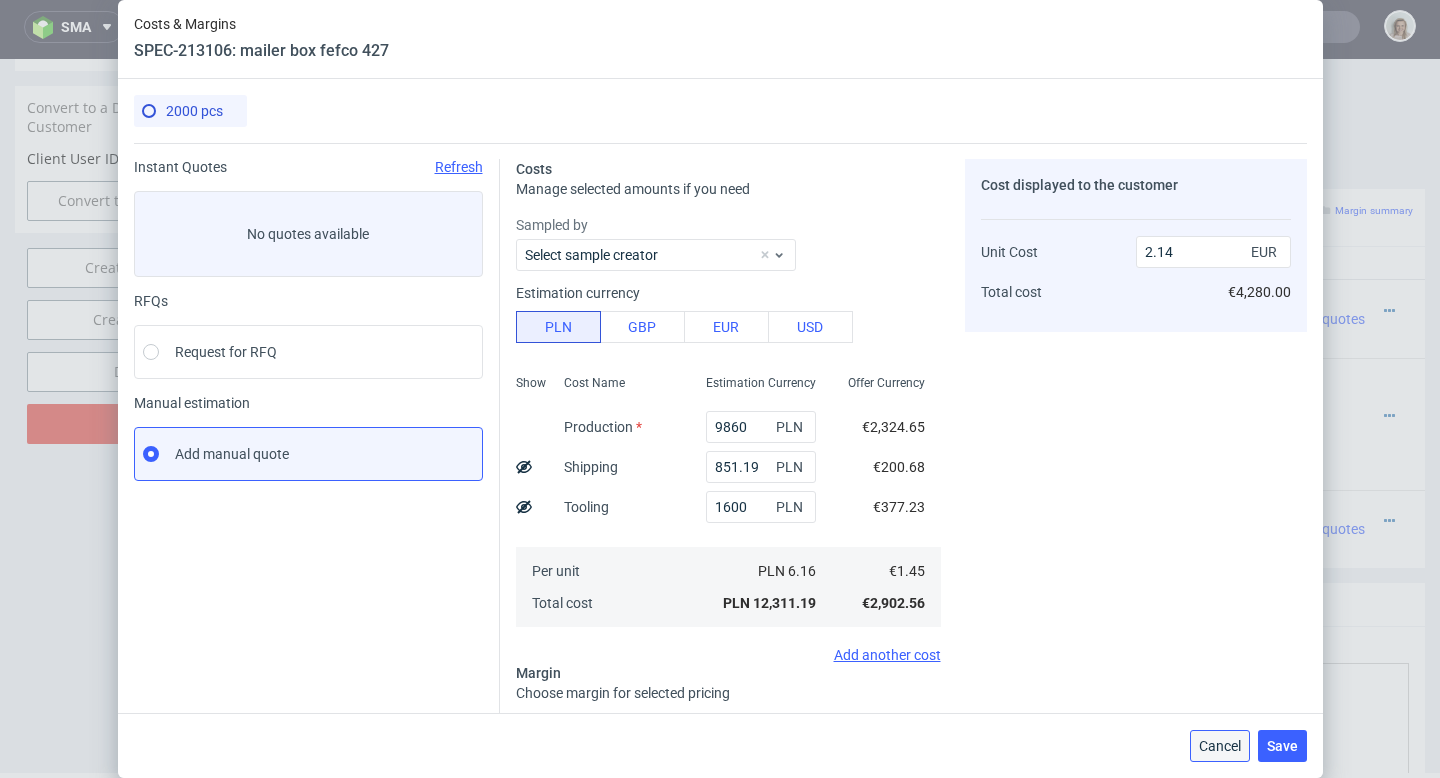 click on "Cancel" at bounding box center (1220, 746) 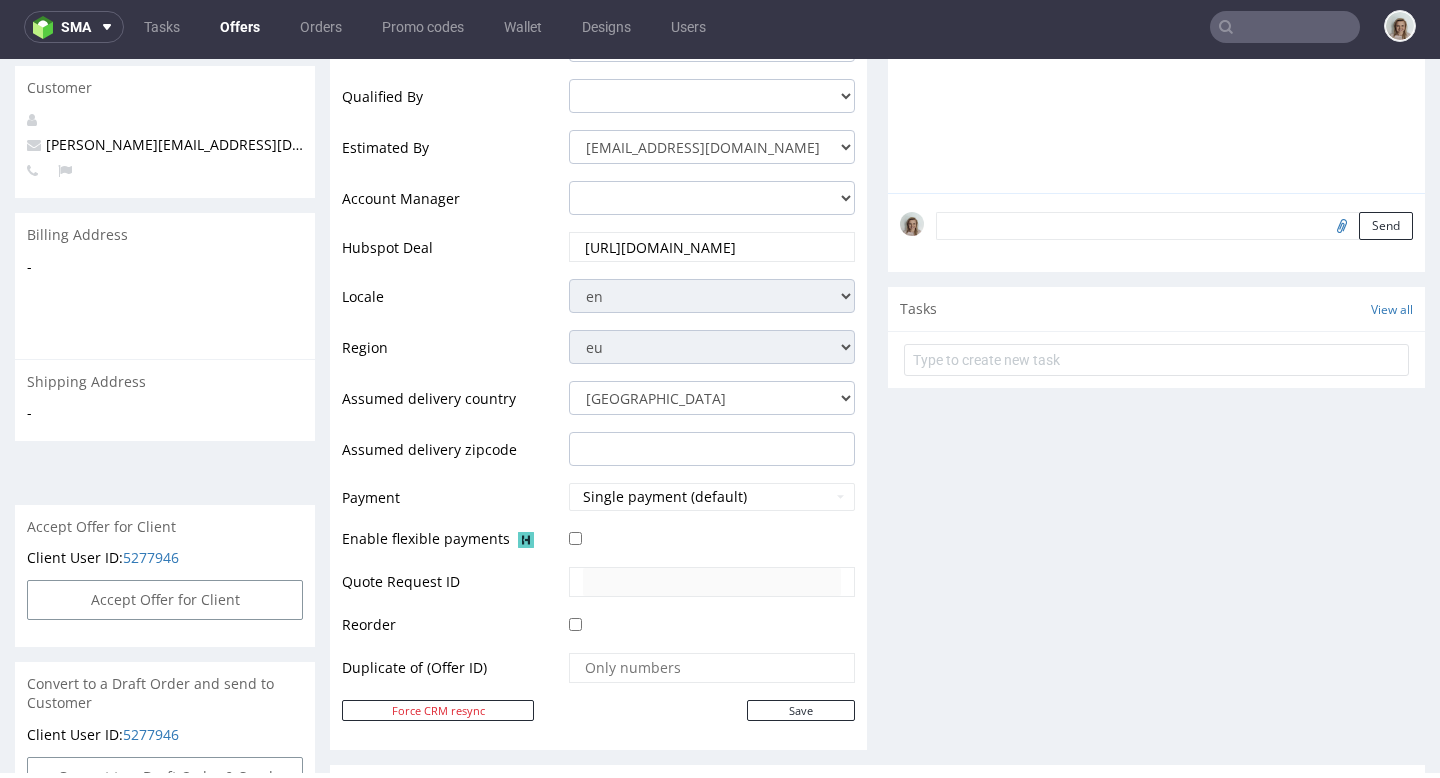 scroll, scrollTop: 0, scrollLeft: 0, axis: both 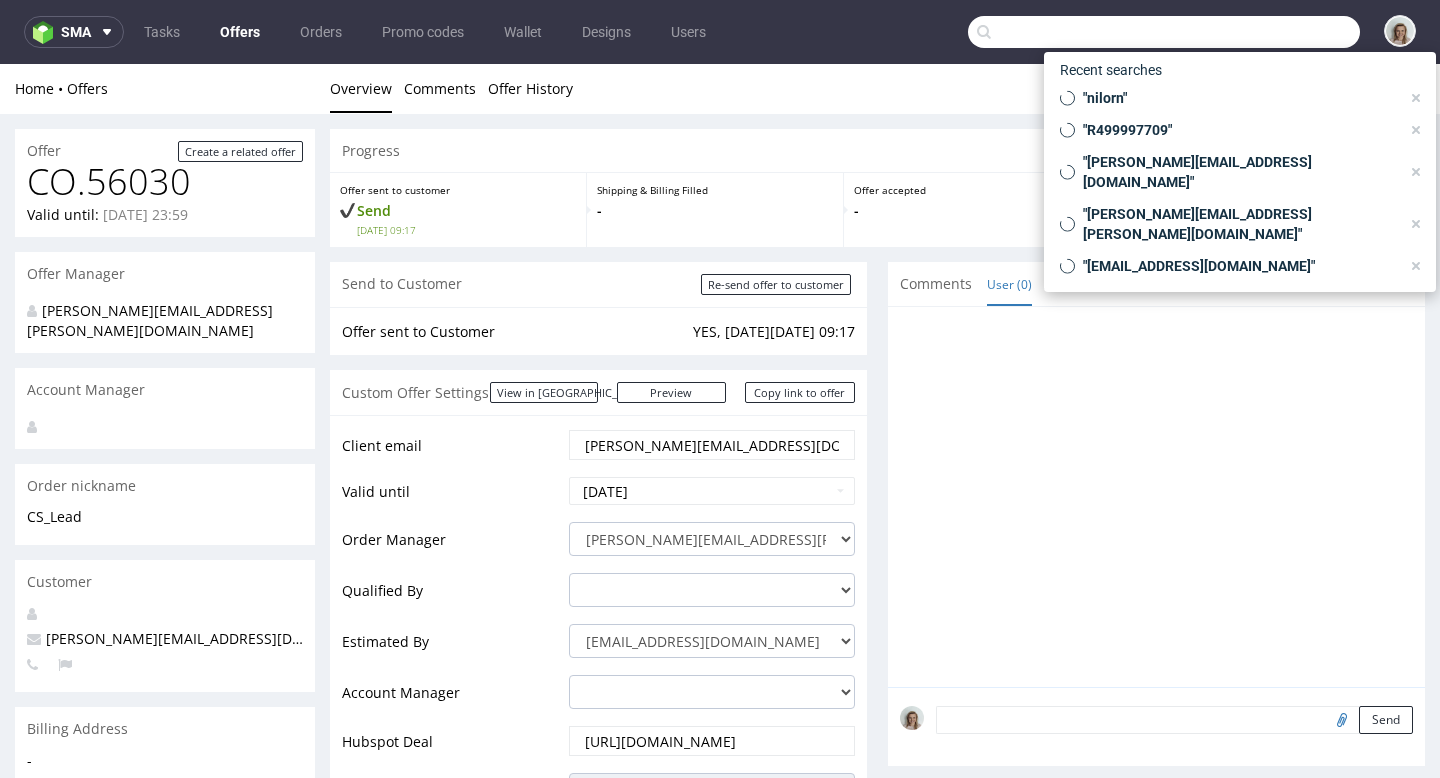 click at bounding box center [1164, 32] 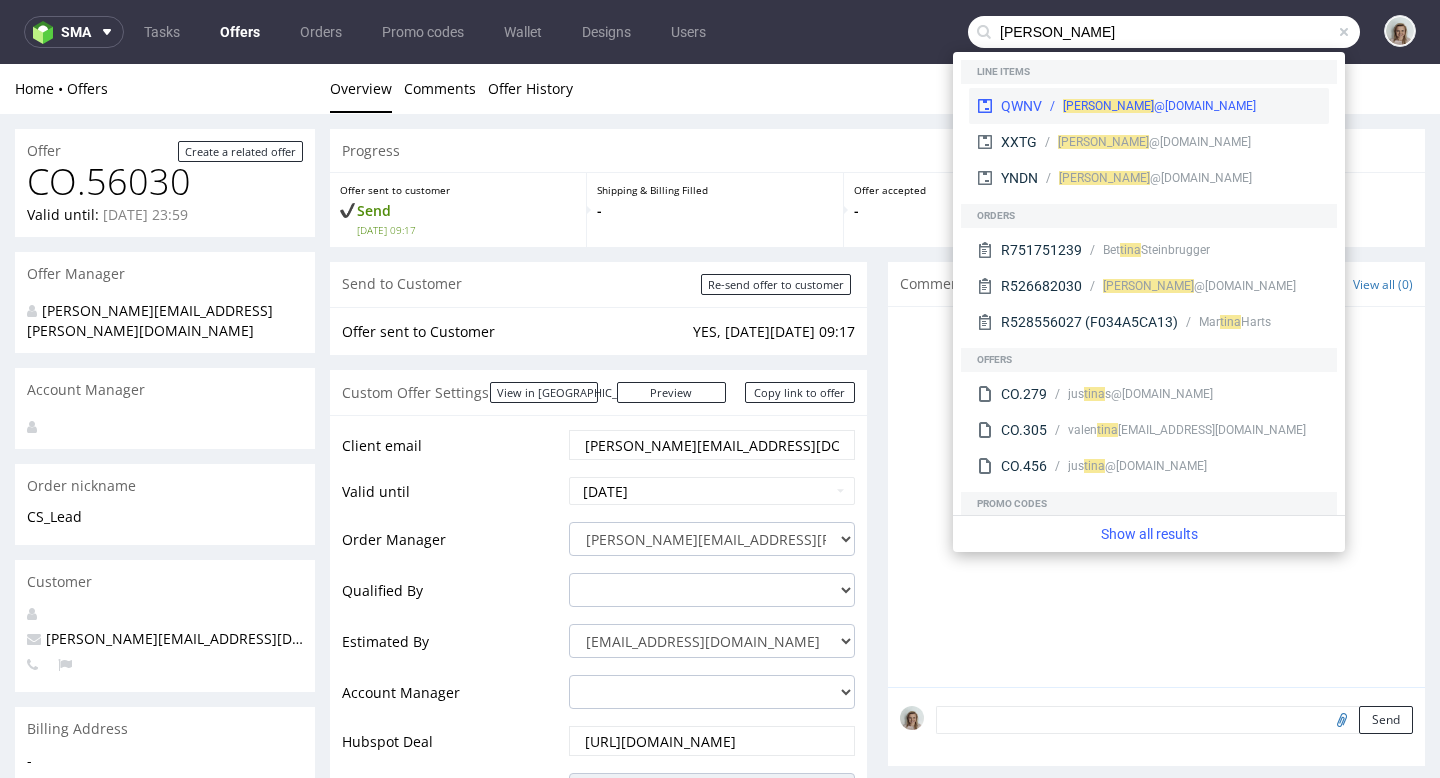 type on "[PERSON_NAME]" 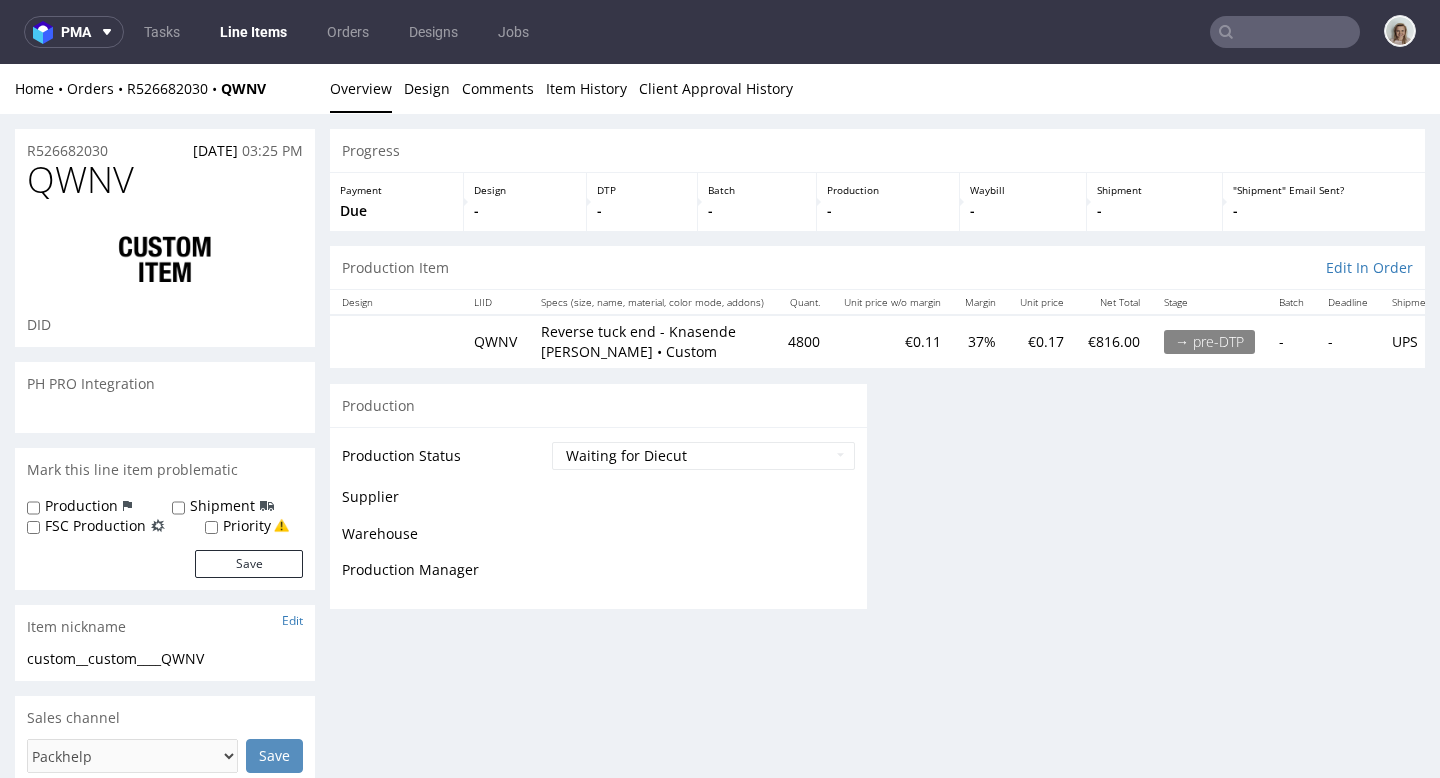 scroll, scrollTop: 0, scrollLeft: 0, axis: both 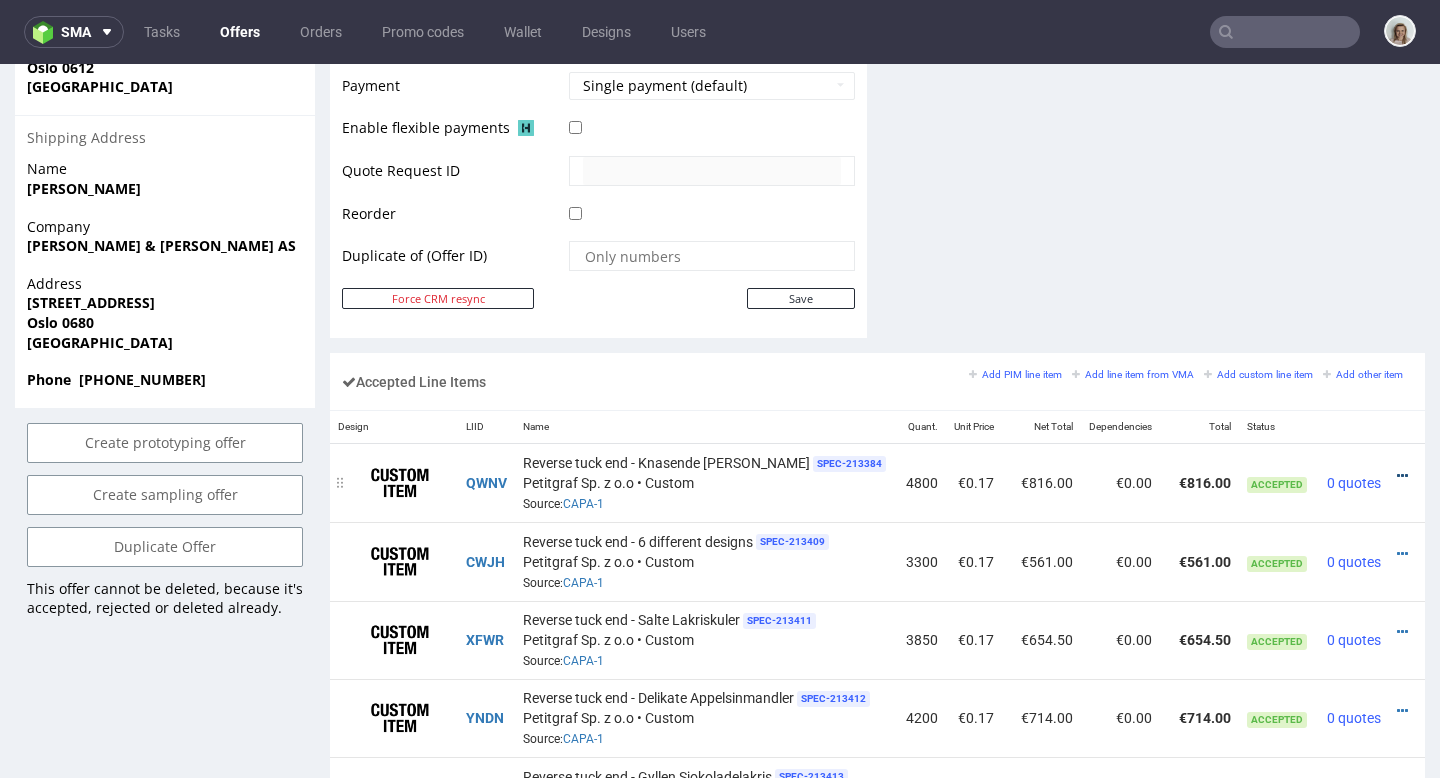 click at bounding box center [1402, 476] 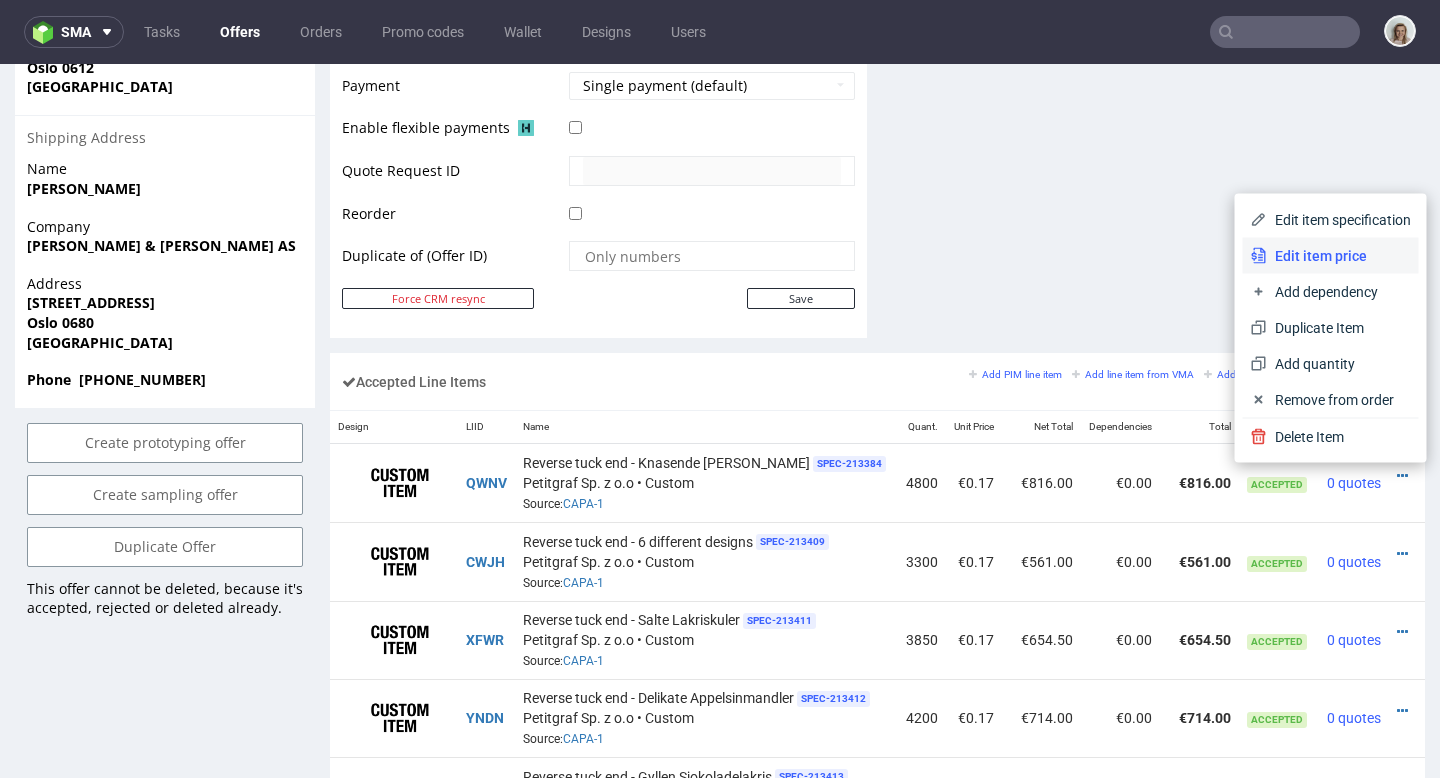 click on "Edit item price" at bounding box center [1339, 256] 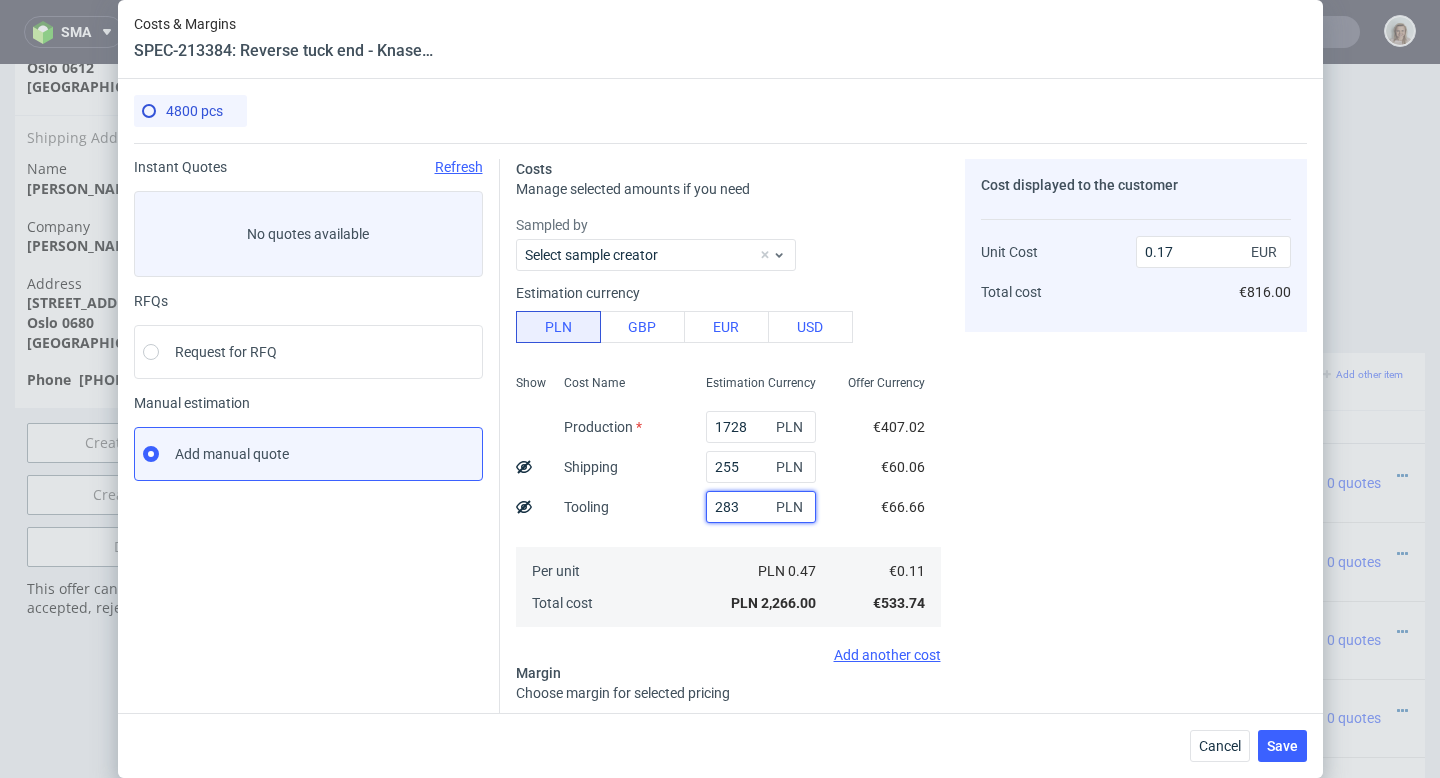 click on "283" at bounding box center [761, 507] 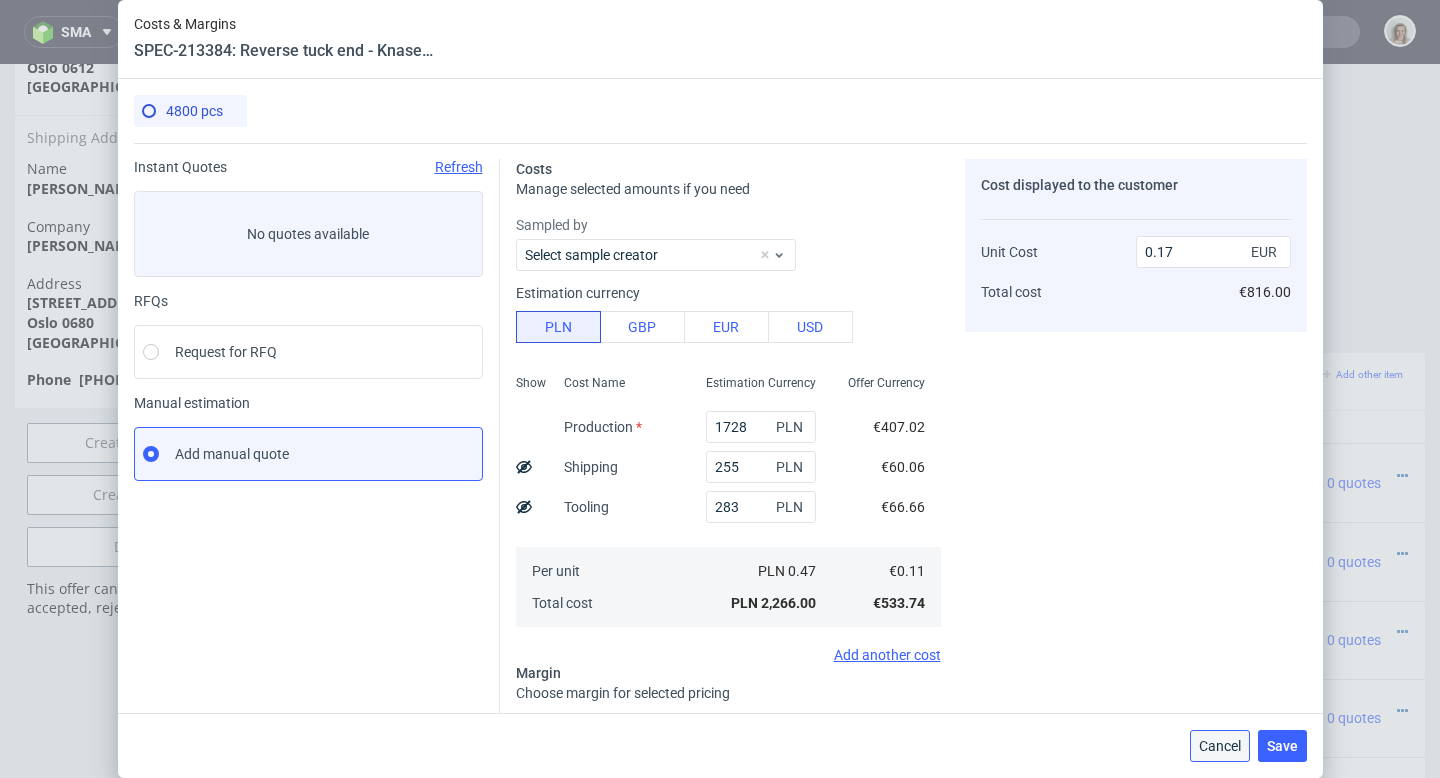 click on "Cancel" at bounding box center (1220, 746) 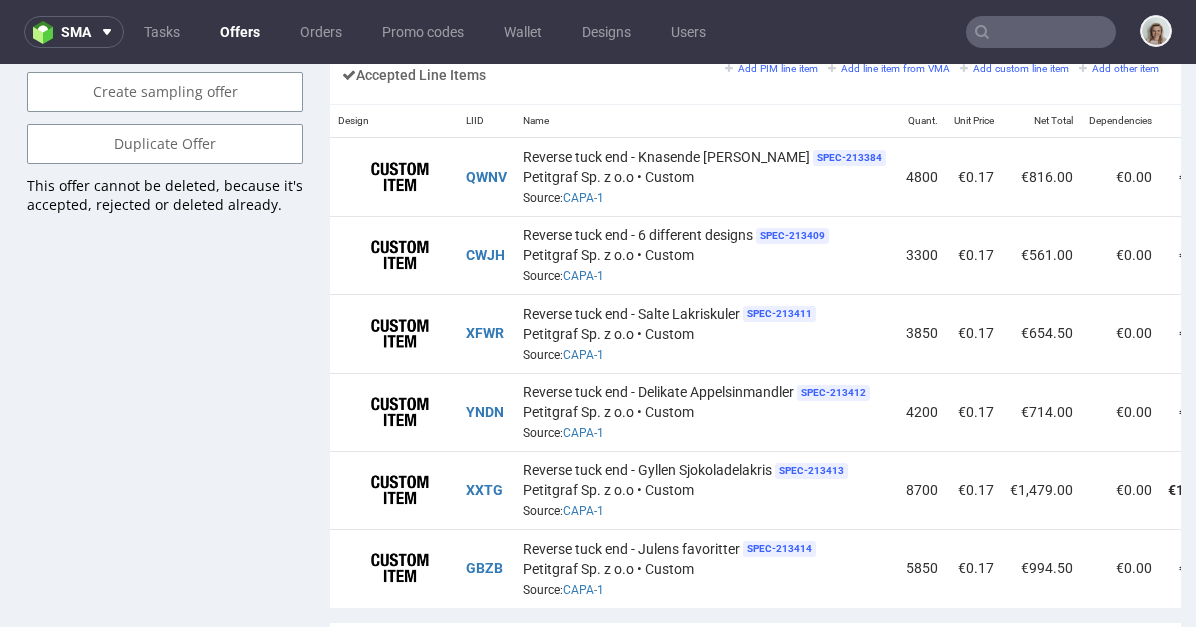 scroll, scrollTop: 1659, scrollLeft: 0, axis: vertical 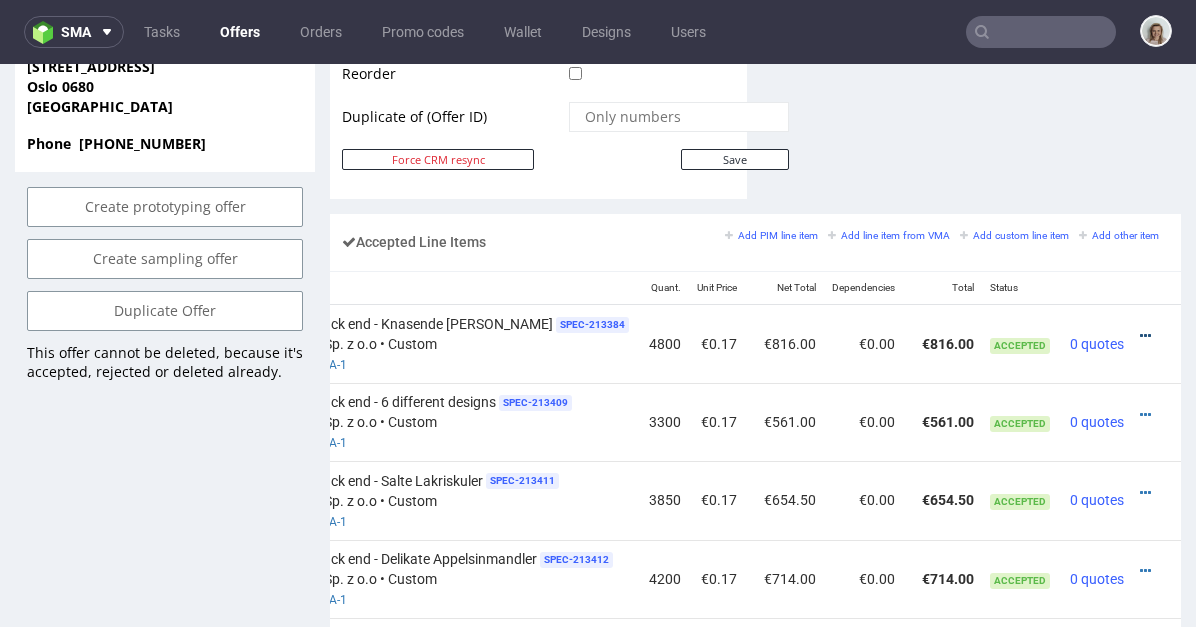click at bounding box center (1145, 336) 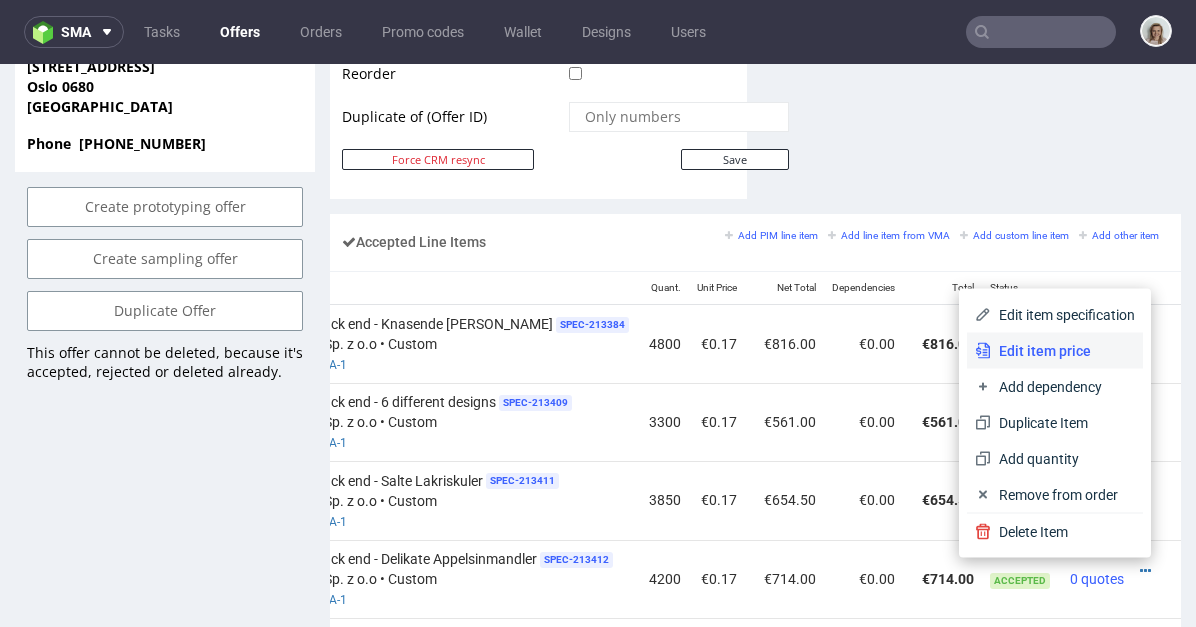 click on "Edit item price" at bounding box center [1055, 351] 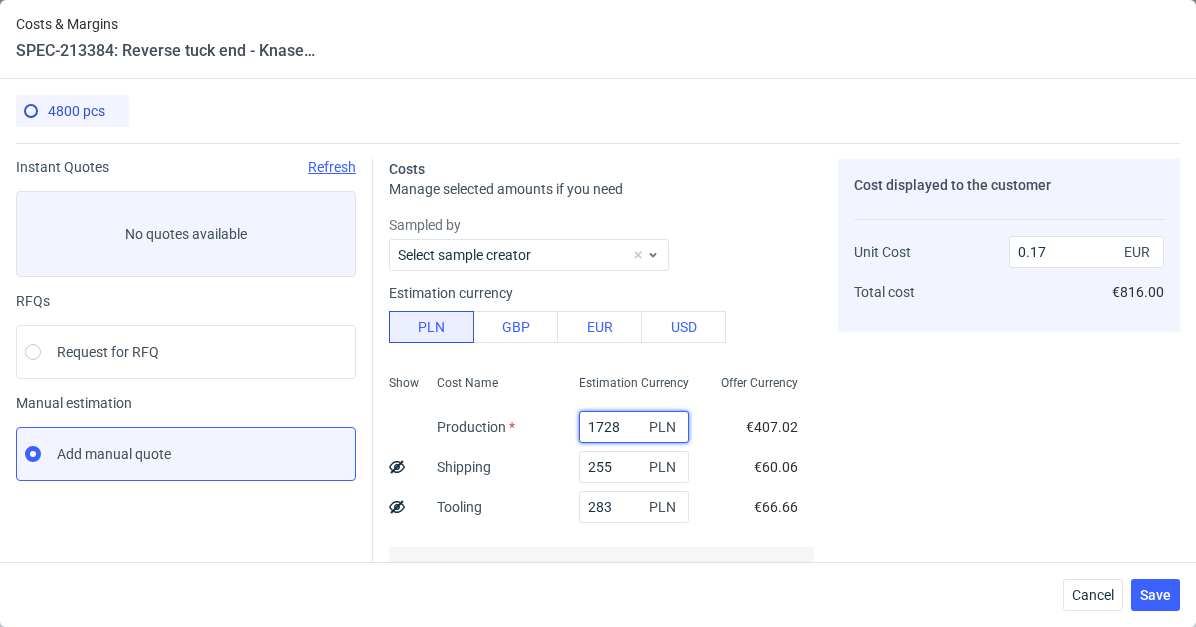 click on "1728" at bounding box center (634, 427) 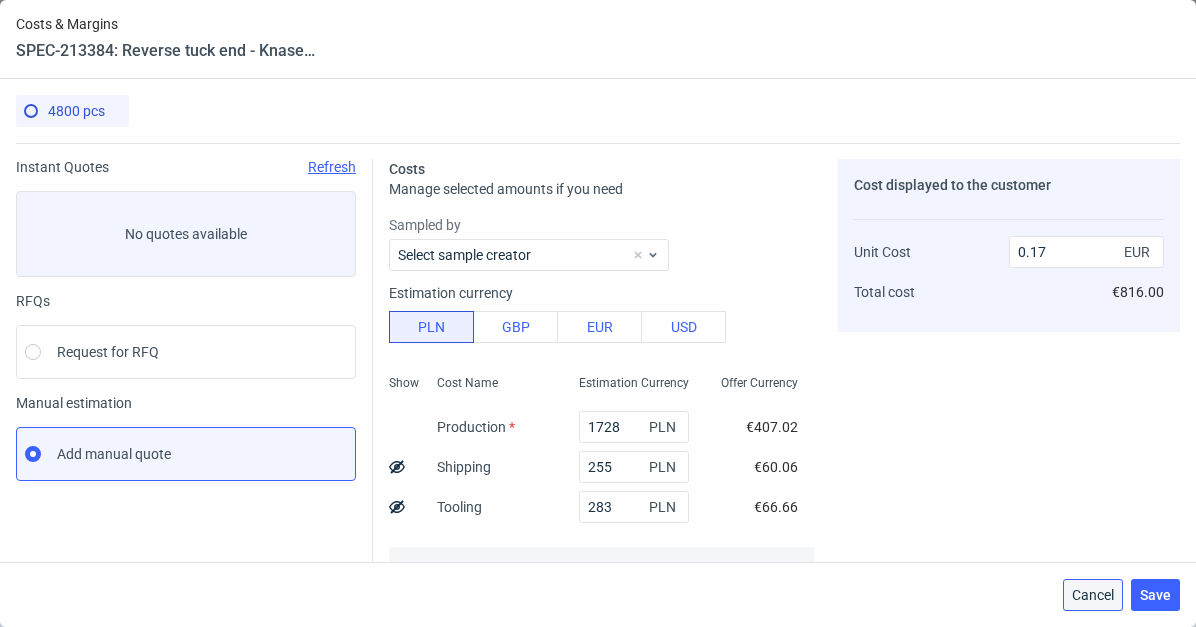 click on "Cancel" at bounding box center (1093, 595) 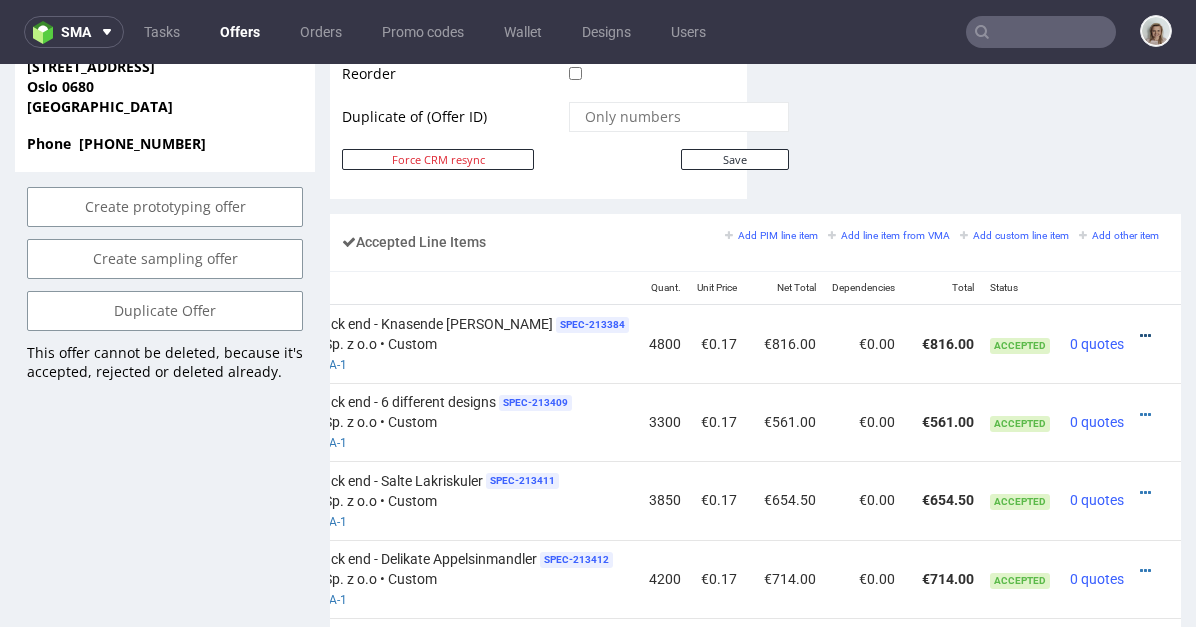 click at bounding box center [1145, 336] 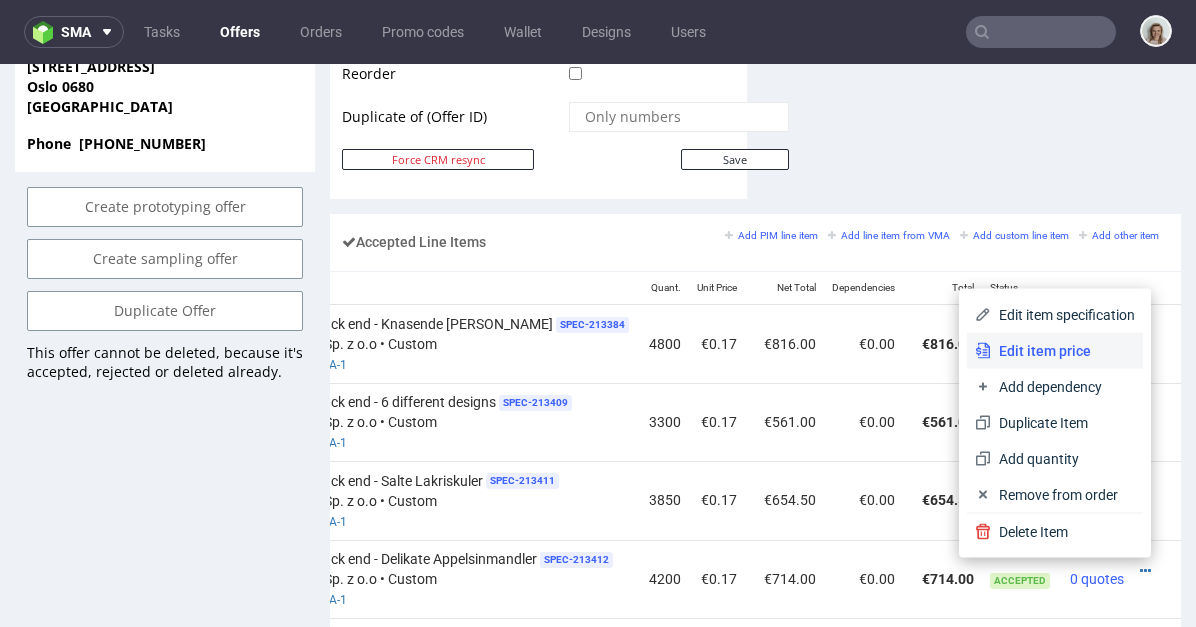 click on "Edit item price" at bounding box center (1063, 351) 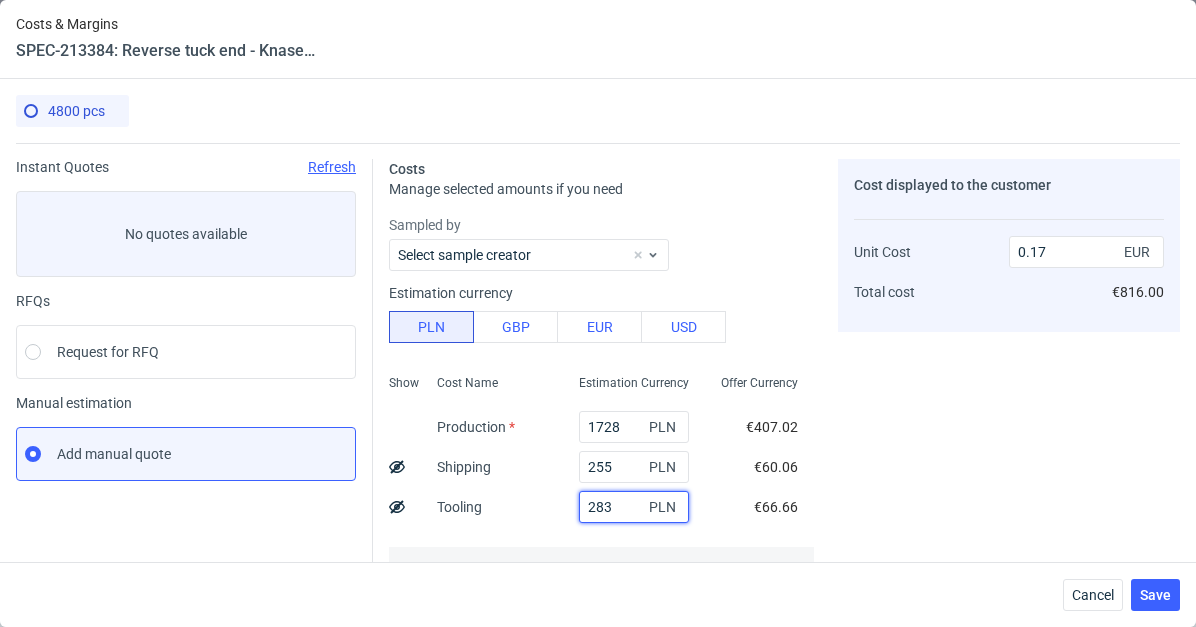 drag, startPoint x: 600, startPoint y: 503, endPoint x: 517, endPoint y: 501, distance: 83.02409 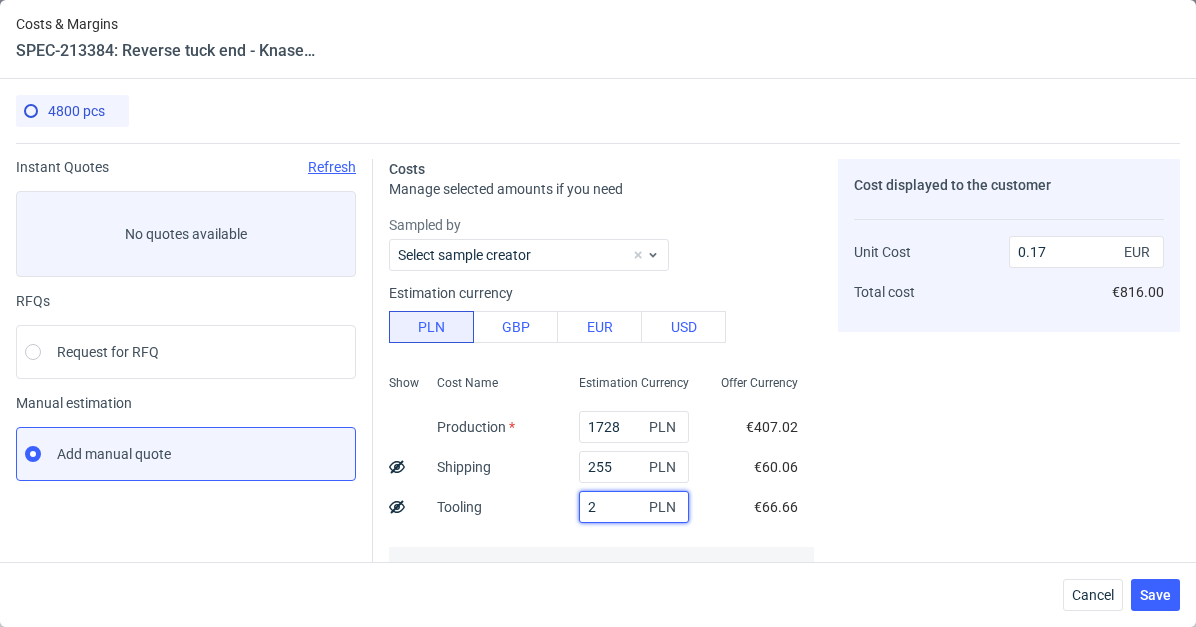 type on "0.15" 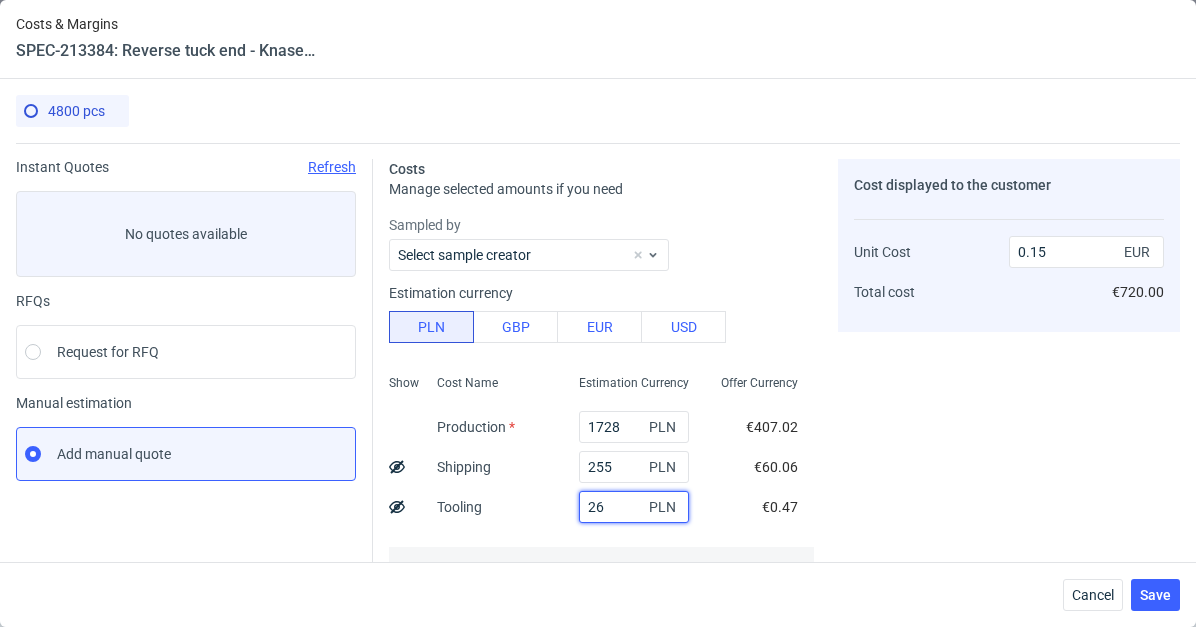 type on "266" 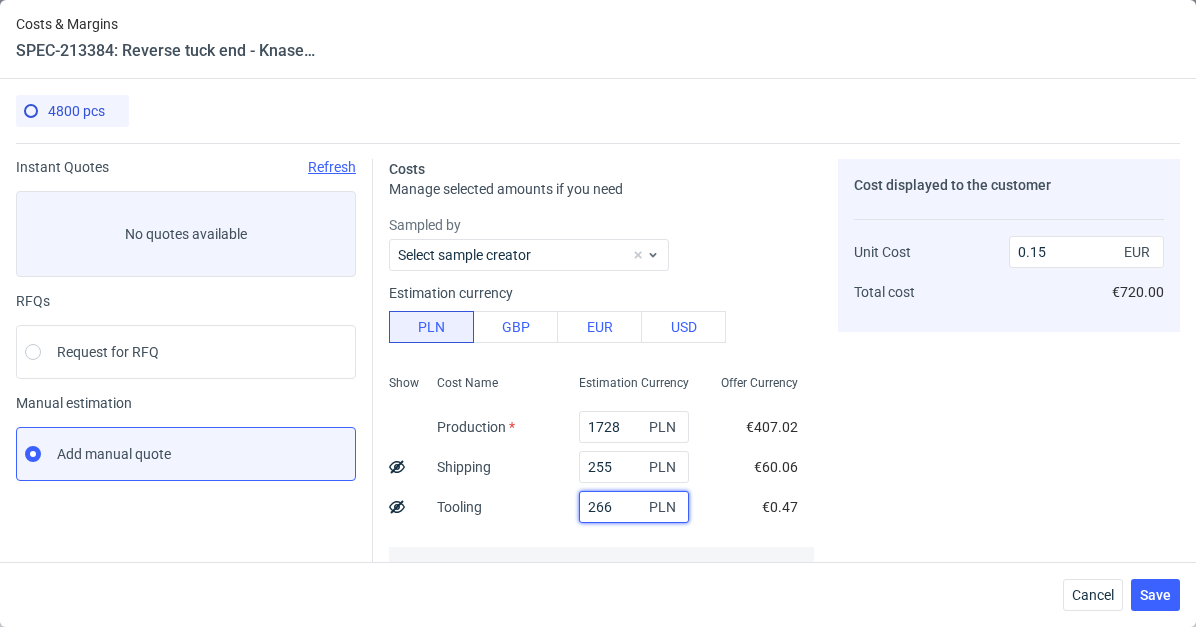 type on "0.17" 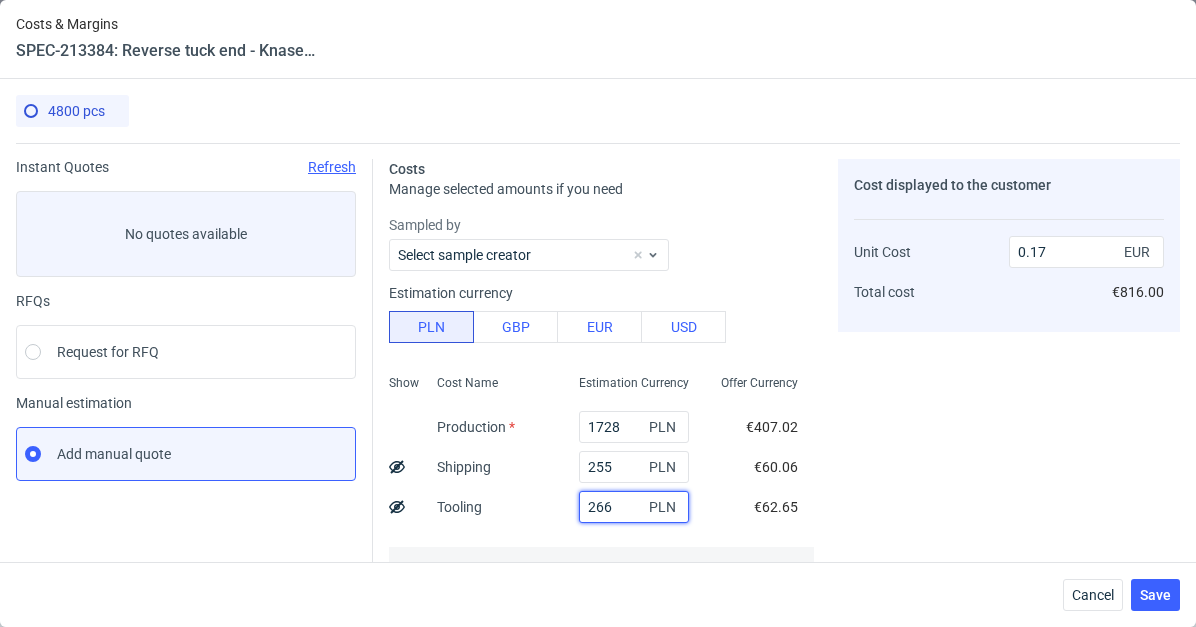 type on "266" 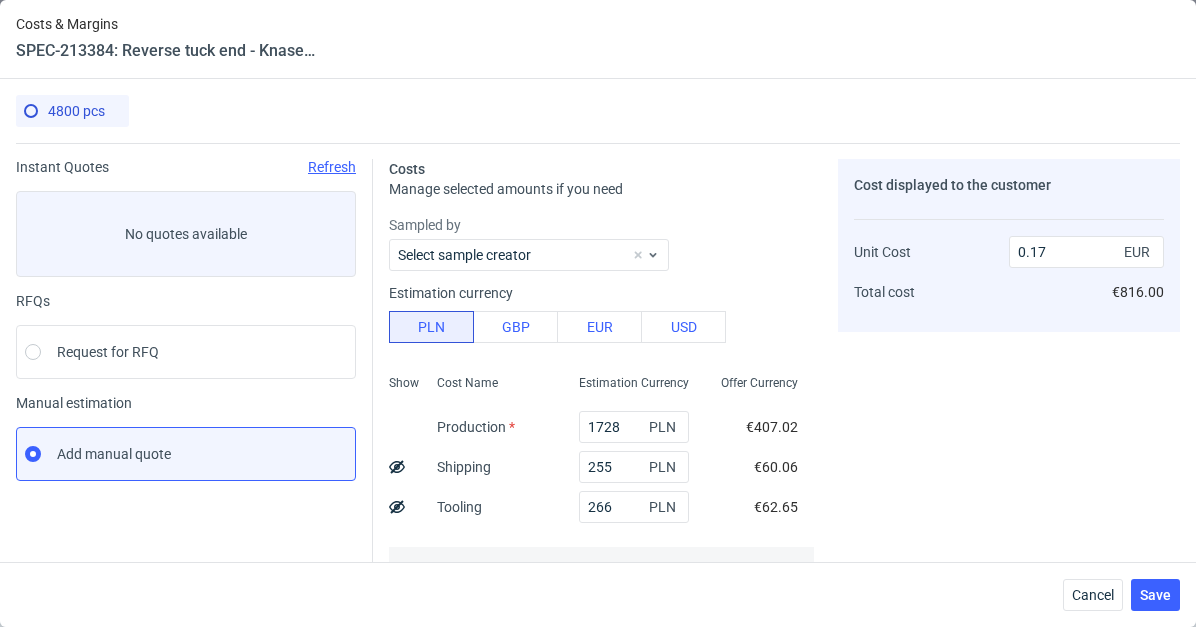 click on "Offer Currency €407.02 €60.06 €62.65 €0.11 €529.74" at bounding box center [759, 499] 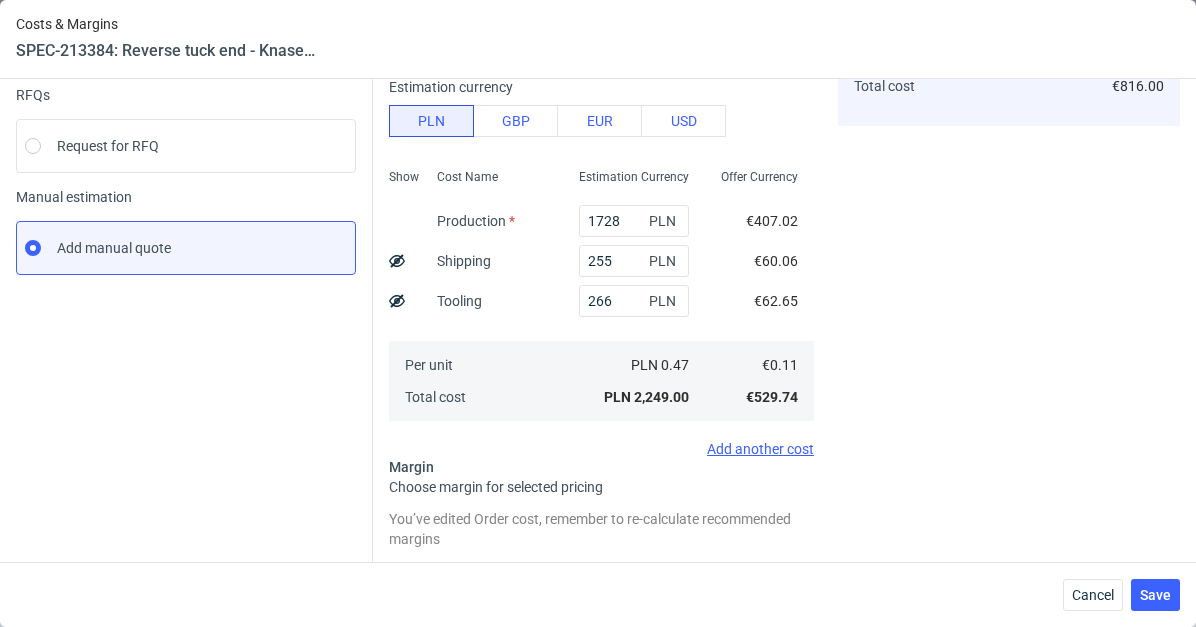 scroll, scrollTop: 308, scrollLeft: 0, axis: vertical 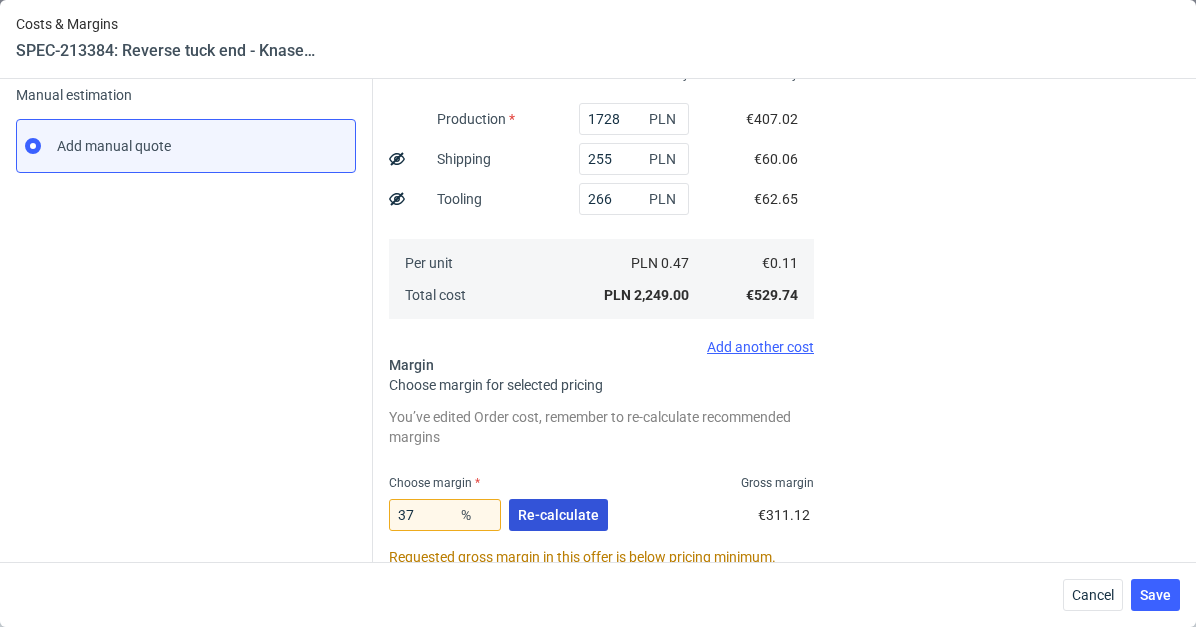 click on "Re-calculate" at bounding box center [558, 515] 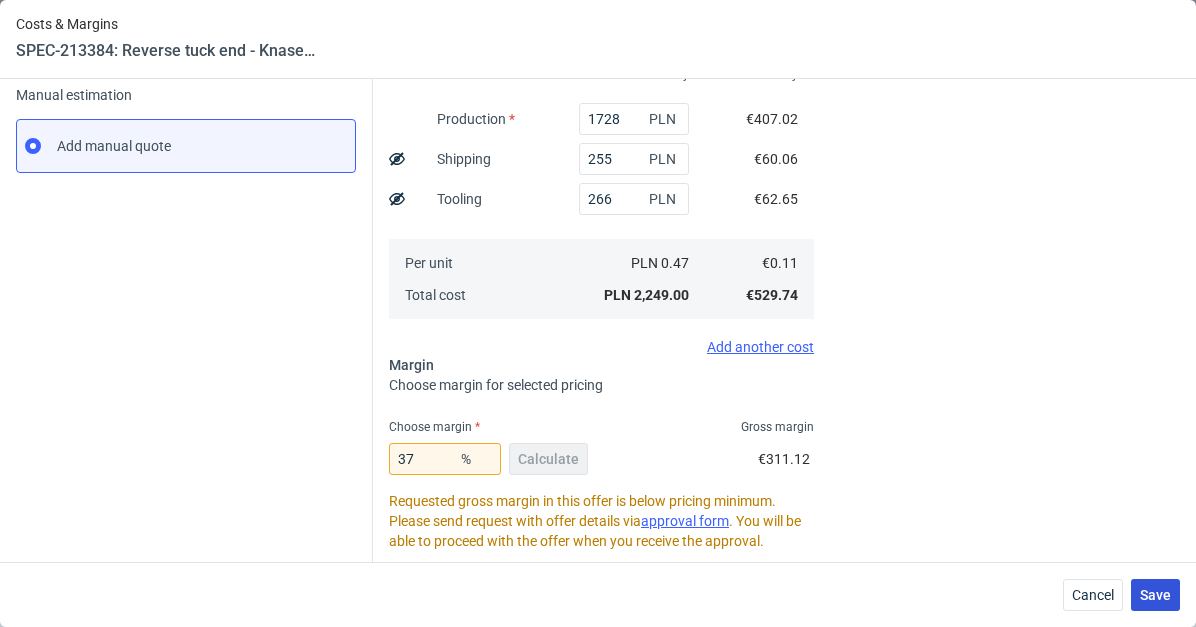 click on "Save" at bounding box center (1155, 595) 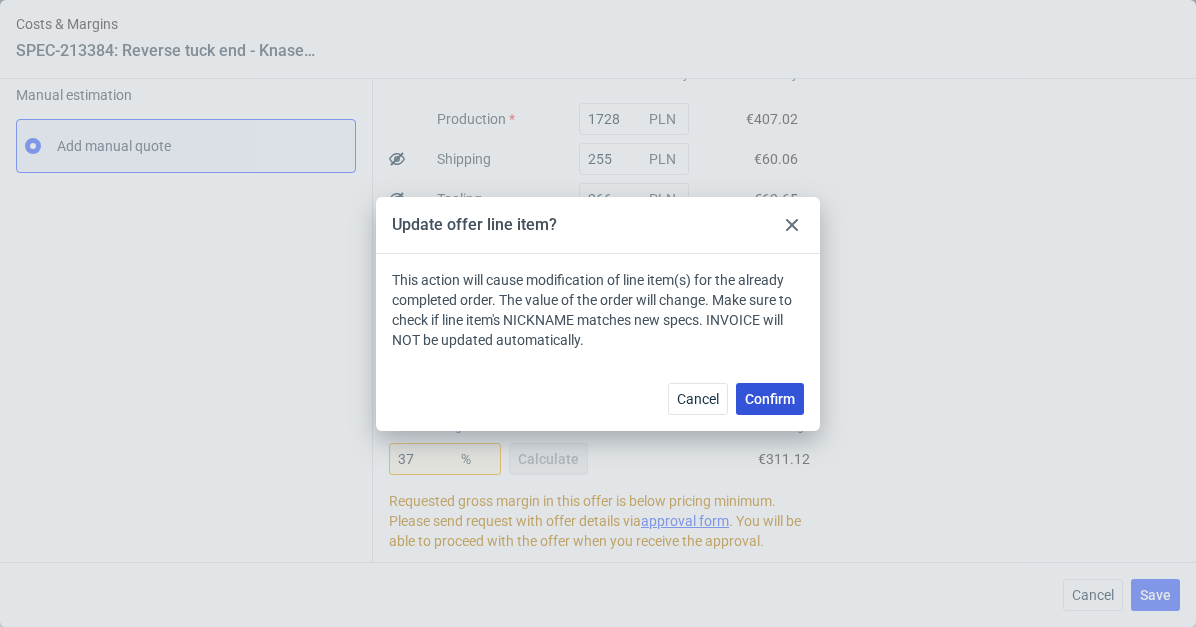 click on "Confirm" at bounding box center (770, 399) 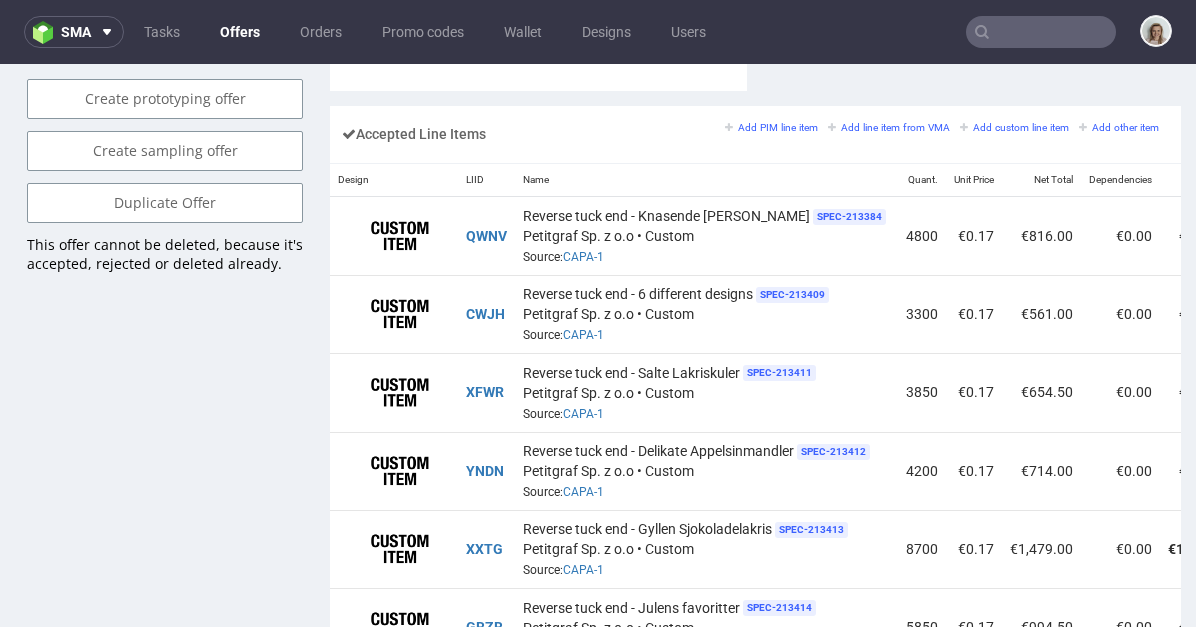 scroll, scrollTop: 1421, scrollLeft: 0, axis: vertical 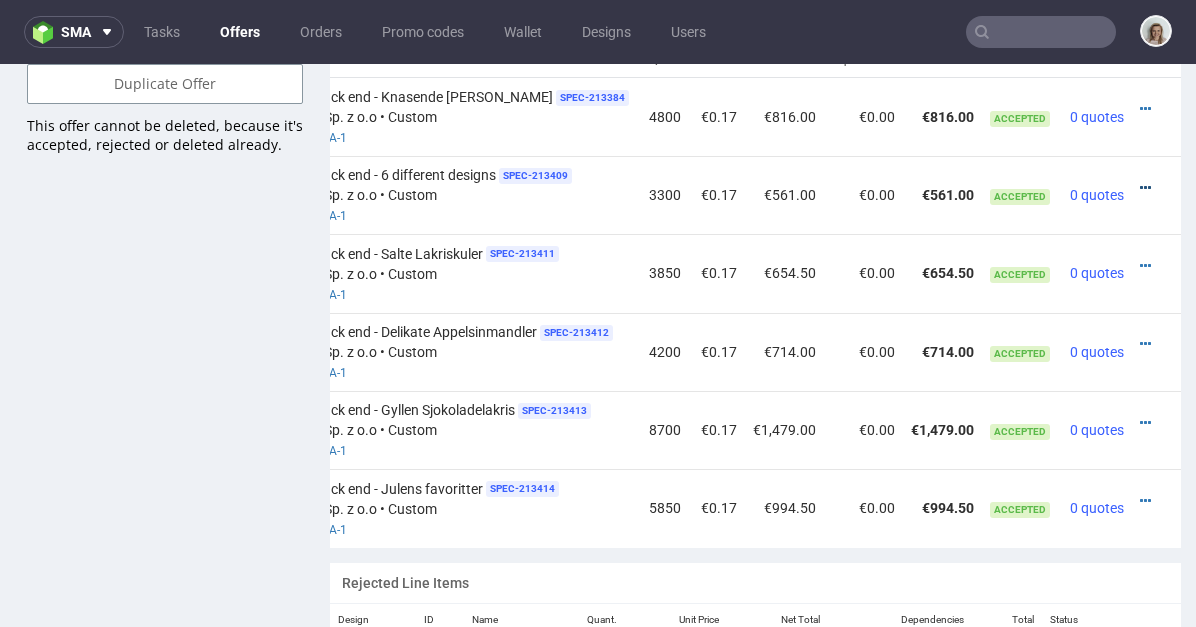 click at bounding box center [1145, 188] 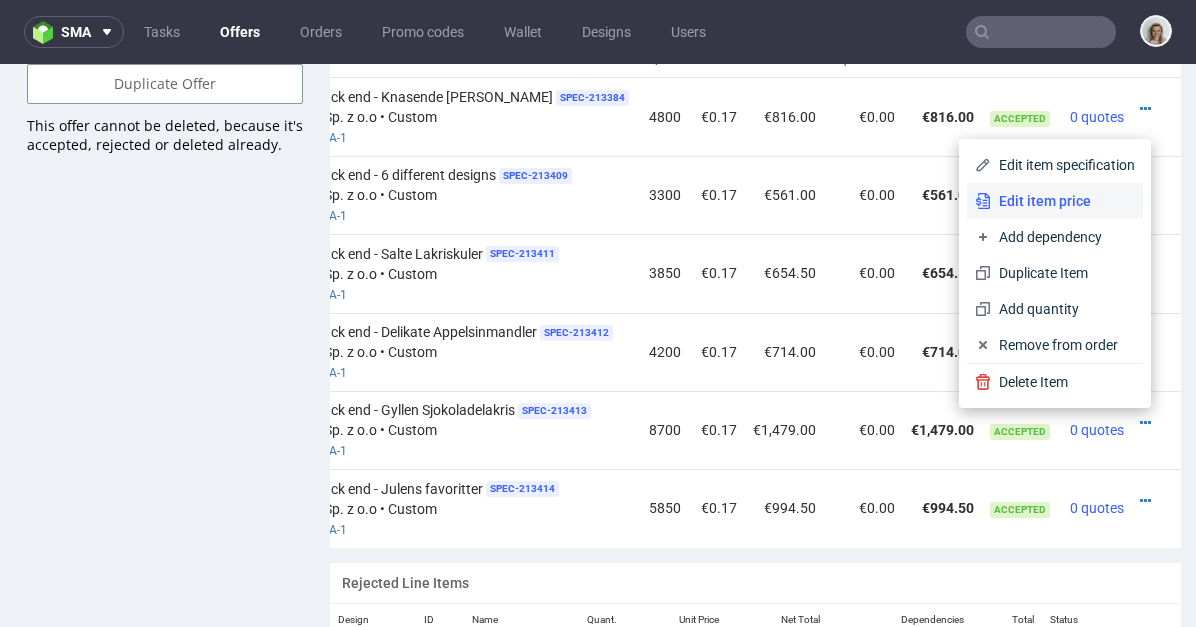 click on "Edit item price" at bounding box center (1055, 201) 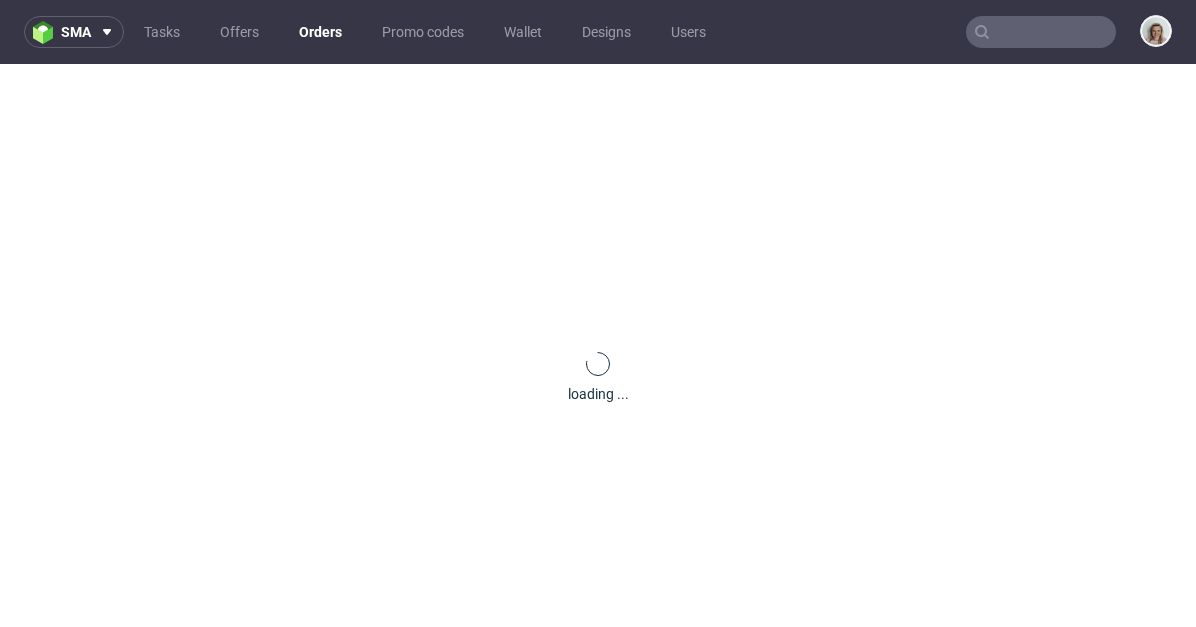 scroll, scrollTop: 0, scrollLeft: 0, axis: both 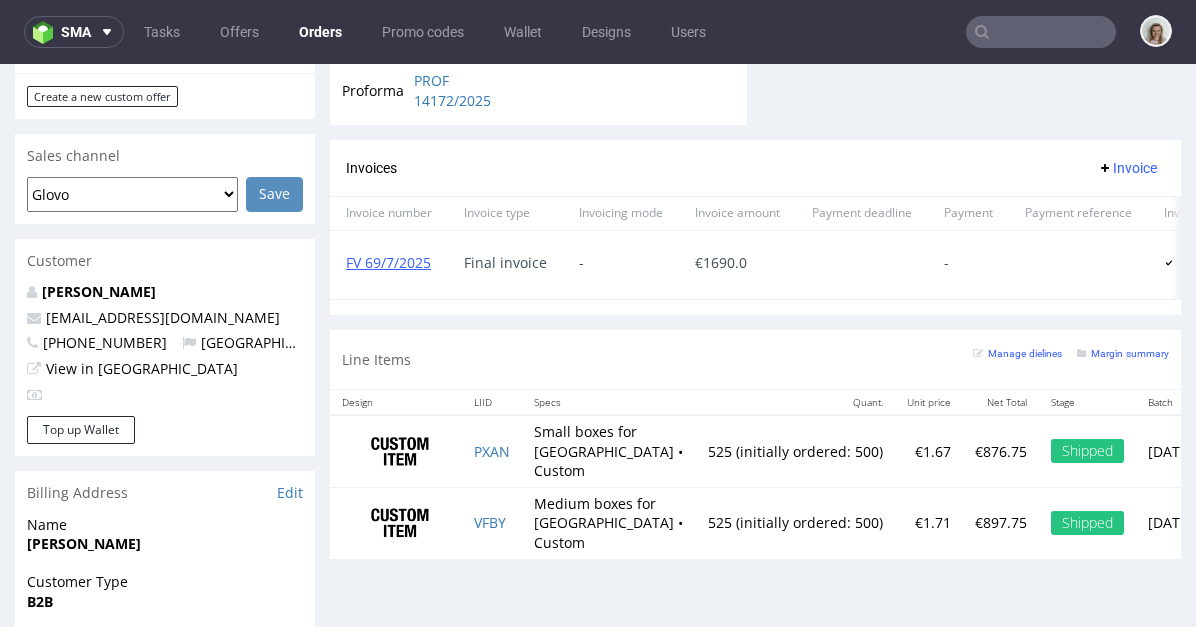 click at bounding box center (1041, 32) 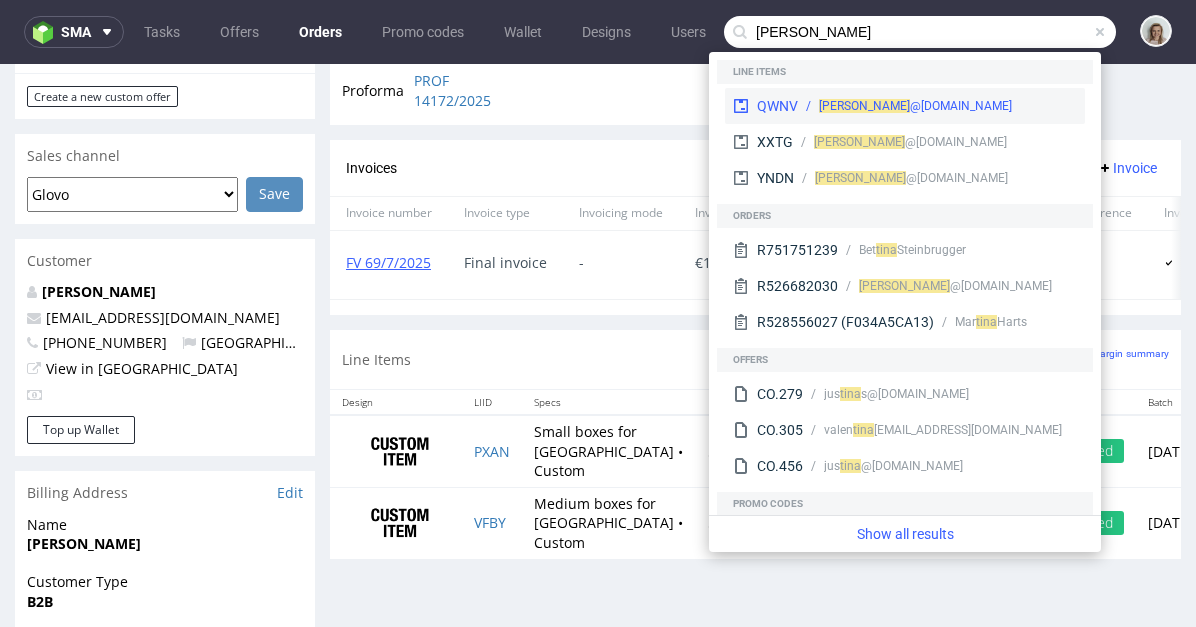 type on "[PERSON_NAME]" 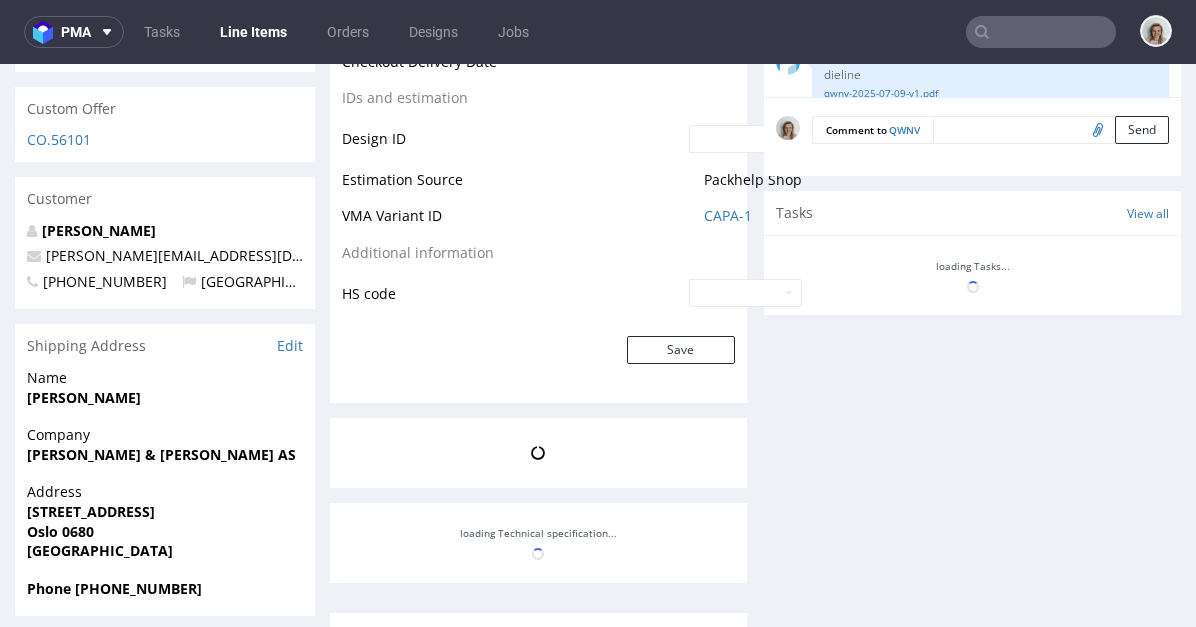 scroll, scrollTop: 1134, scrollLeft: 0, axis: vertical 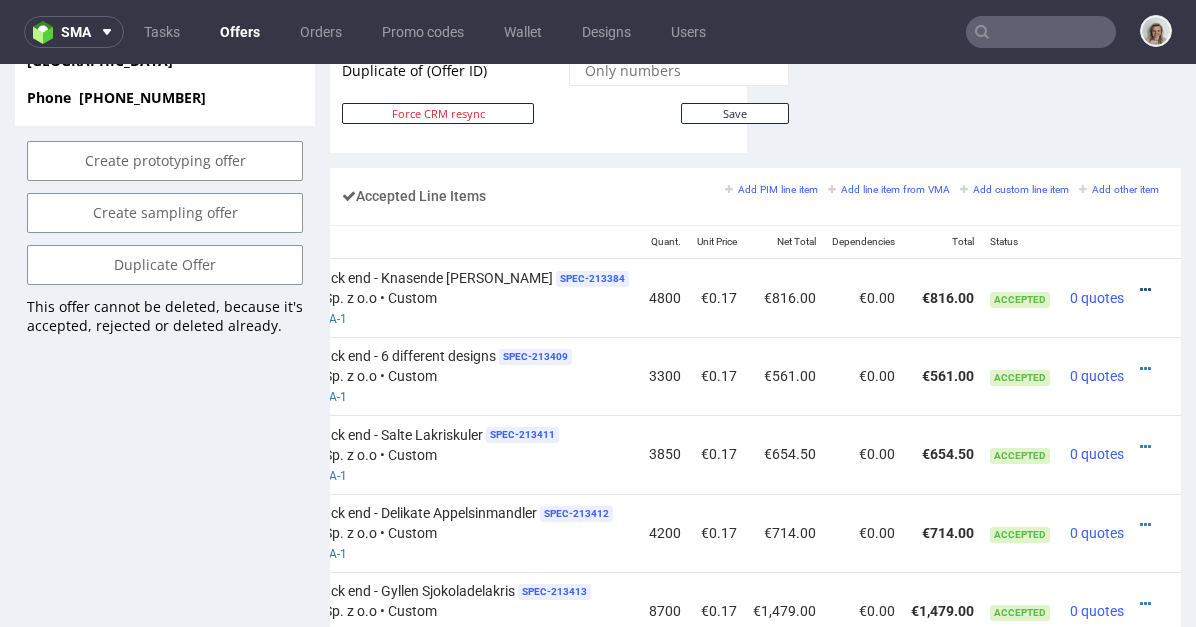 click at bounding box center [1145, 290] 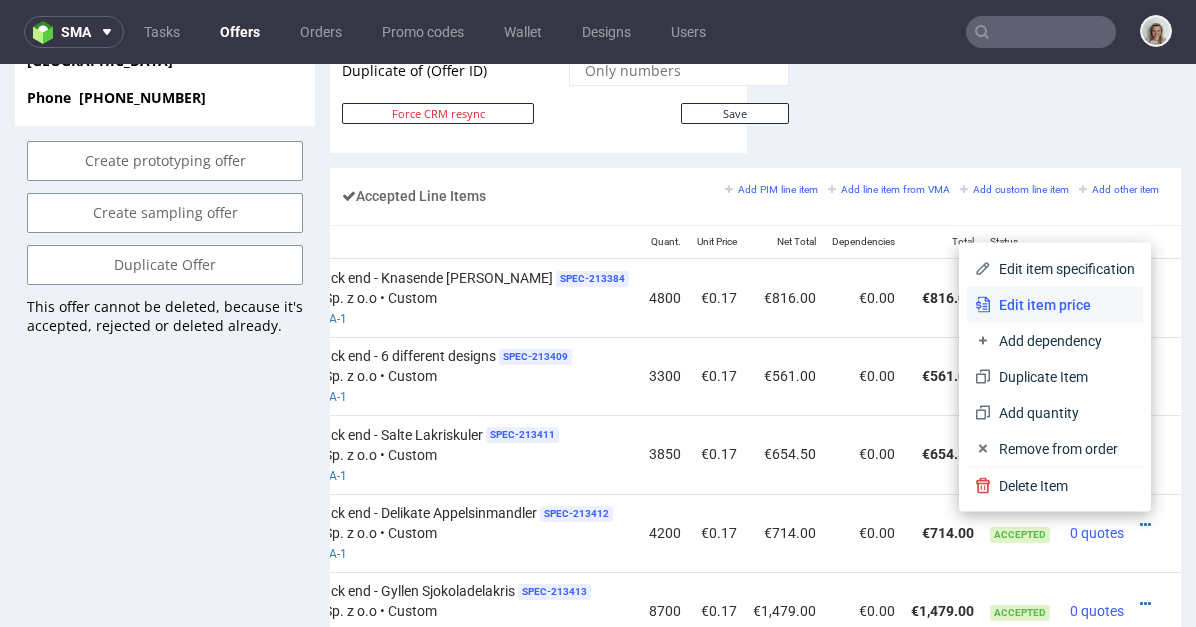 click on "Edit item price" at bounding box center [1063, 305] 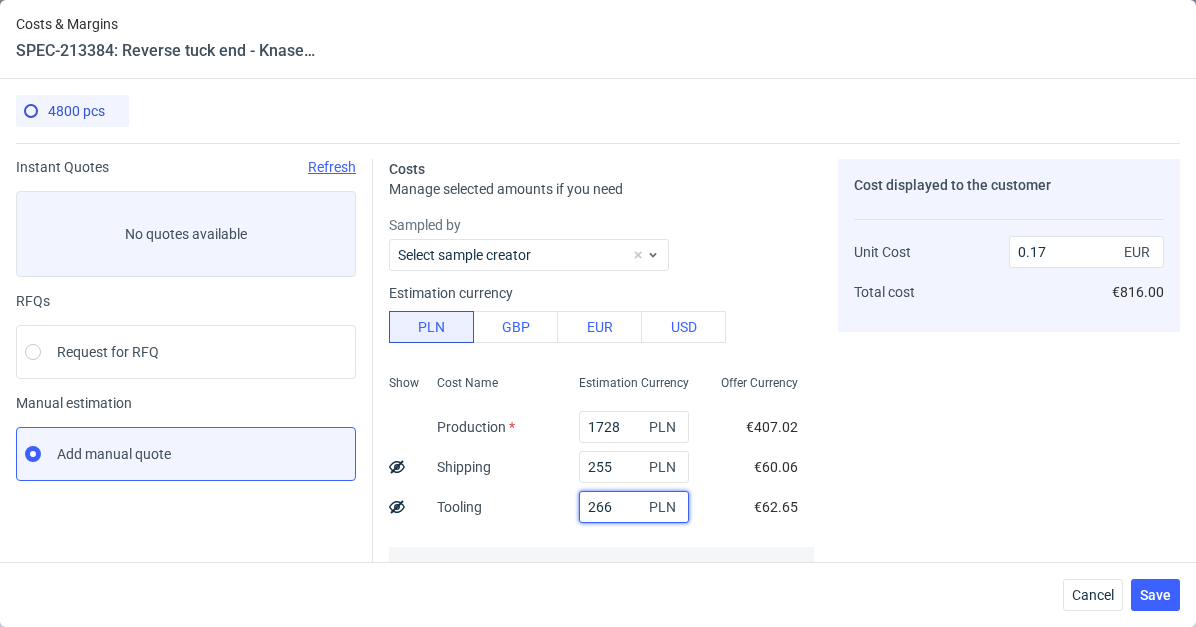 drag, startPoint x: 577, startPoint y: 506, endPoint x: 539, endPoint y: 506, distance: 38 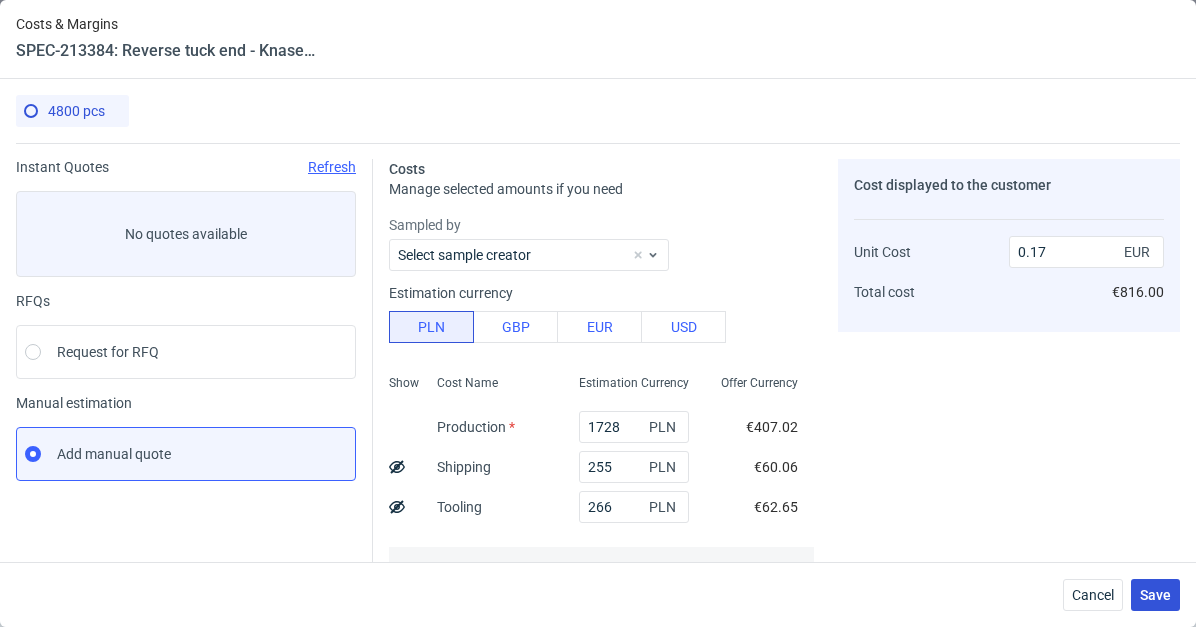 click on "Save" at bounding box center [1155, 595] 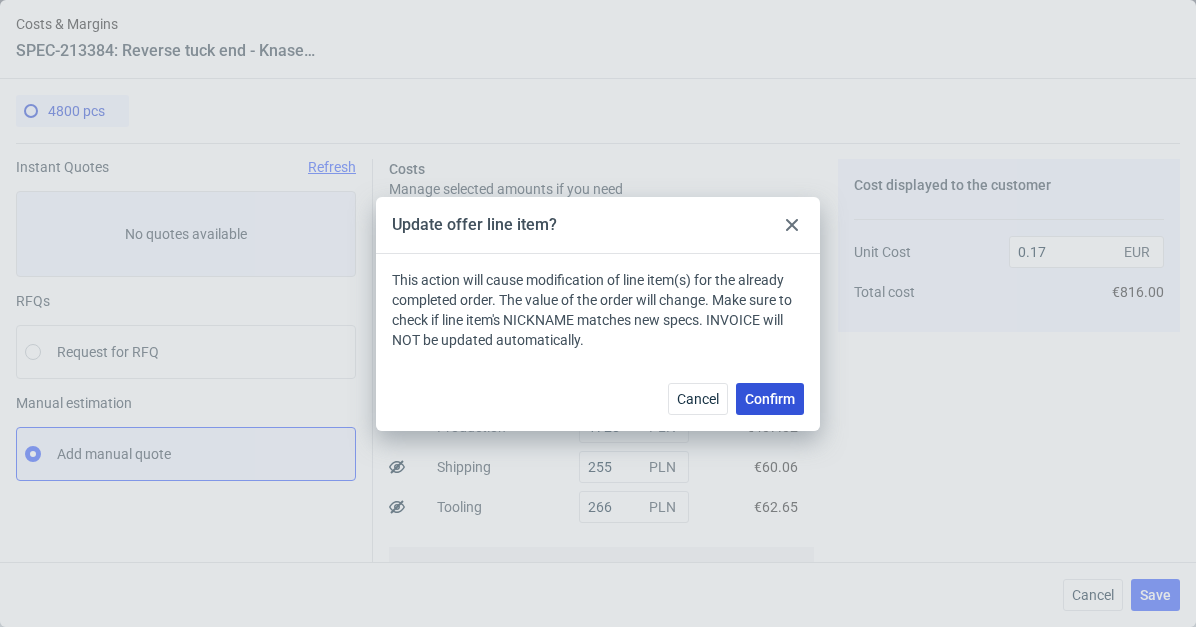 click on "Confirm" at bounding box center [770, 399] 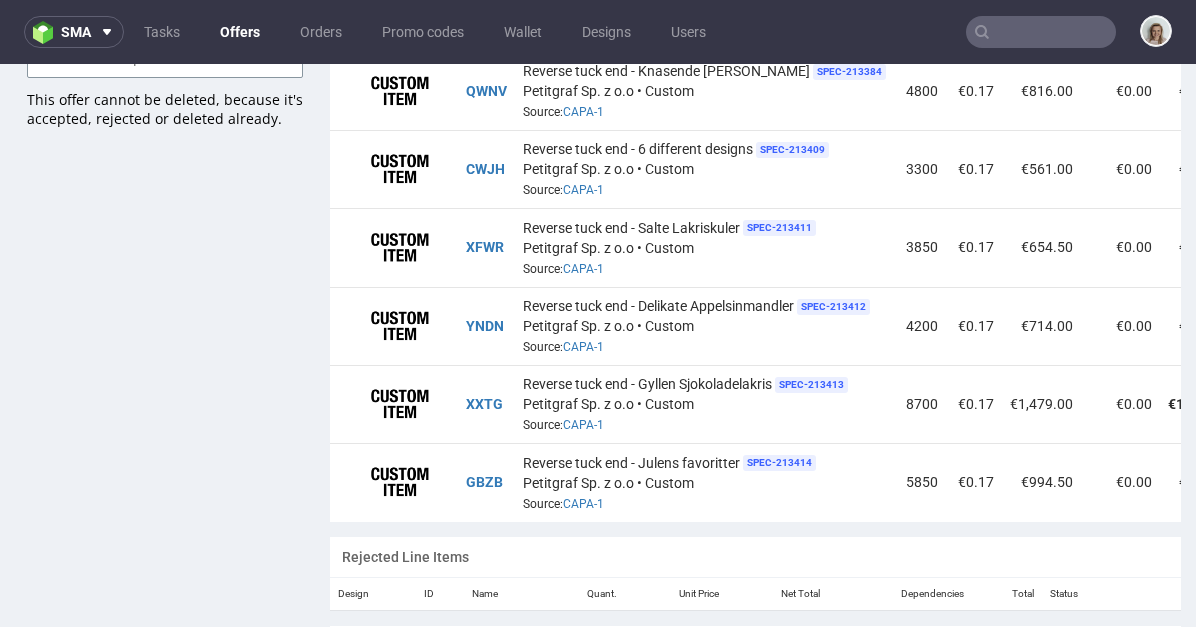 scroll, scrollTop: 1454, scrollLeft: 0, axis: vertical 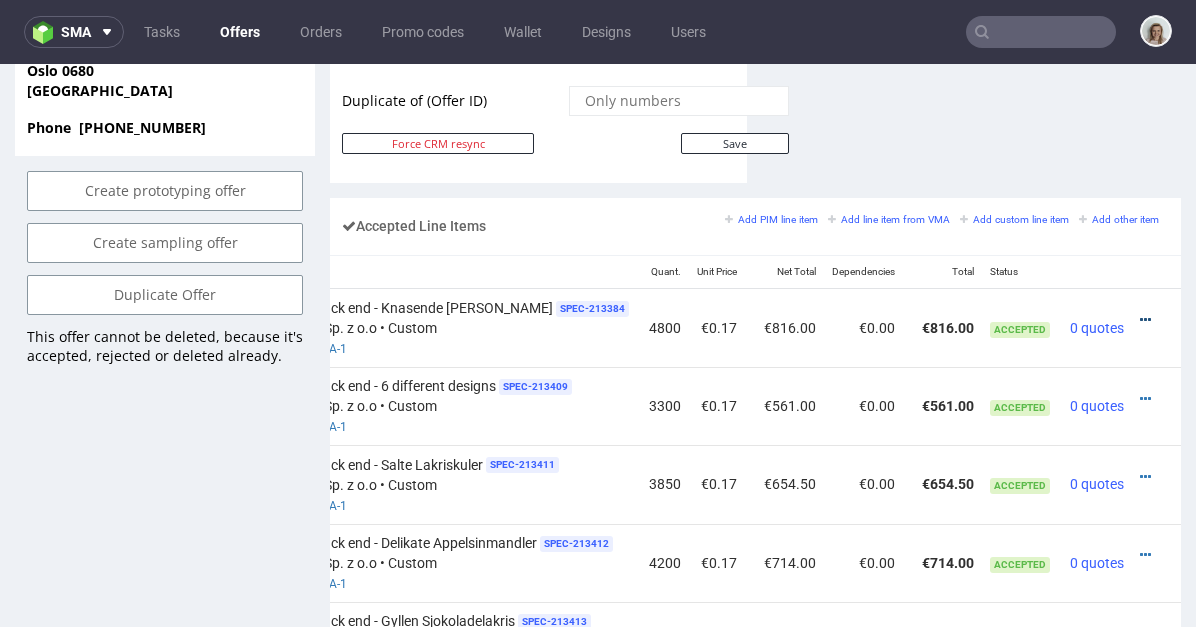 click at bounding box center [1145, 320] 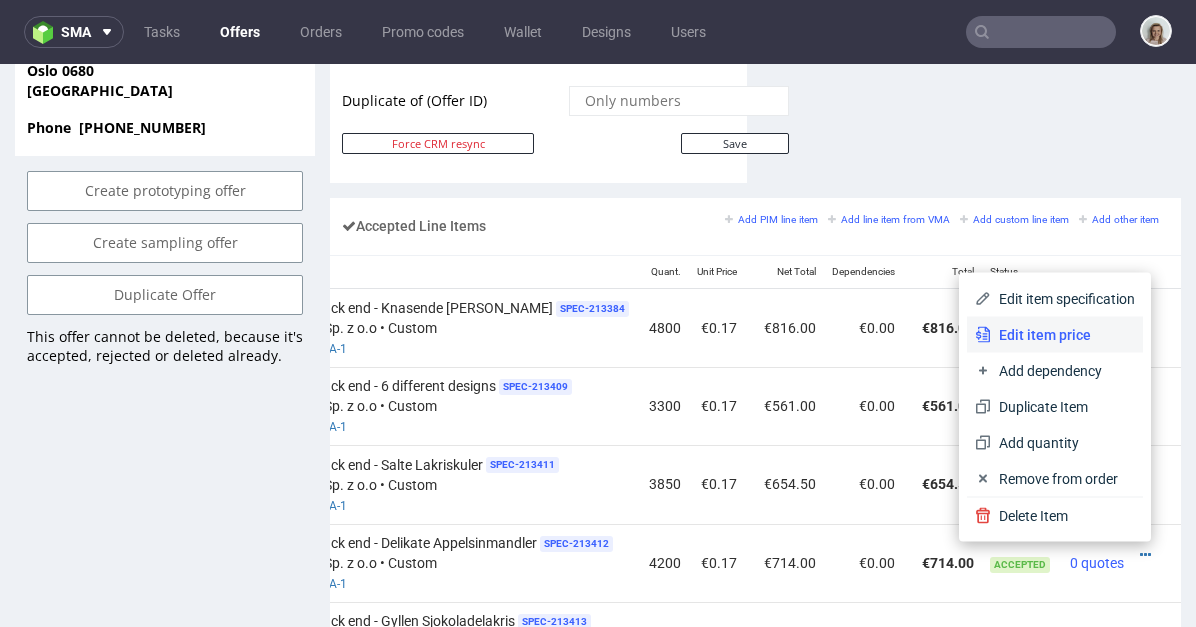 click on "Edit item price" at bounding box center [1055, 335] 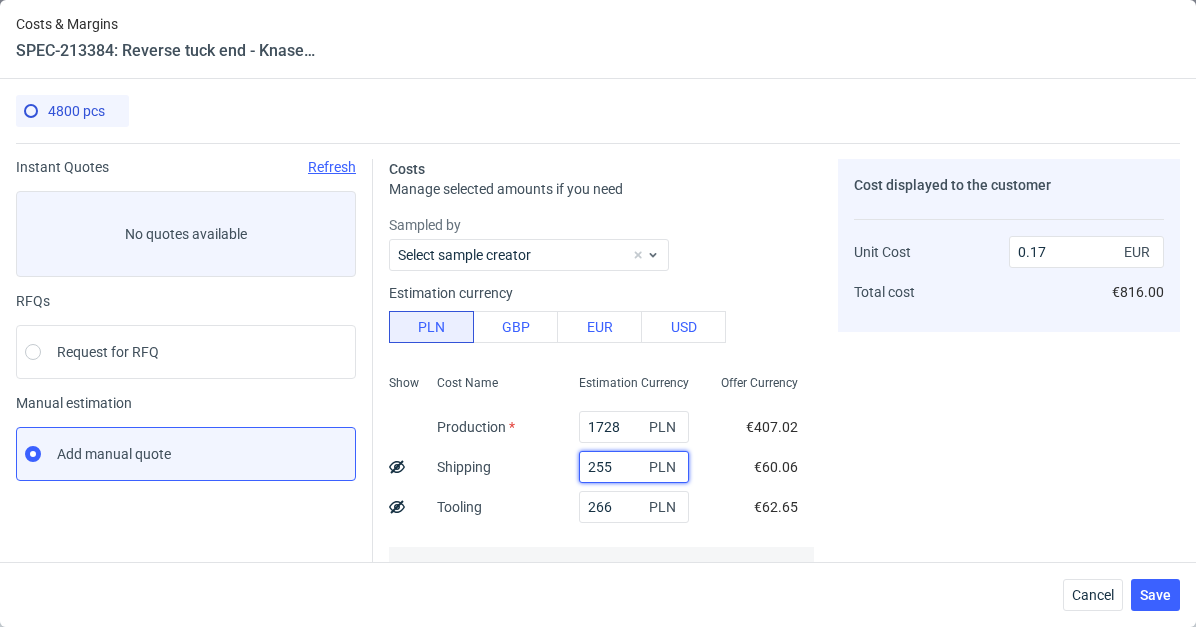 drag, startPoint x: 583, startPoint y: 463, endPoint x: 570, endPoint y: 465, distance: 13.152946 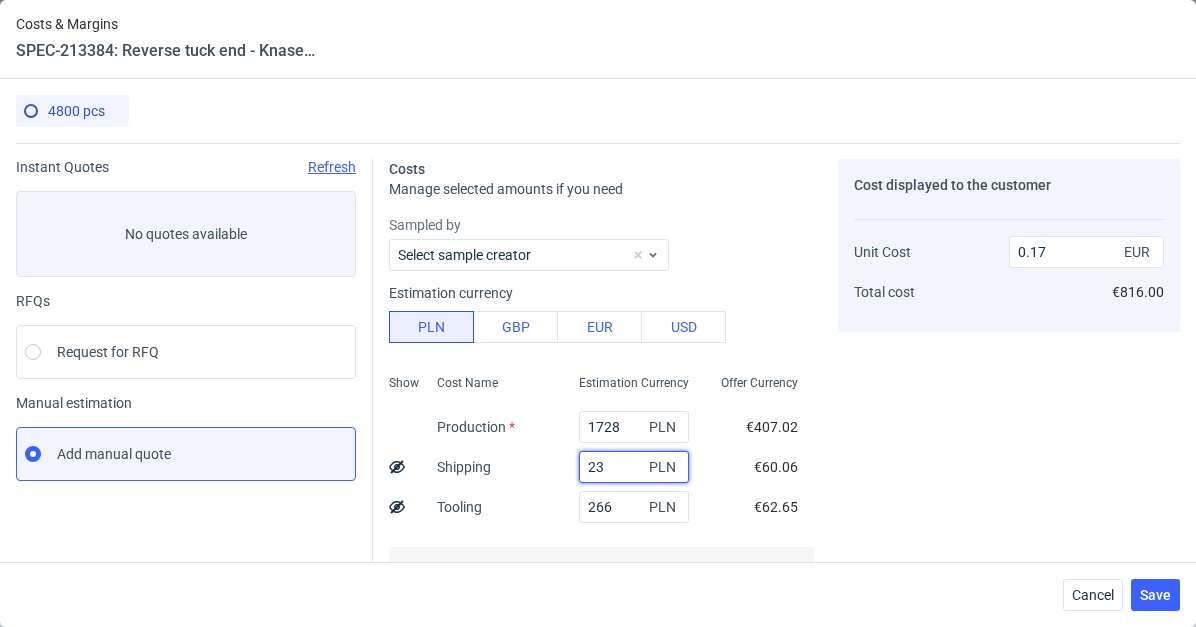 type on "235" 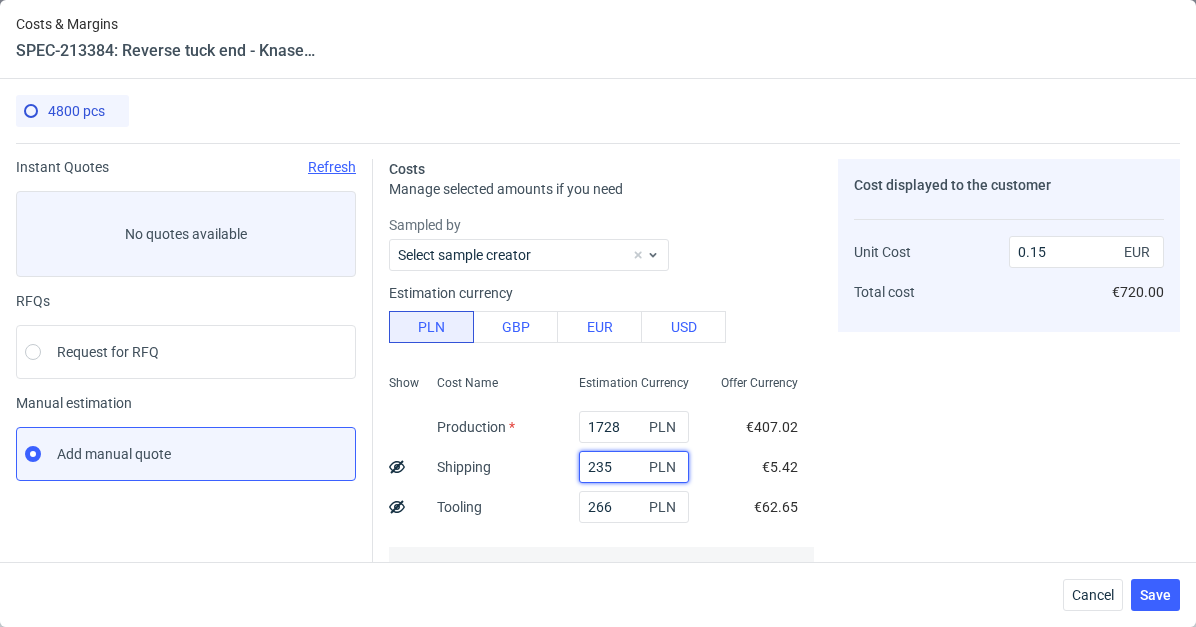 type on "0.17" 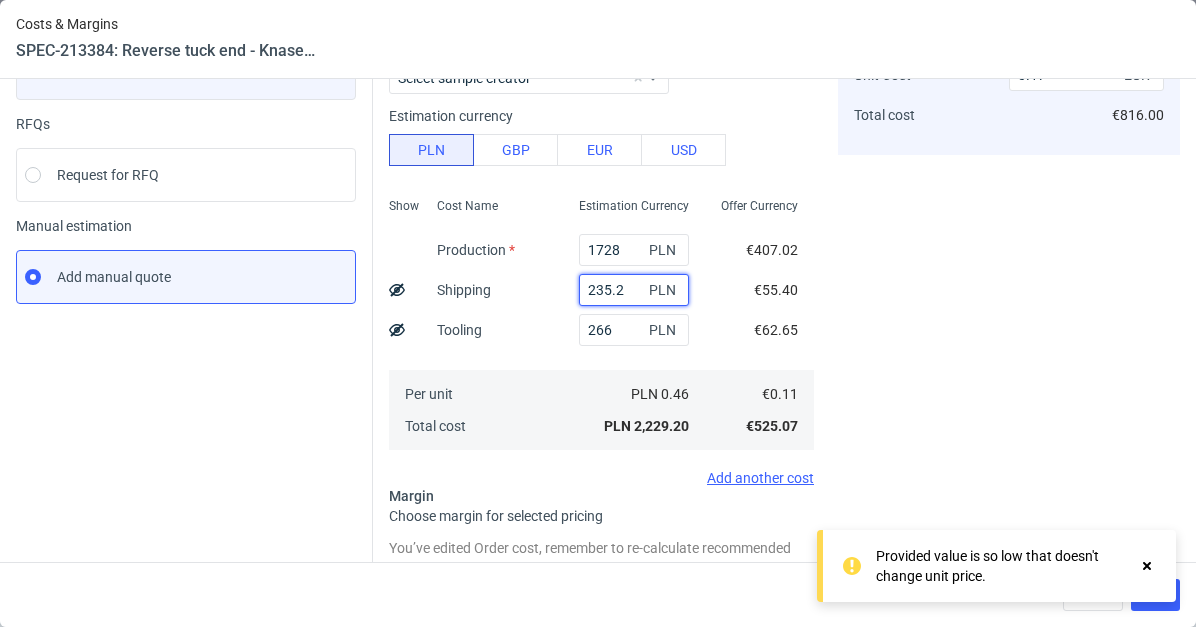 scroll, scrollTop: 295, scrollLeft: 0, axis: vertical 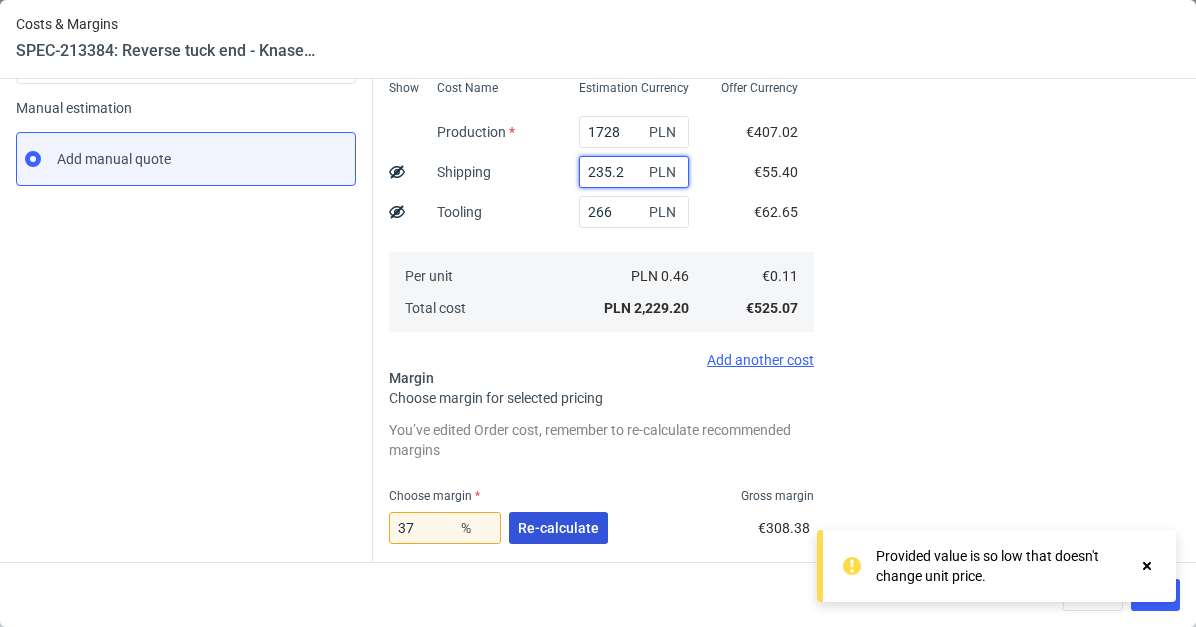 type on "235.2" 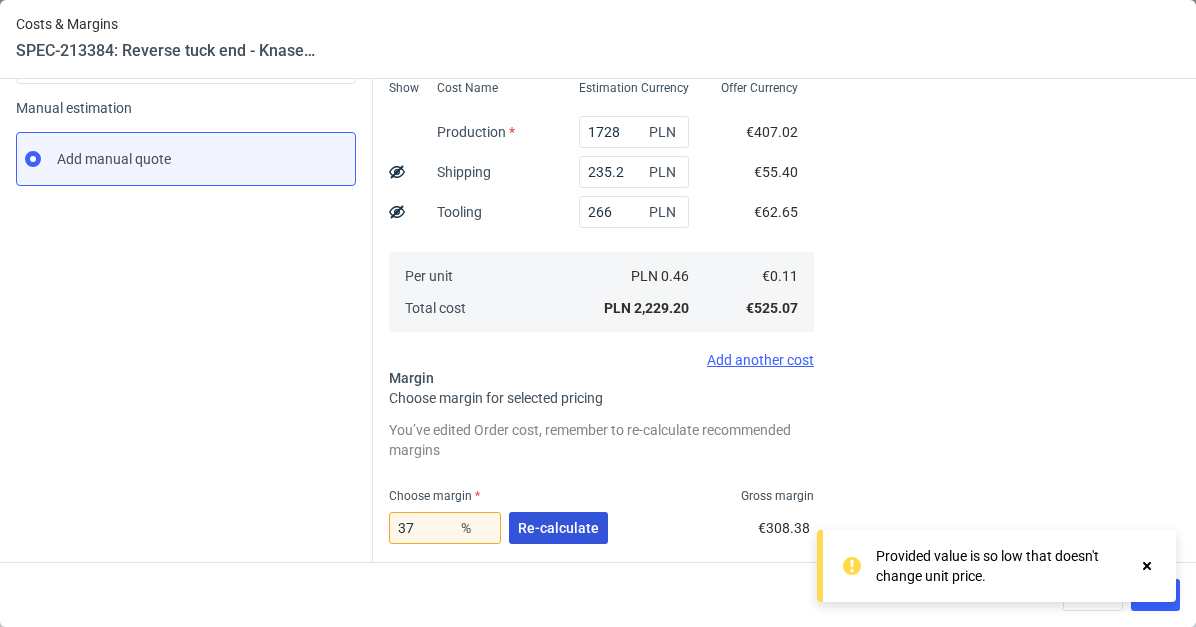 click on "Re-calculate" at bounding box center (558, 528) 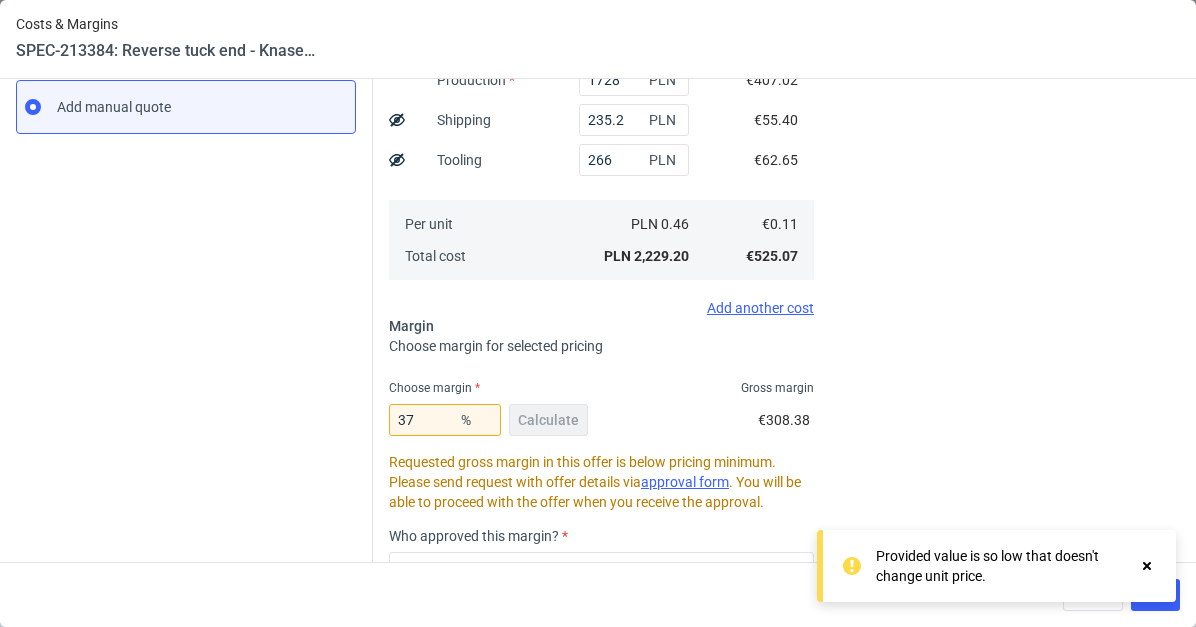 scroll, scrollTop: 565, scrollLeft: 0, axis: vertical 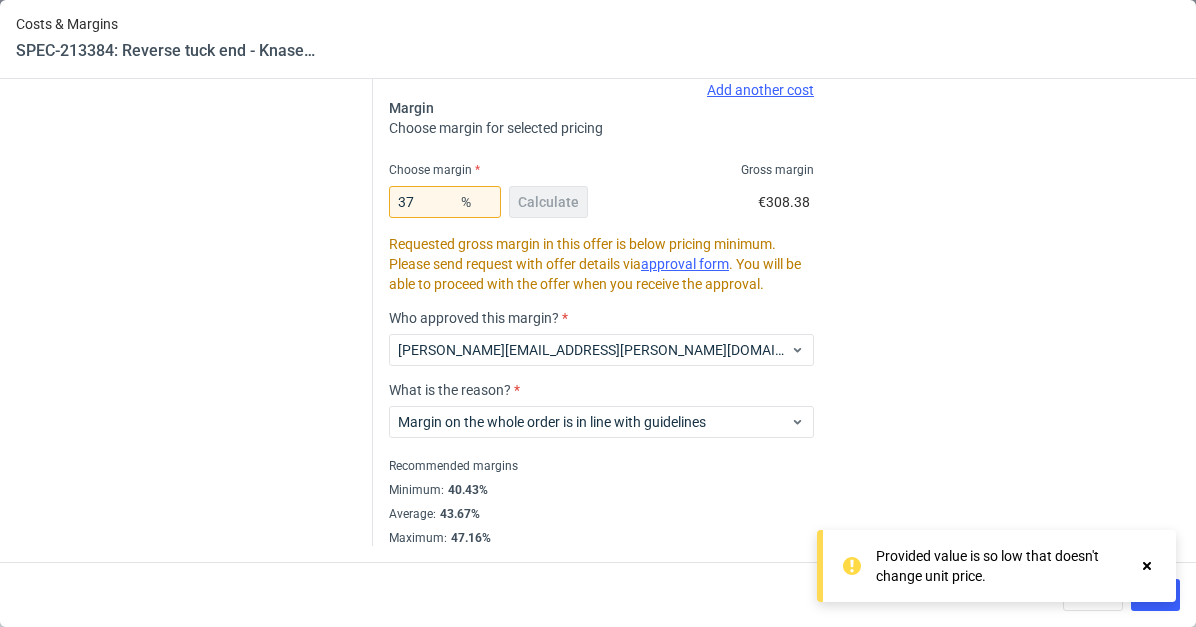 click 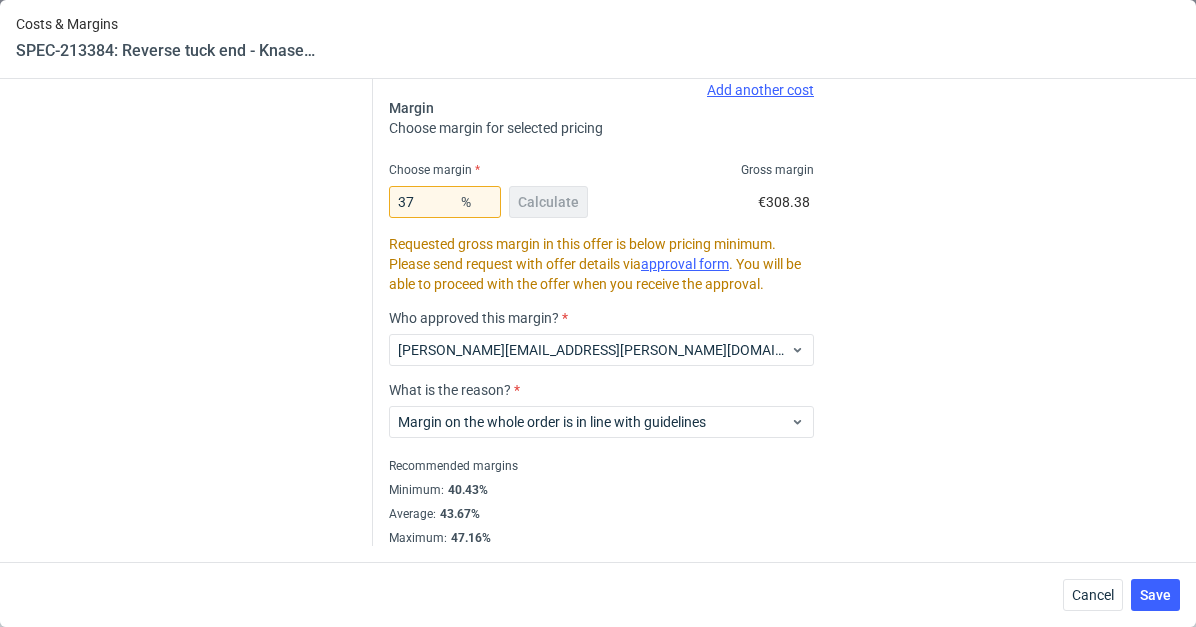 click on "Save" at bounding box center (1155, 595) 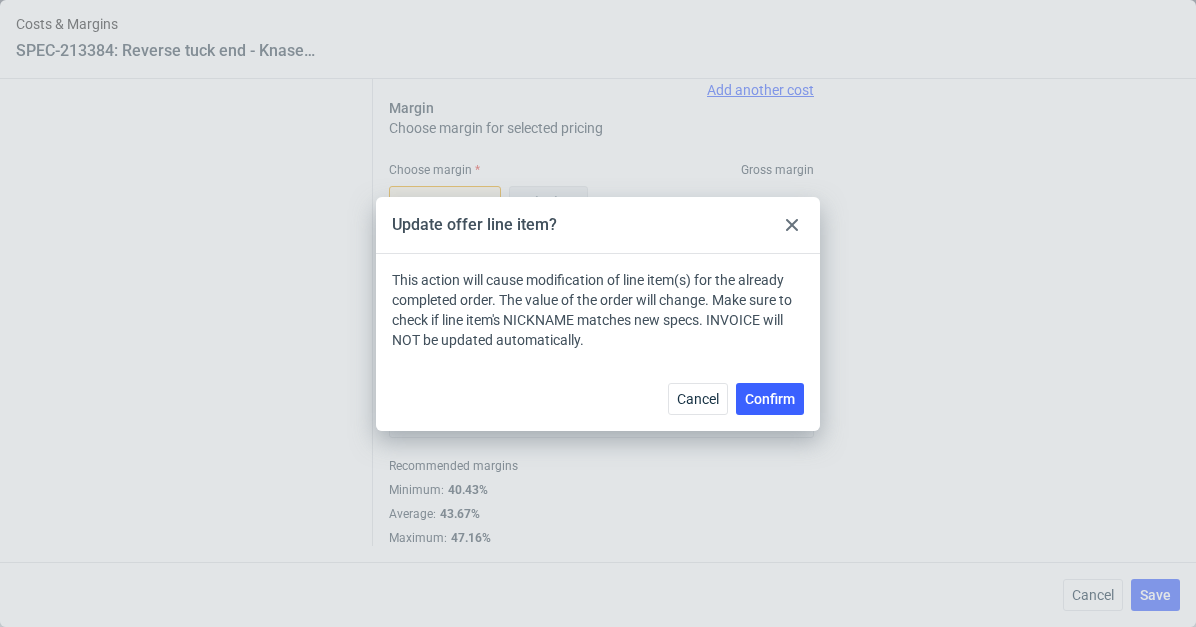 click on "Cancel Confirm" at bounding box center (598, 398) 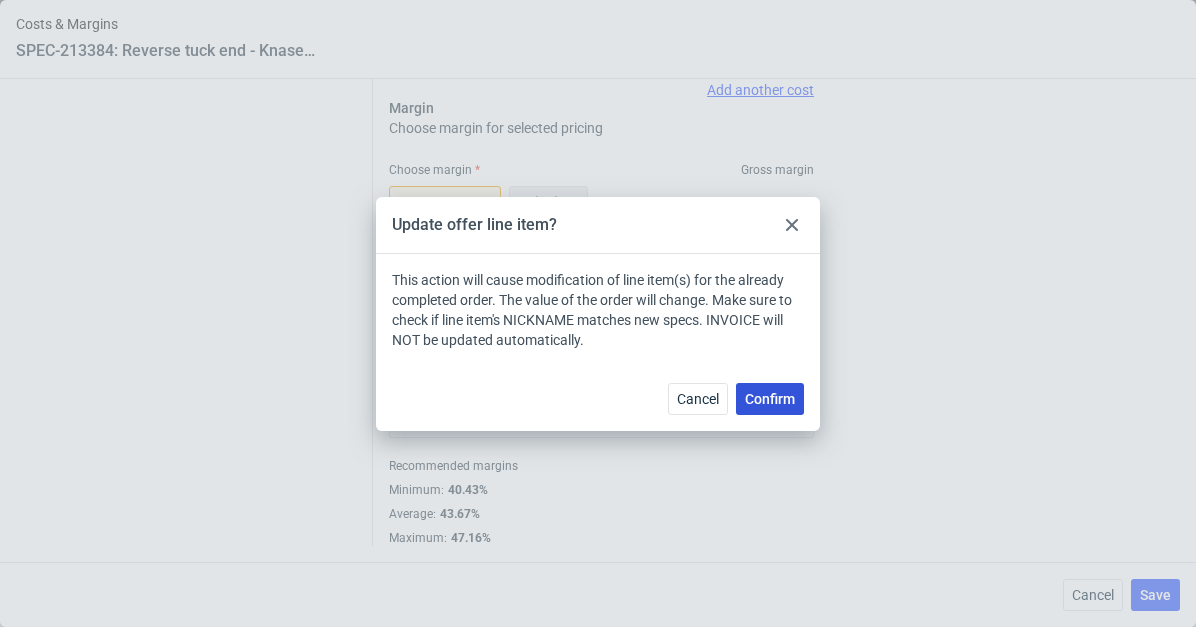 click on "Confirm" at bounding box center (770, 399) 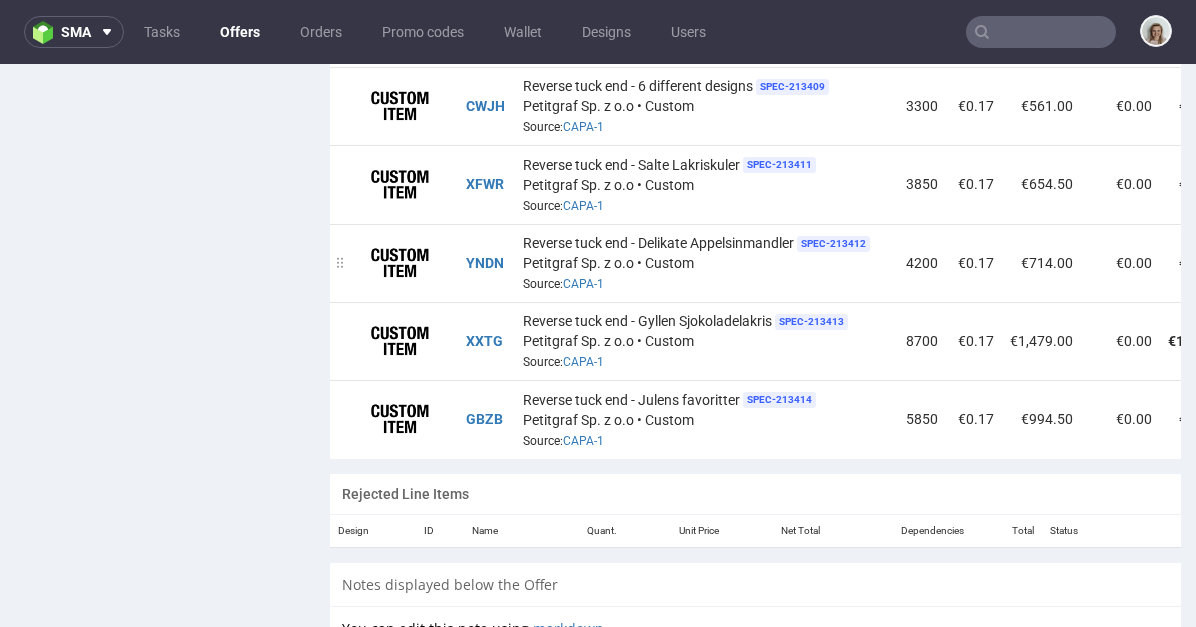 scroll, scrollTop: 1674, scrollLeft: 0, axis: vertical 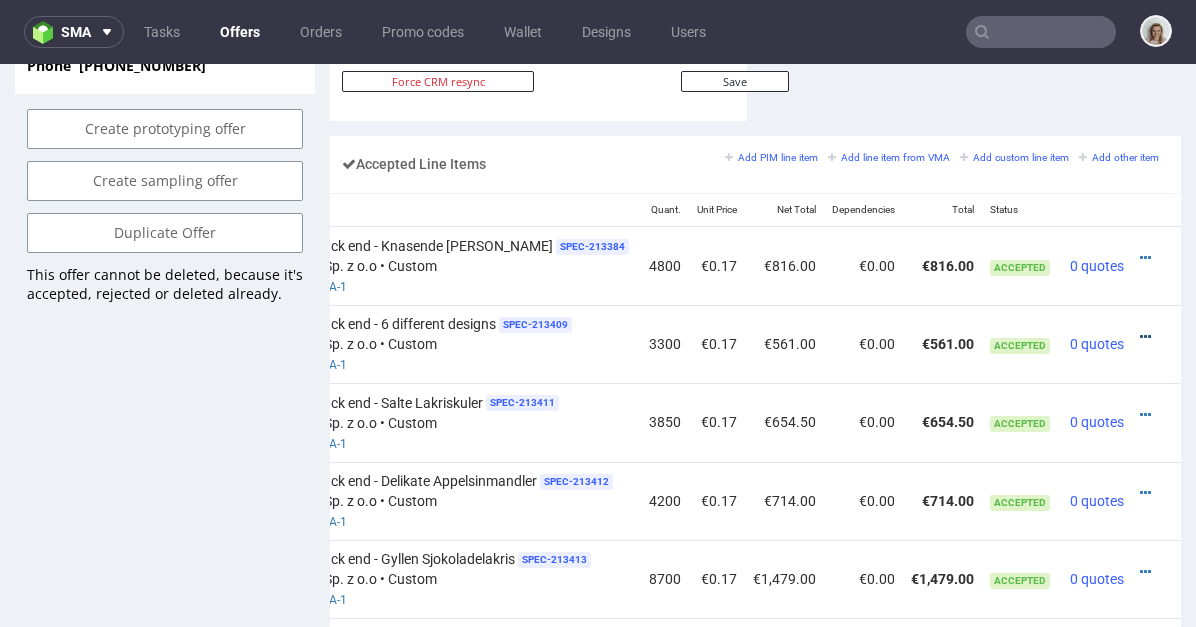 click at bounding box center [1145, 337] 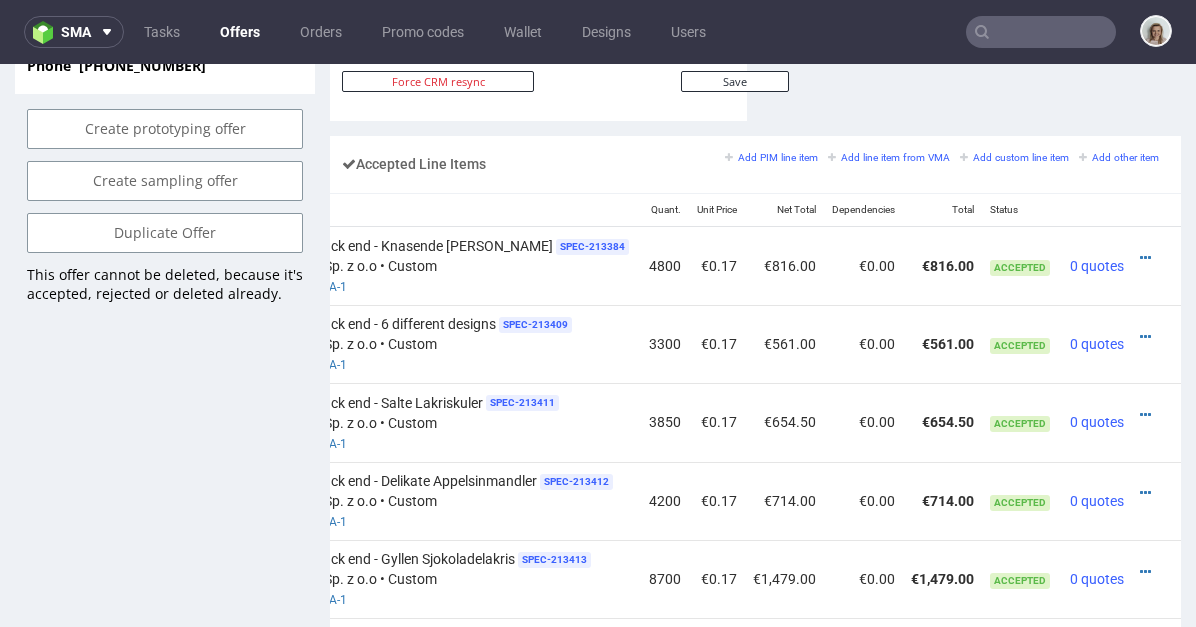 click at bounding box center [1150, 337] 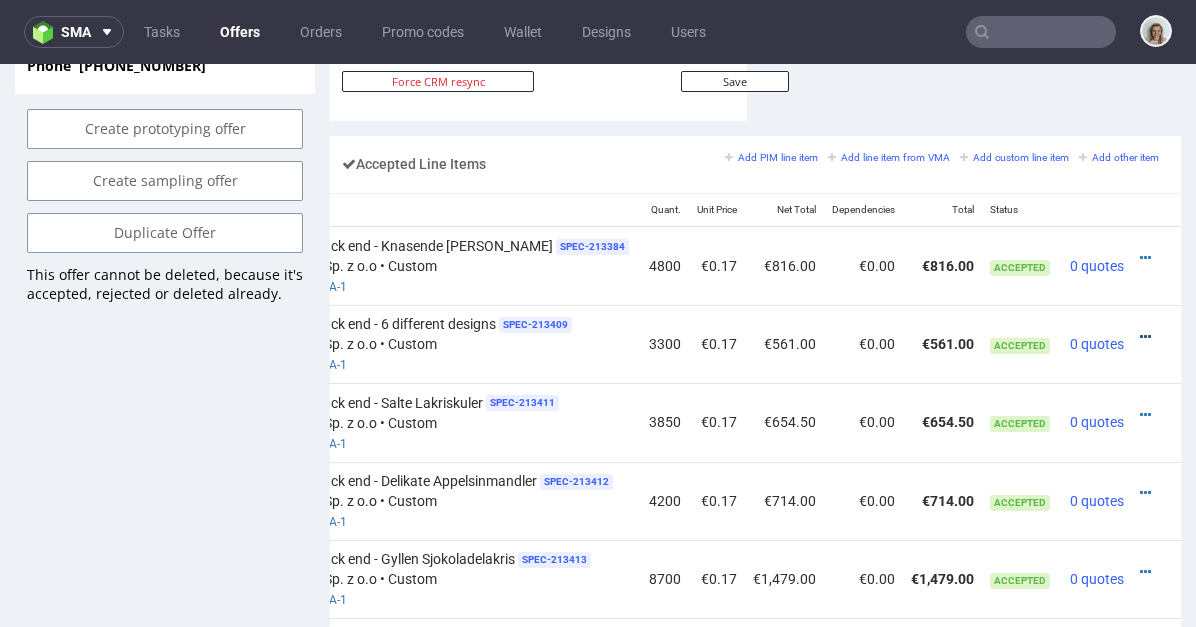 click at bounding box center [1145, 337] 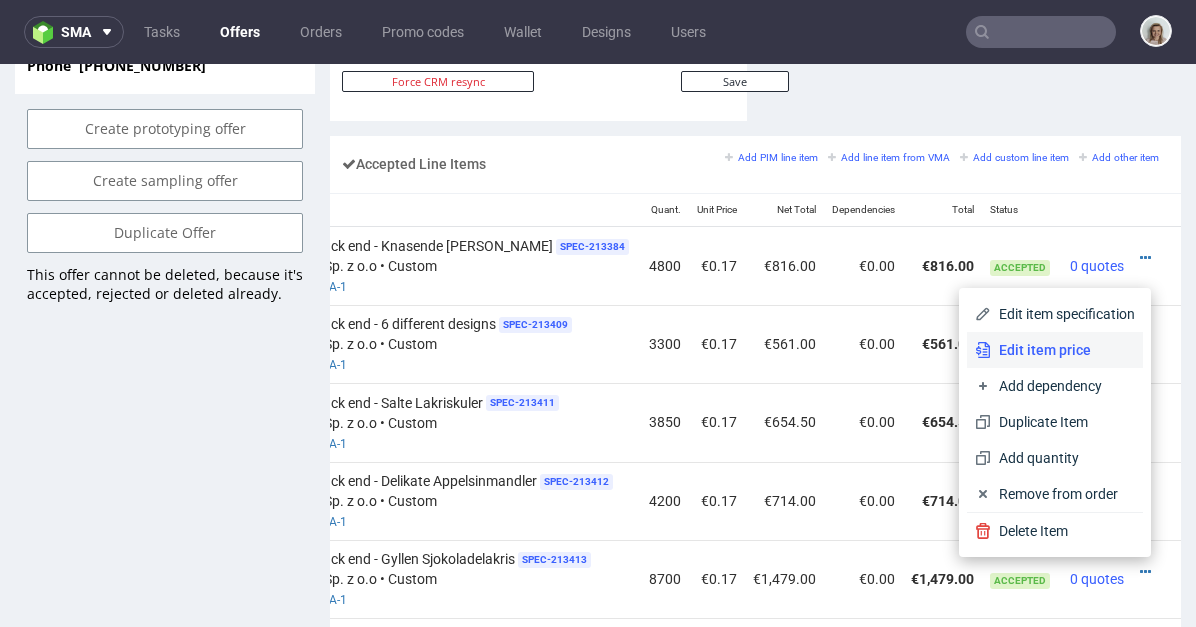 click on "Edit item price" at bounding box center [1055, 350] 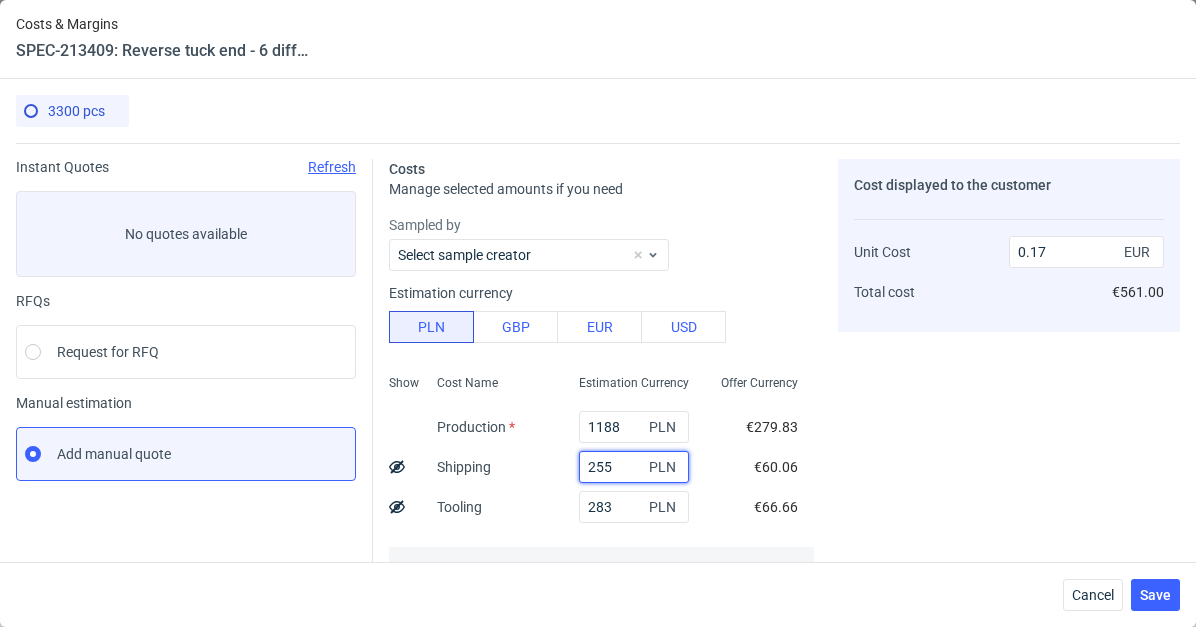 drag, startPoint x: 586, startPoint y: 465, endPoint x: 540, endPoint y: 461, distance: 46.173584 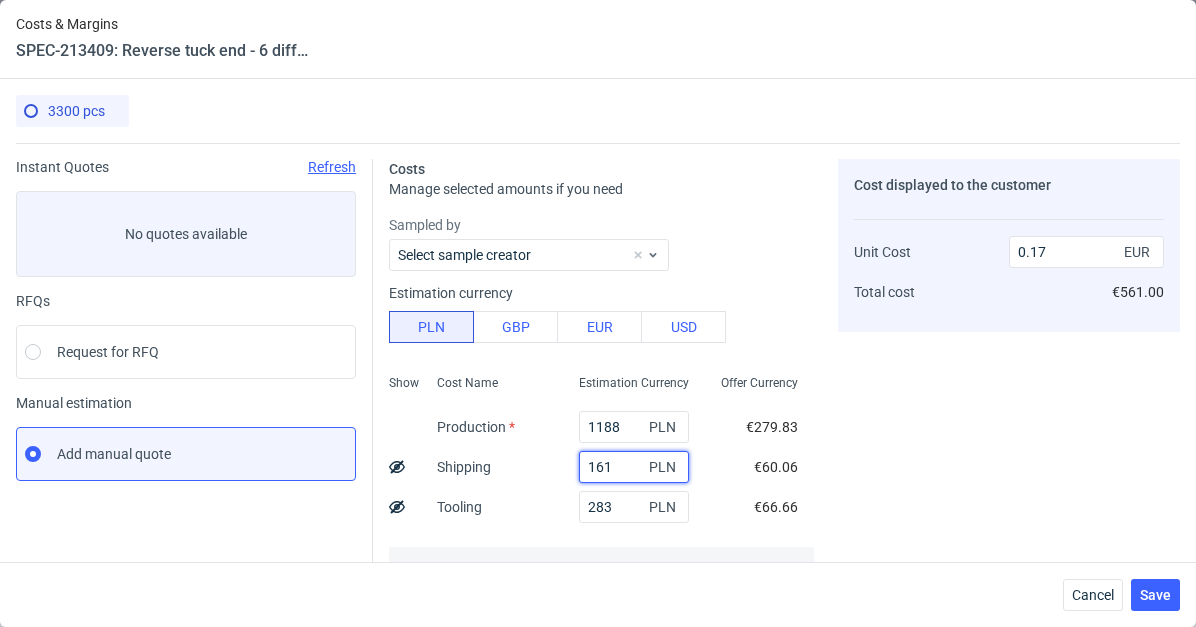 type on "1617" 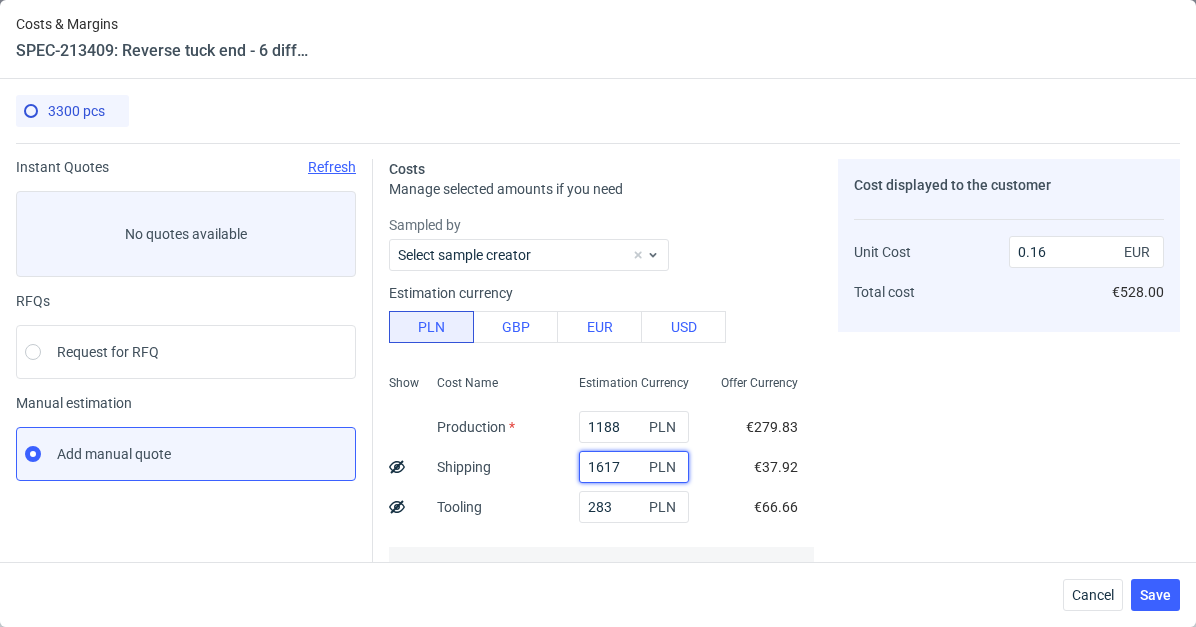 type on "0.31" 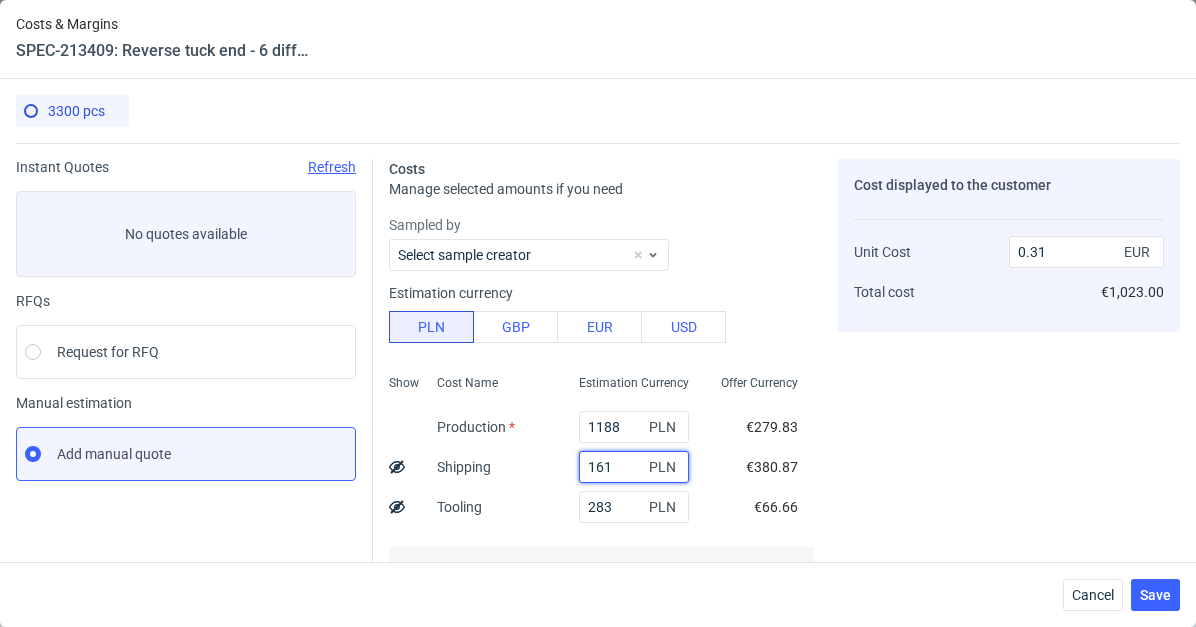 type on "161," 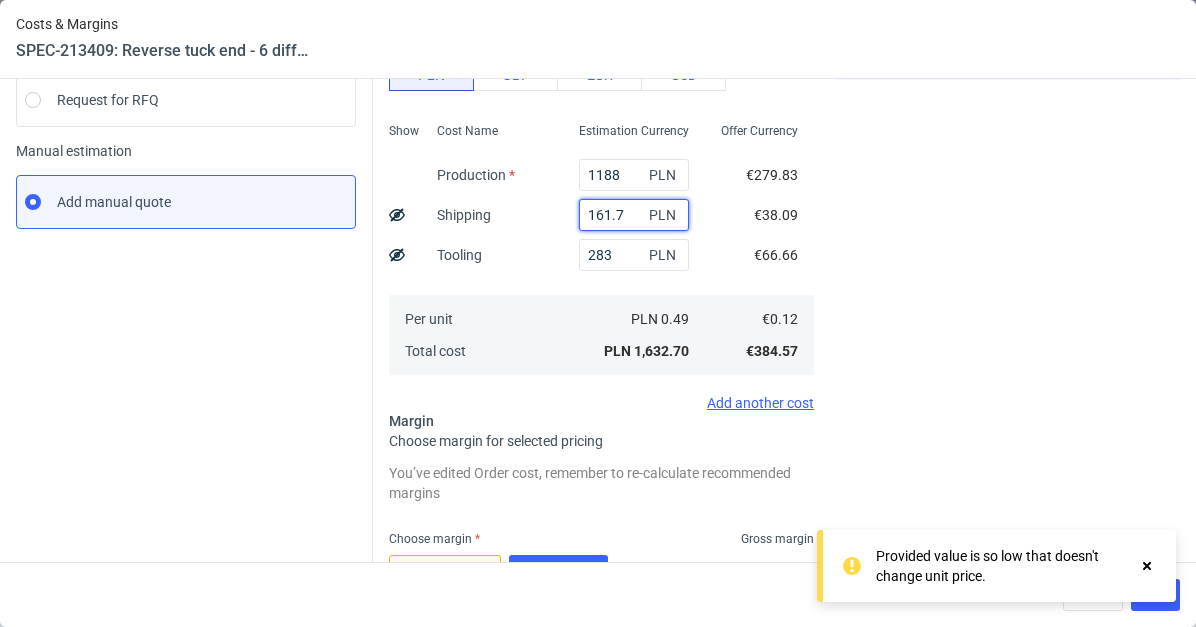 scroll, scrollTop: 252, scrollLeft: 0, axis: vertical 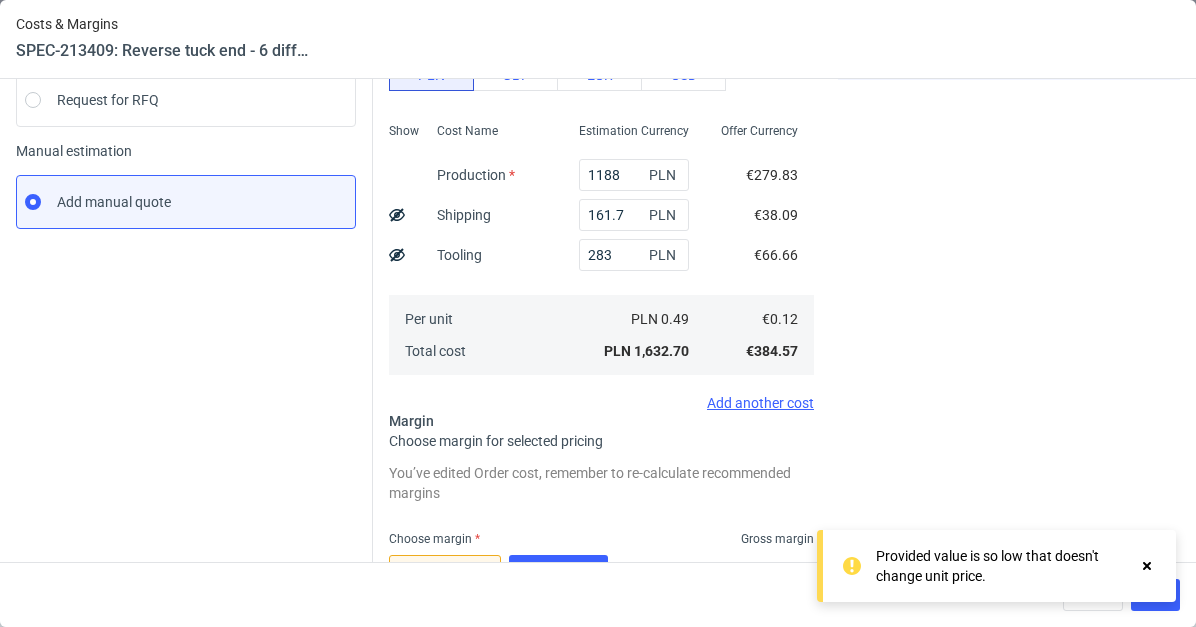 click on "Cost displayed to the customer Unit Cost Total cost 0.16 EUR €528.00" at bounding box center [1009, 411] 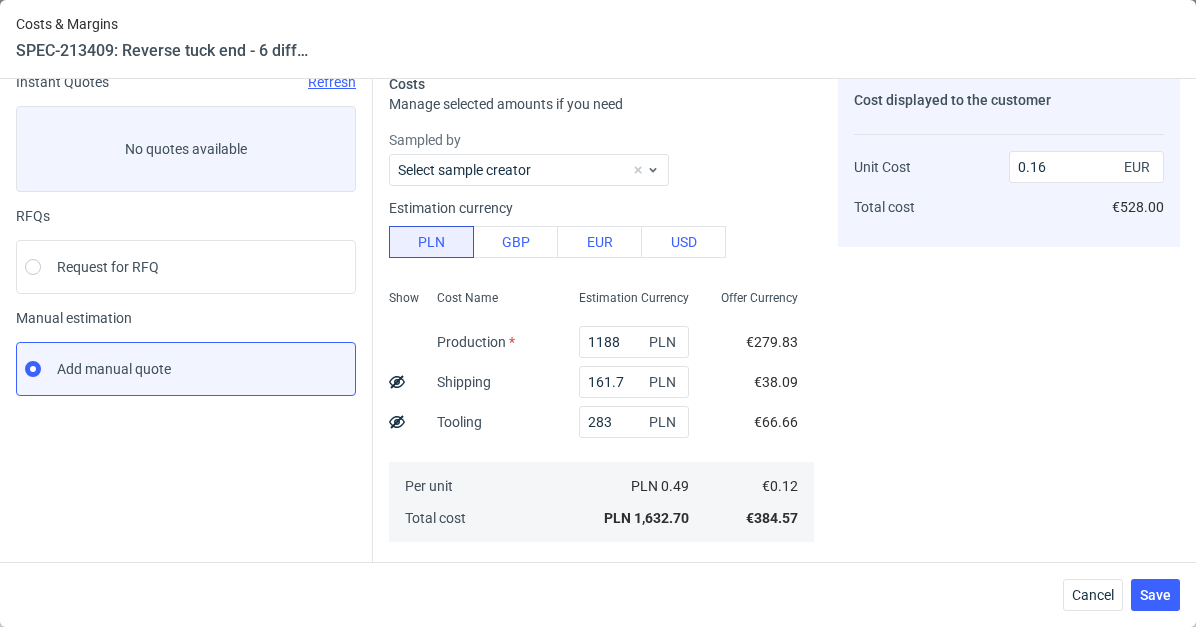 scroll, scrollTop: 73, scrollLeft: 0, axis: vertical 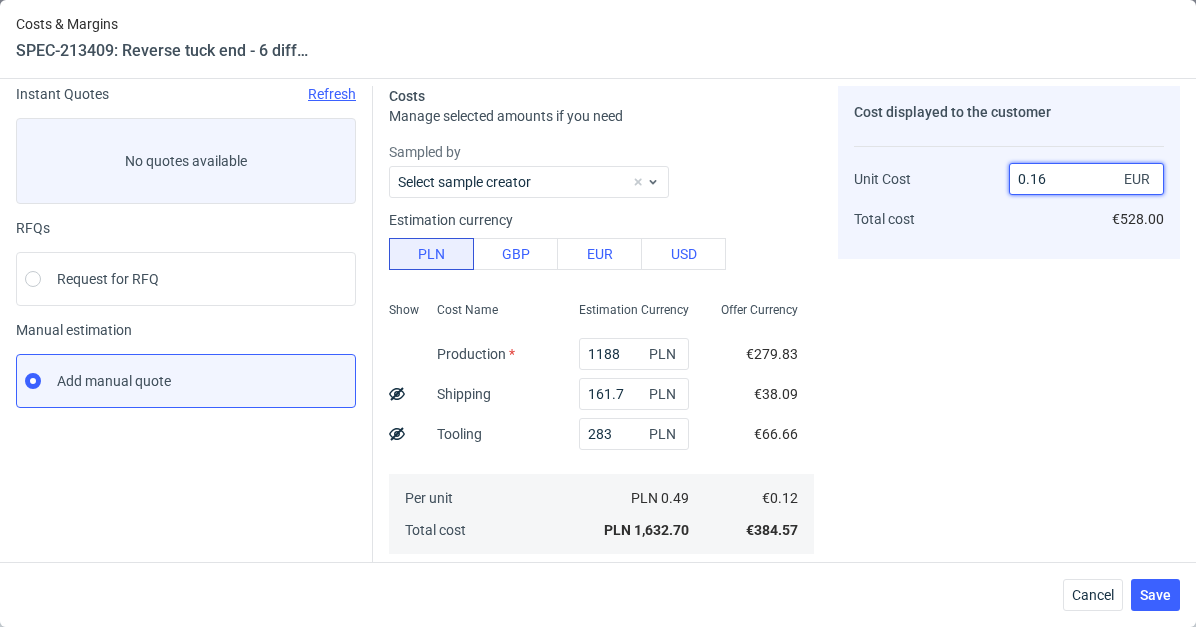click on "0.16" at bounding box center (1086, 179) 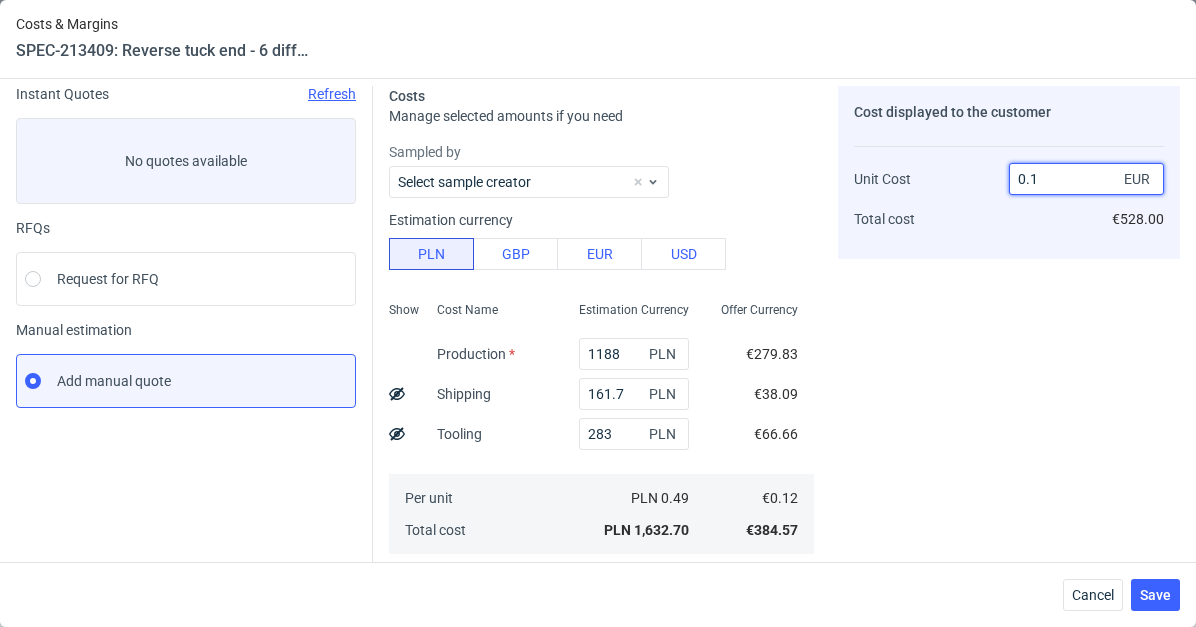 type on "-20" 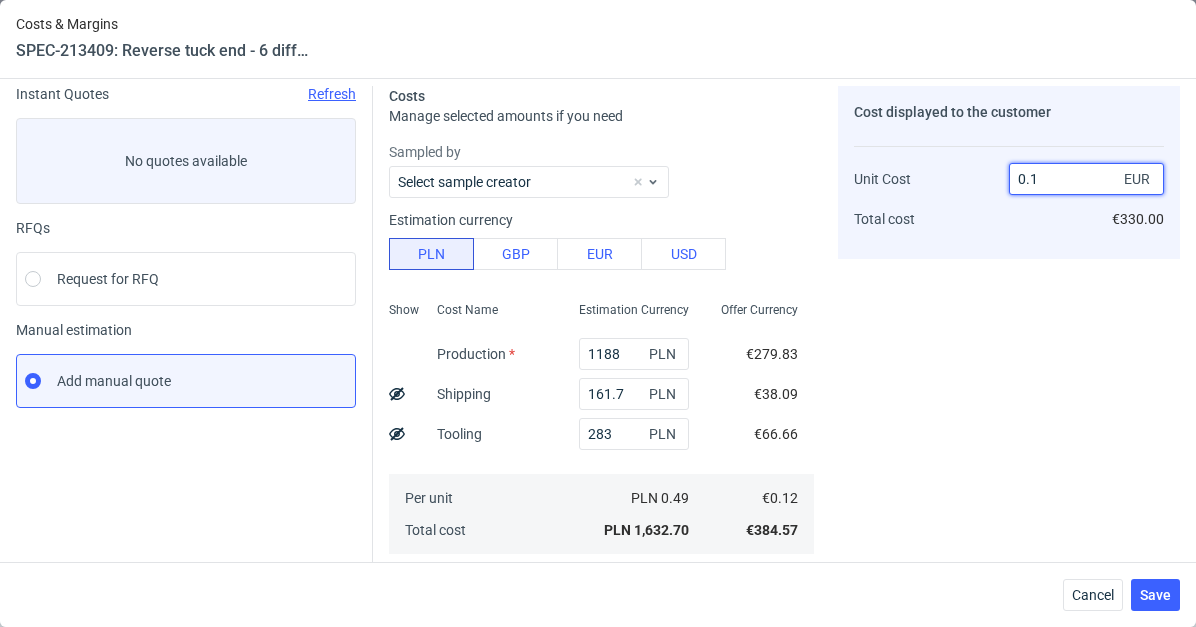 type on "0.17" 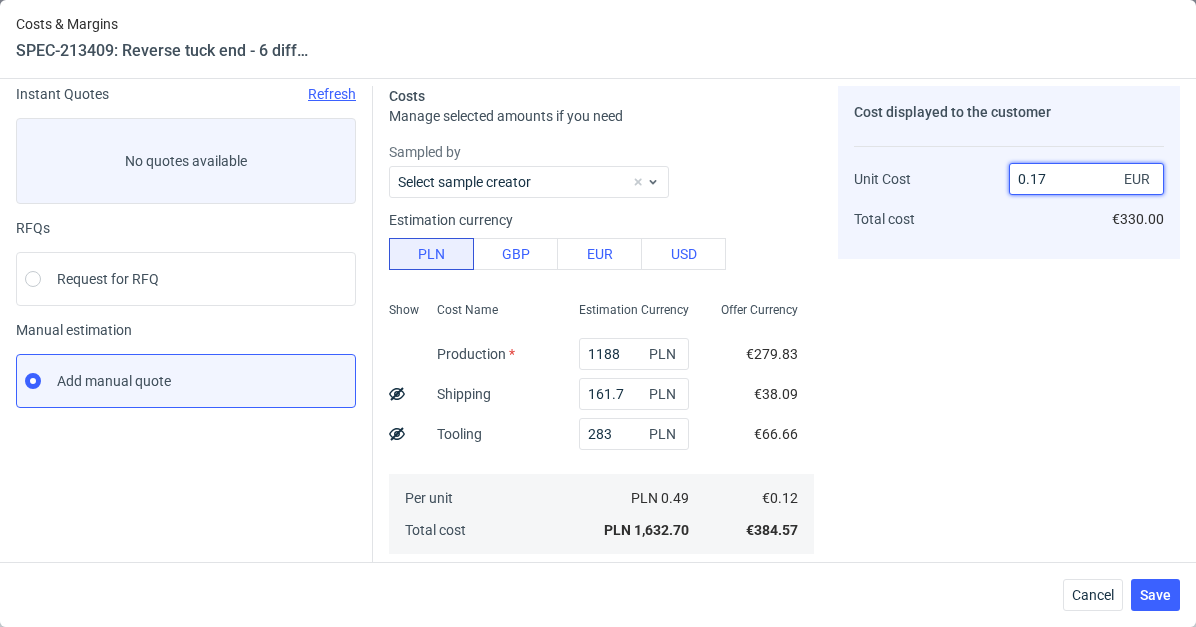 type on "29.411764705882355" 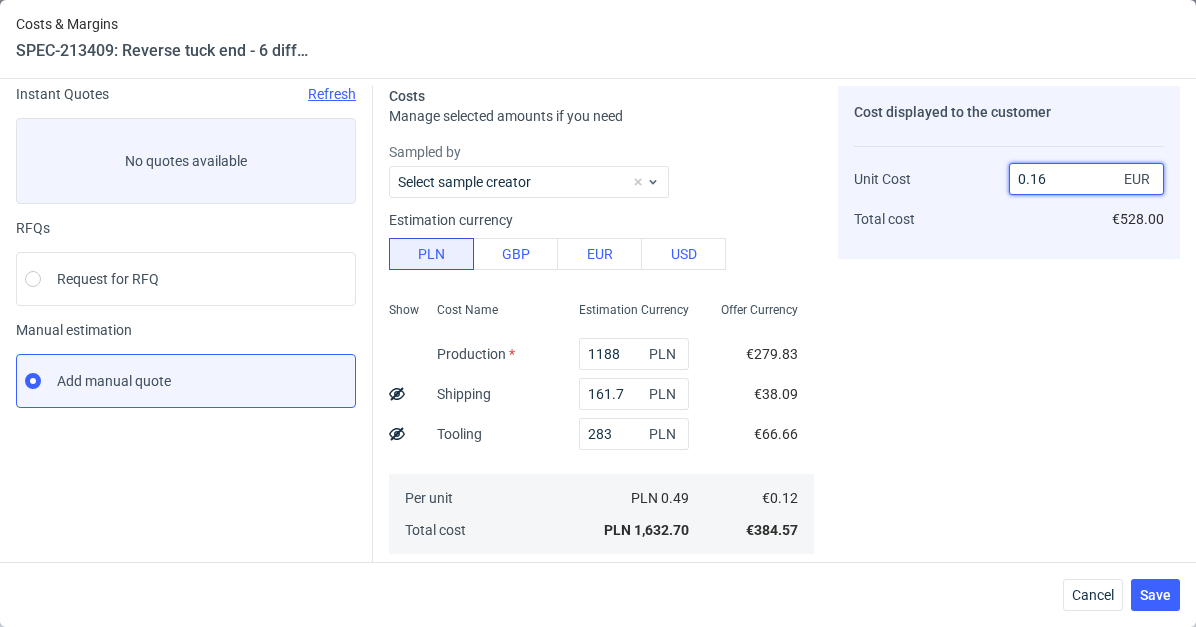 type on "0.1" 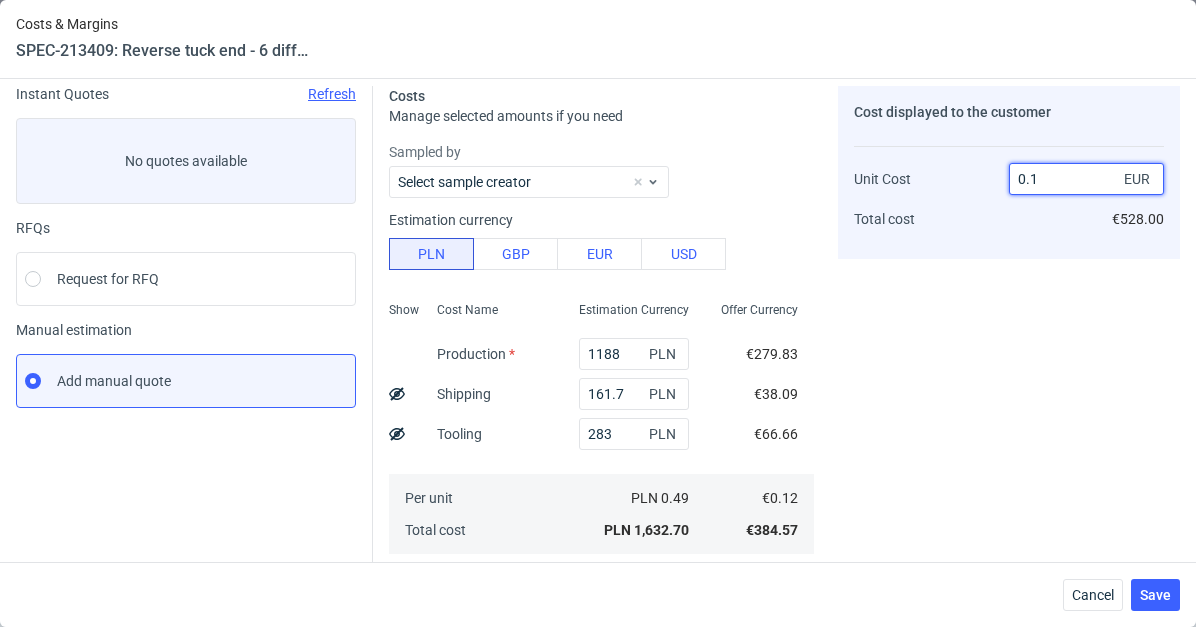 type on "-20" 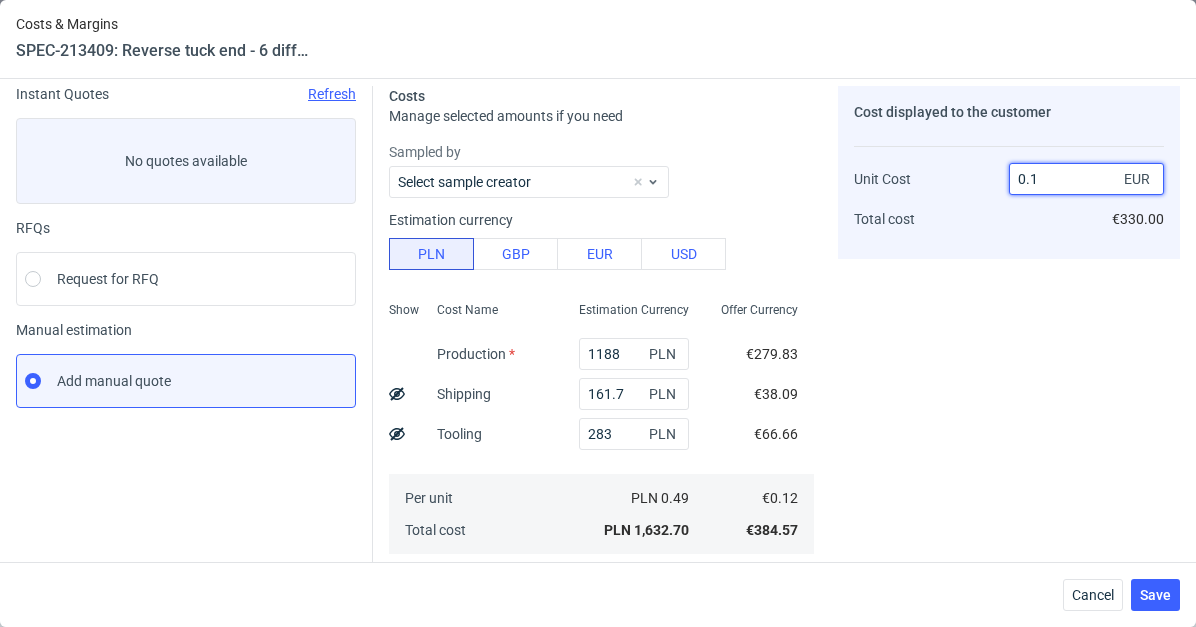 type on "0.17" 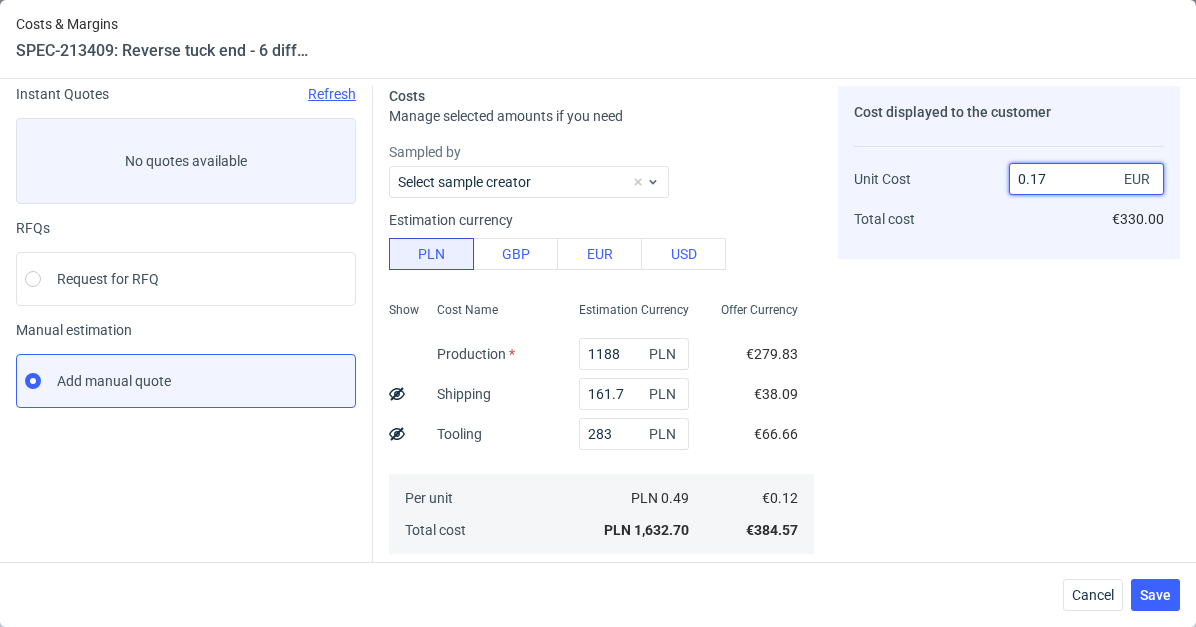 type on "29.411764705882355" 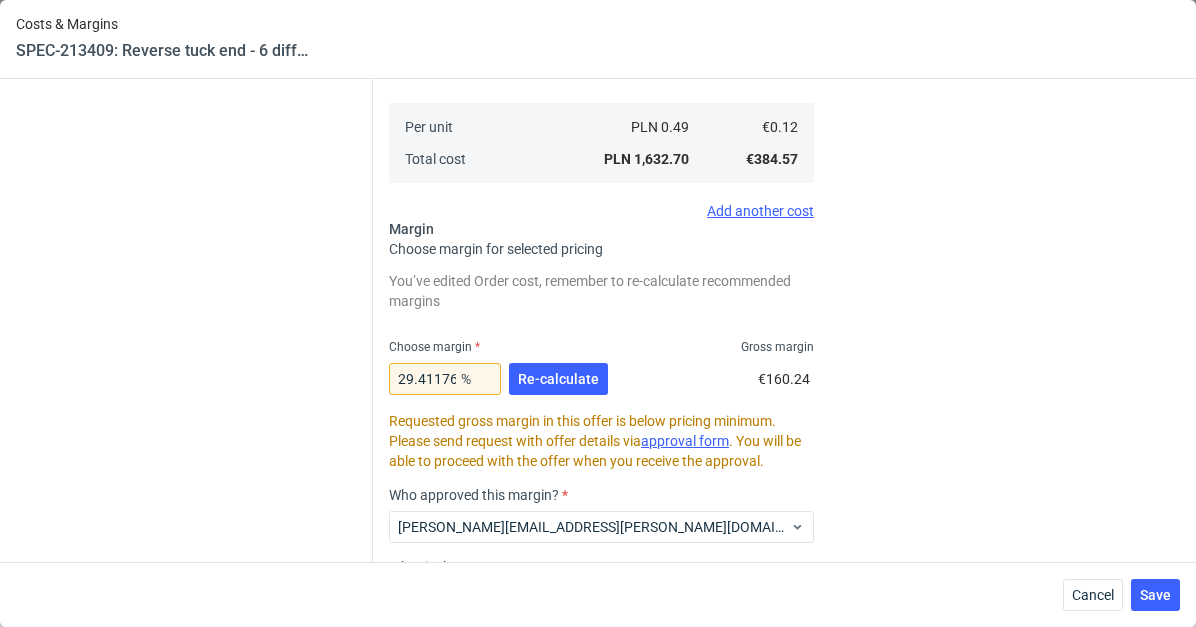 scroll, scrollTop: 552, scrollLeft: 0, axis: vertical 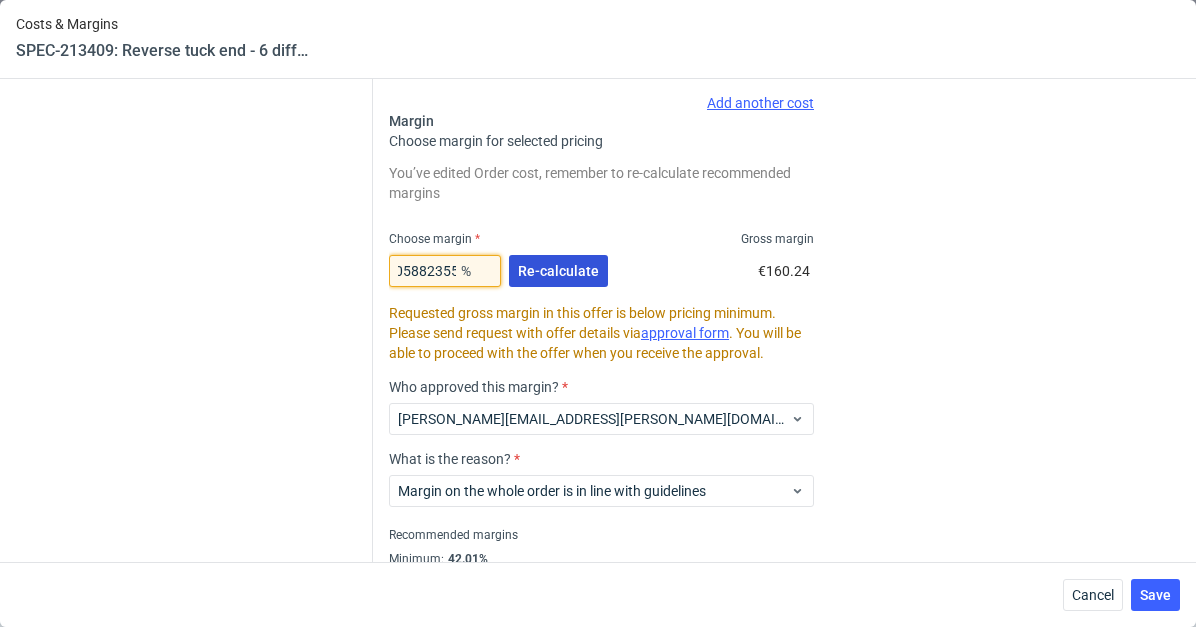 drag, startPoint x: 381, startPoint y: 269, endPoint x: 497, endPoint y: 276, distance: 116.21101 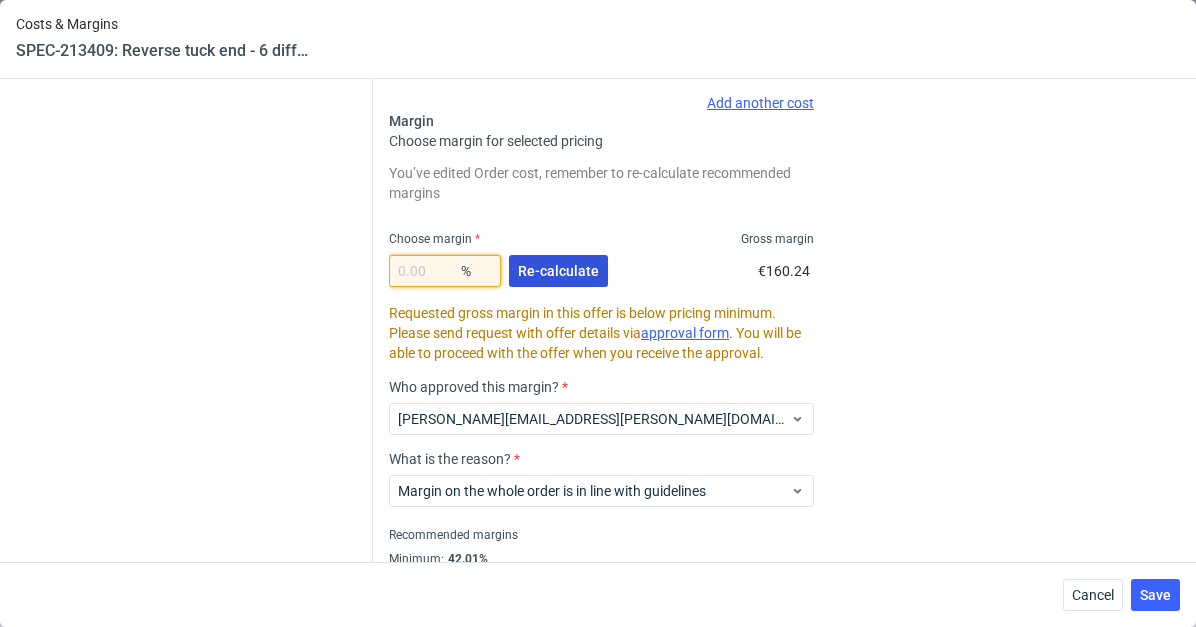scroll, scrollTop: 0, scrollLeft: 0, axis: both 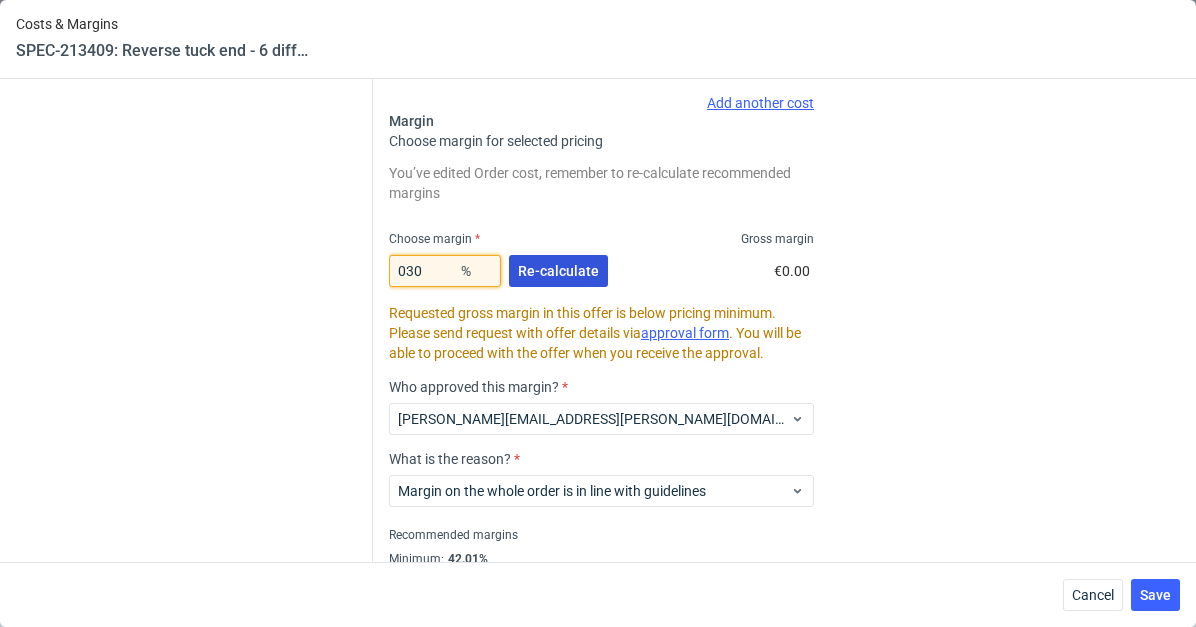type on "30" 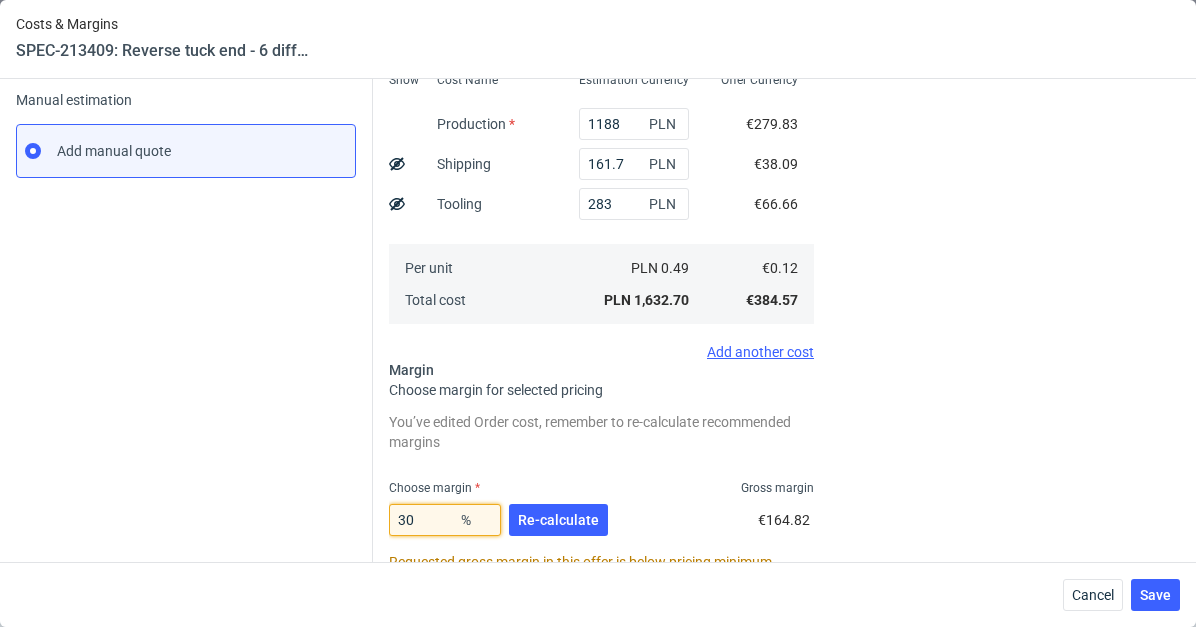 scroll, scrollTop: 621, scrollLeft: 0, axis: vertical 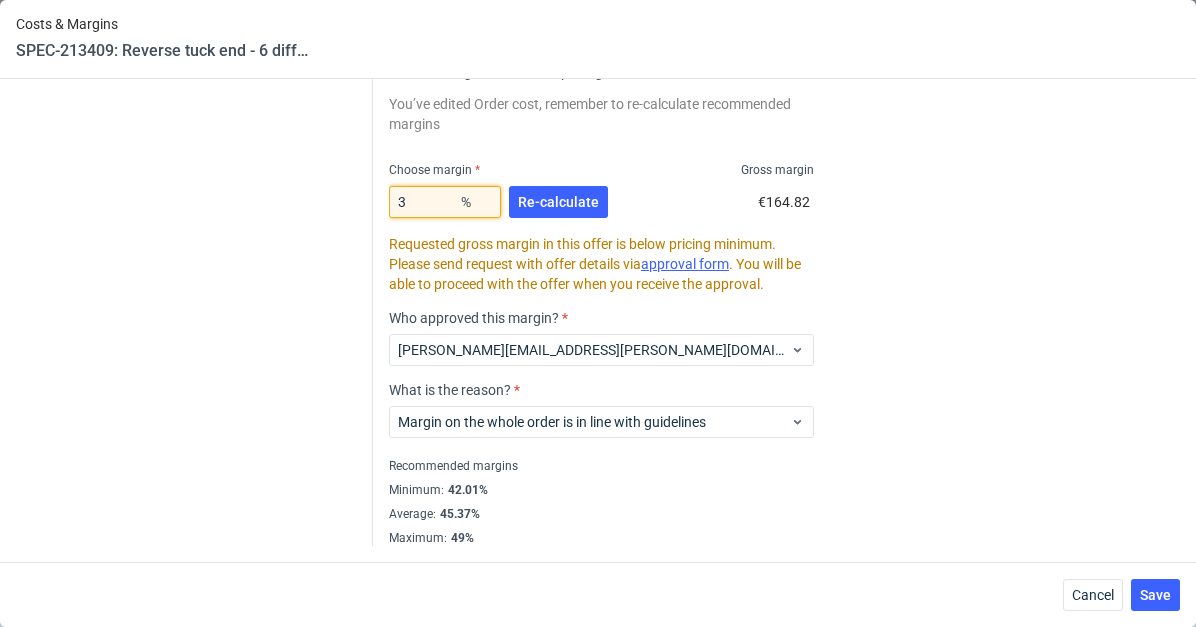 type on "32" 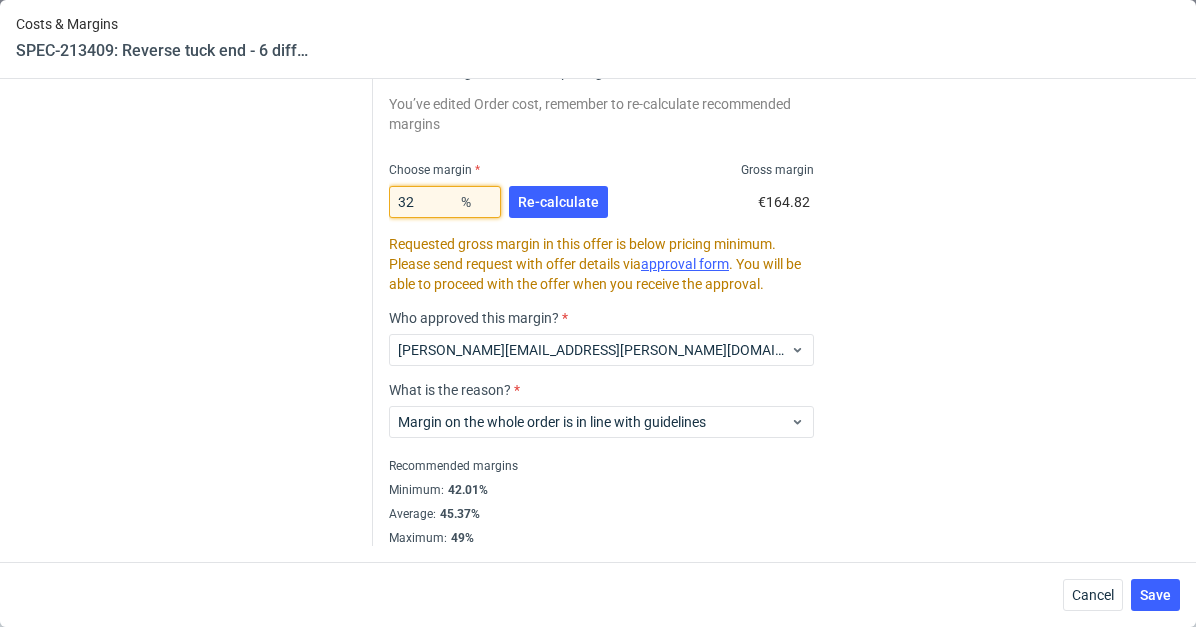 type on "0.17" 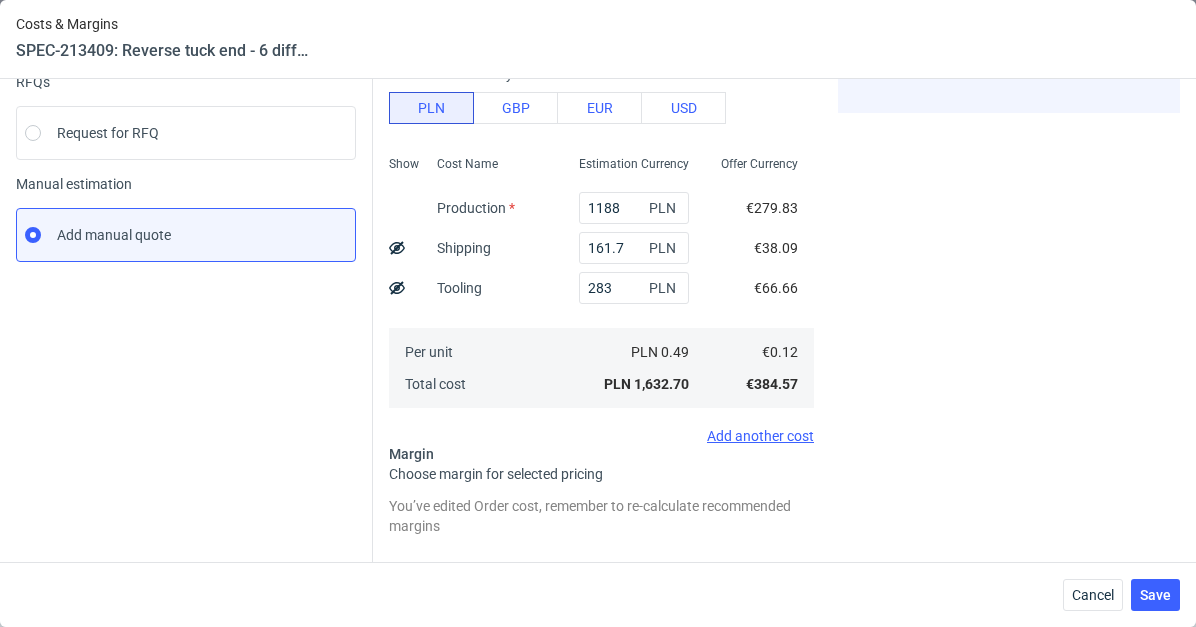scroll, scrollTop: 0, scrollLeft: 0, axis: both 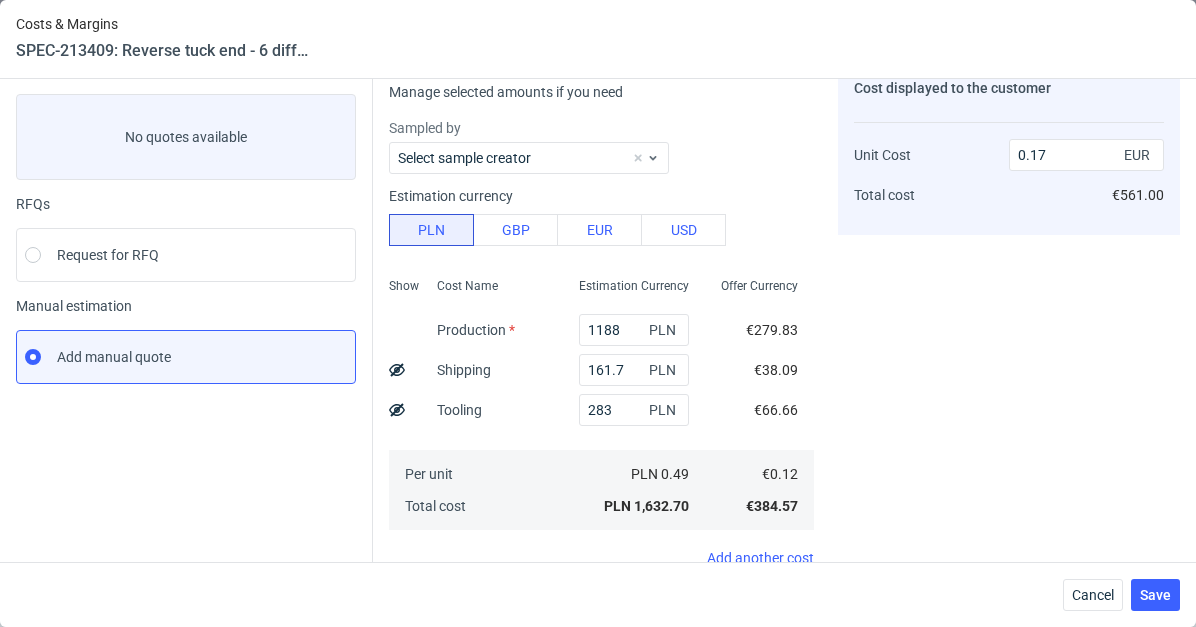type on "32" 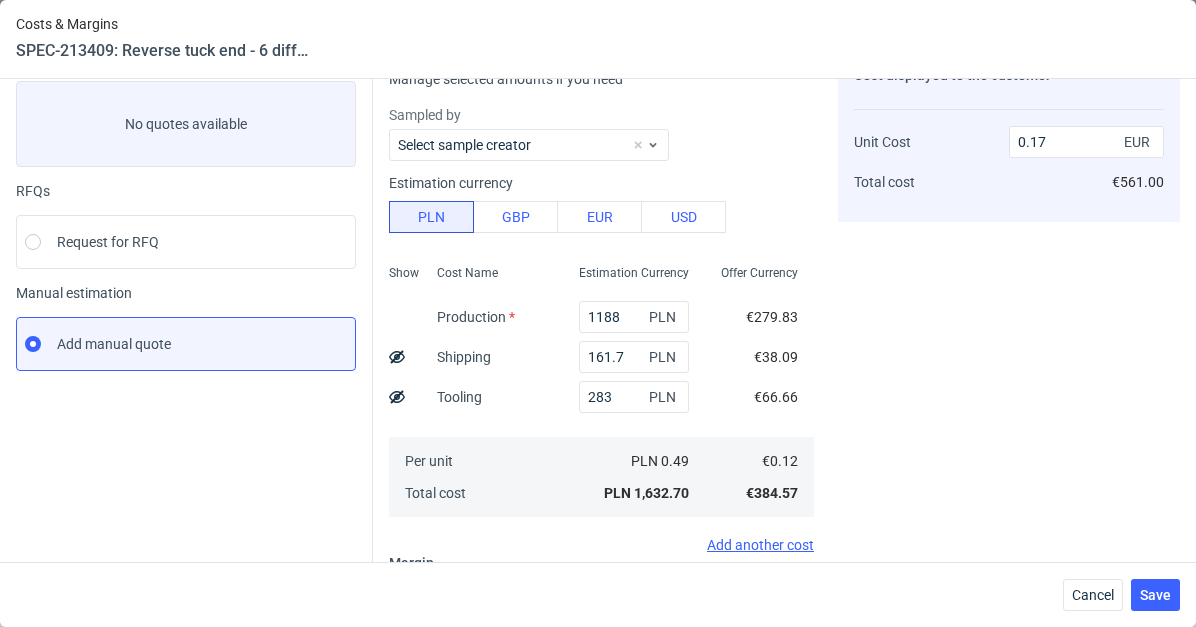 scroll, scrollTop: 276, scrollLeft: 0, axis: vertical 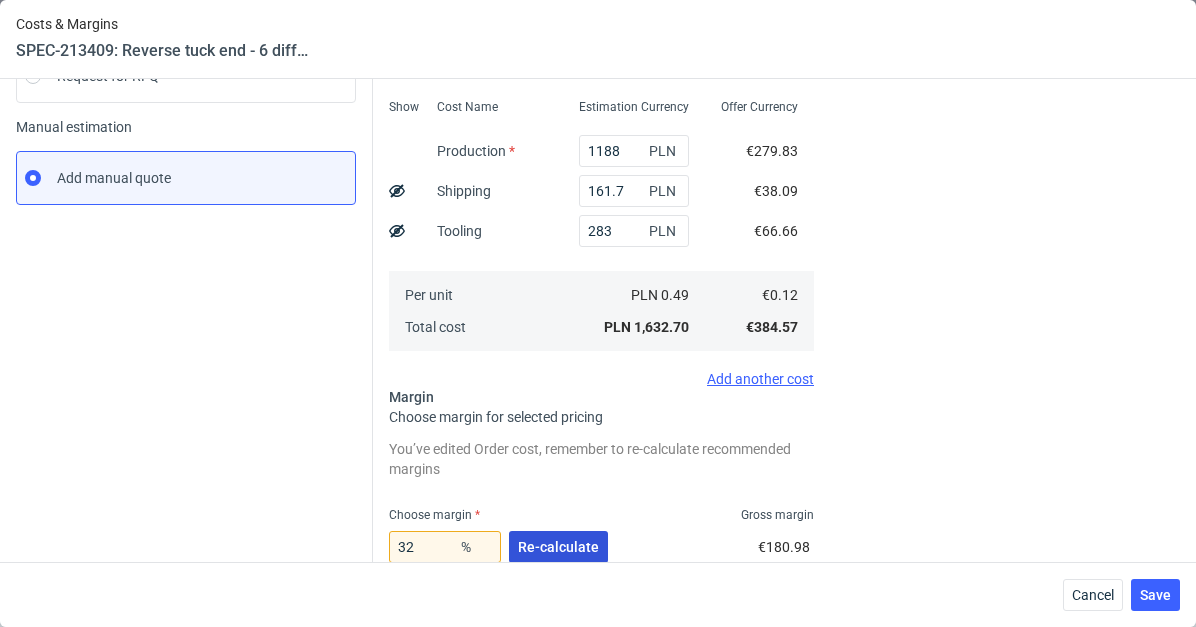 click on "Re-calculate" at bounding box center (558, 547) 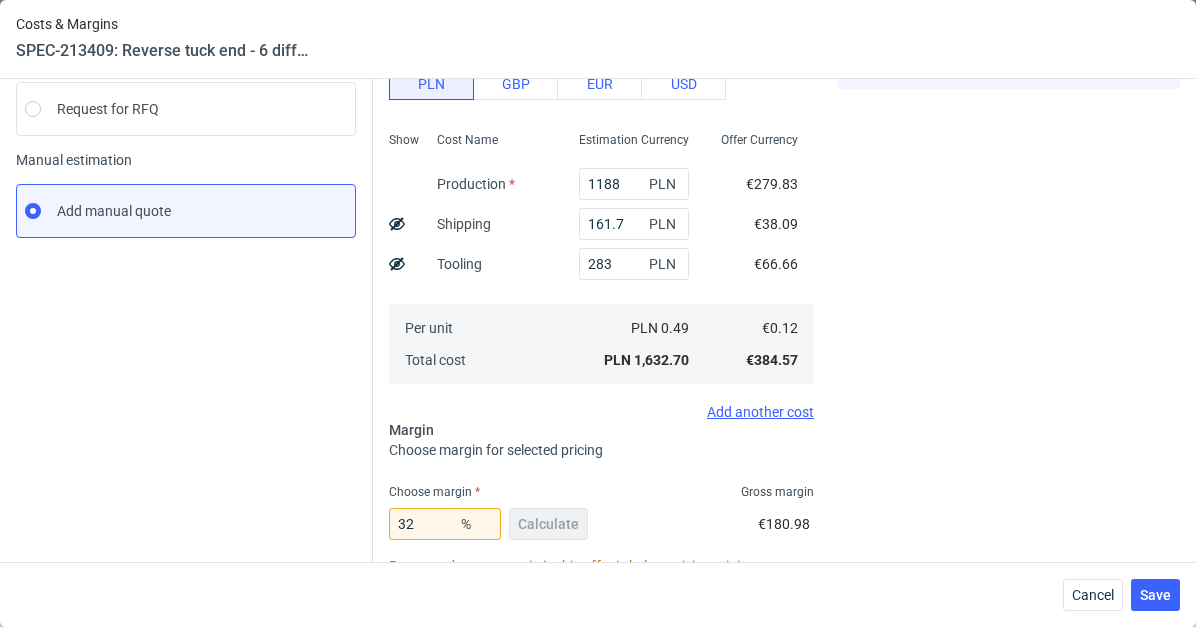 scroll, scrollTop: 388, scrollLeft: 0, axis: vertical 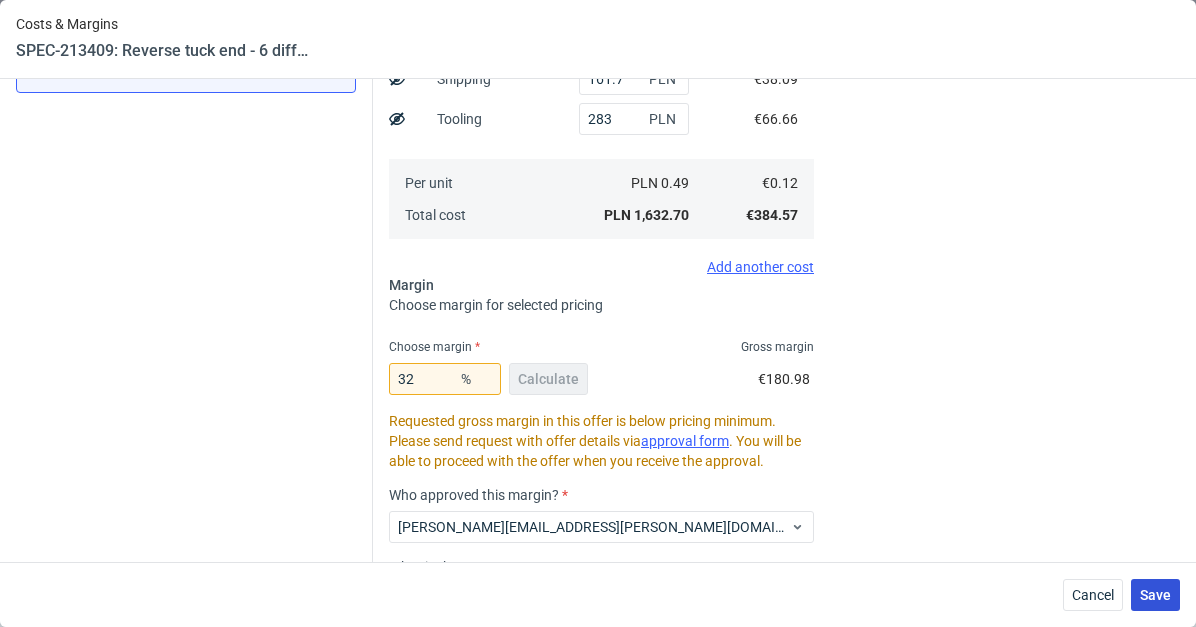 click on "Save" at bounding box center (1155, 595) 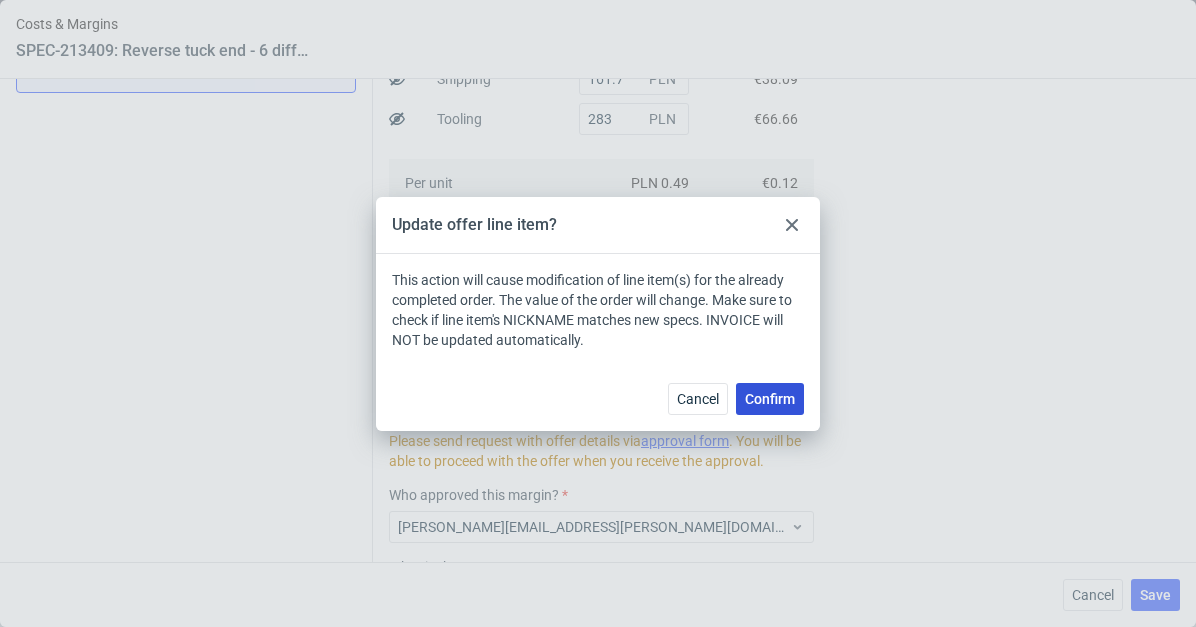 click on "Confirm" at bounding box center [770, 399] 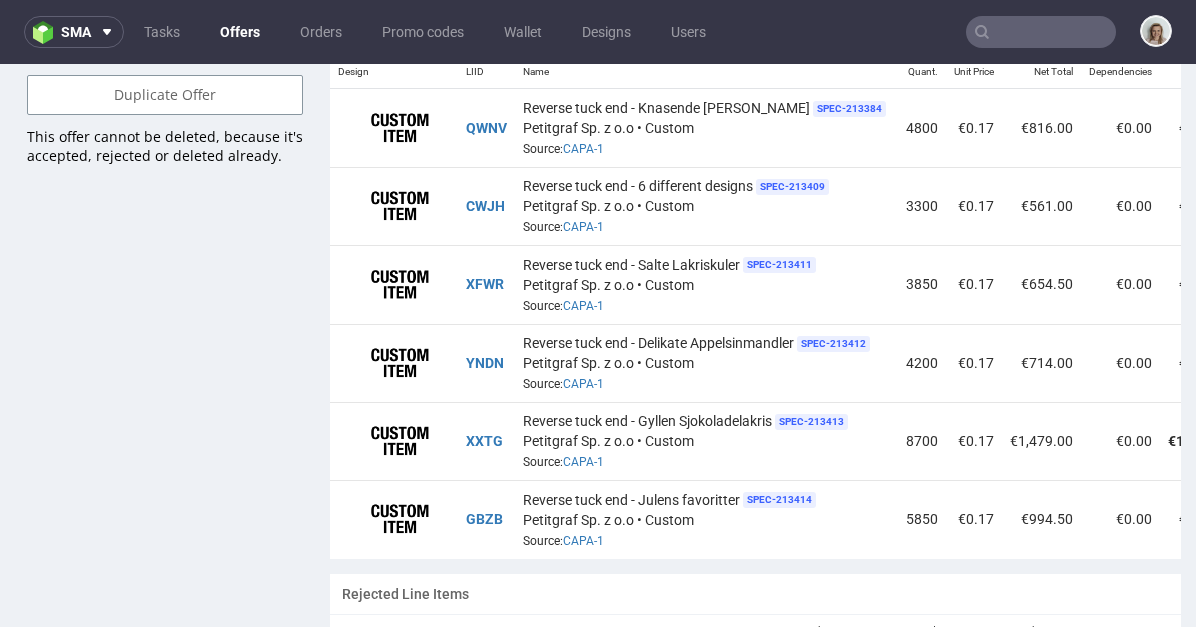scroll, scrollTop: 1412, scrollLeft: 0, axis: vertical 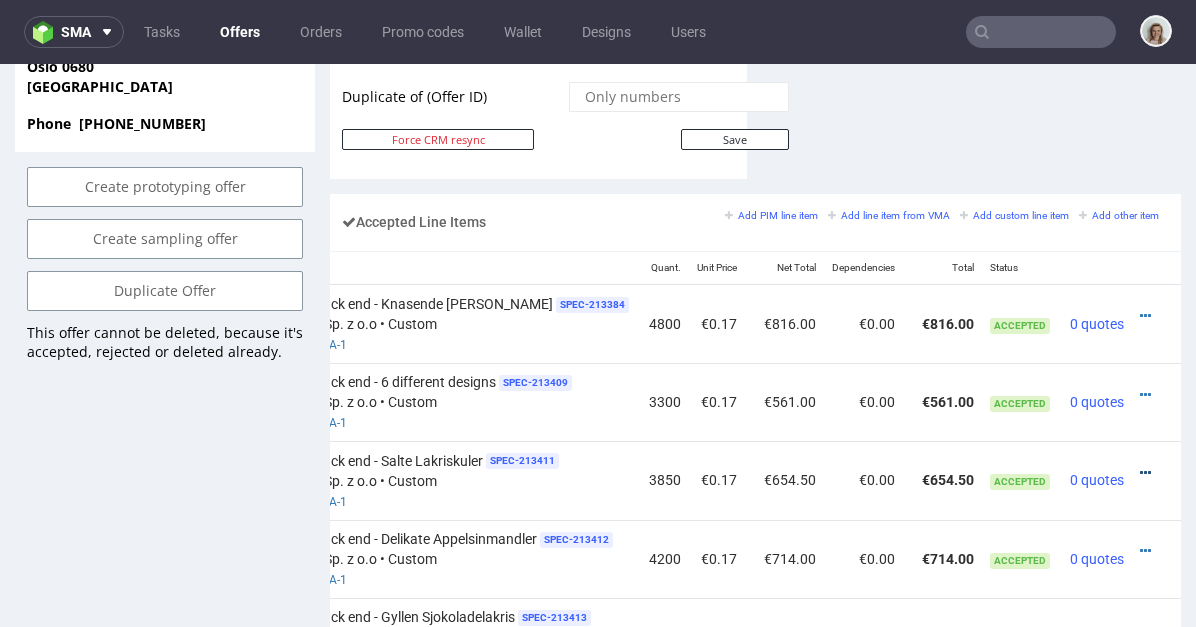 click at bounding box center [1145, 473] 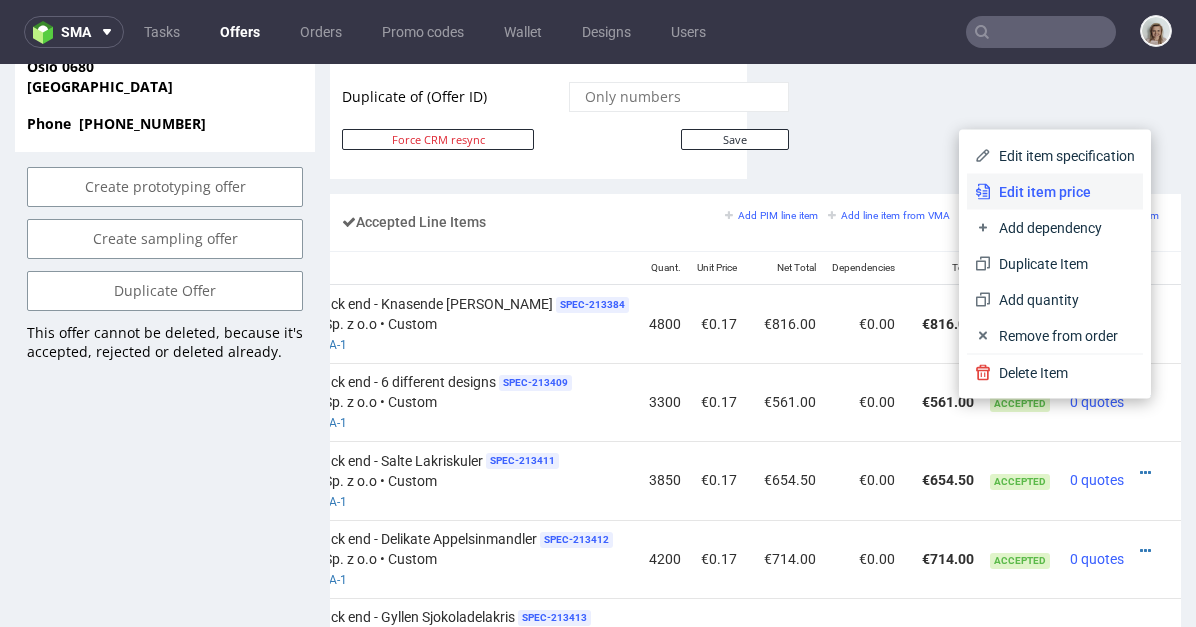click on "Edit item price" at bounding box center (1063, 192) 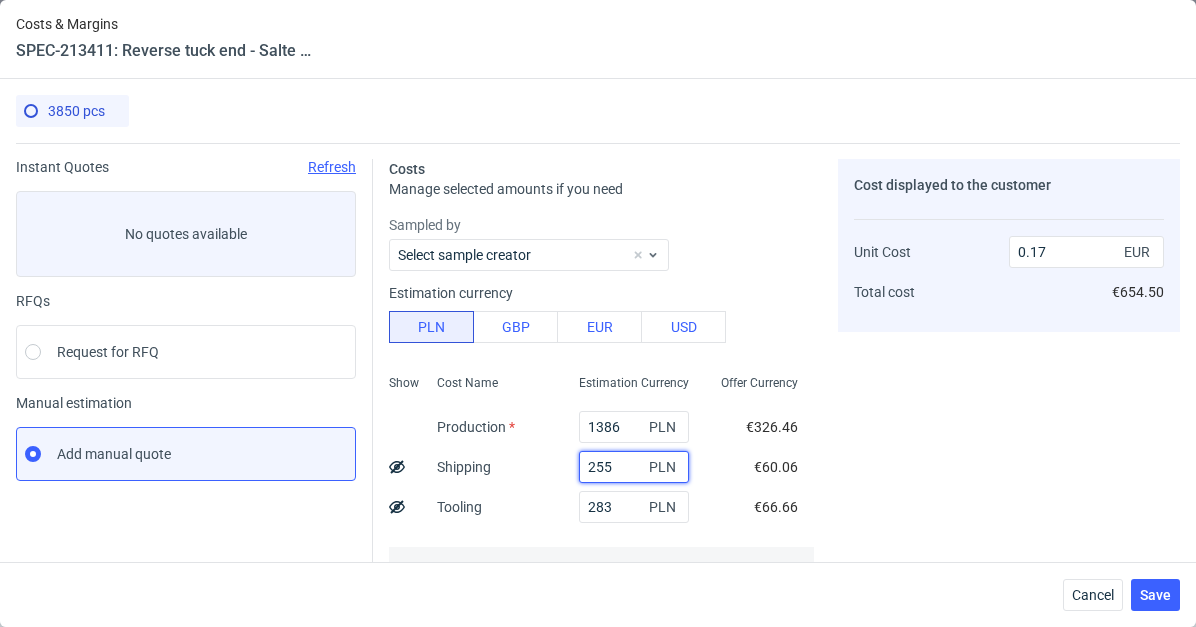 drag, startPoint x: 594, startPoint y: 461, endPoint x: 530, endPoint y: 460, distance: 64.00781 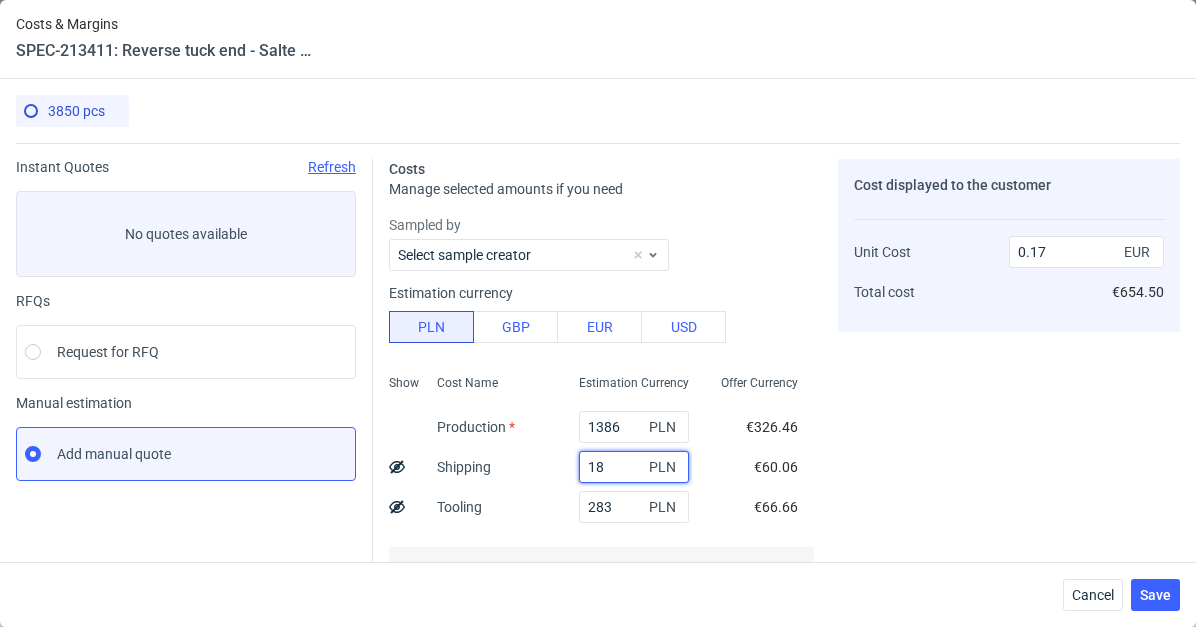 type on "188" 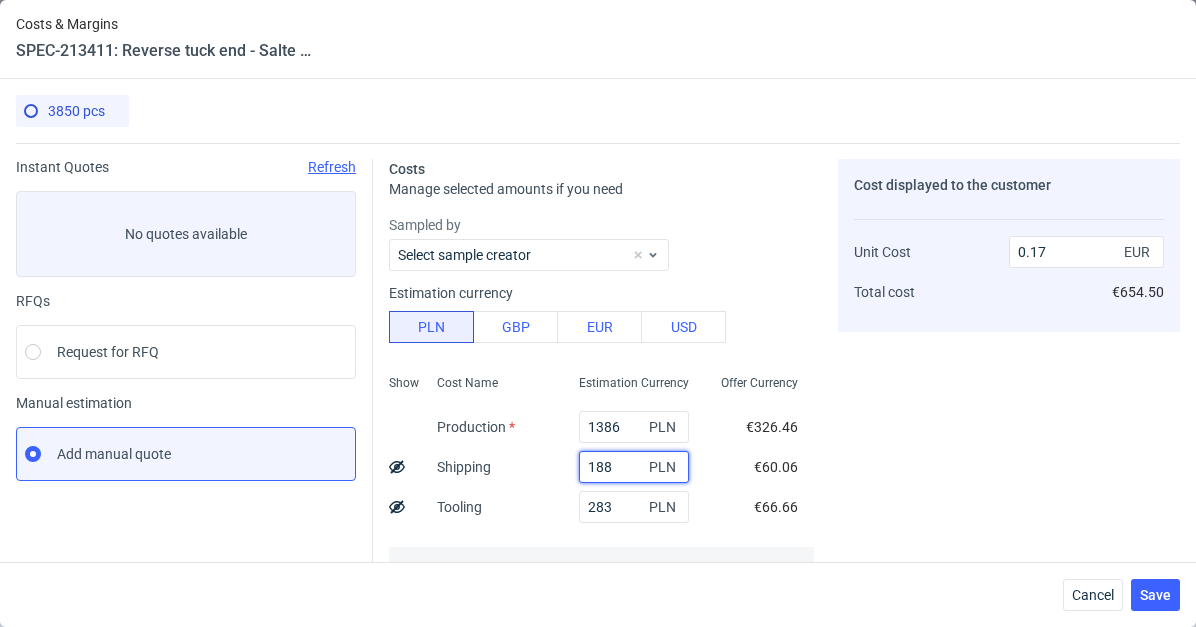 type on "0.16" 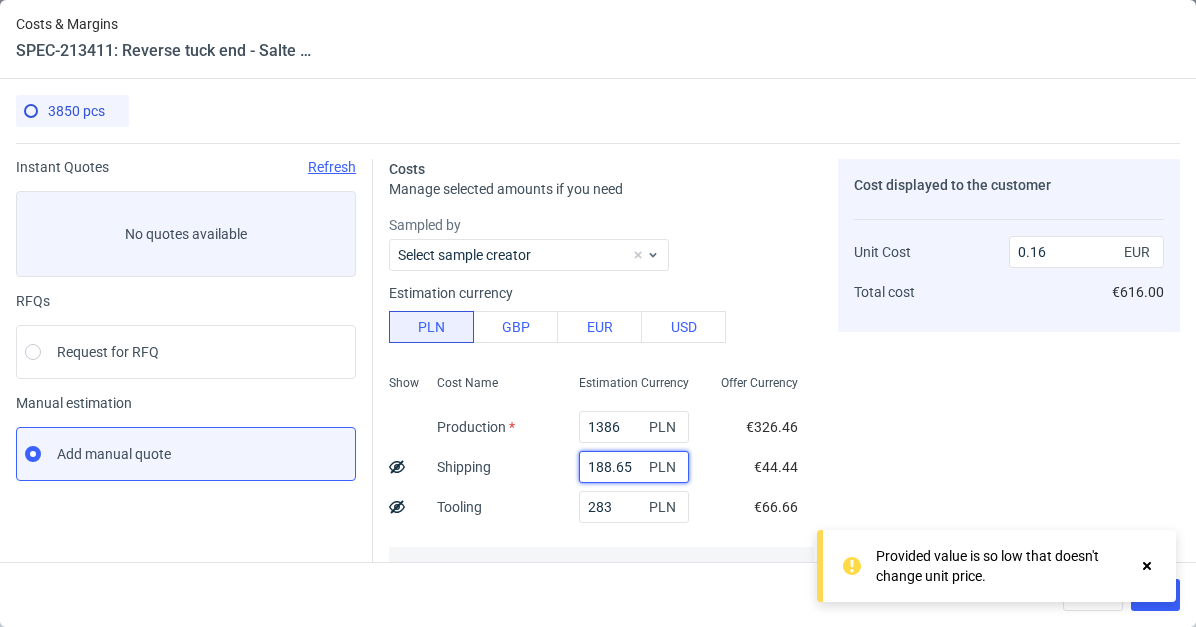 type on "188.65" 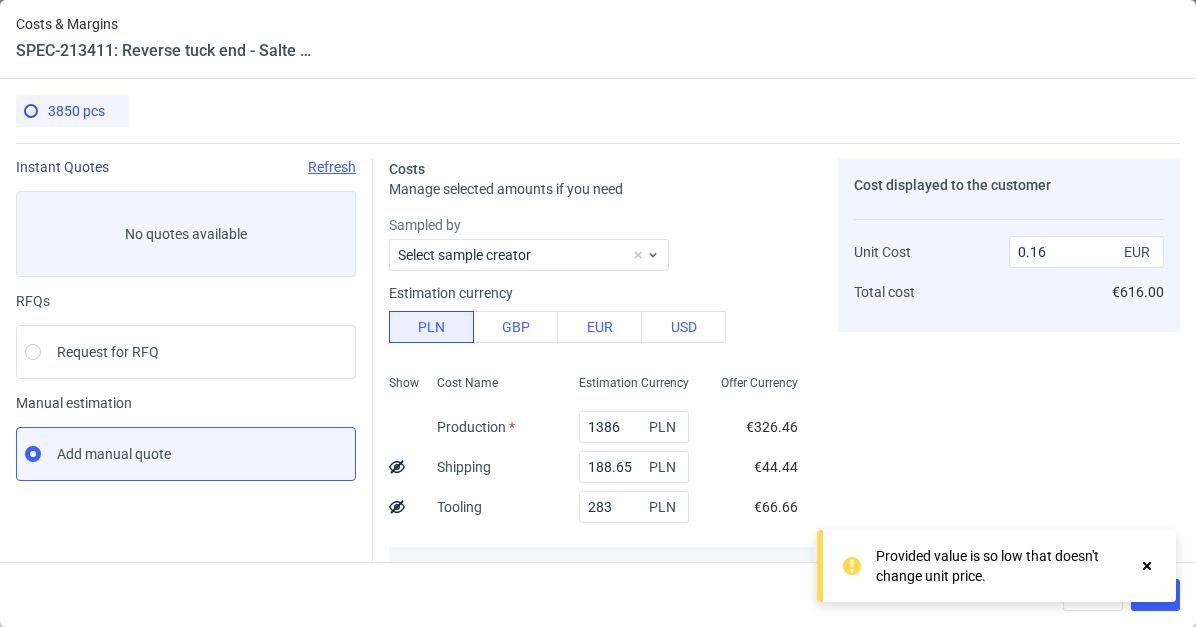 click on "Sampled by Select sample creator Estimation currency PLN GBP EUR USD Show Cost Name Production Shipping Tooling Per unit Total cost Estimation Currency 1386 PLN 188.65 PLN 283 PLN PLN 0.48 PLN 1,857.65 Offer Currency €326.46 €44.44 €66.66 €0.11 €437.56 Add another cost" at bounding box center (601, 439) 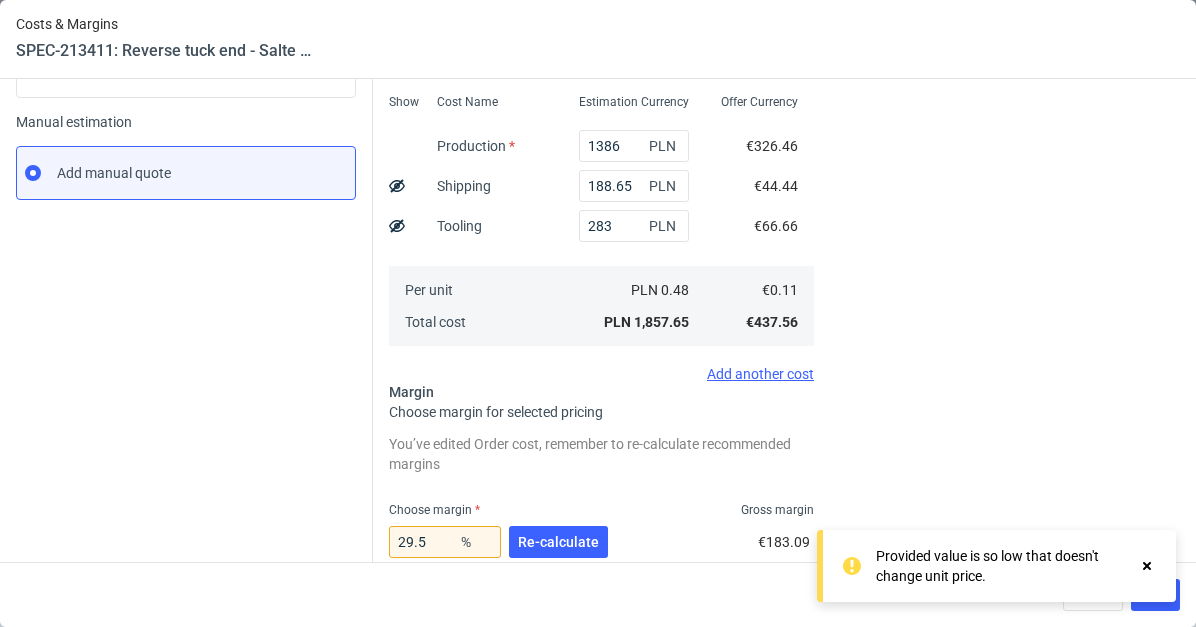 scroll, scrollTop: 281, scrollLeft: 0, axis: vertical 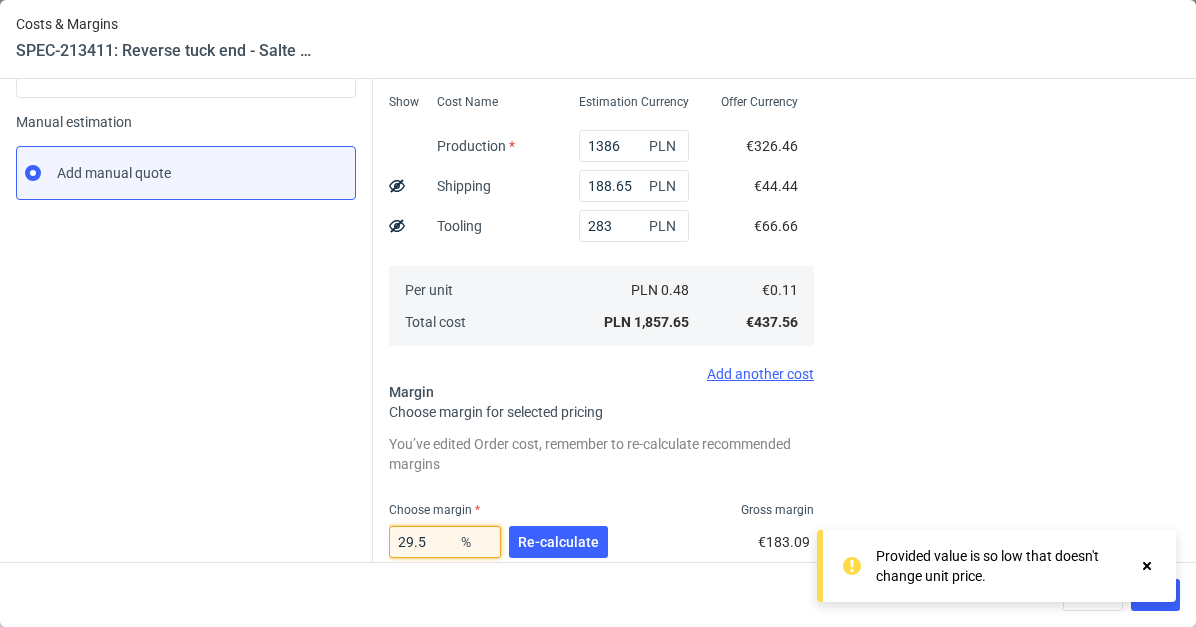 drag, startPoint x: 418, startPoint y: 540, endPoint x: 370, endPoint y: 539, distance: 48.010414 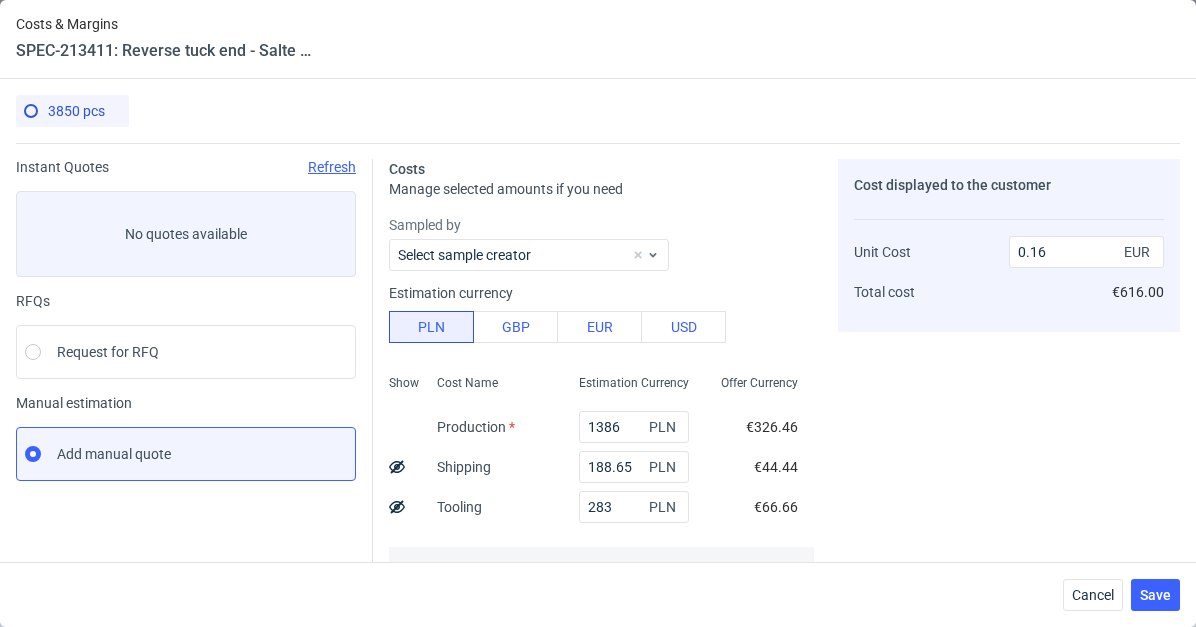 scroll, scrollTop: 621, scrollLeft: 0, axis: vertical 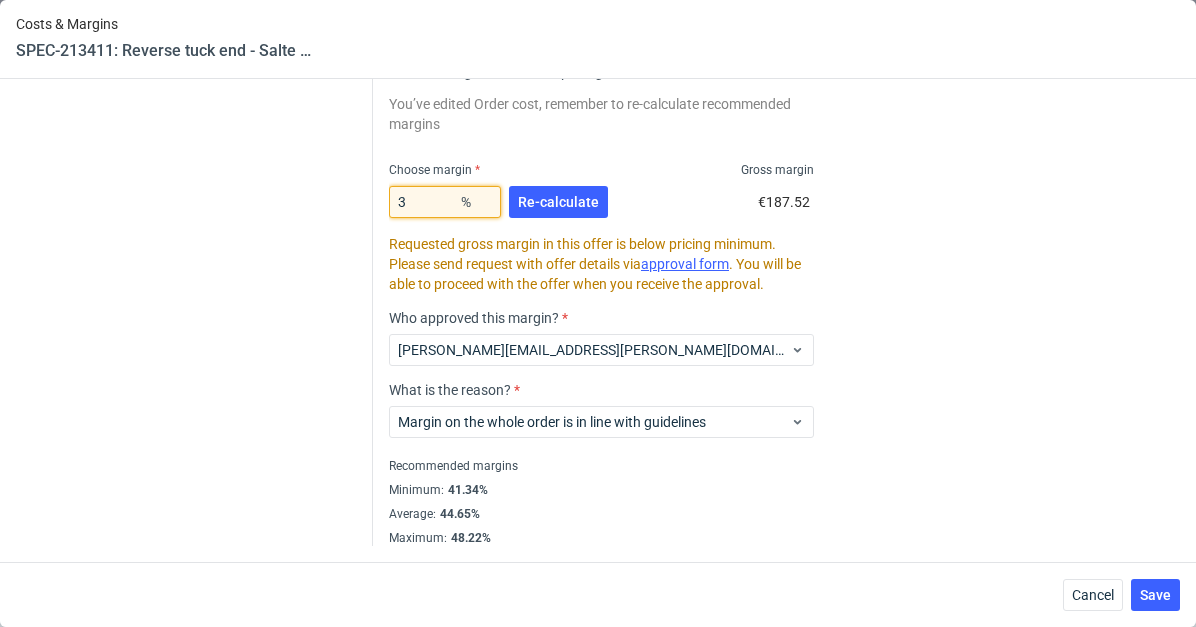 type on "32" 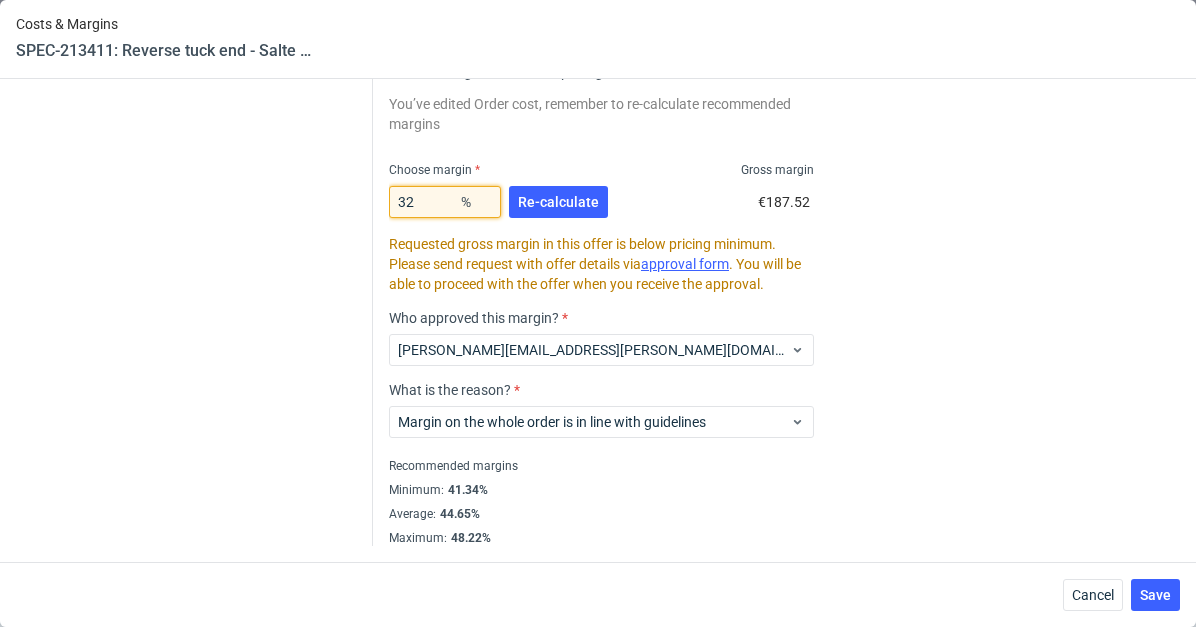 type on "0.17" 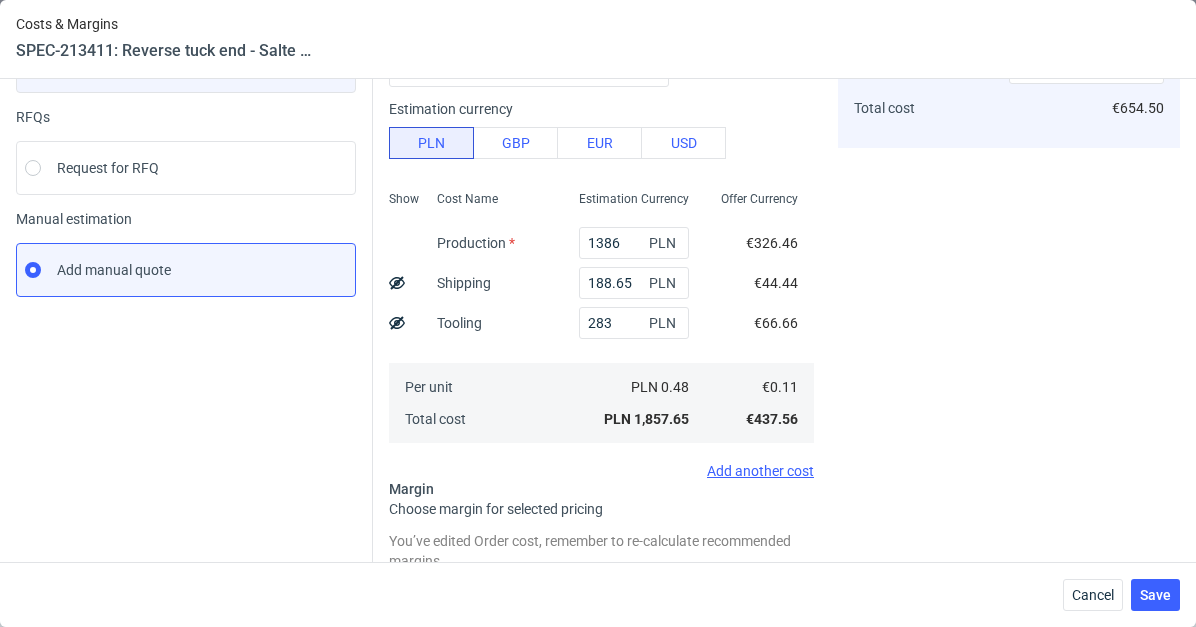scroll, scrollTop: 0, scrollLeft: 0, axis: both 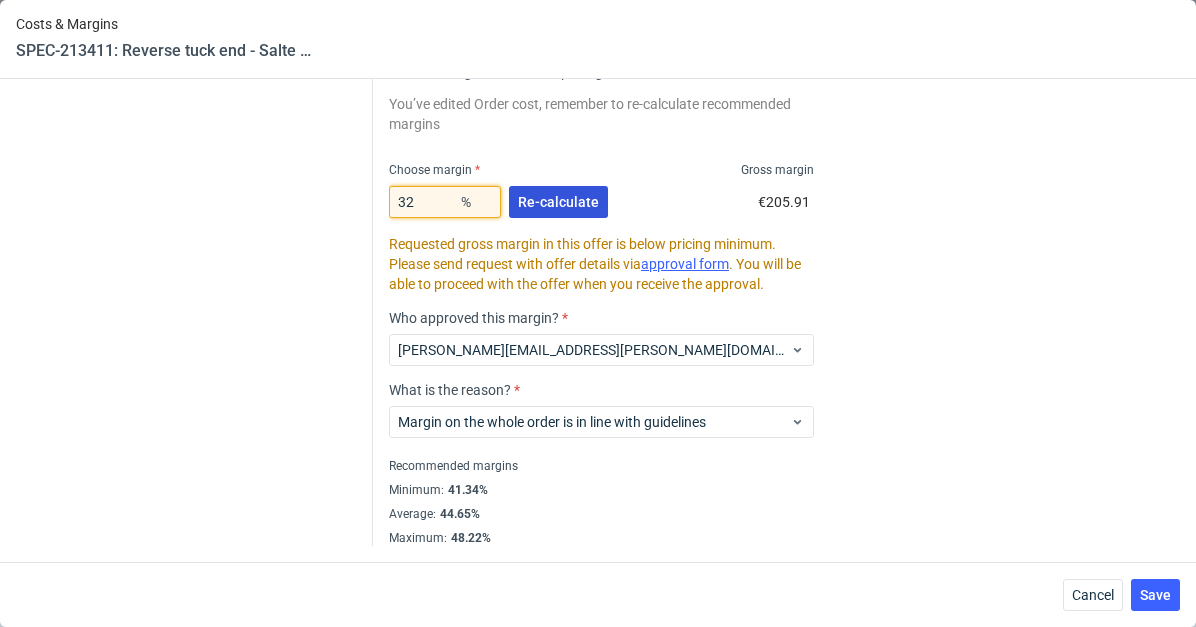 type on "32" 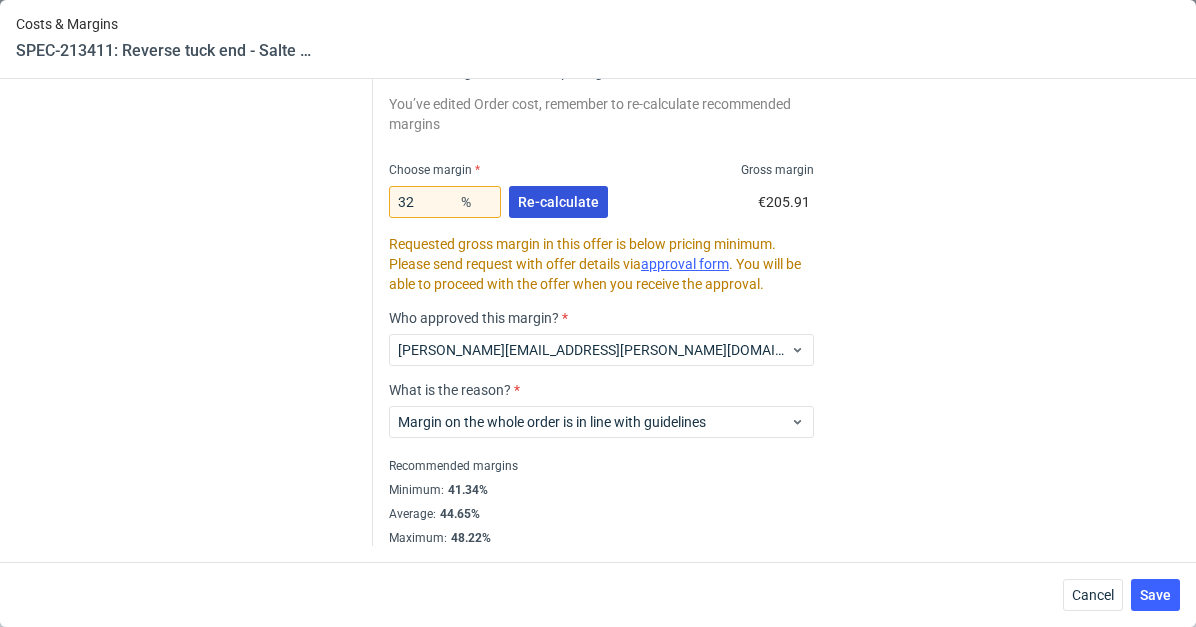 click on "Re-calculate" at bounding box center [558, 202] 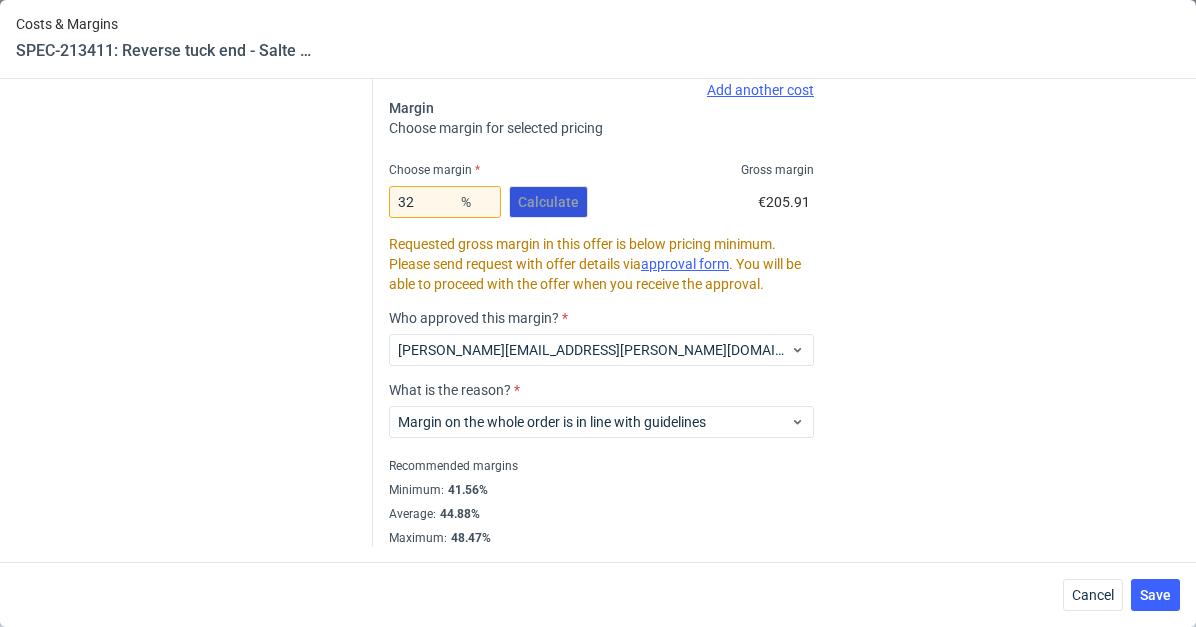 scroll, scrollTop: 565, scrollLeft: 0, axis: vertical 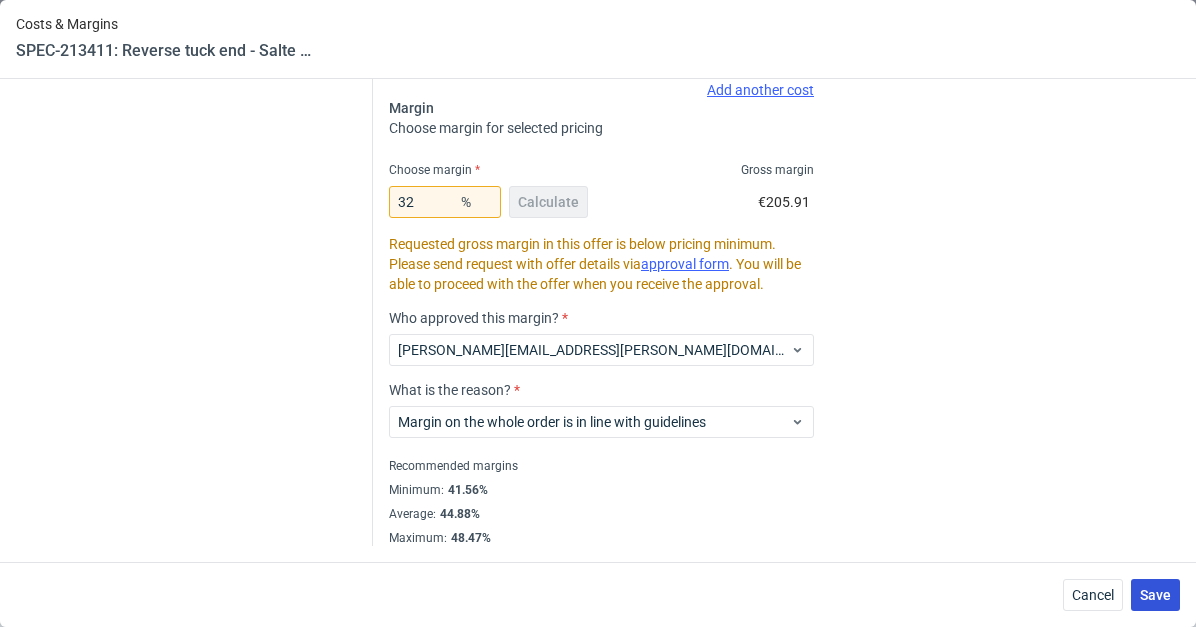 click on "Save" at bounding box center (1155, 595) 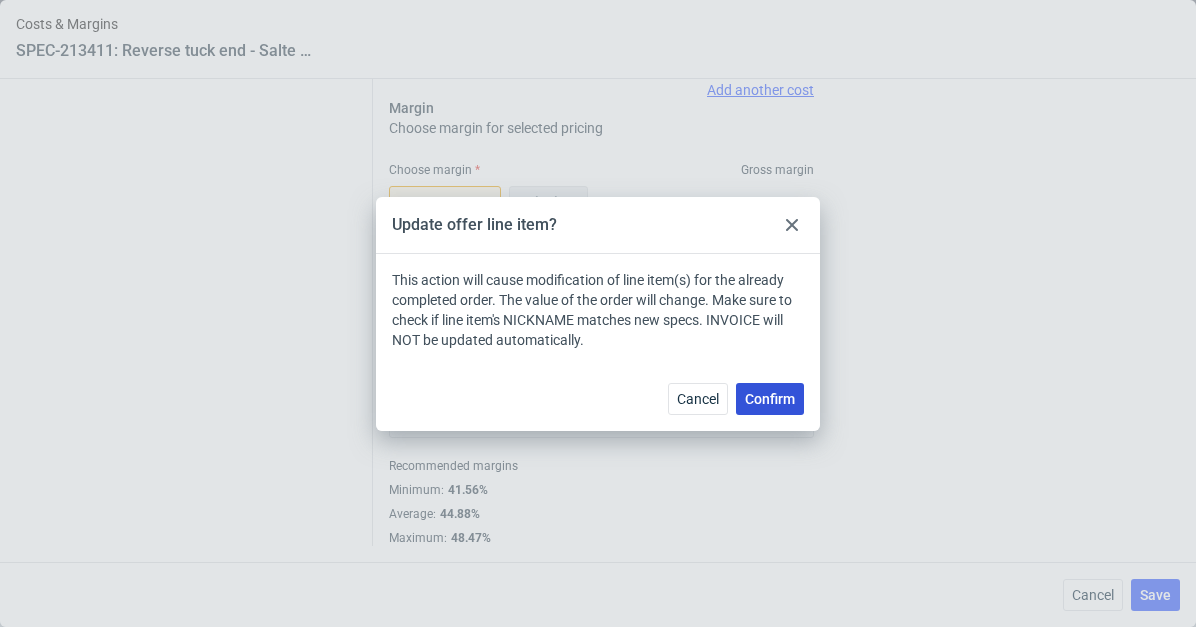 click on "Confirm" at bounding box center (770, 399) 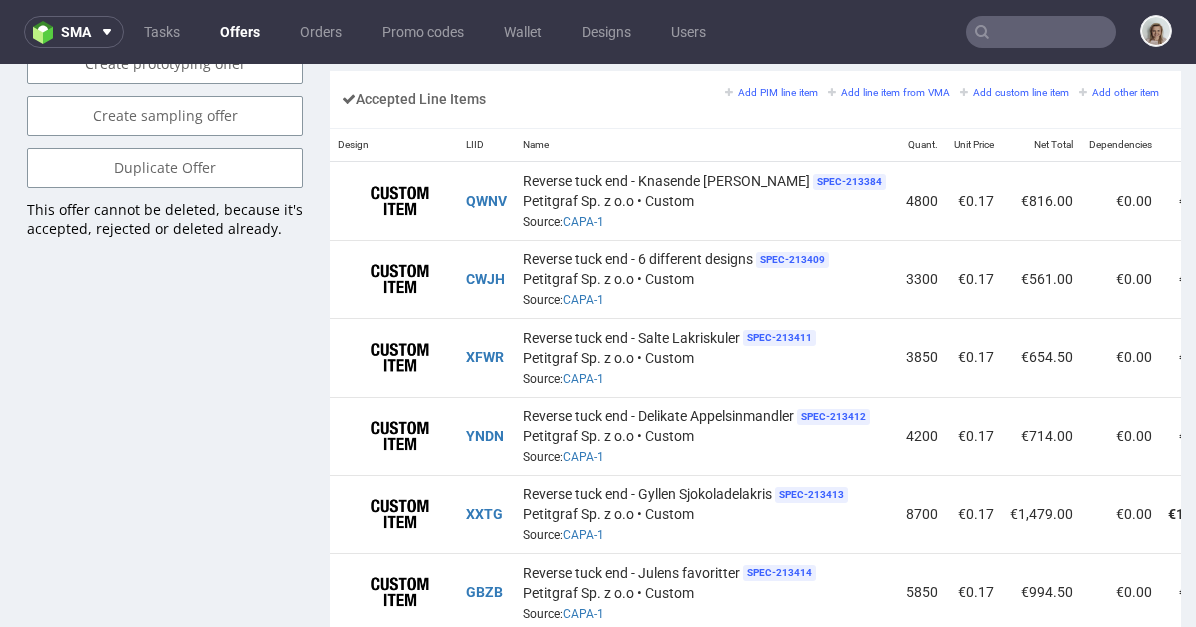 scroll, scrollTop: 1338, scrollLeft: 0, axis: vertical 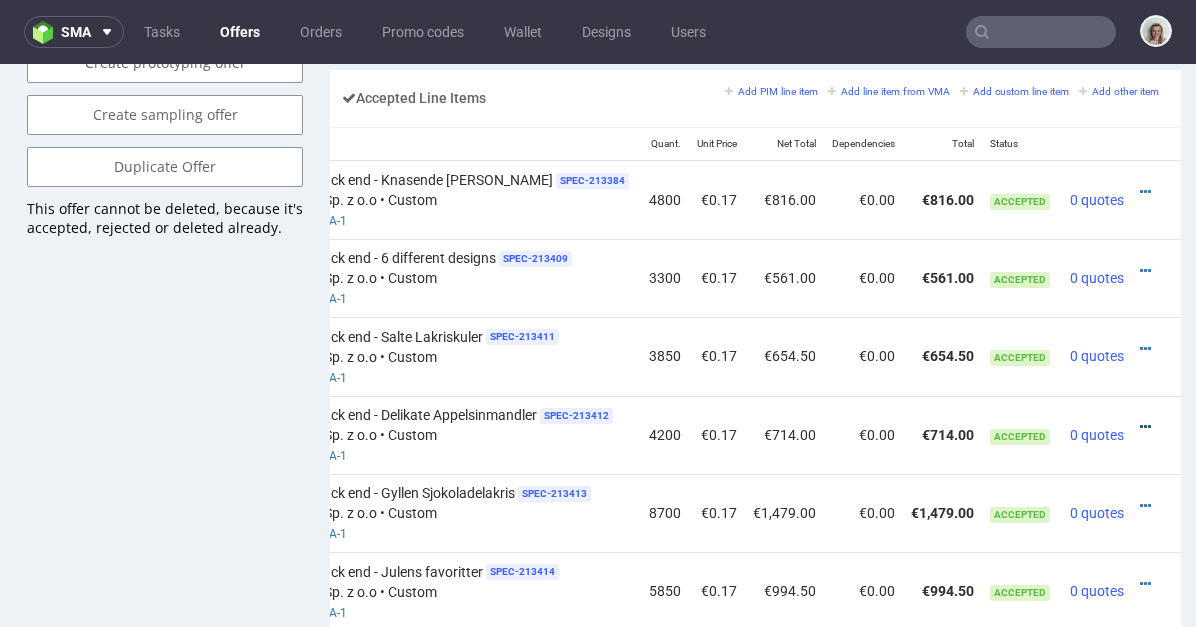 click at bounding box center [1145, 427] 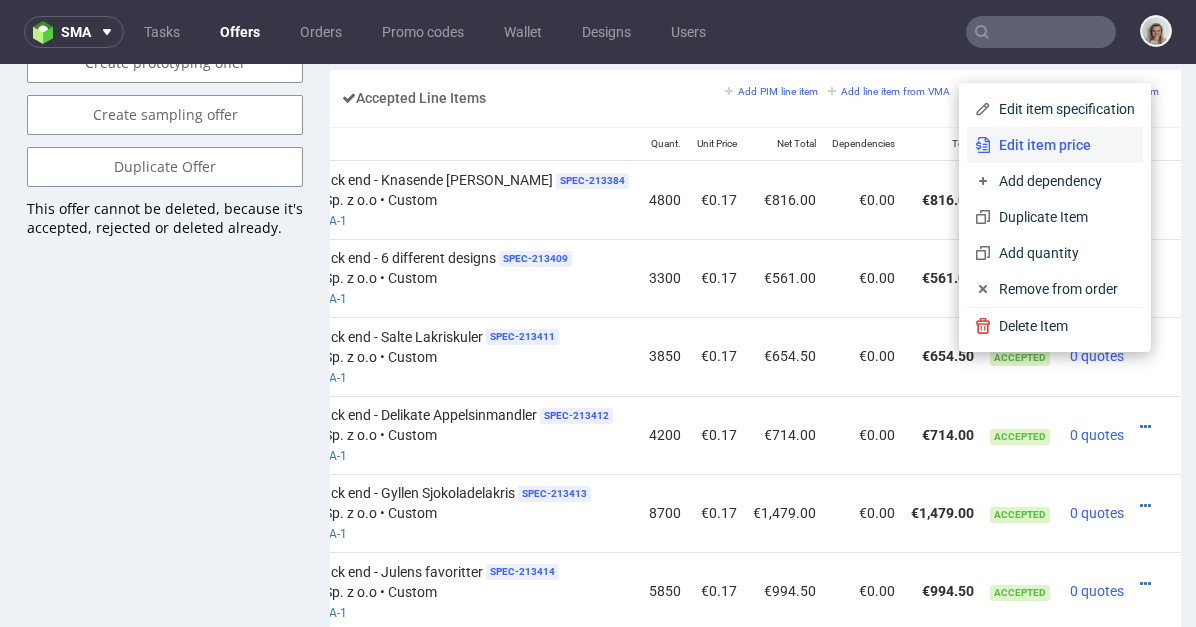 click on "Edit item price" at bounding box center [1063, 145] 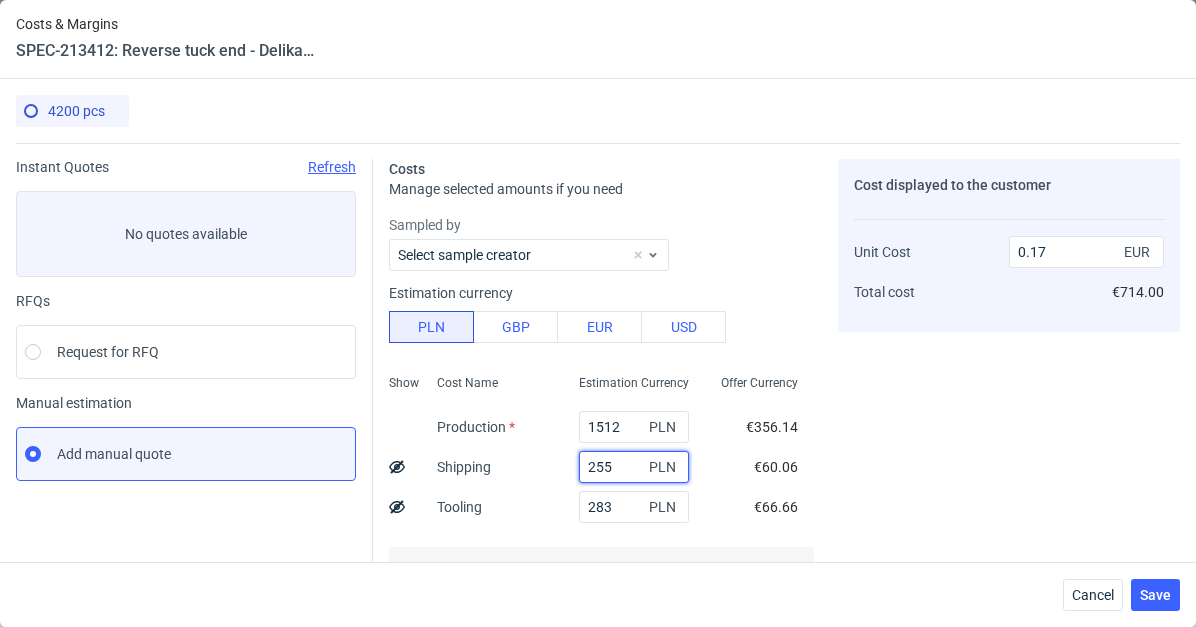 drag, startPoint x: 549, startPoint y: 469, endPoint x: 535, endPoint y: 469, distance: 14 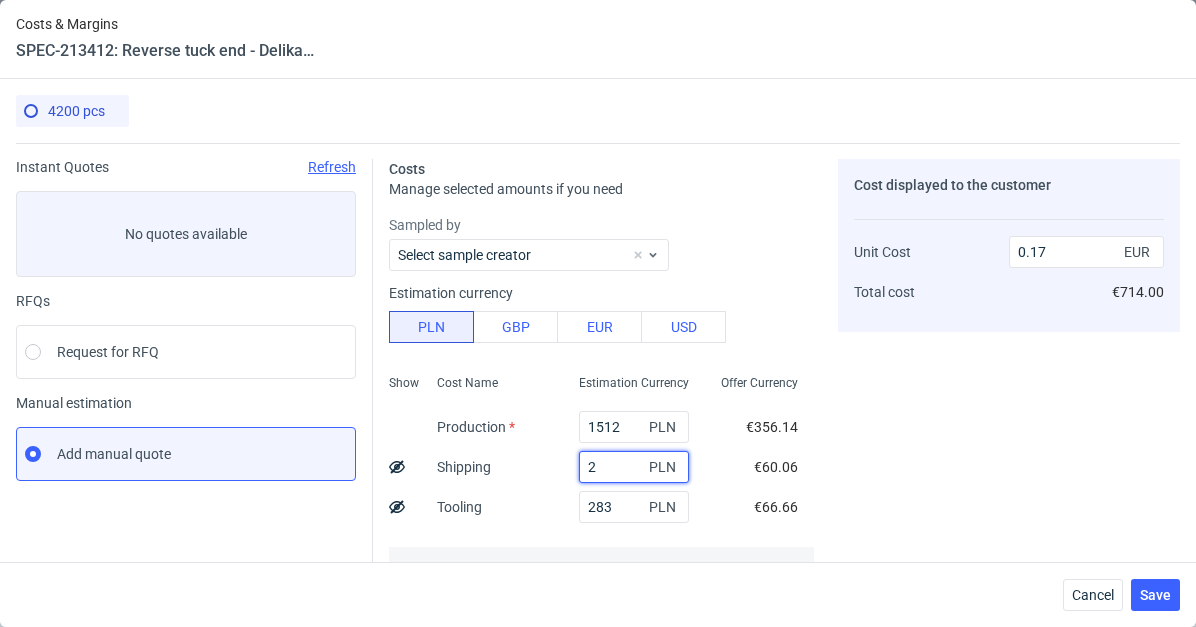 type on "20" 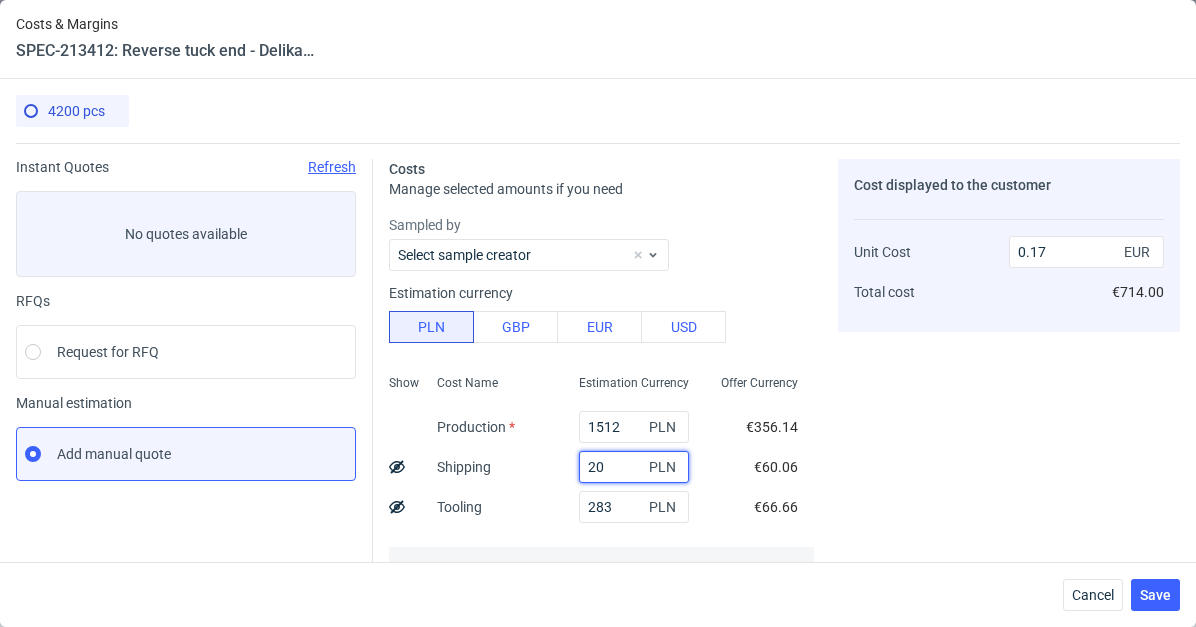 type on "0.15" 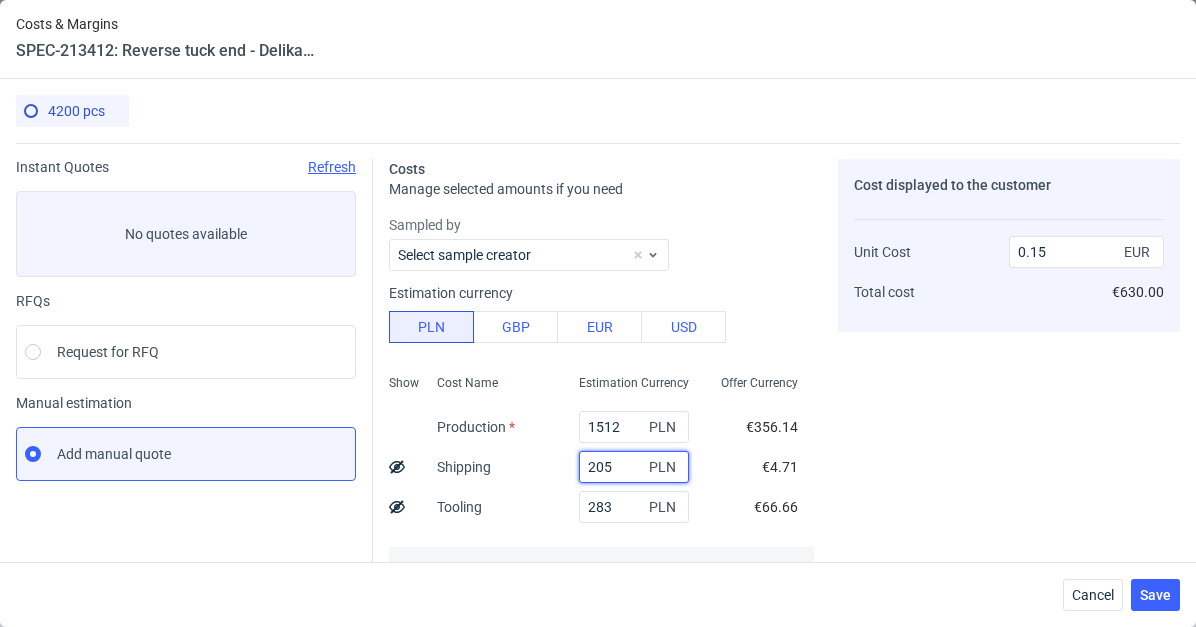 type on "2058" 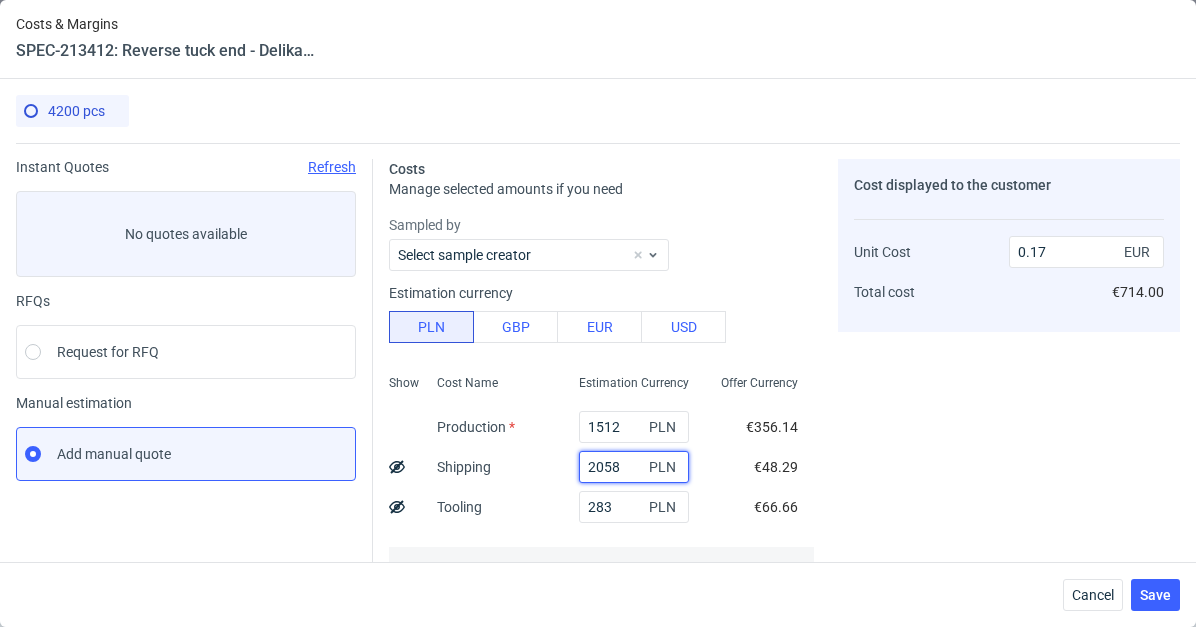 type on "0.33" 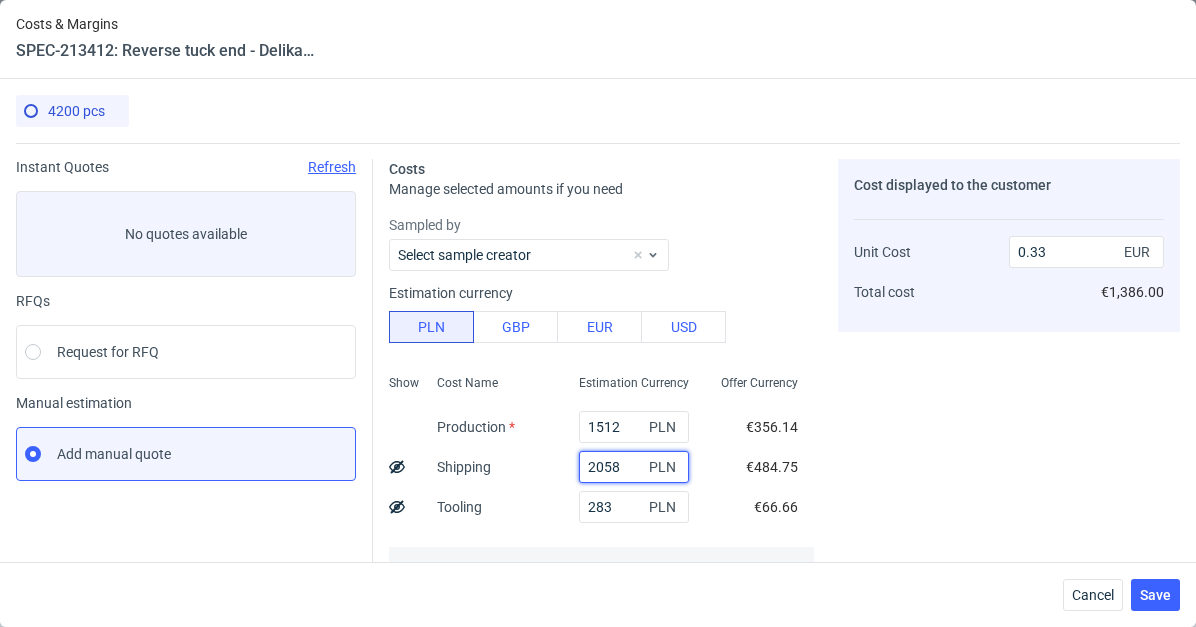 type on "205" 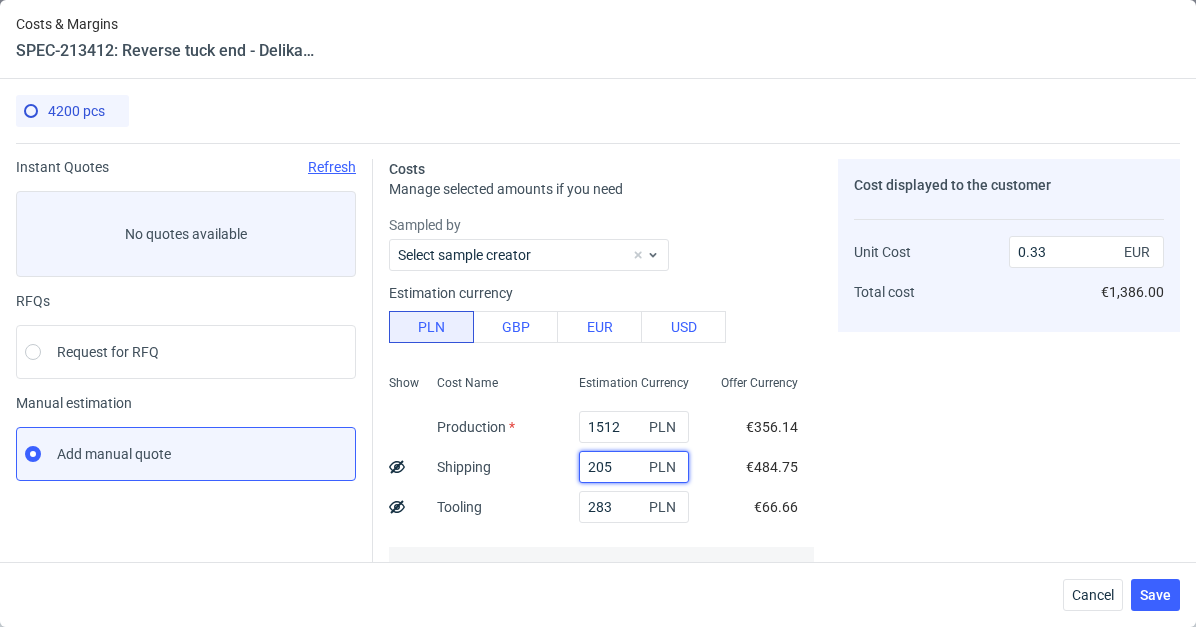 type on "0.17" 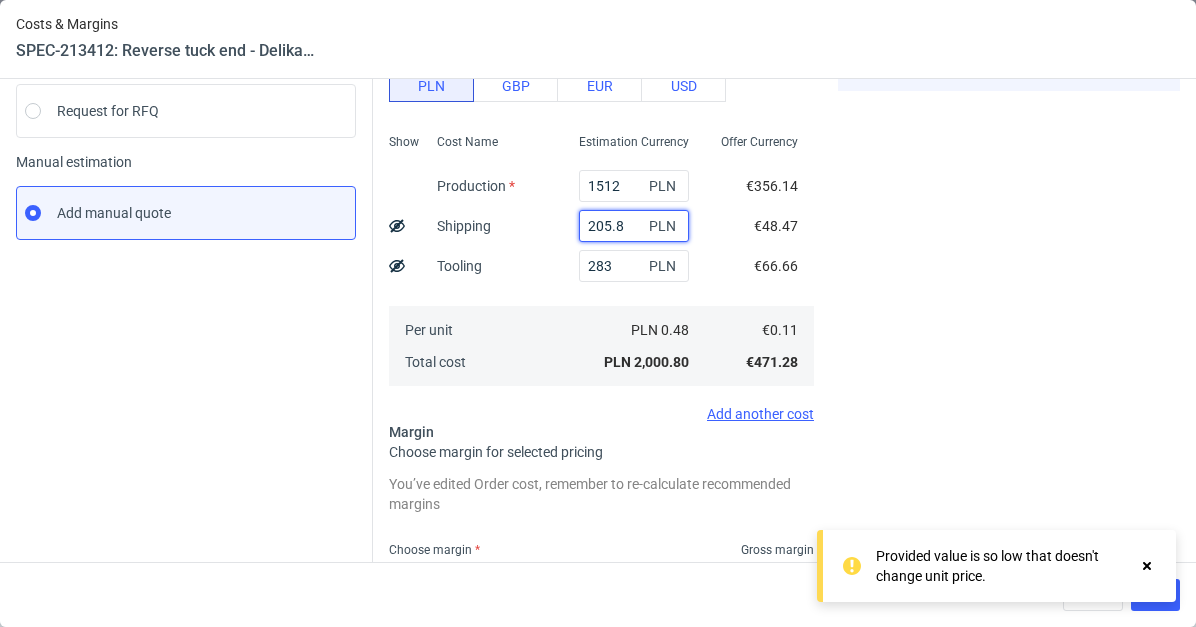 scroll, scrollTop: 613, scrollLeft: 0, axis: vertical 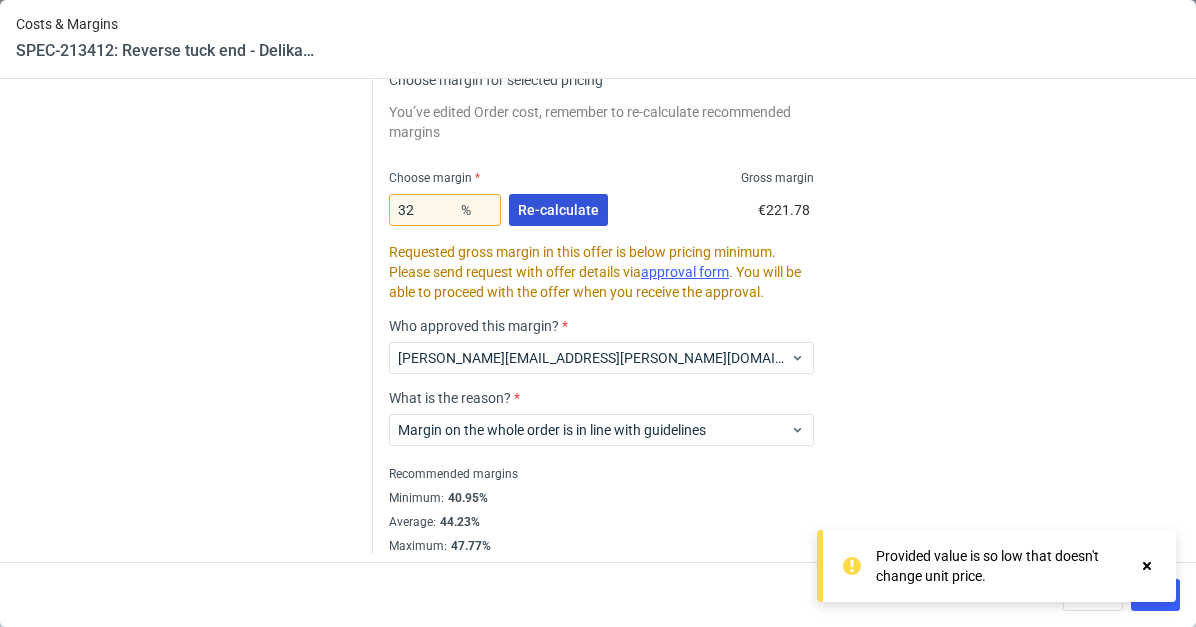 type on "205.8" 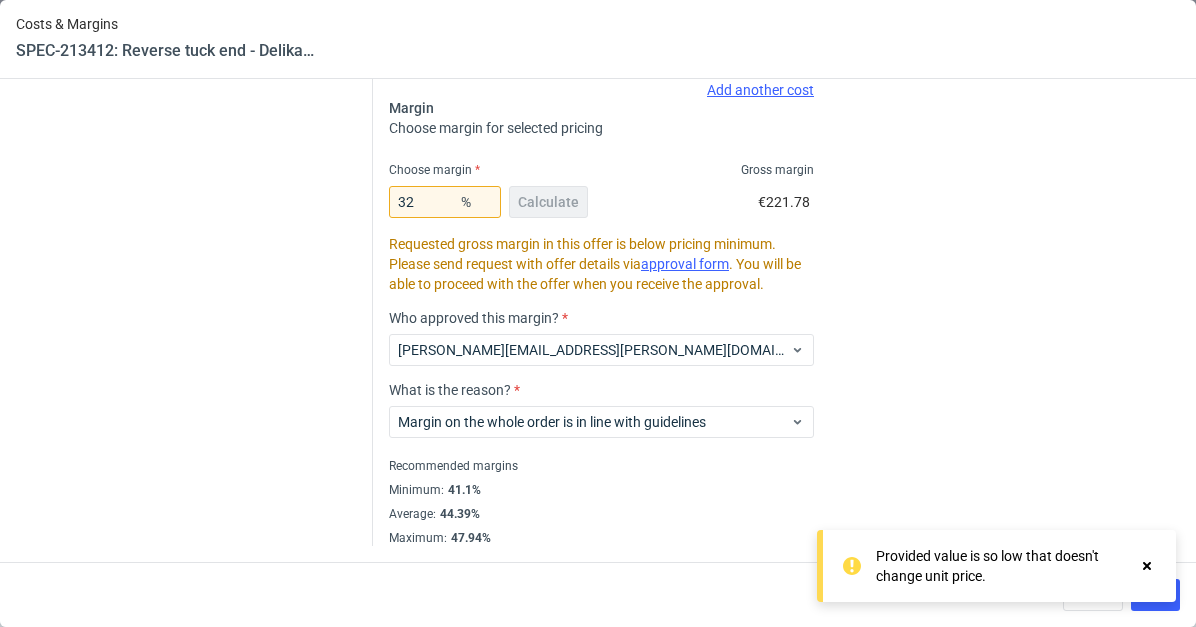 scroll, scrollTop: 565, scrollLeft: 0, axis: vertical 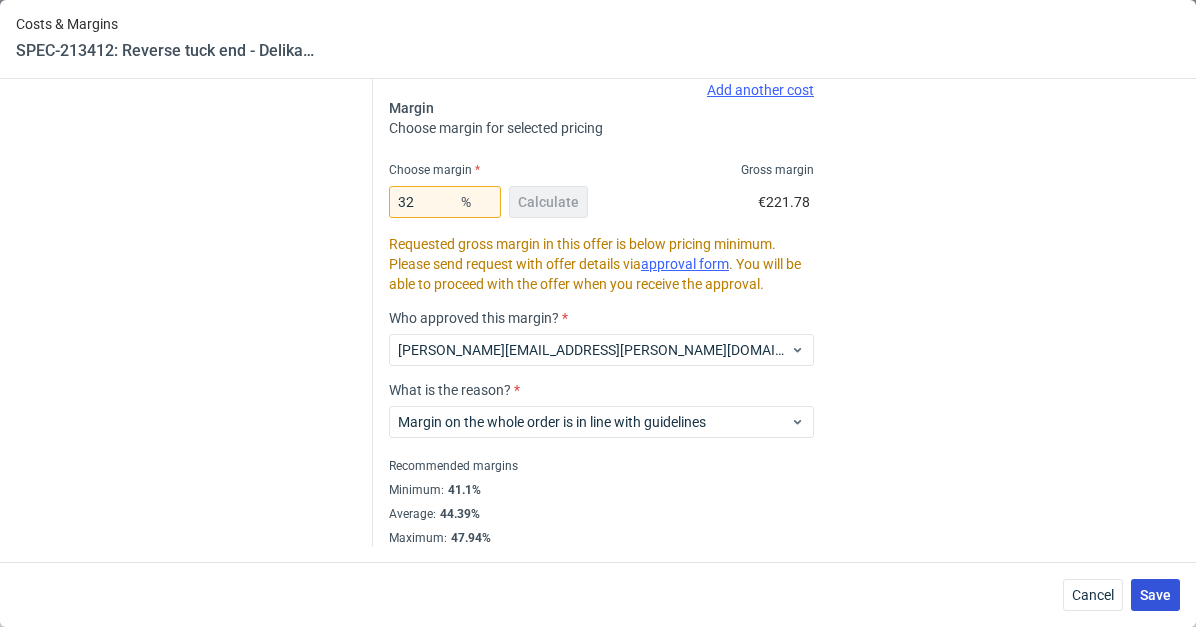 click on "Save" at bounding box center (1155, 595) 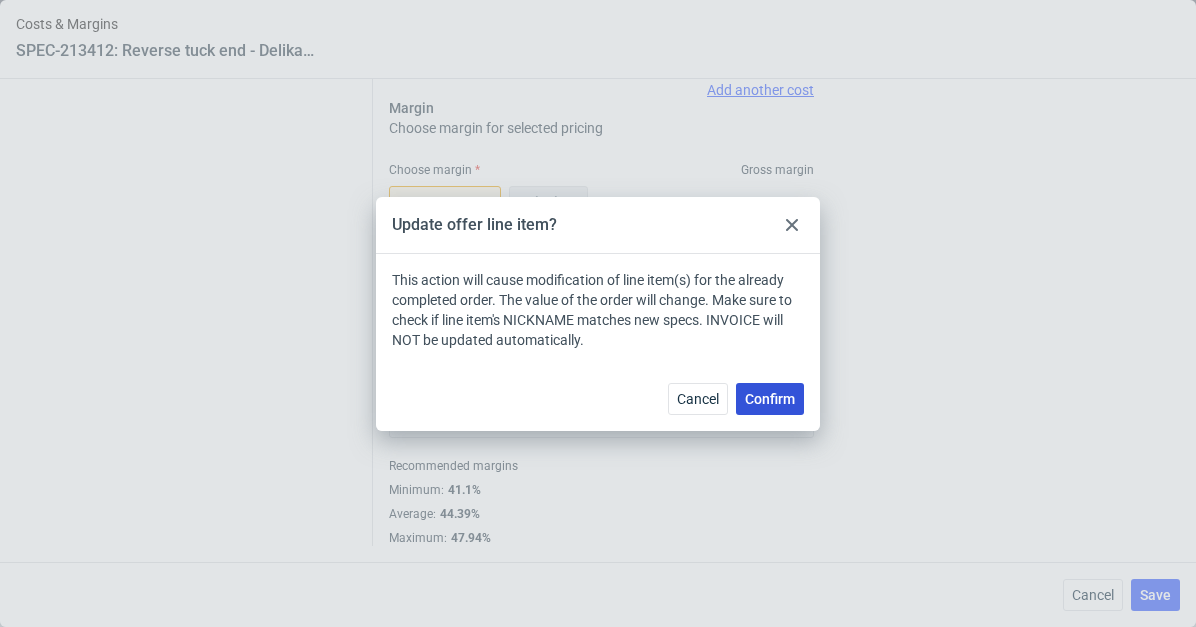 click on "Confirm" at bounding box center (770, 399) 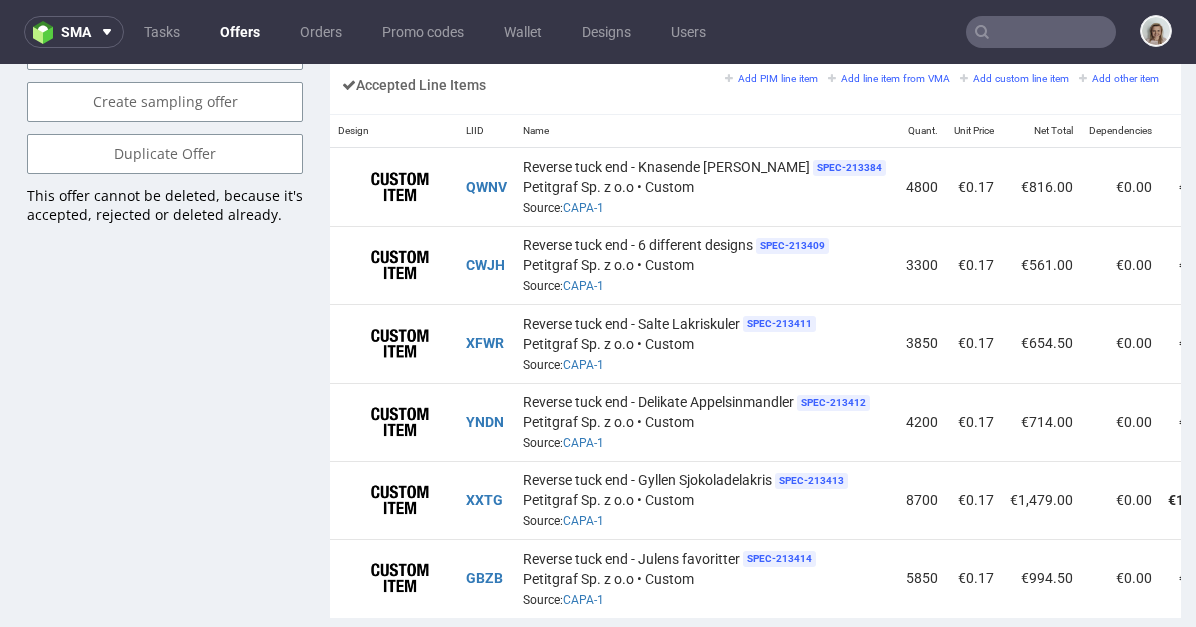 scroll, scrollTop: 1351, scrollLeft: 0, axis: vertical 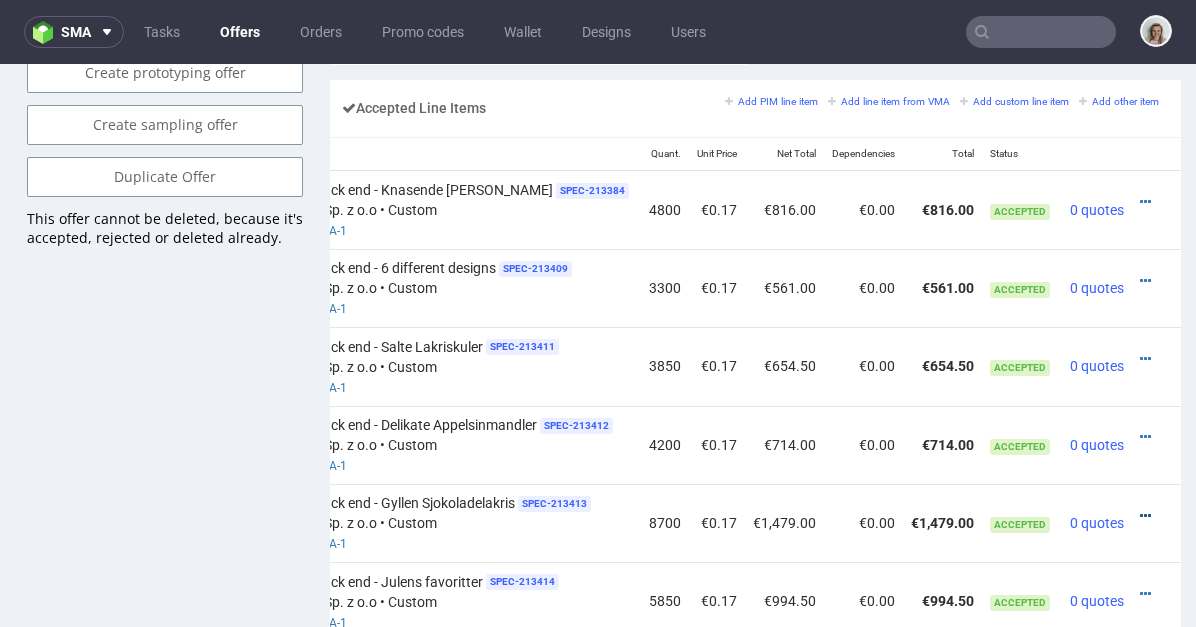 click at bounding box center [1145, 516] 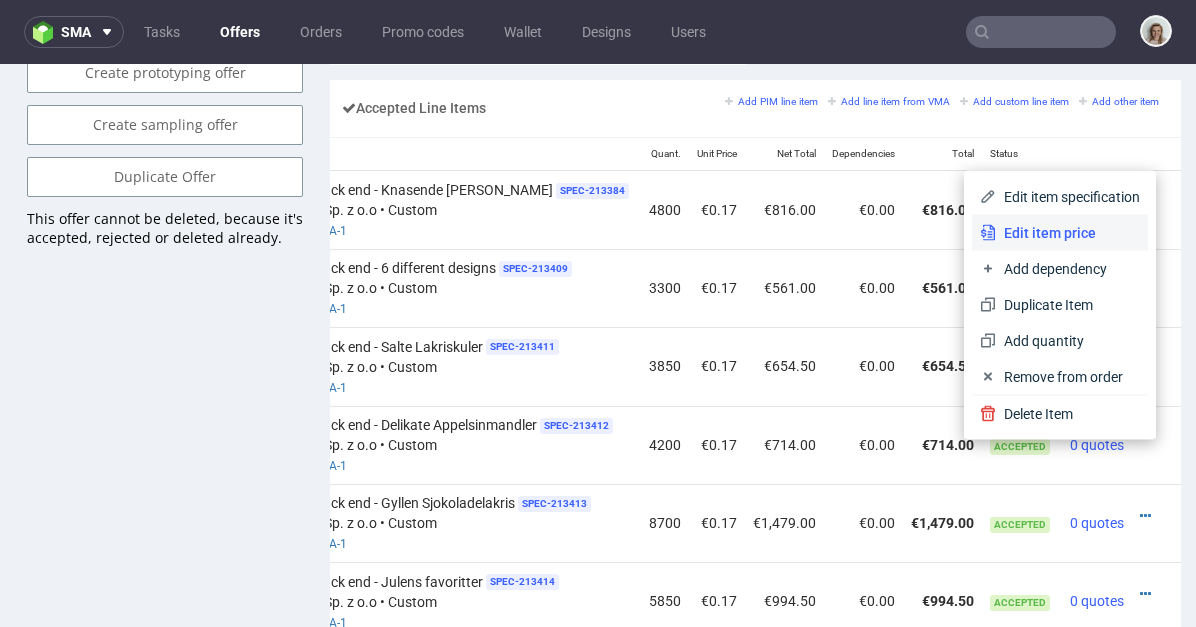 click on "Edit item price" at bounding box center (1060, 233) 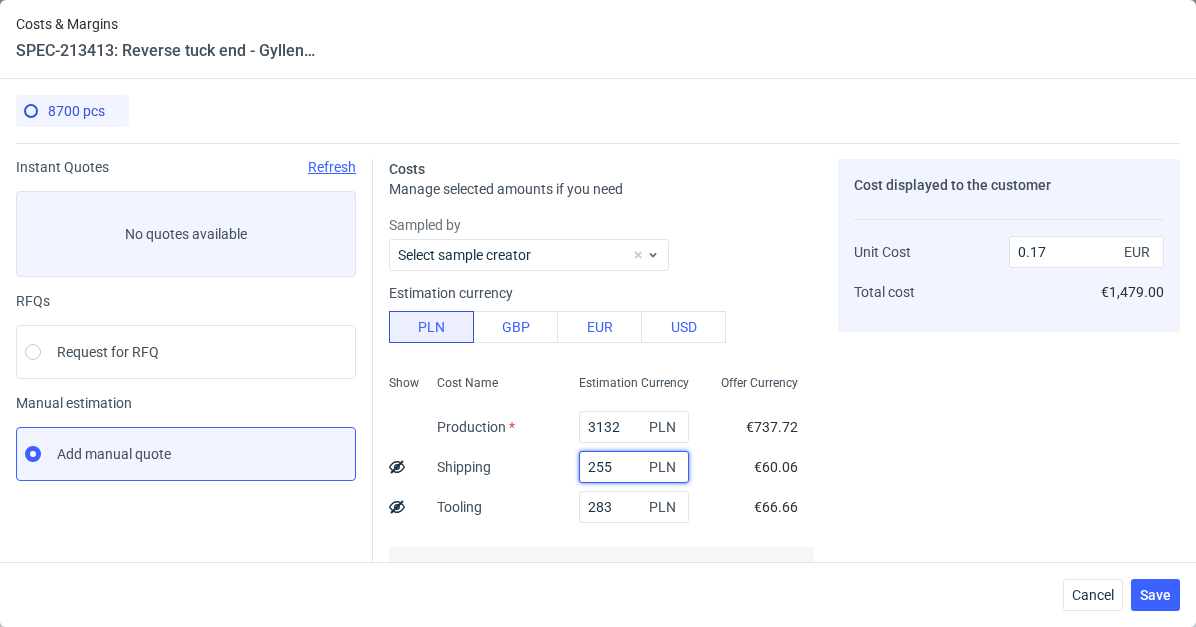 drag, startPoint x: 585, startPoint y: 467, endPoint x: 554, endPoint y: 466, distance: 31.016125 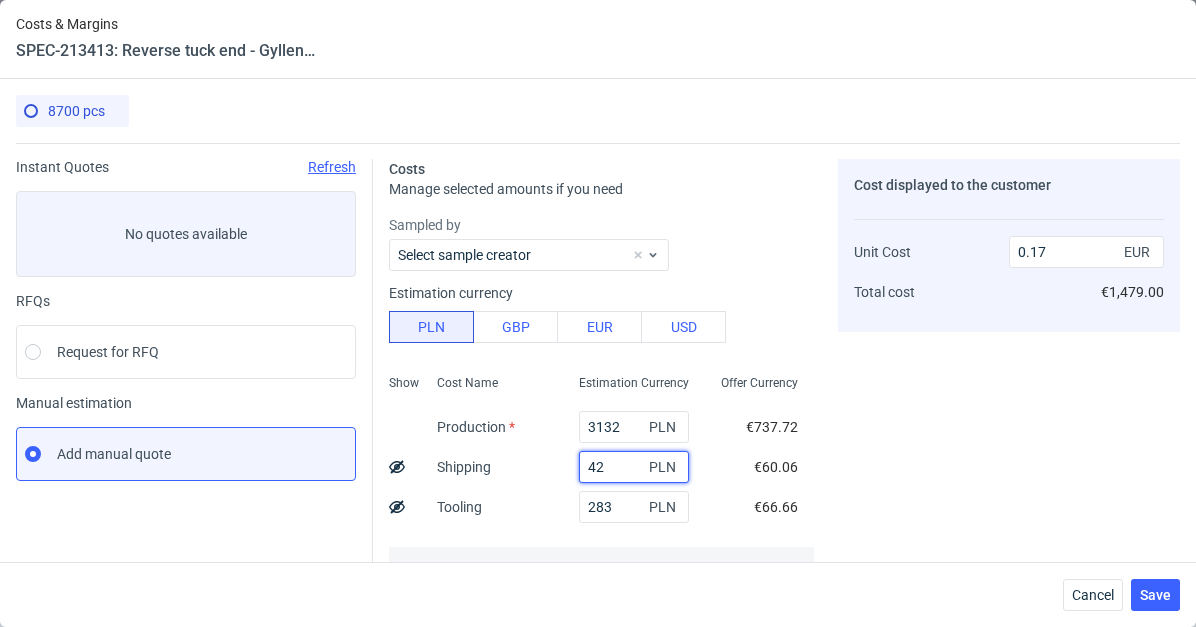 type on "426" 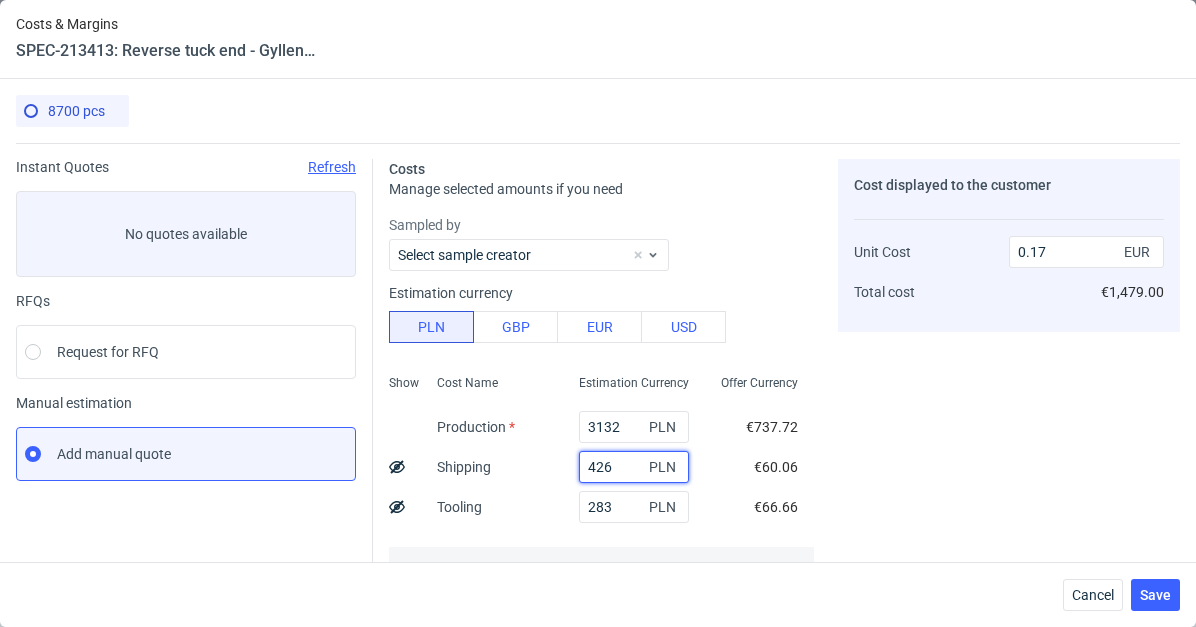 type on "0.18" 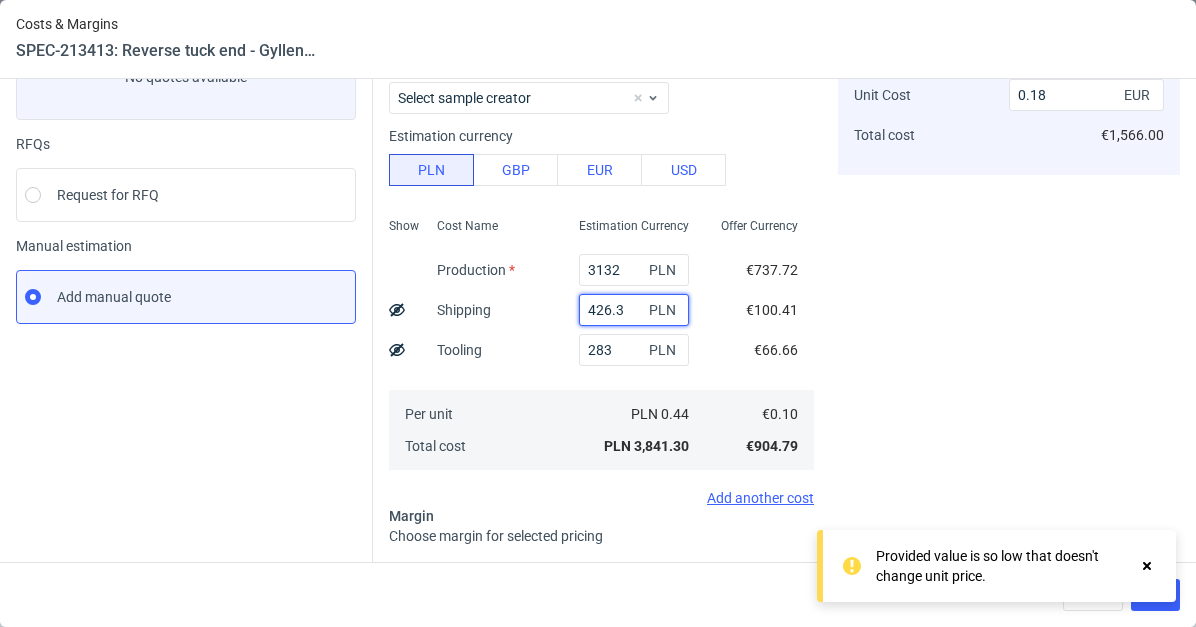 scroll, scrollTop: 363, scrollLeft: 0, axis: vertical 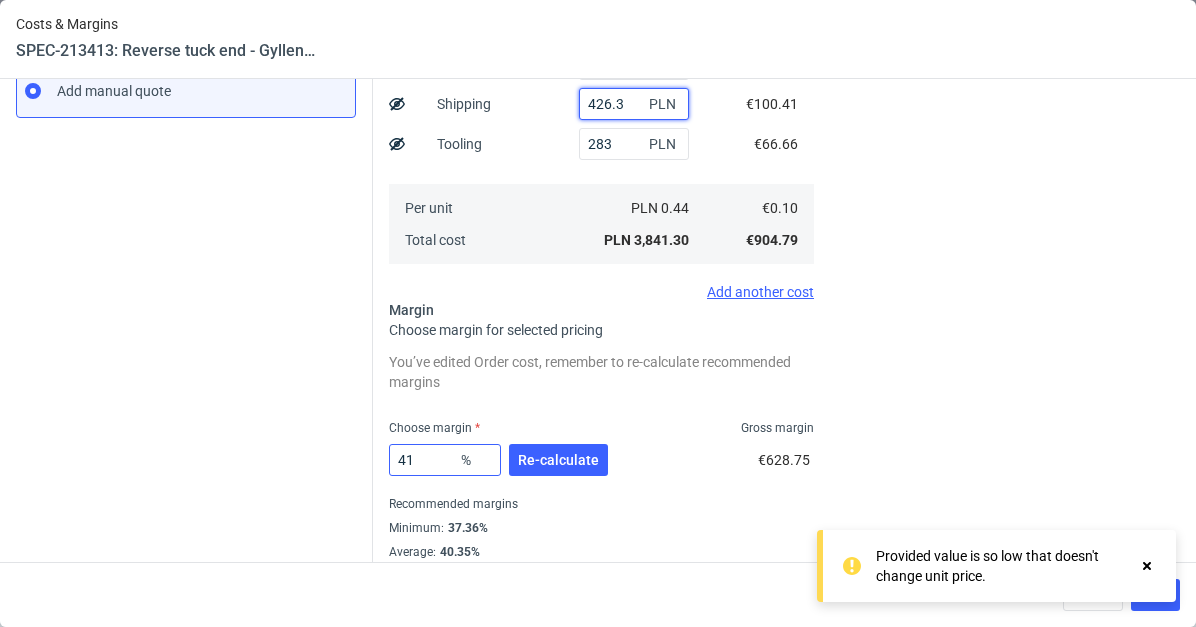 type on "426.3" 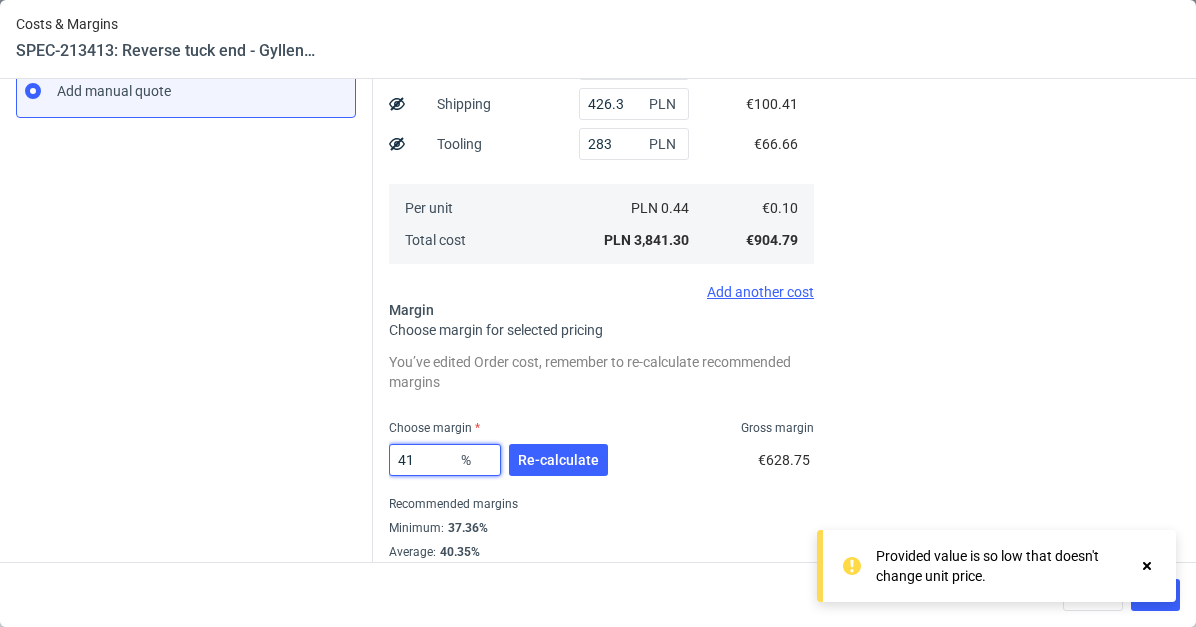 click on "41" at bounding box center [445, 460] 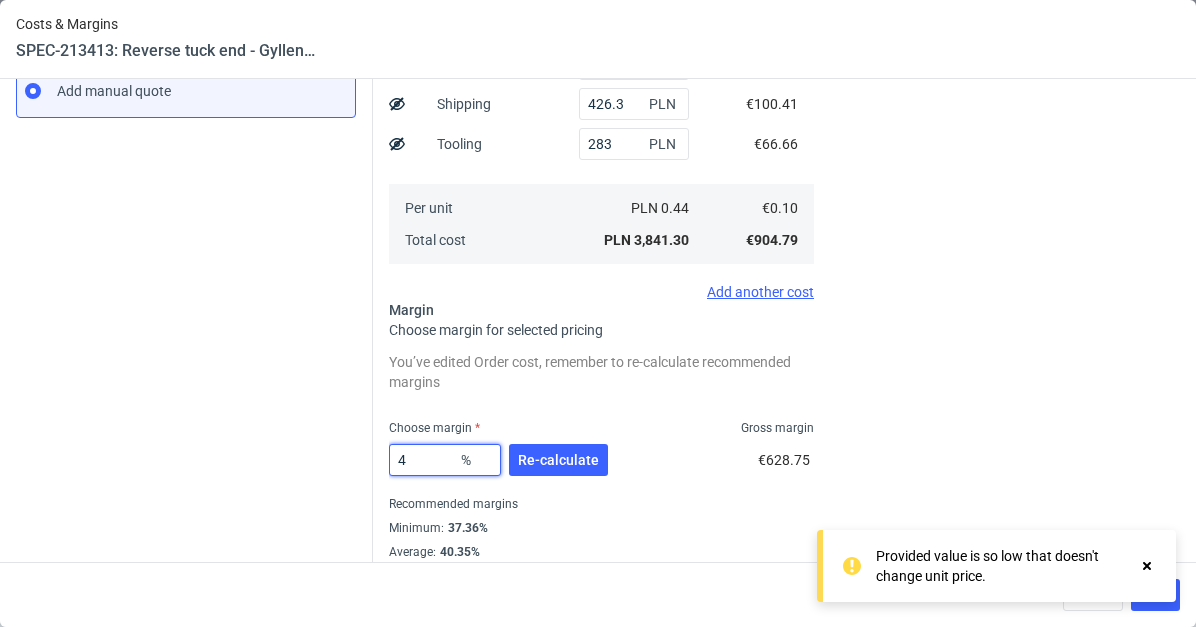 type on "40" 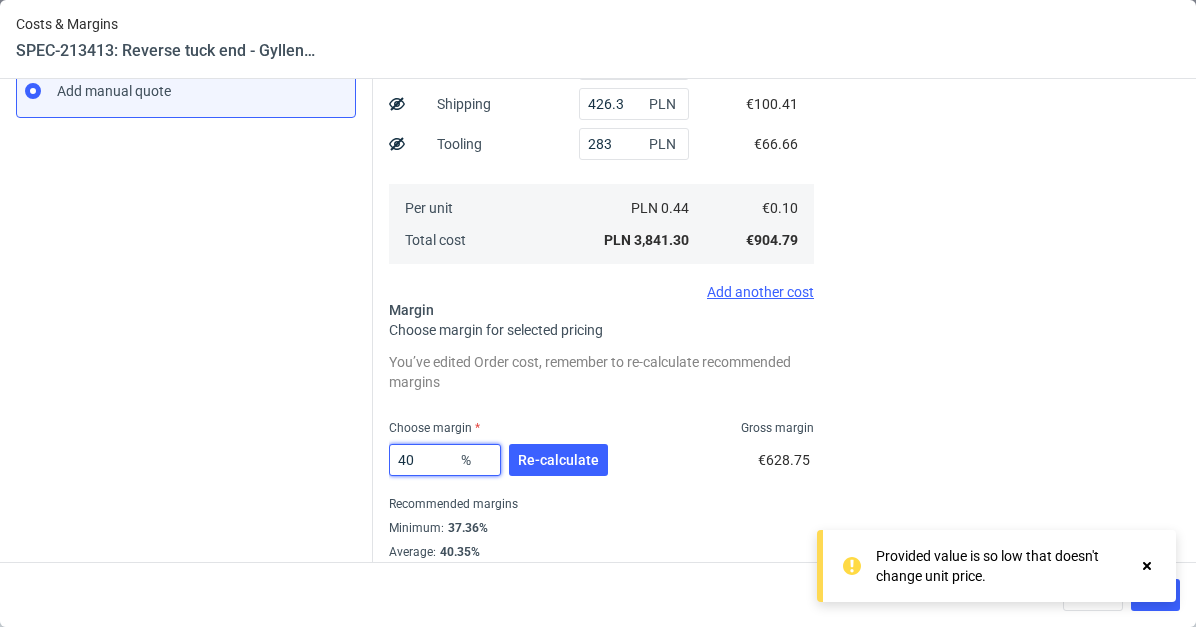 type on "0.17" 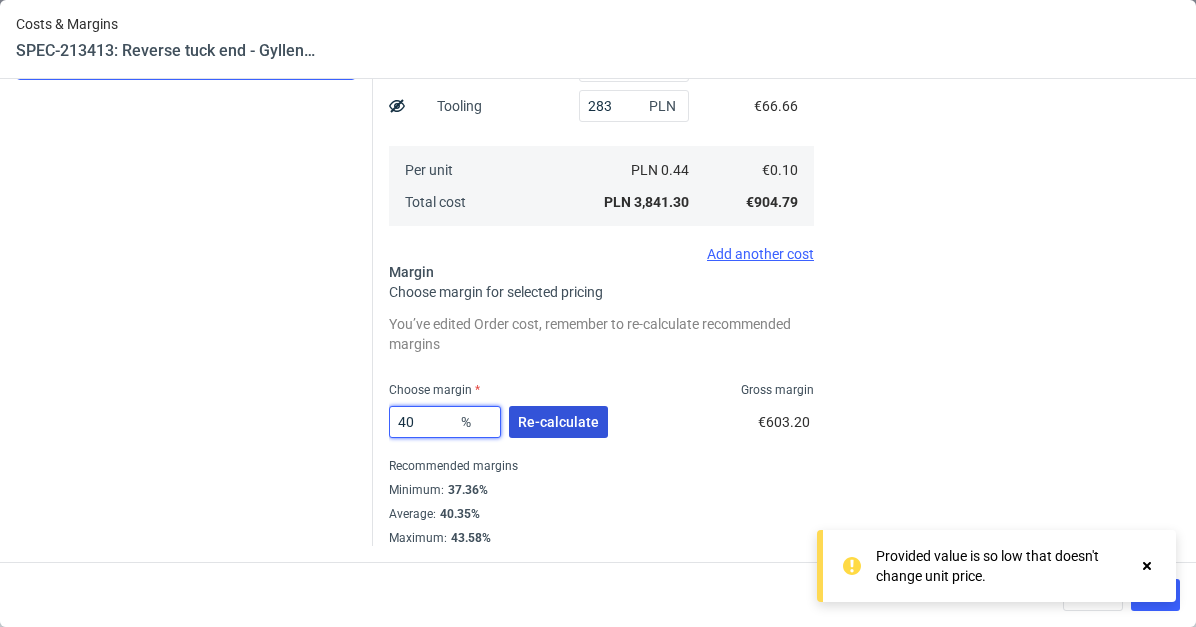 type on "40" 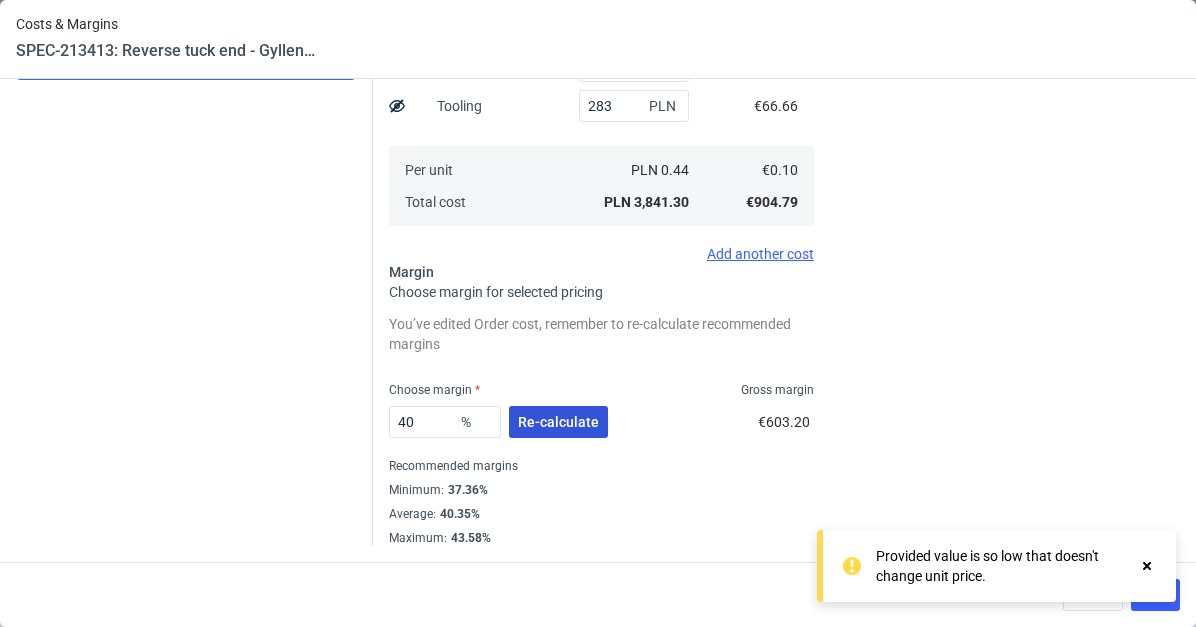 click on "Re-calculate" at bounding box center [558, 422] 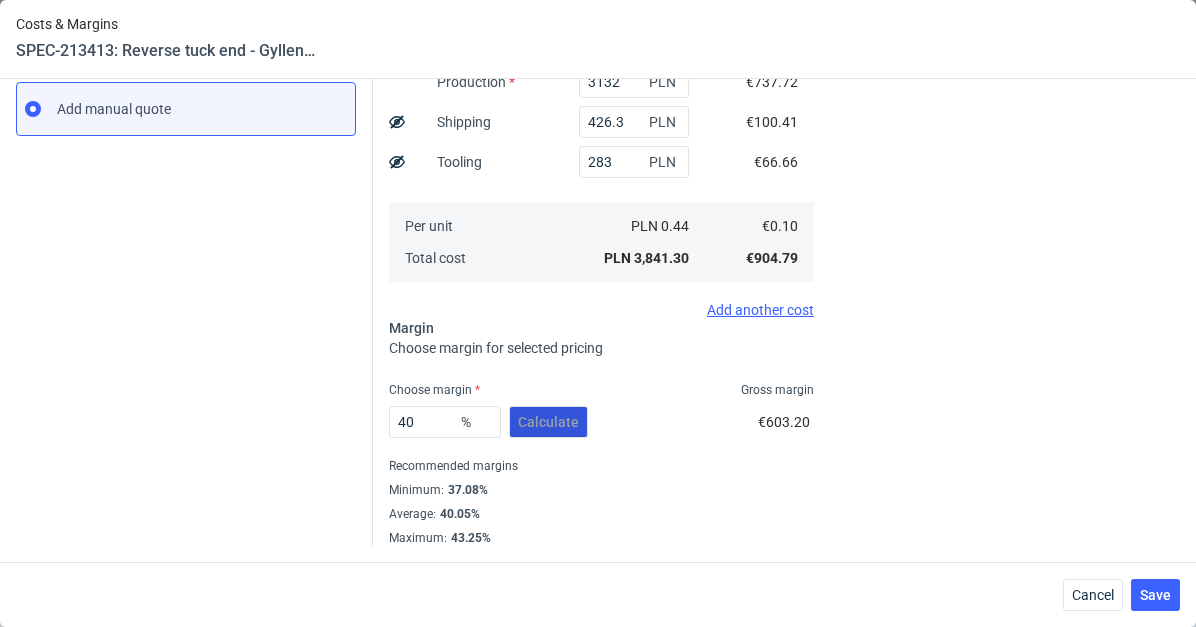 scroll, scrollTop: 345, scrollLeft: 0, axis: vertical 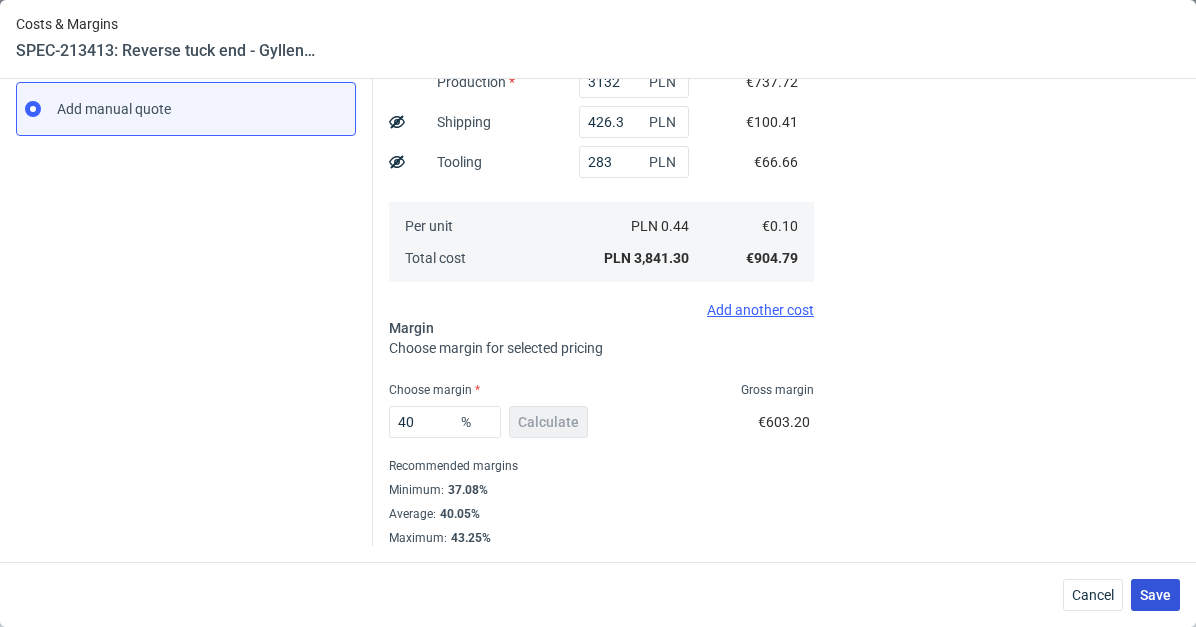 click on "Save" at bounding box center (1155, 595) 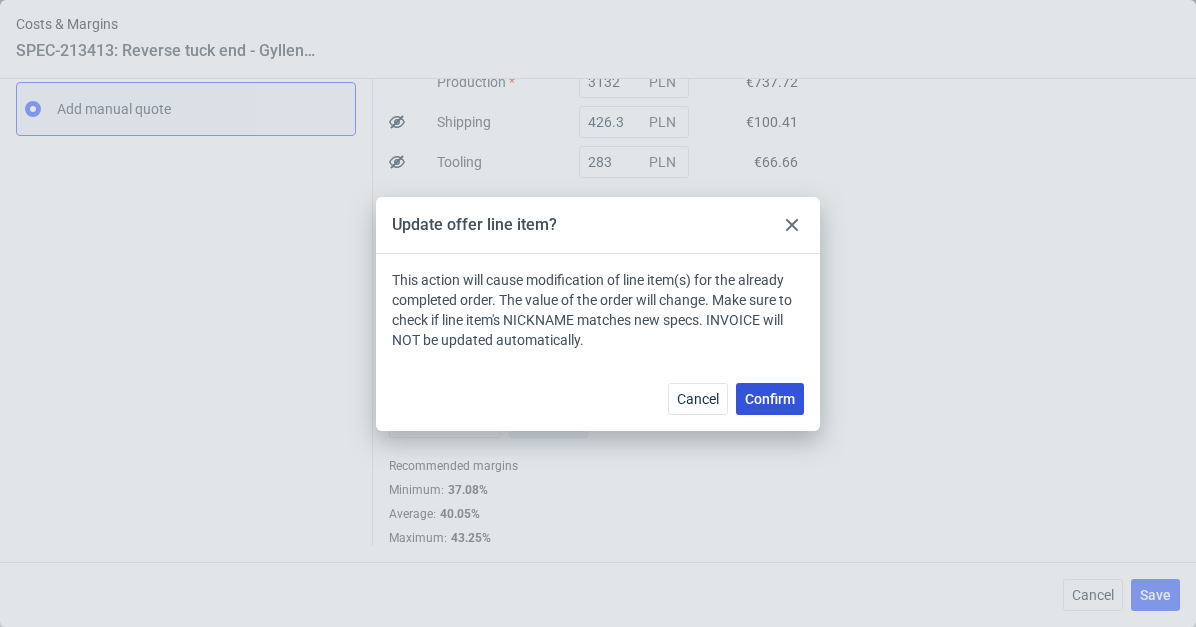 click on "Confirm" at bounding box center [770, 399] 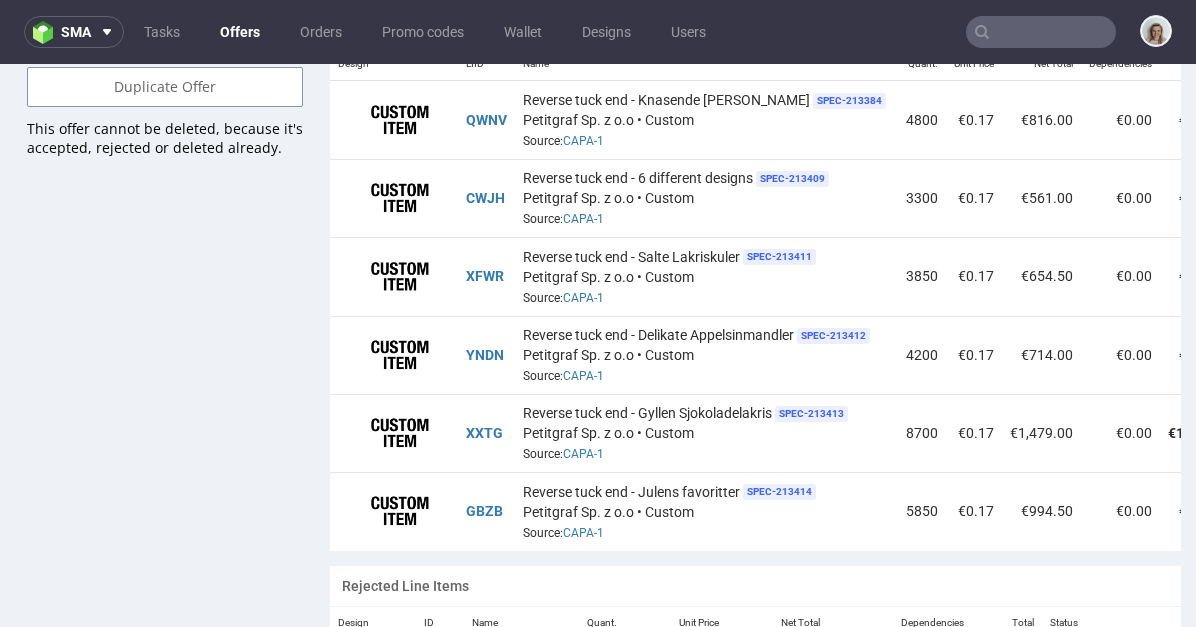 scroll, scrollTop: 1613, scrollLeft: 0, axis: vertical 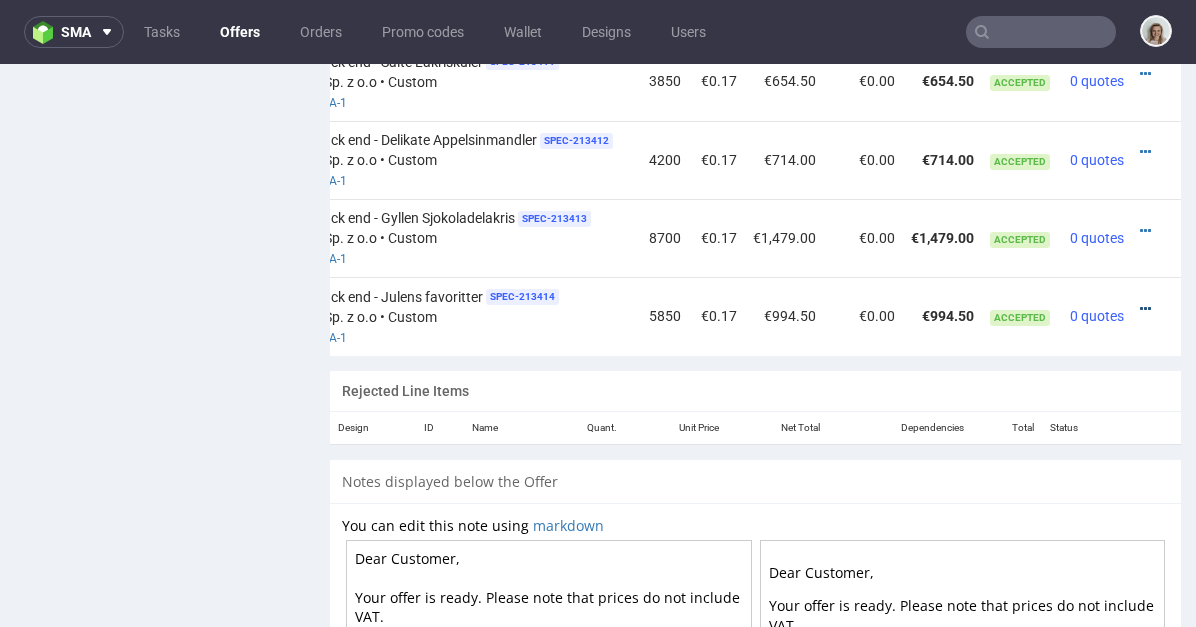 click at bounding box center (1145, 309) 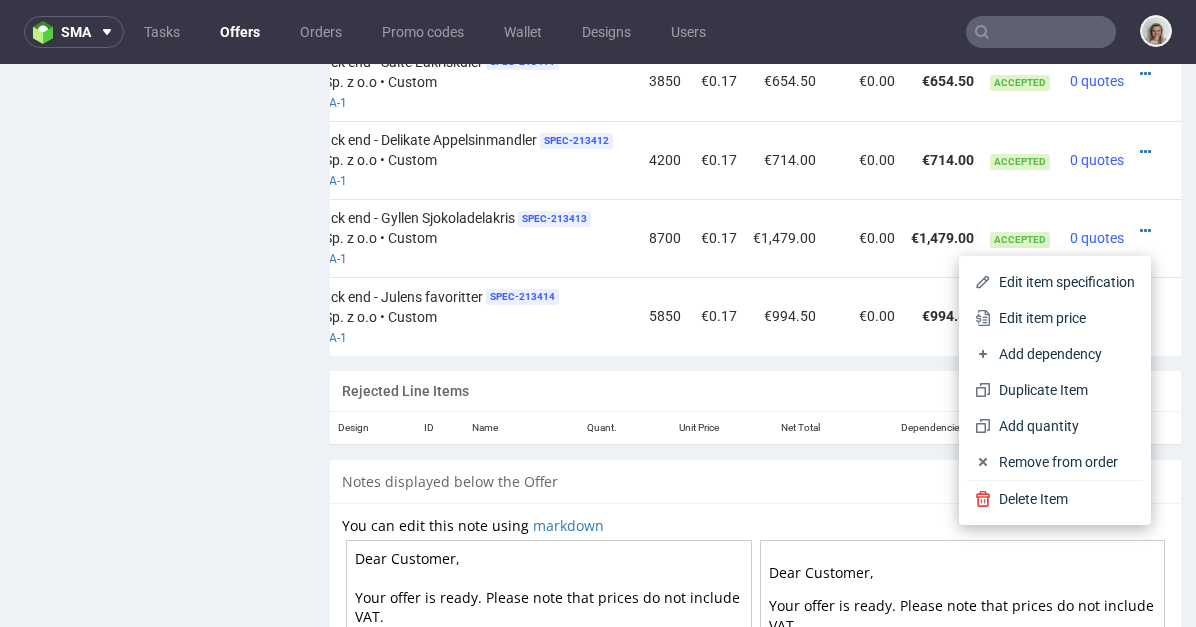 click at bounding box center (1145, 309) 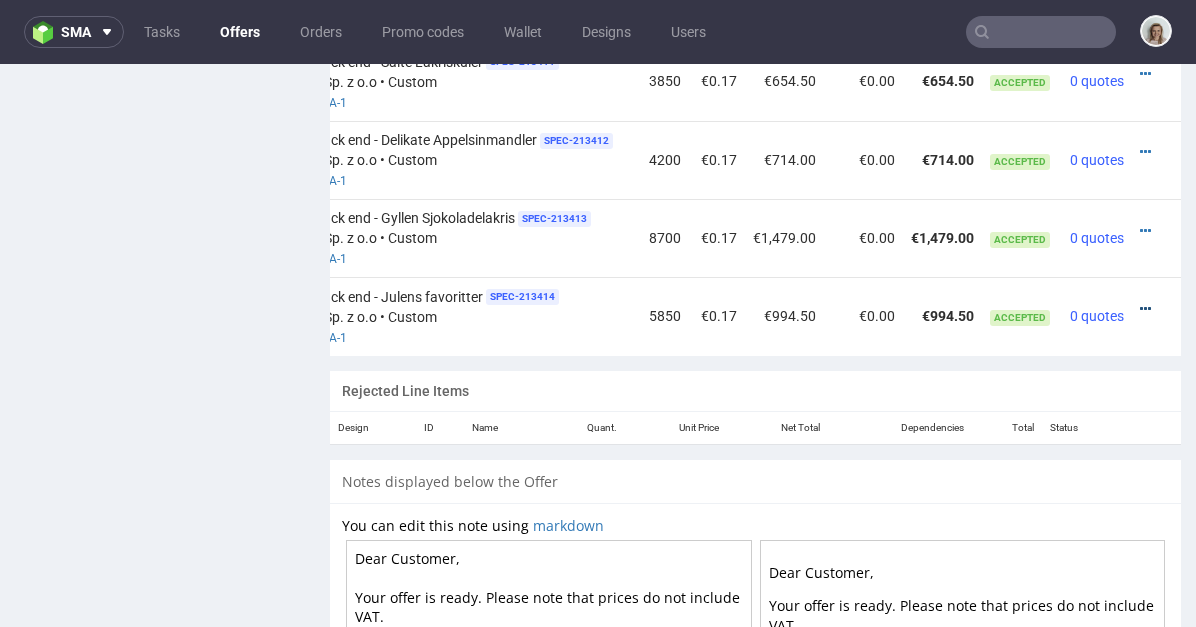 click at bounding box center [1145, 309] 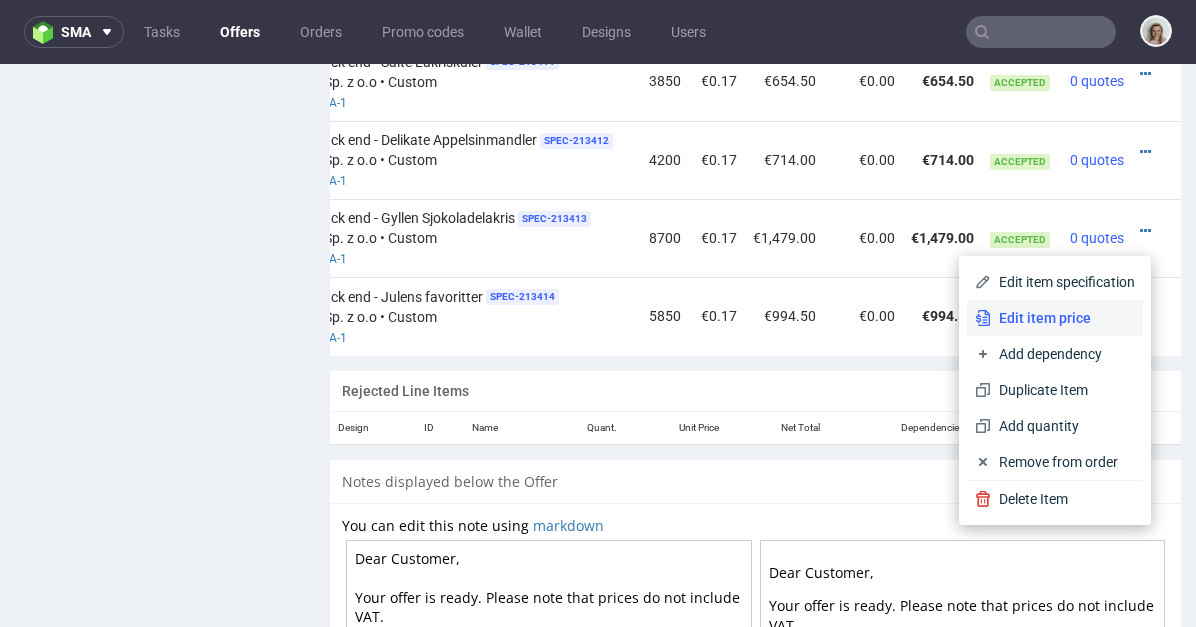 click on "Edit item price" at bounding box center [1063, 318] 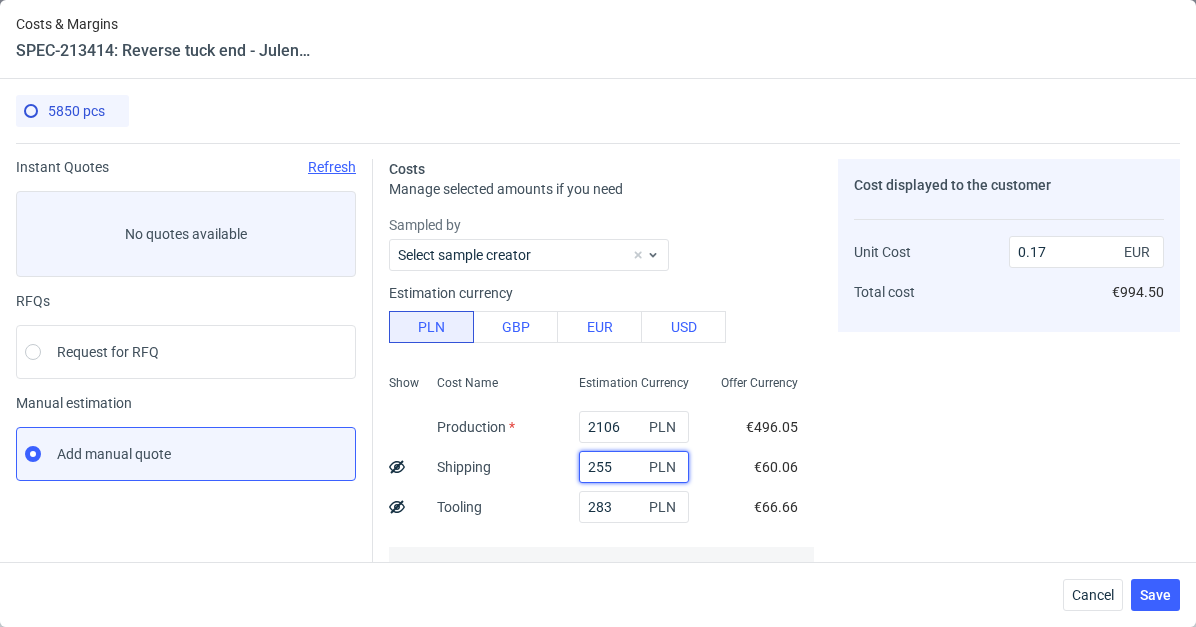 drag, startPoint x: 591, startPoint y: 467, endPoint x: 531, endPoint y: 467, distance: 60 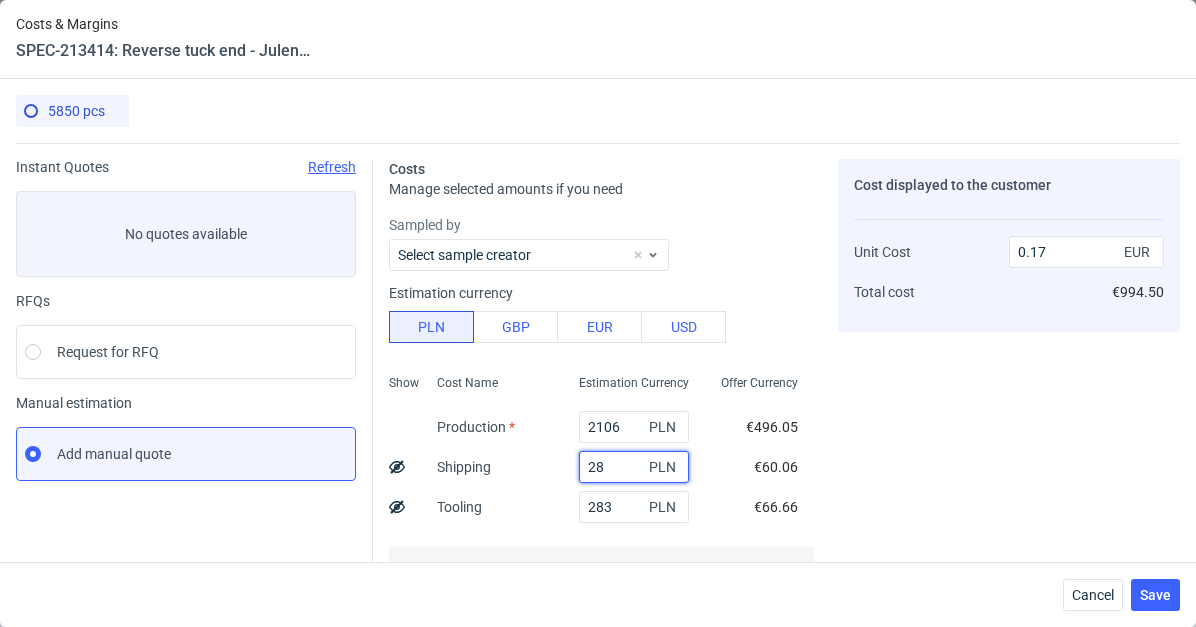 type on "286" 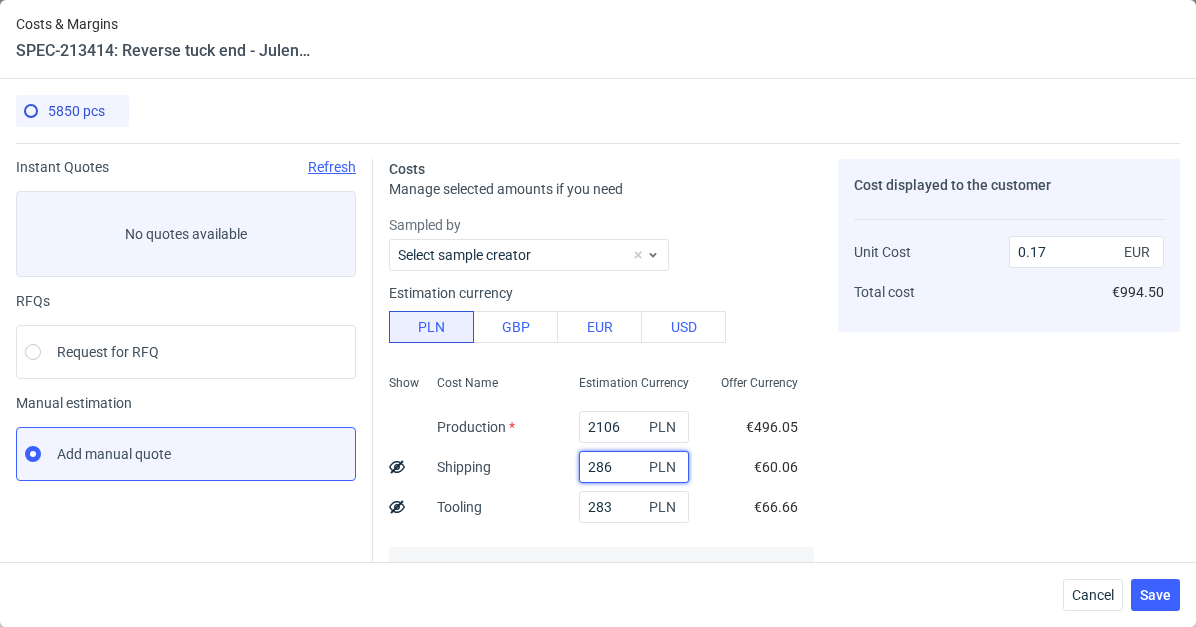 type on "0.18" 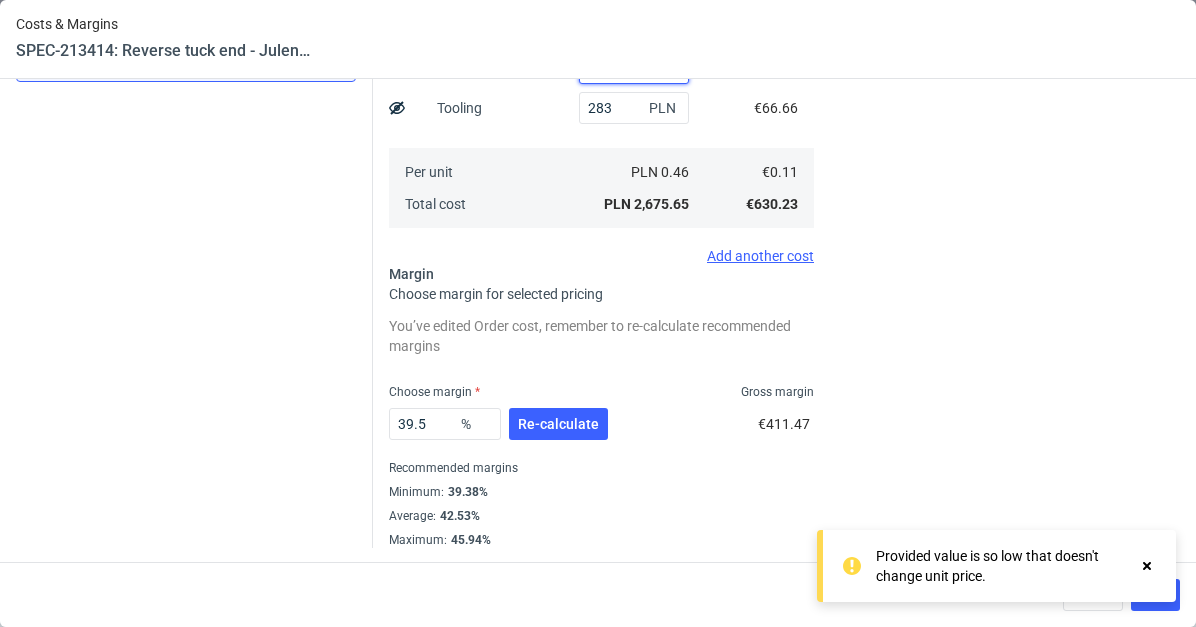 scroll, scrollTop: 400, scrollLeft: 0, axis: vertical 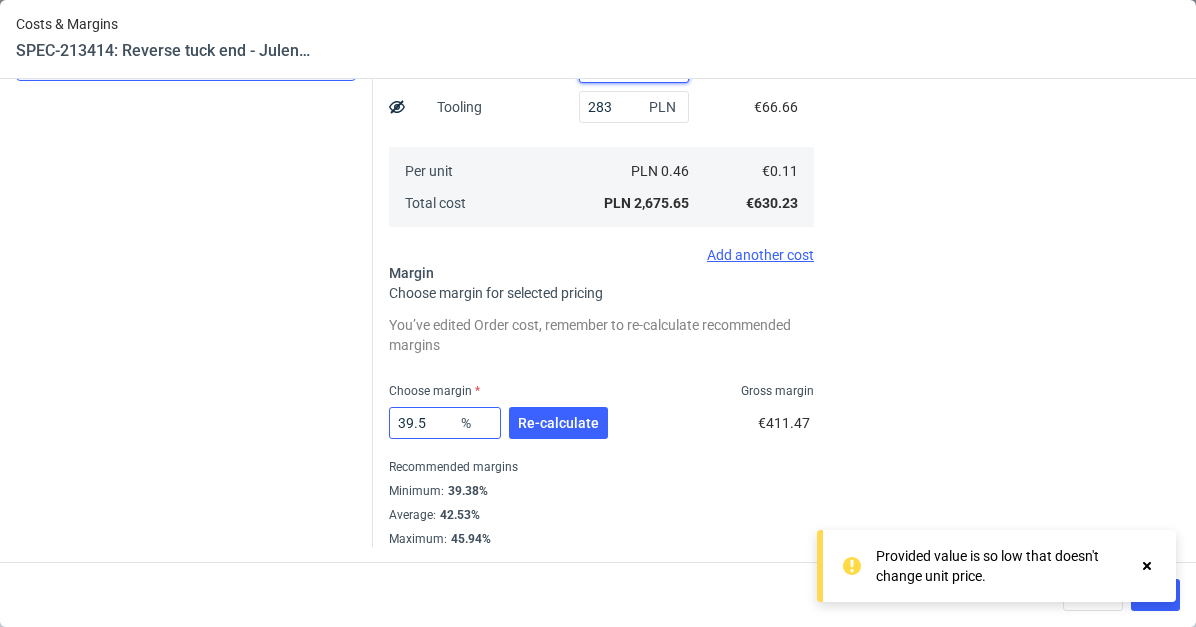 type on "286.65" 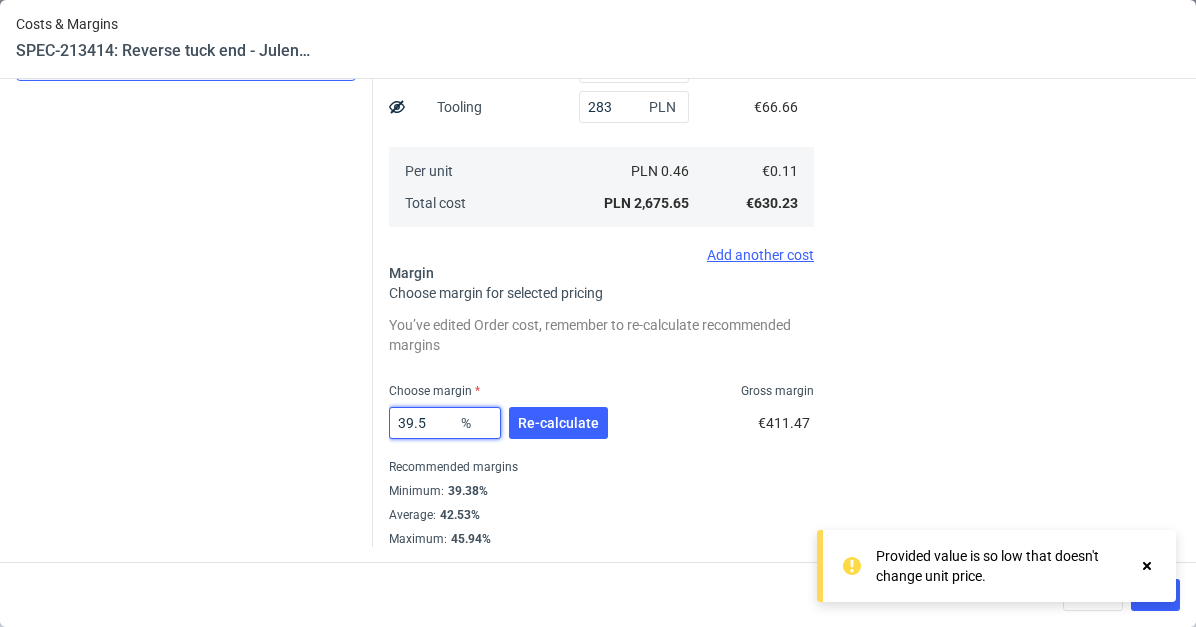 click on "39.5" at bounding box center (445, 423) 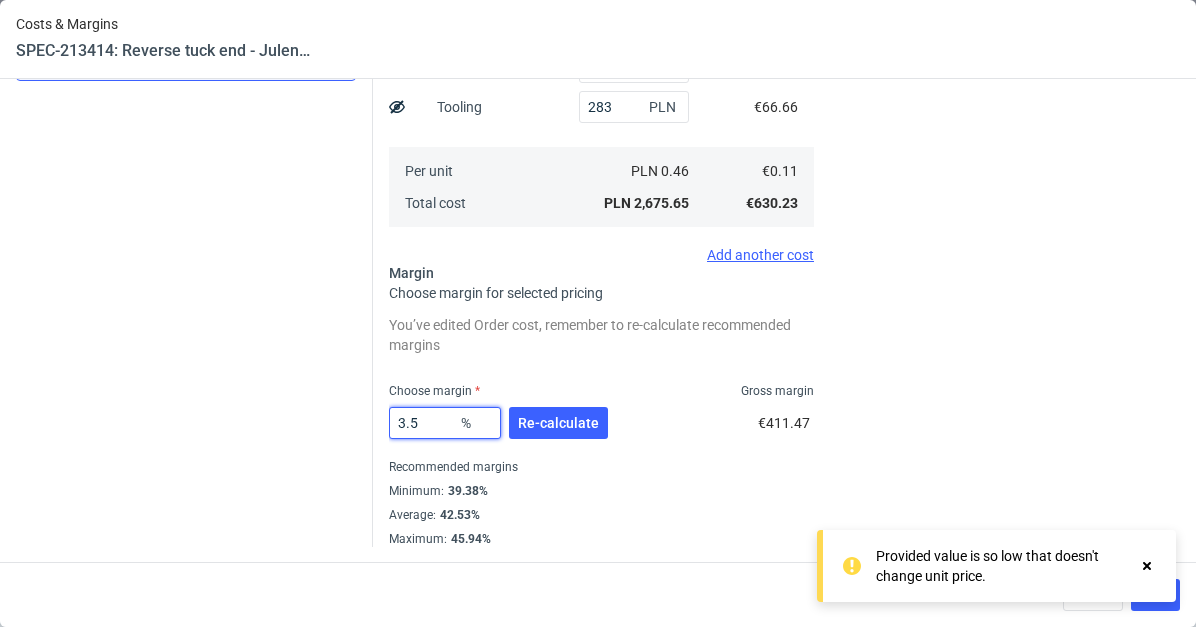 type on "0.11" 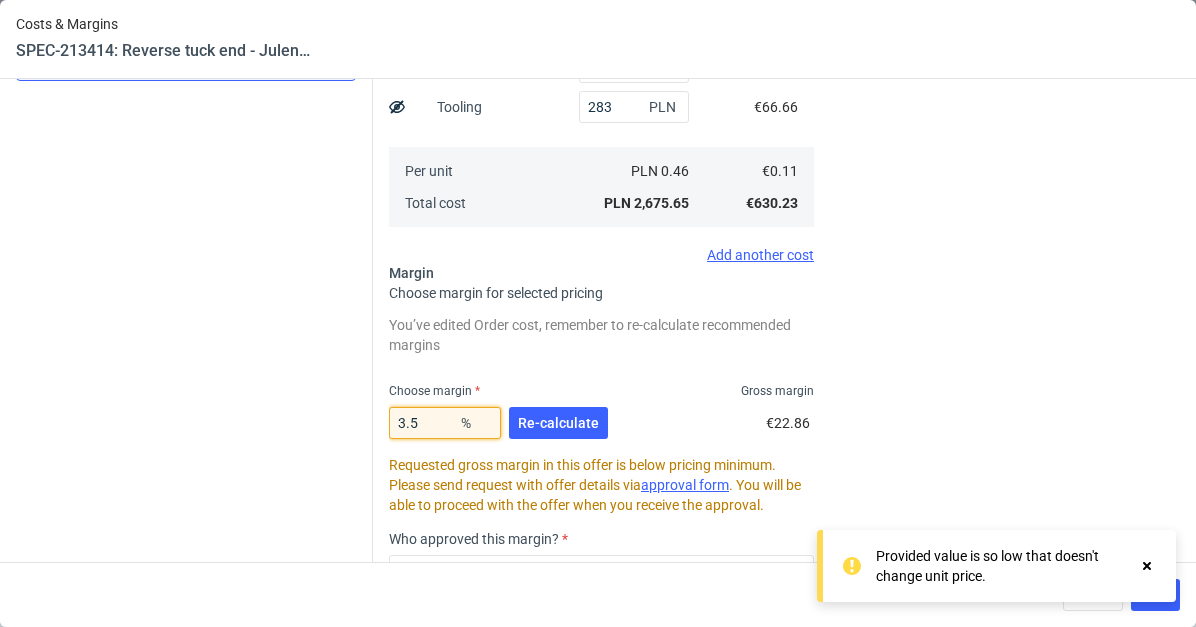 type on "38.5" 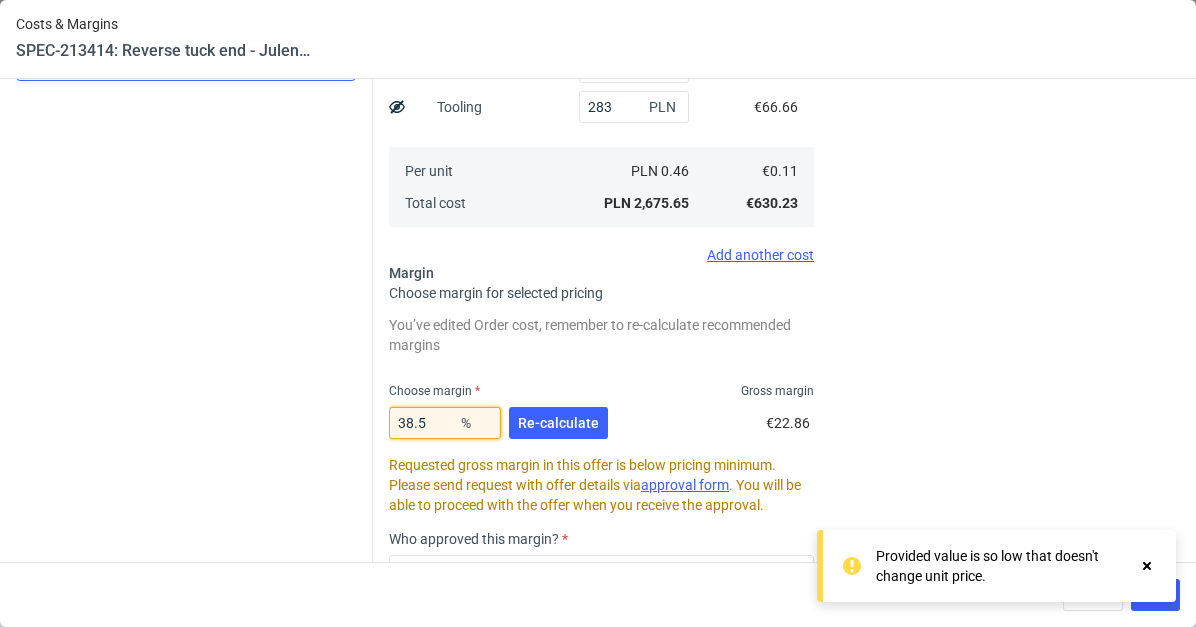 type on "0.17" 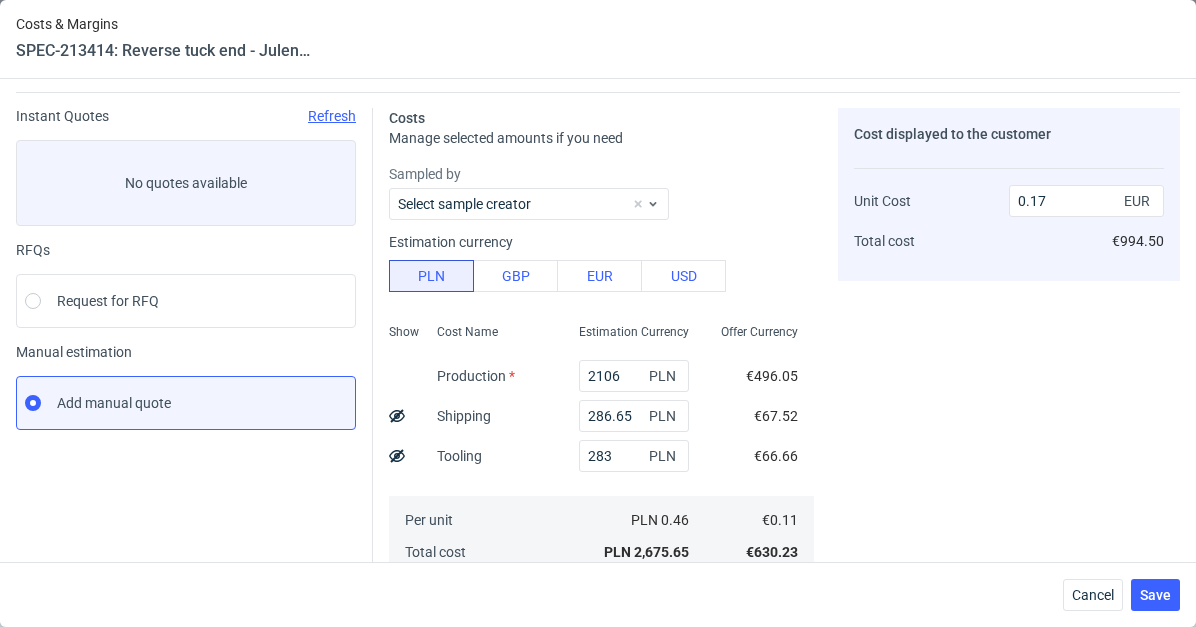 scroll, scrollTop: 0, scrollLeft: 0, axis: both 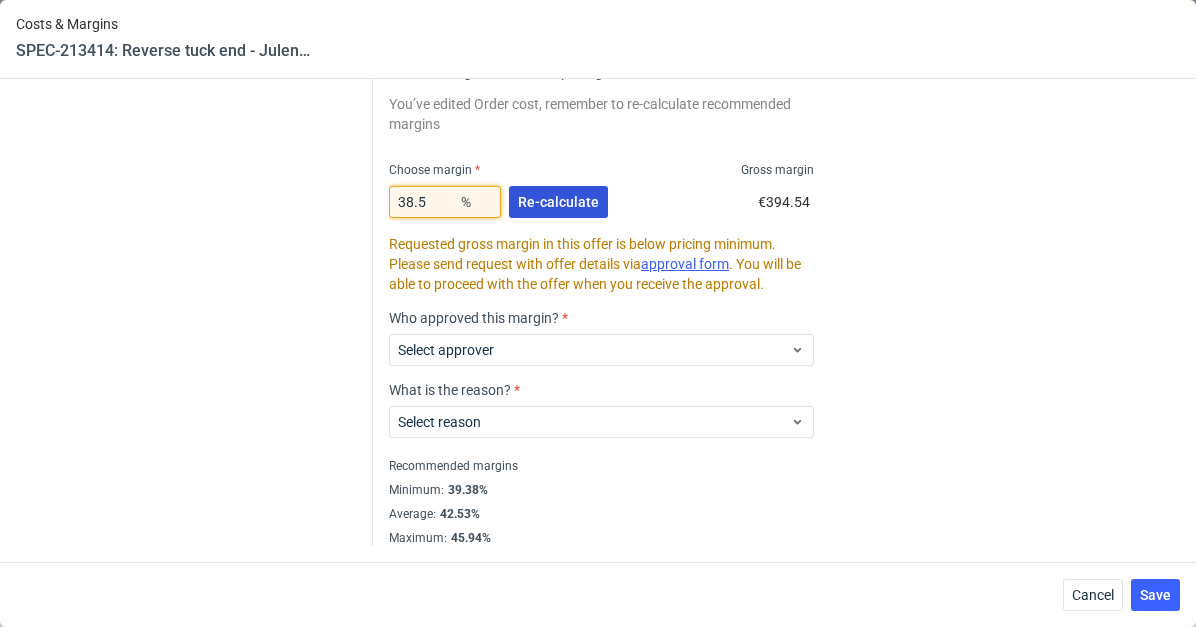 type on "38.5" 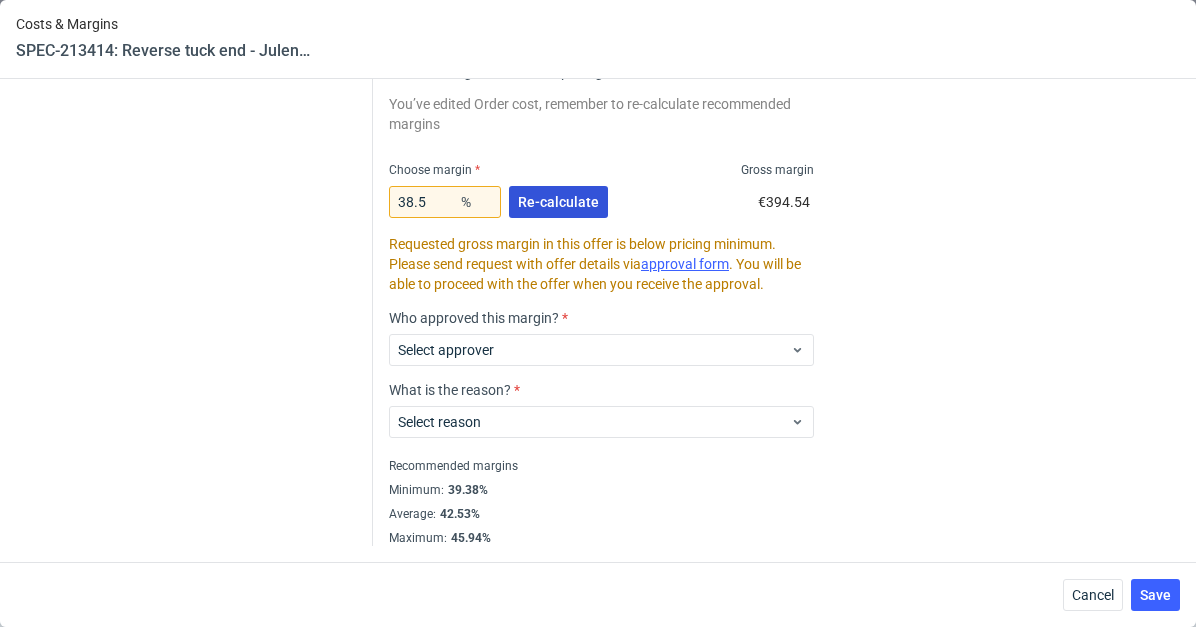 click on "Re-calculate" at bounding box center (558, 202) 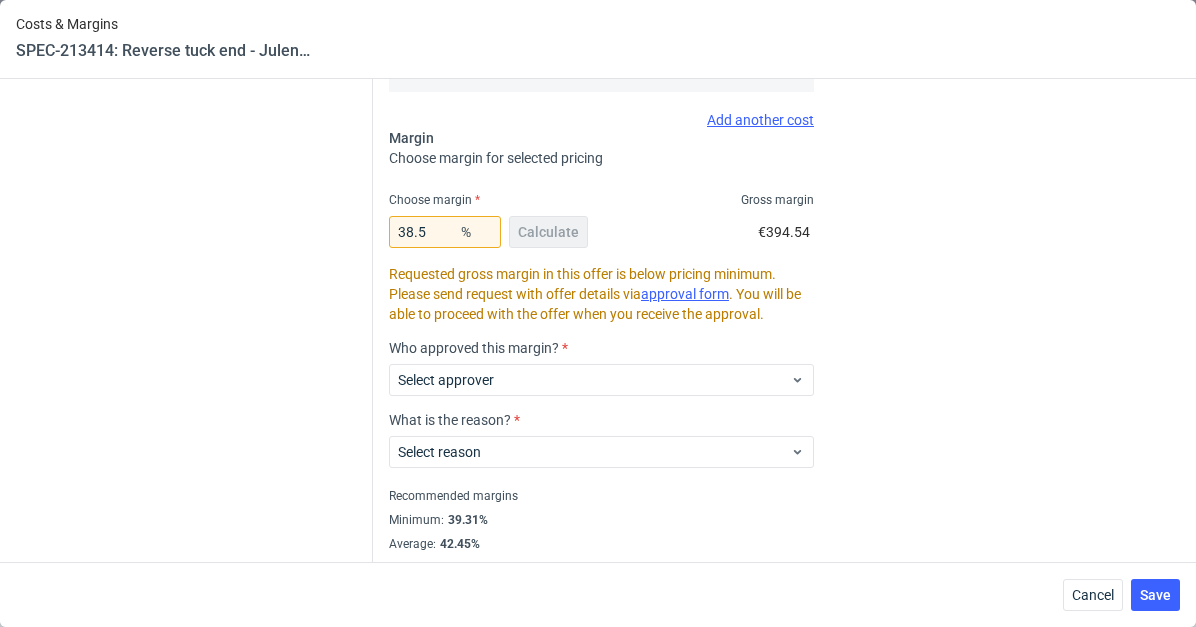 scroll, scrollTop: 565, scrollLeft: 0, axis: vertical 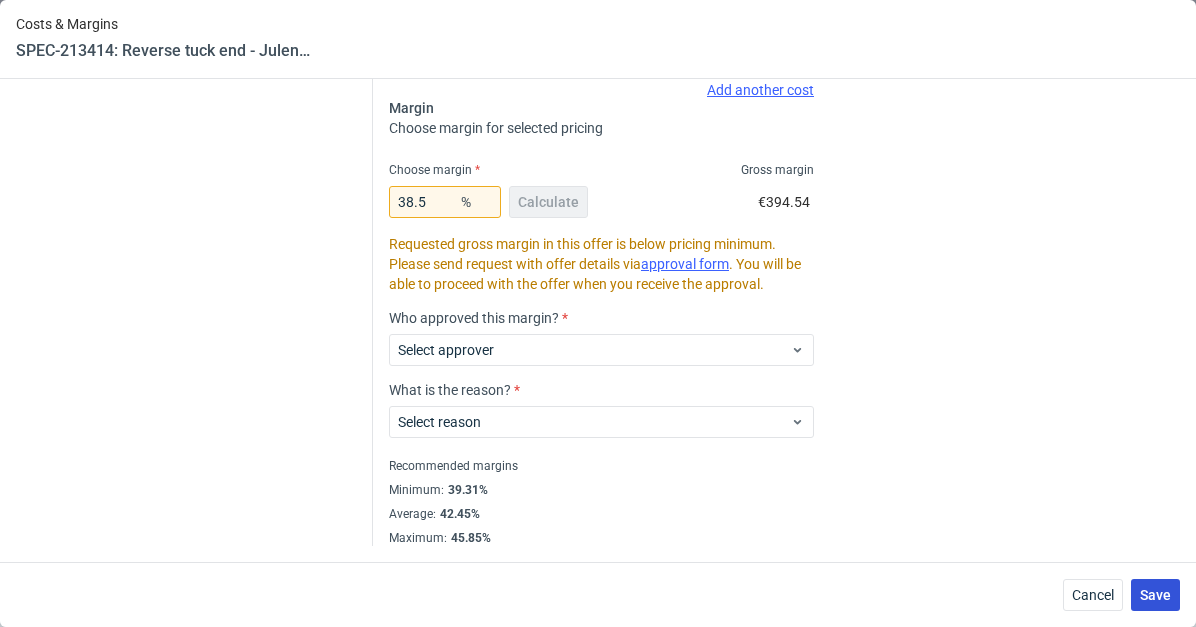 click on "Save" at bounding box center (1155, 595) 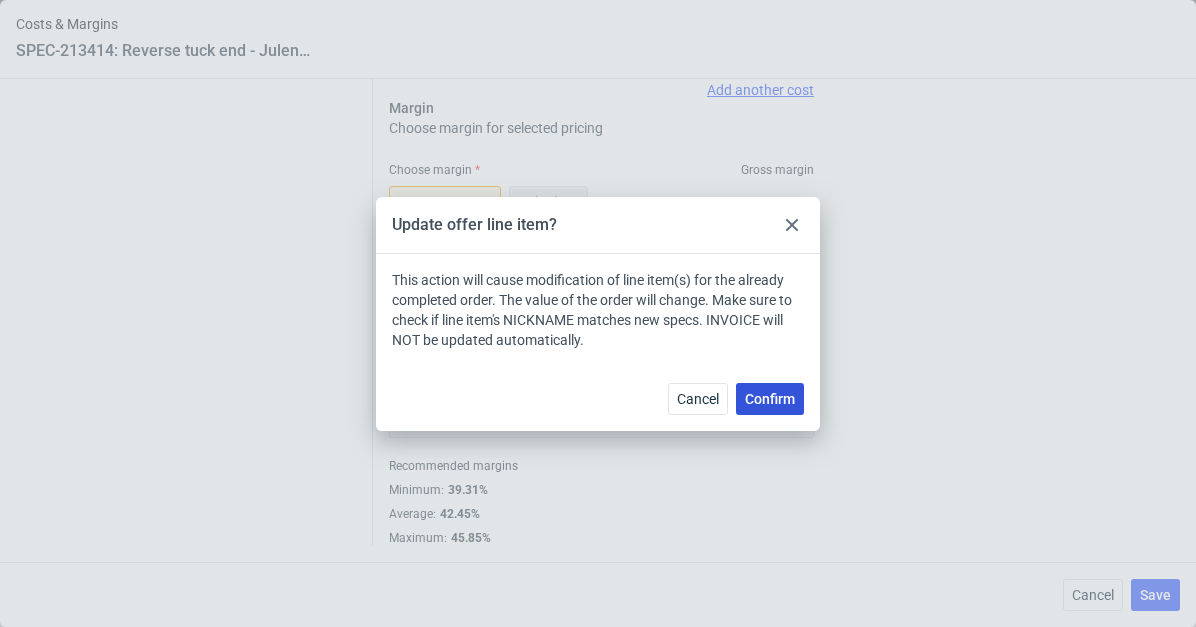 click on "Confirm" at bounding box center (770, 399) 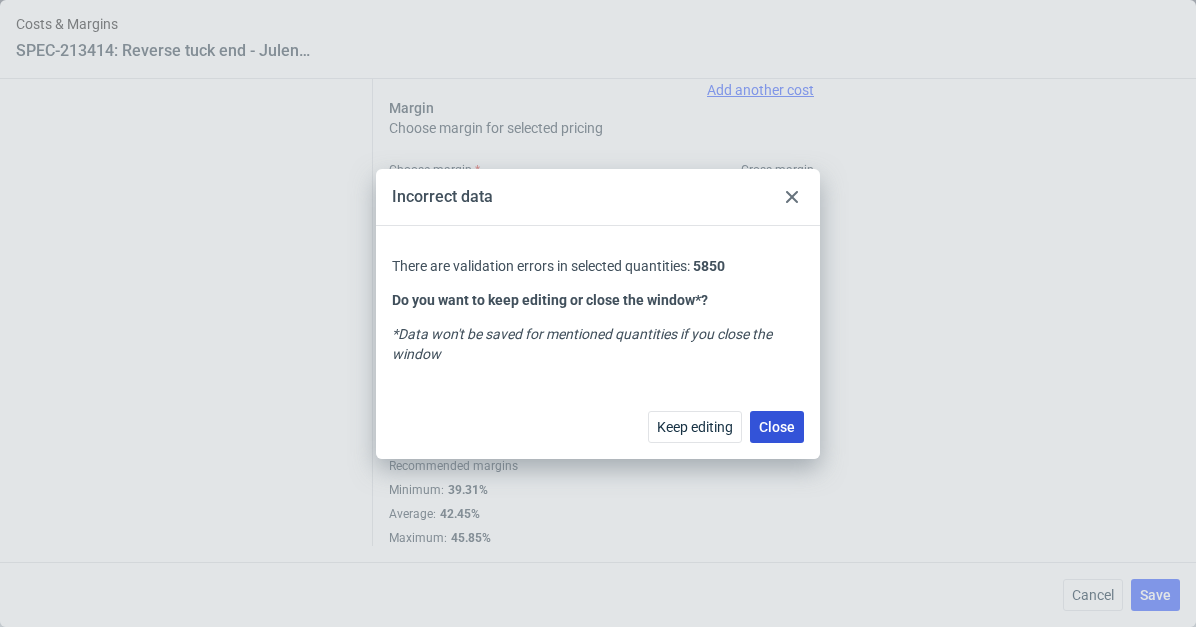 click on "Close" at bounding box center (777, 427) 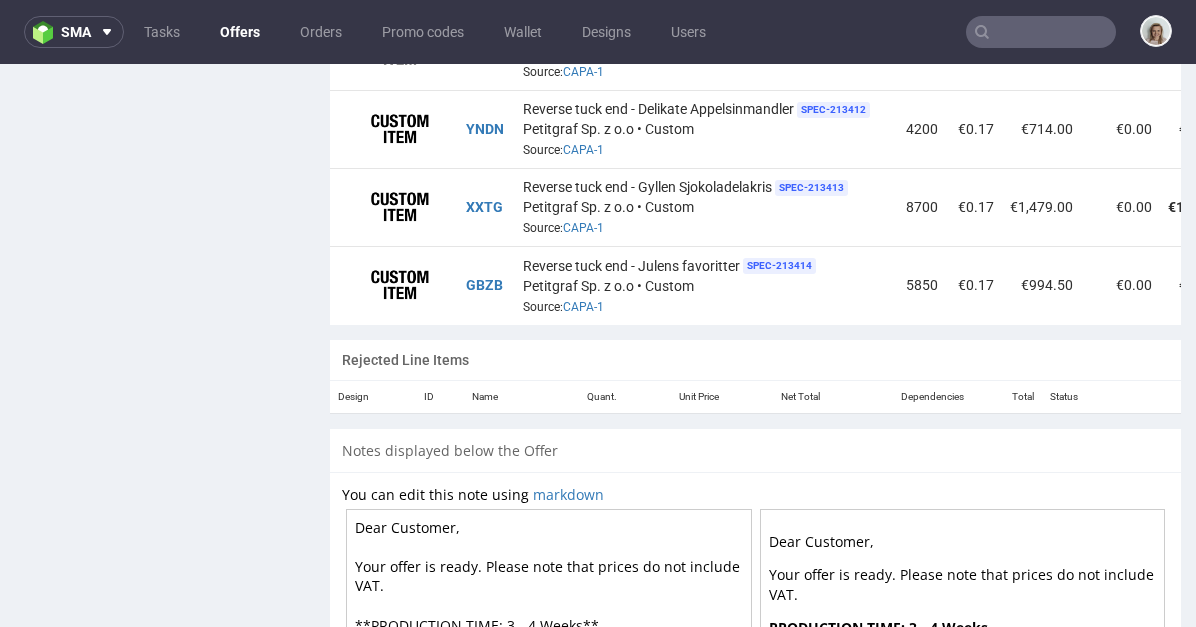scroll, scrollTop: 1644, scrollLeft: 0, axis: vertical 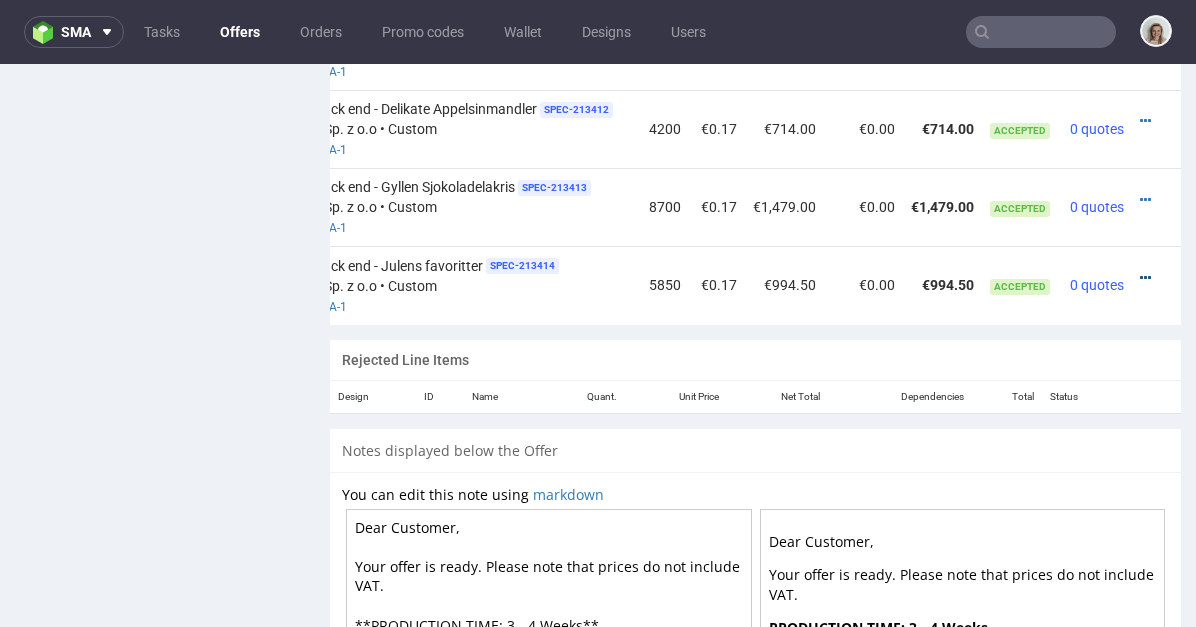 click at bounding box center (1145, 278) 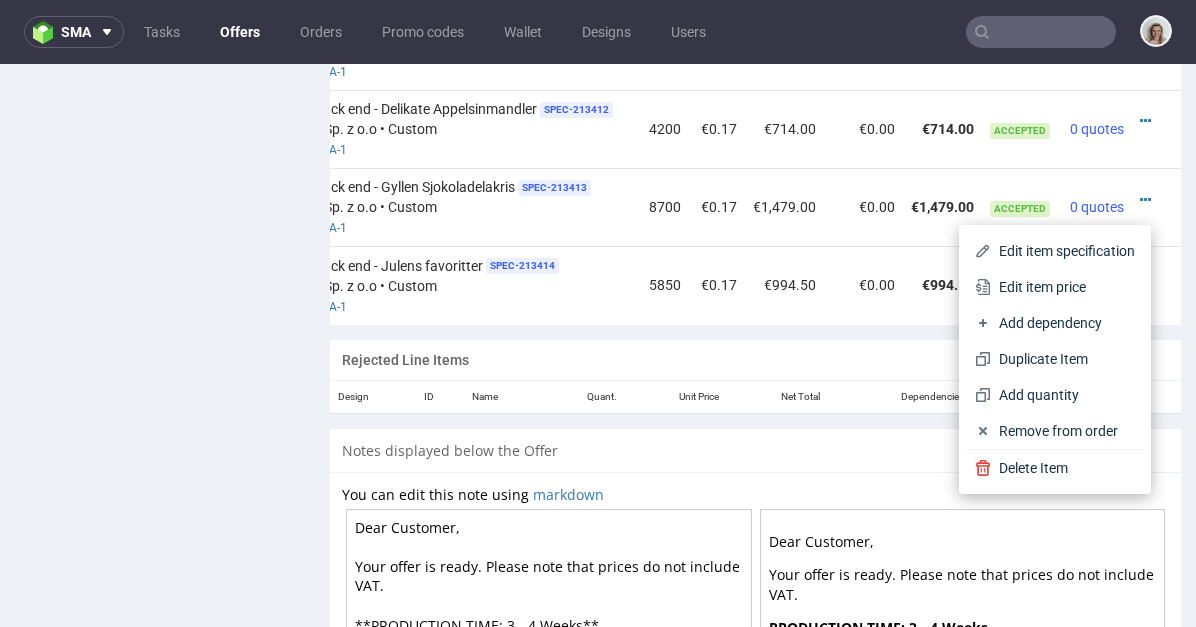 click on "Edit item specification" at bounding box center (1055, 251) 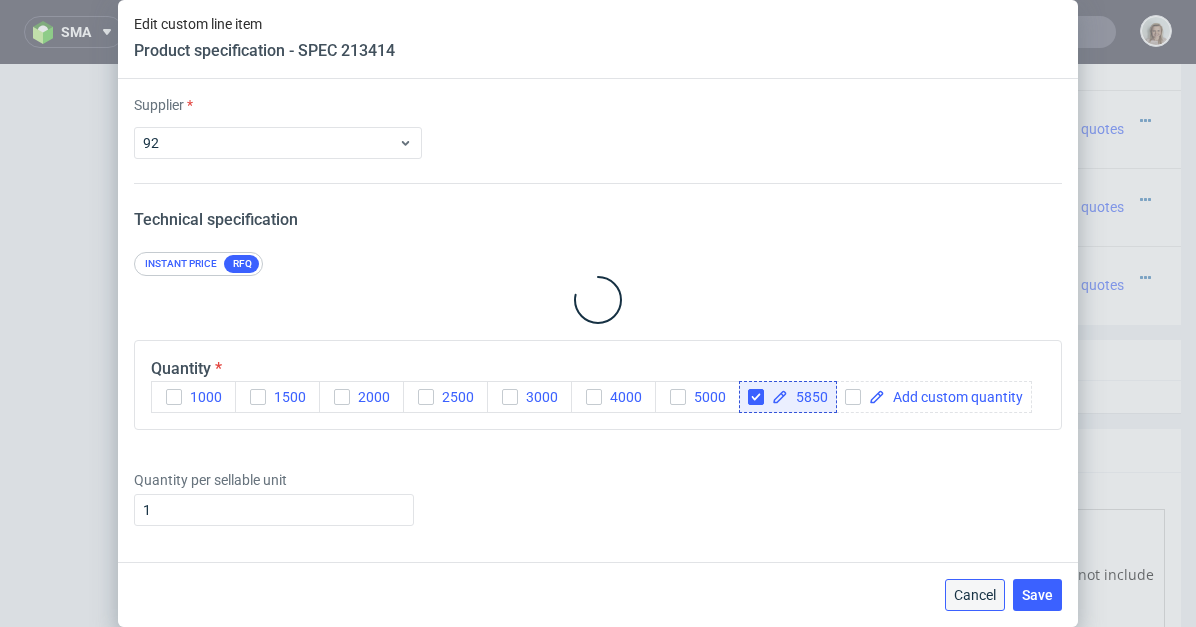 click on "Cancel" at bounding box center (975, 595) 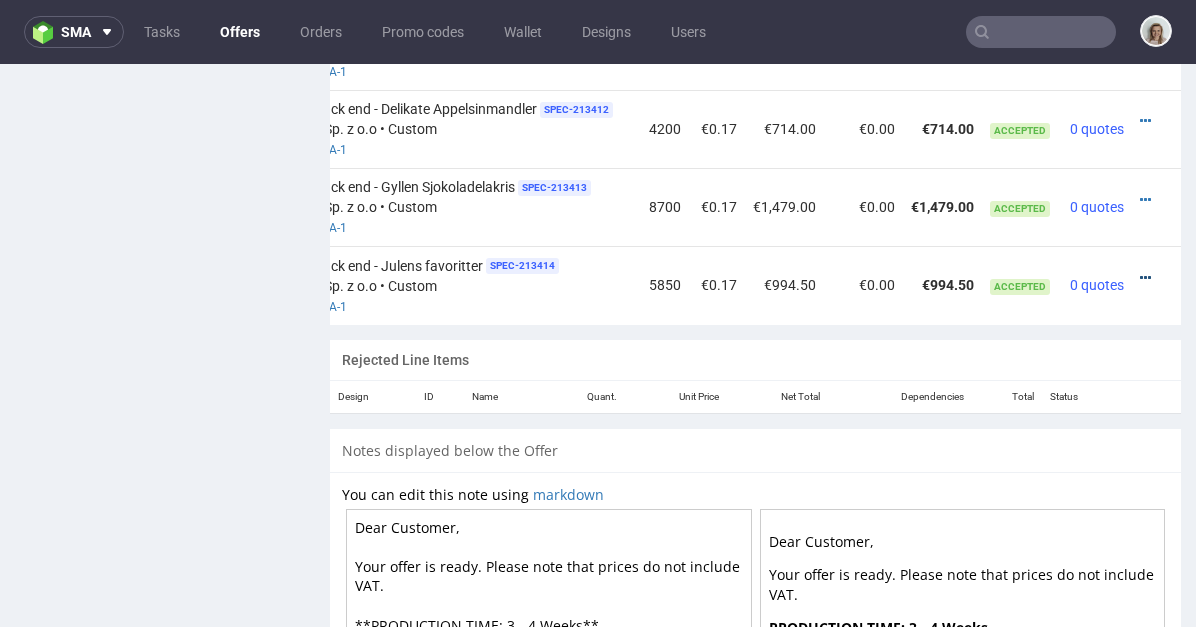 click at bounding box center (1145, 278) 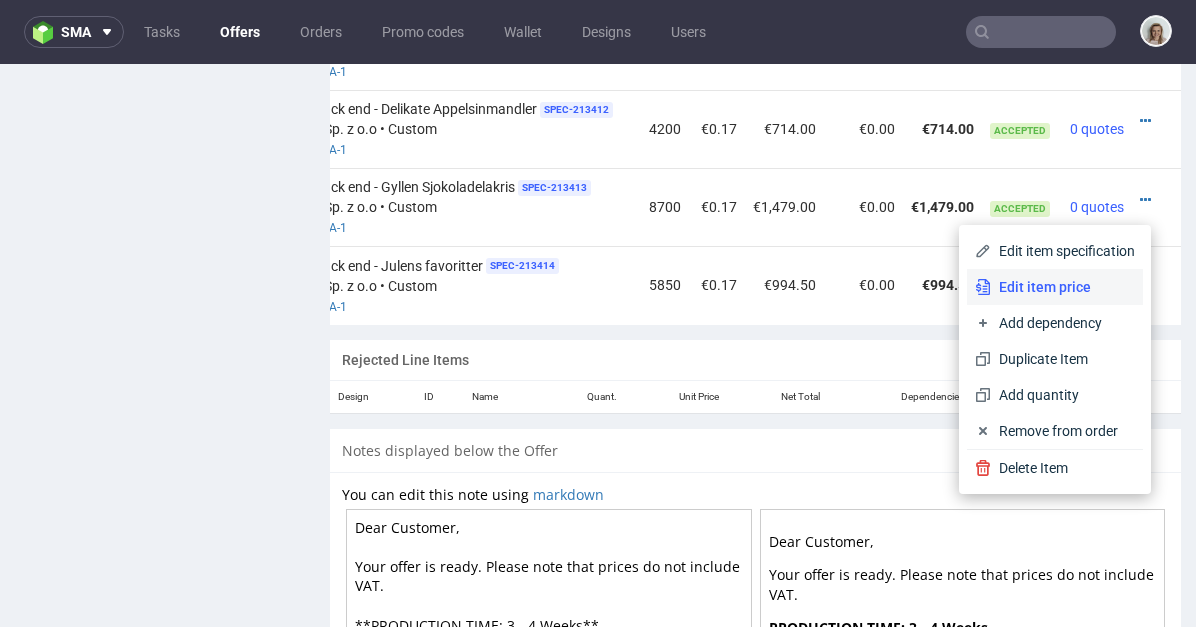 click on "Edit item price" at bounding box center (1063, 287) 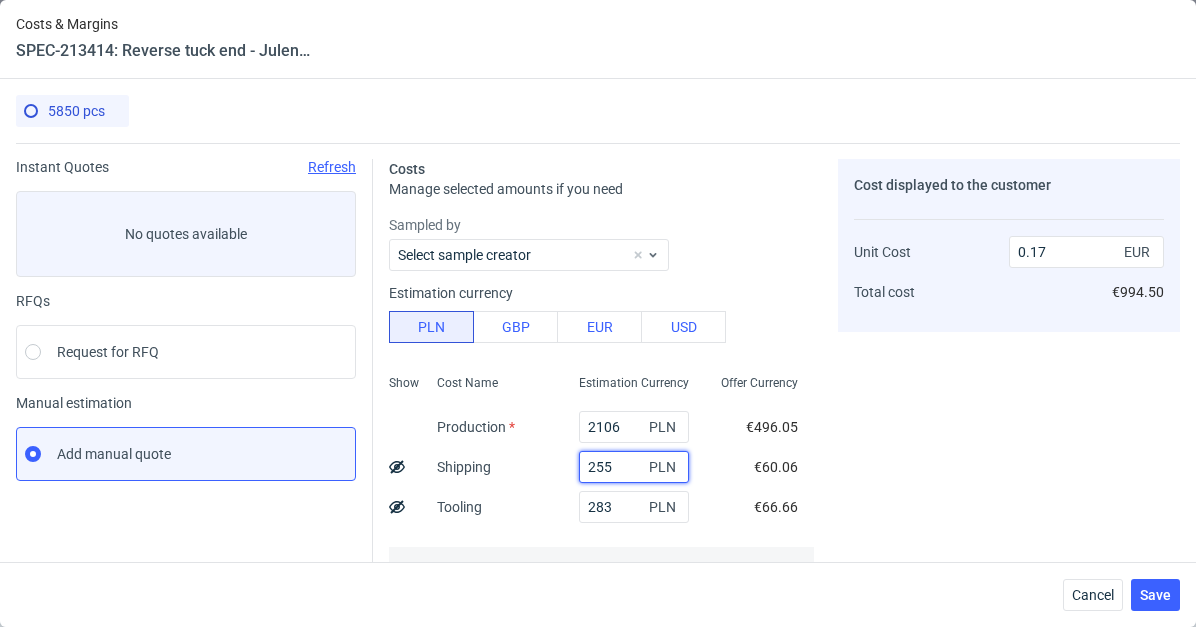 drag, startPoint x: 580, startPoint y: 472, endPoint x: 517, endPoint y: 461, distance: 63.953106 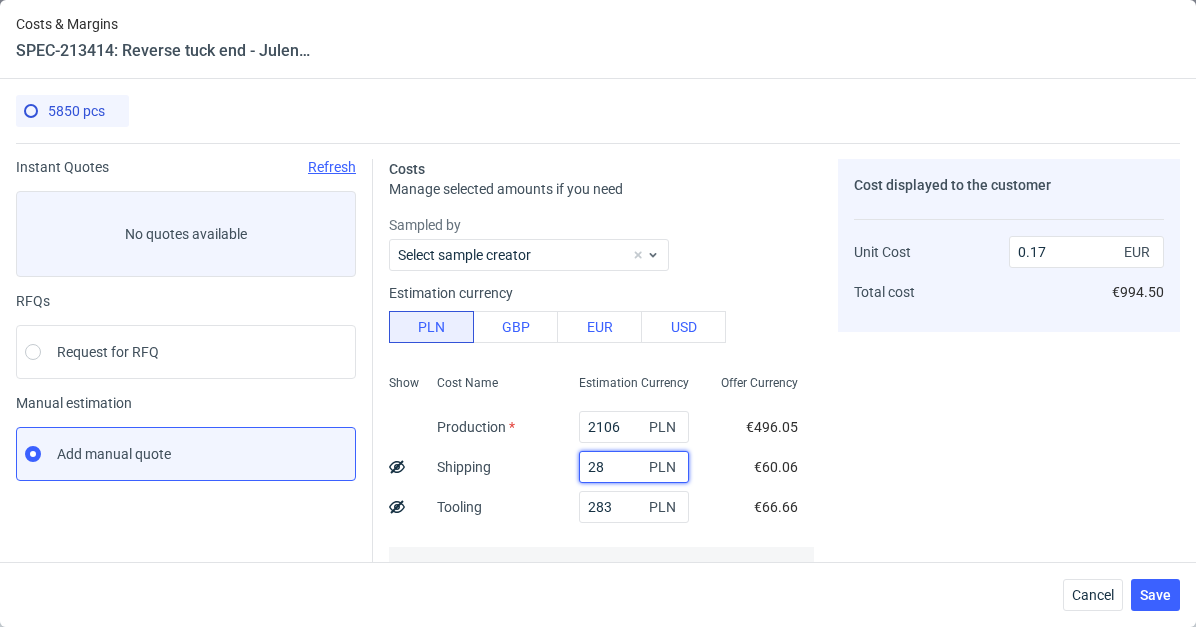 type on "286" 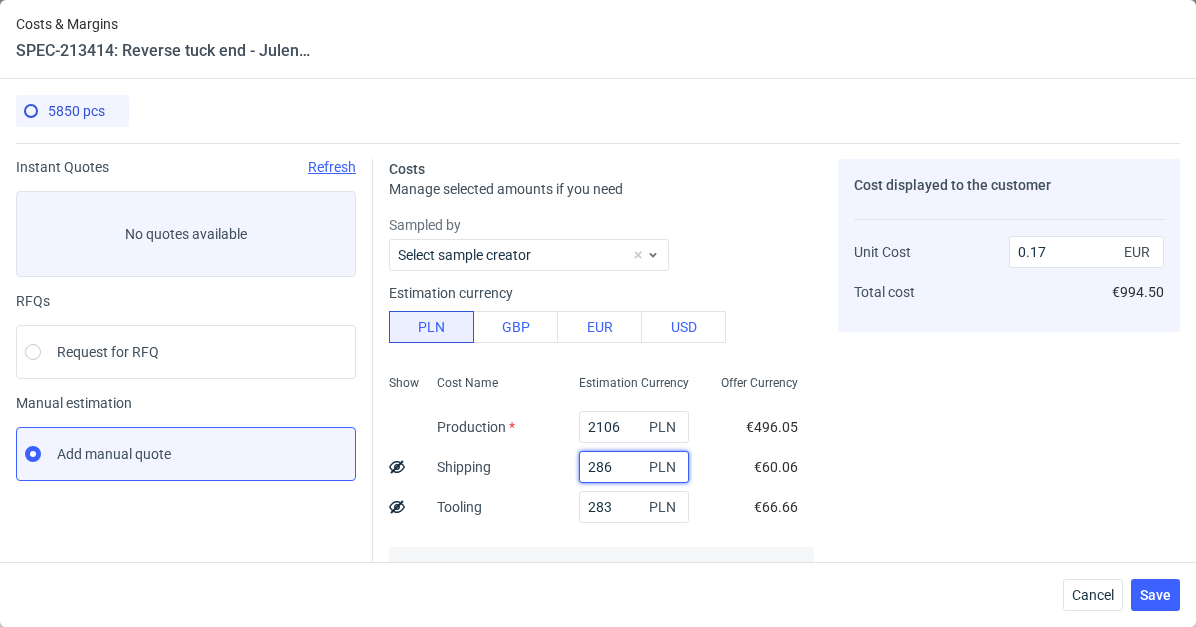 type on "0.18" 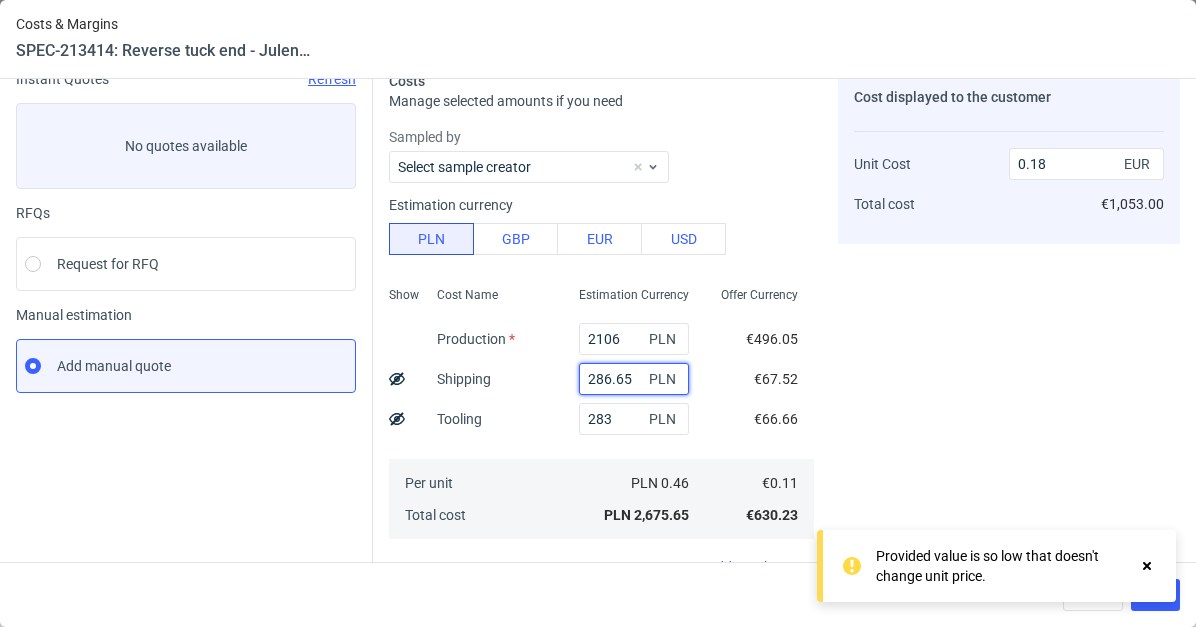 scroll, scrollTop: 365, scrollLeft: 0, axis: vertical 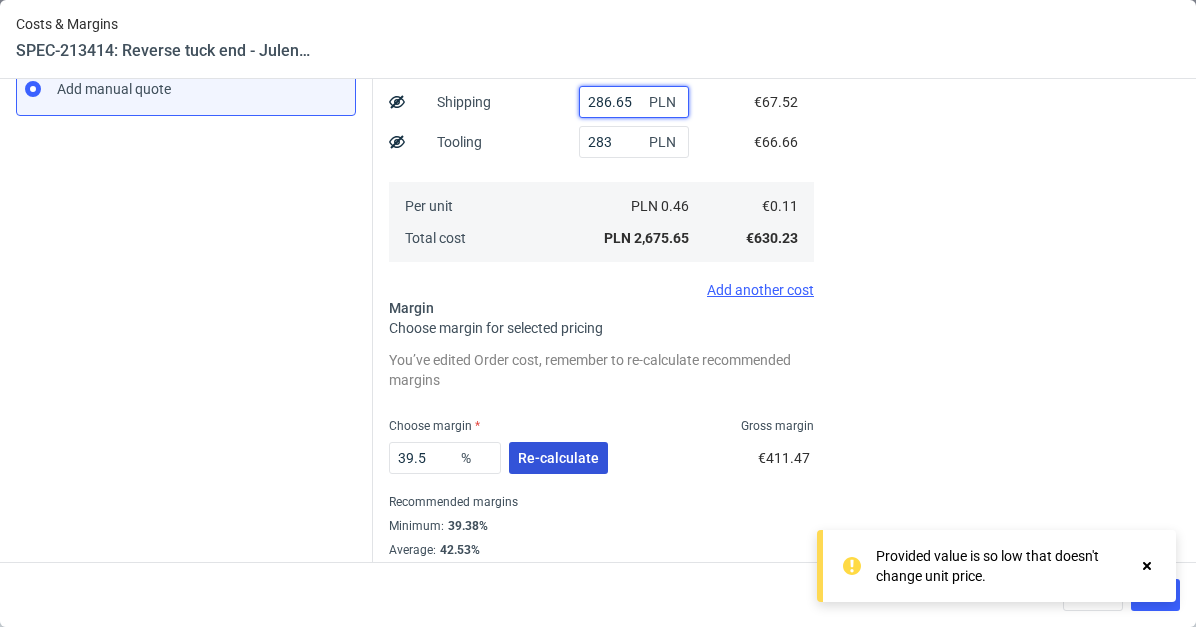 type on "286.65" 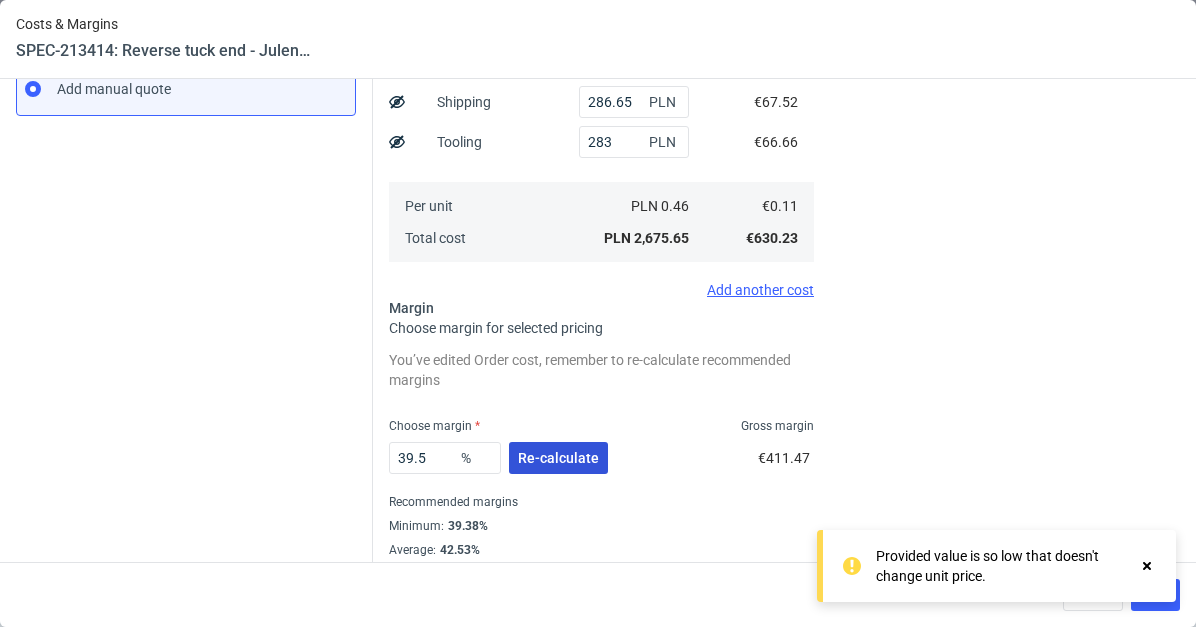 click on "Re-calculate" at bounding box center [558, 458] 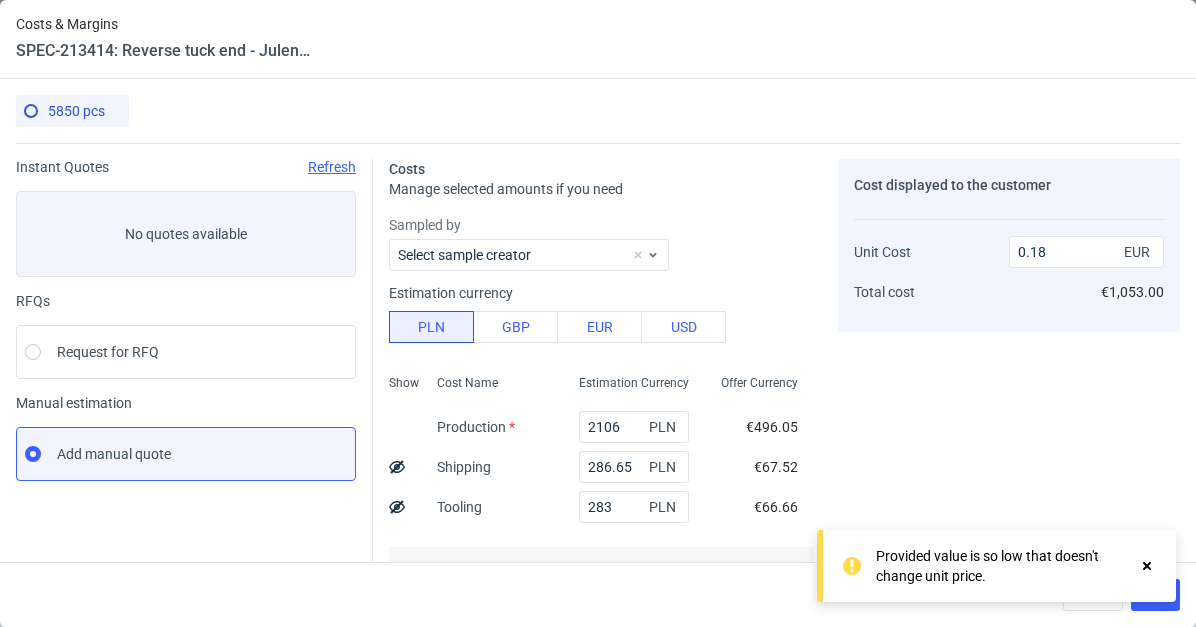 scroll, scrollTop: 345, scrollLeft: 0, axis: vertical 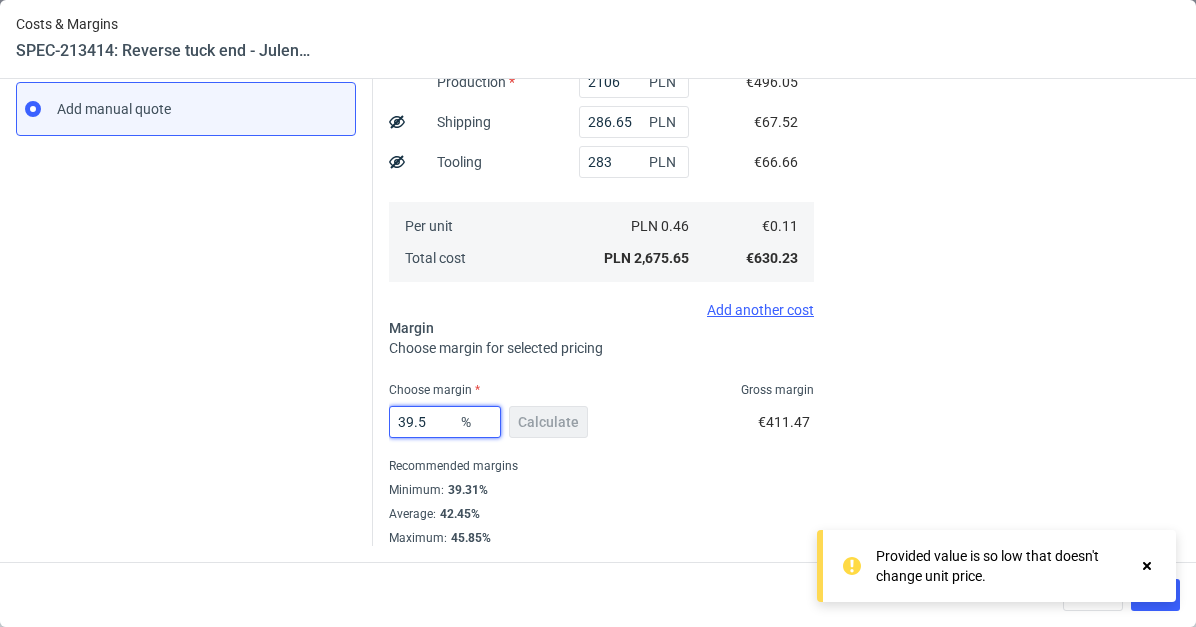 click on "39.5" at bounding box center [445, 422] 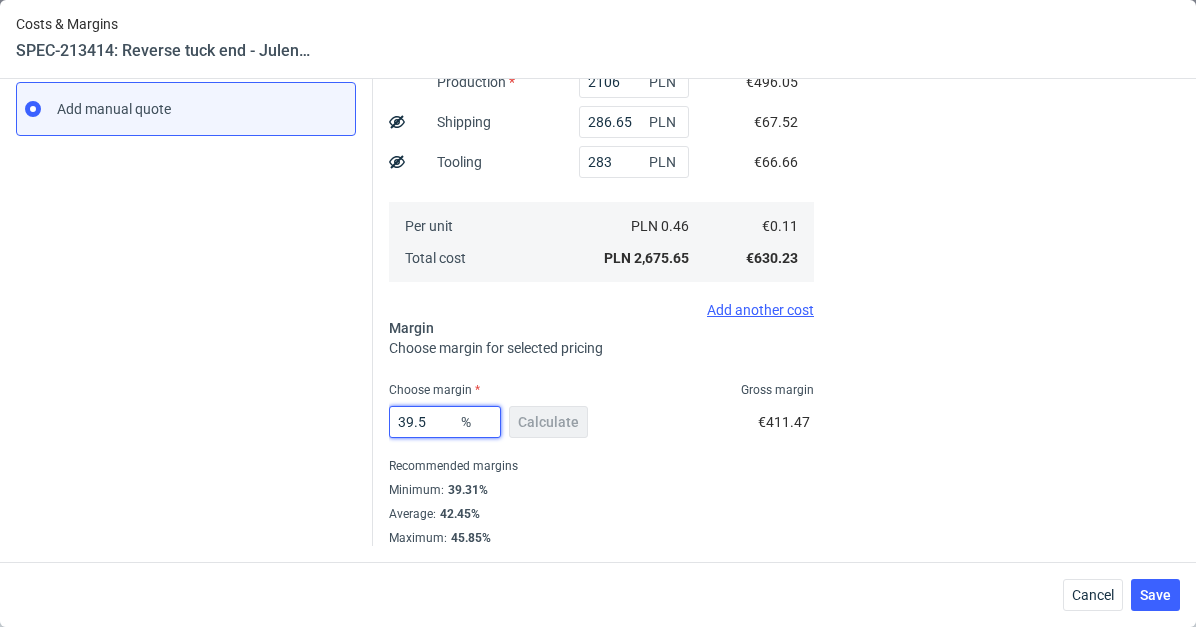 click on "39.5" at bounding box center (445, 422) 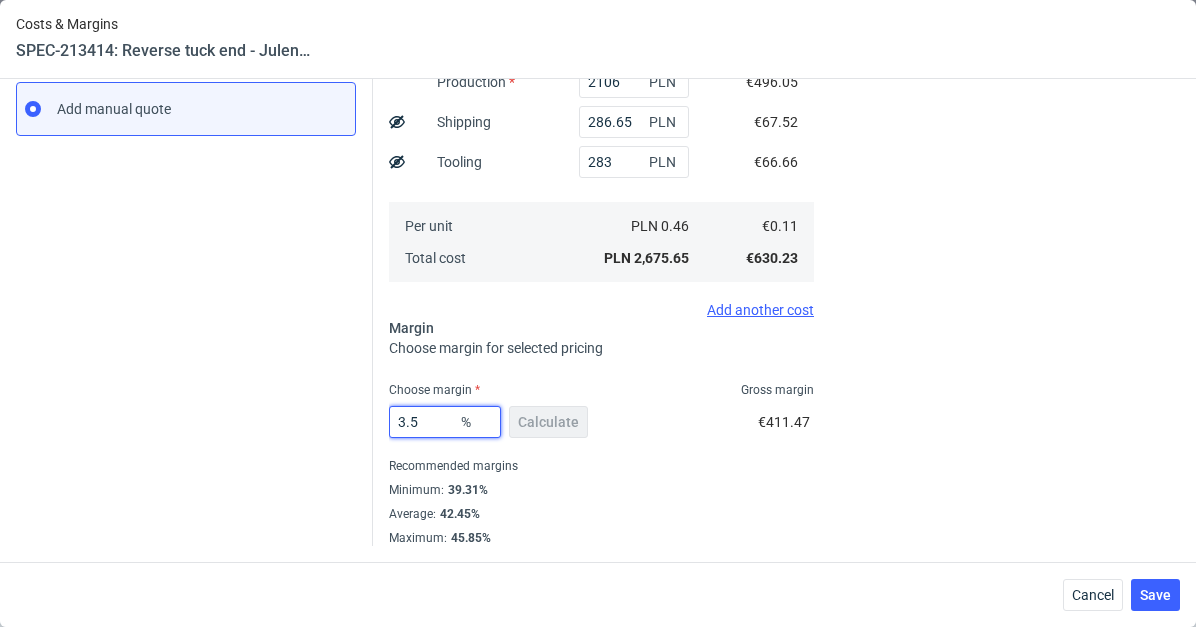type on "0.11" 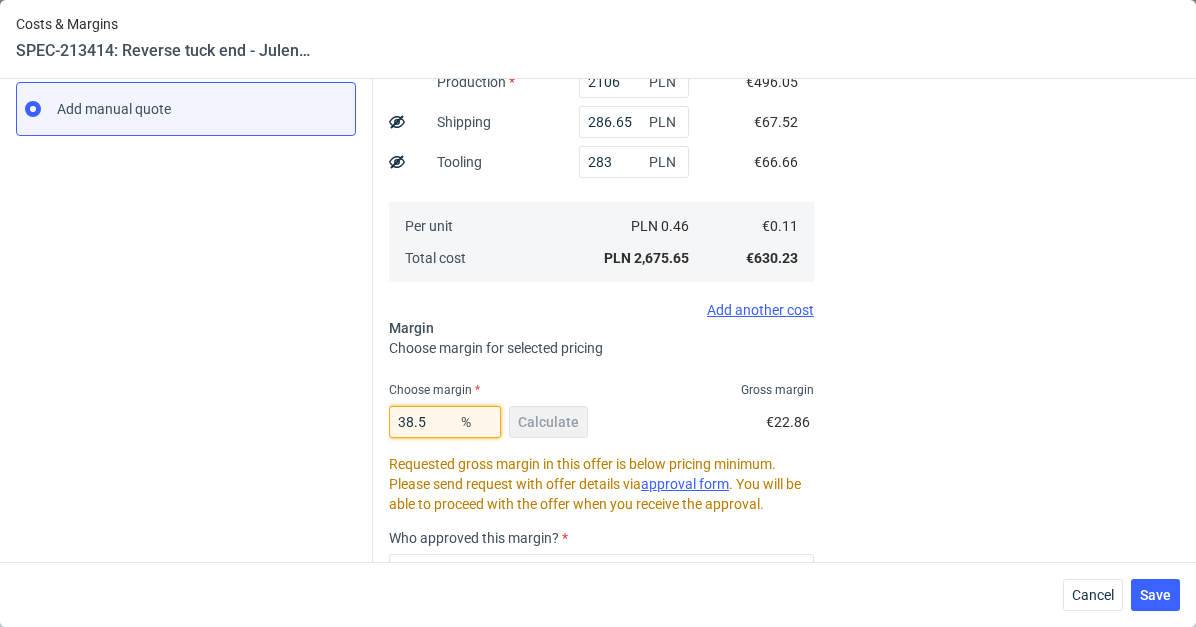 type on "0.17" 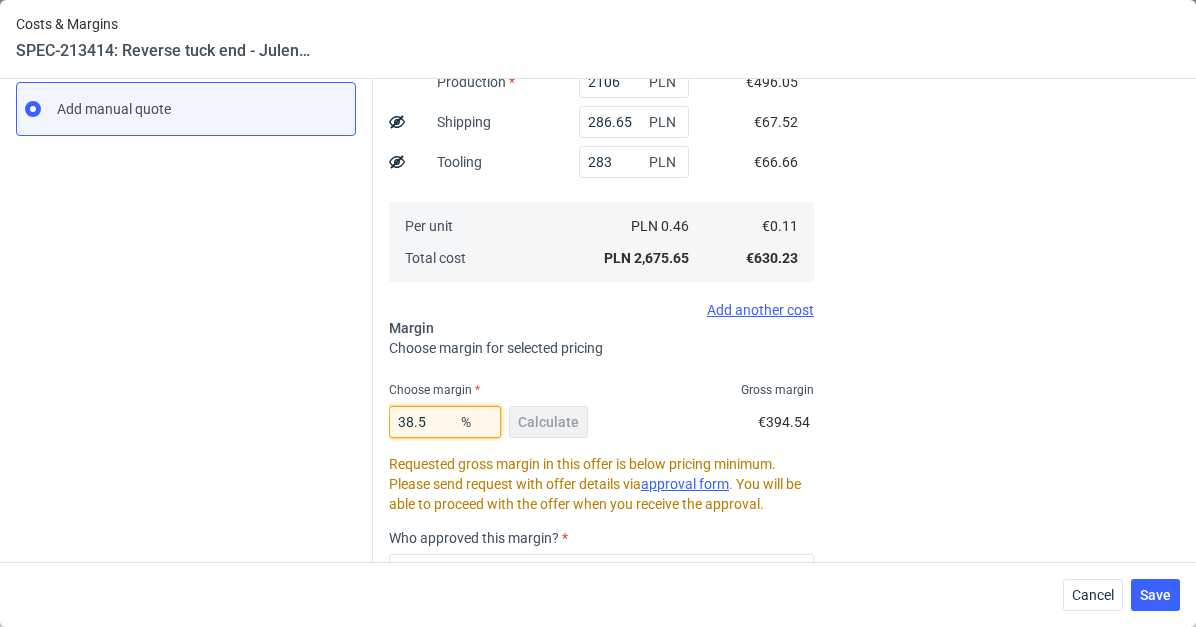 type on "38.5" 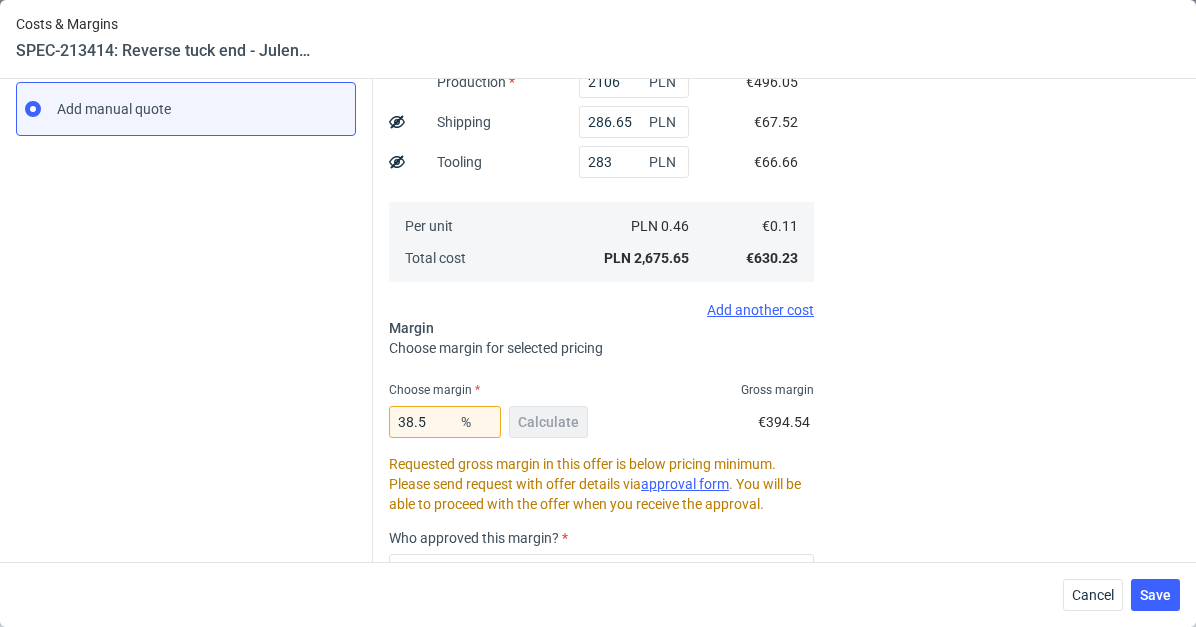 click on "Costs Manage selected amounts if you need Sampled by Select sample creator Estimation currency PLN GBP EUR USD Show Cost Name Production Shipping Tooling Per unit Total cost Estimation Currency 2106 PLN 286.65 PLN 283 PLN PLN 0.46 PLN 2,675.65 Offer Currency €496.05 €67.52 €66.66 €0.11 €630.23 Add another cost Margin Choose margin for selected pricing Choose margin Gross margin 38.5 % Calculate €394.54 Requested gross margin in this offer is below pricing minimum. Please send request with offer details via  approval form . You will be able to proceed with the offer when you receive the approval. Who approved this margin? Select approver What is the reason? Select reason Recommended margins Minimum : 39.31% Average : 42.45% Maximum : 45.85%" at bounding box center [601, 290] 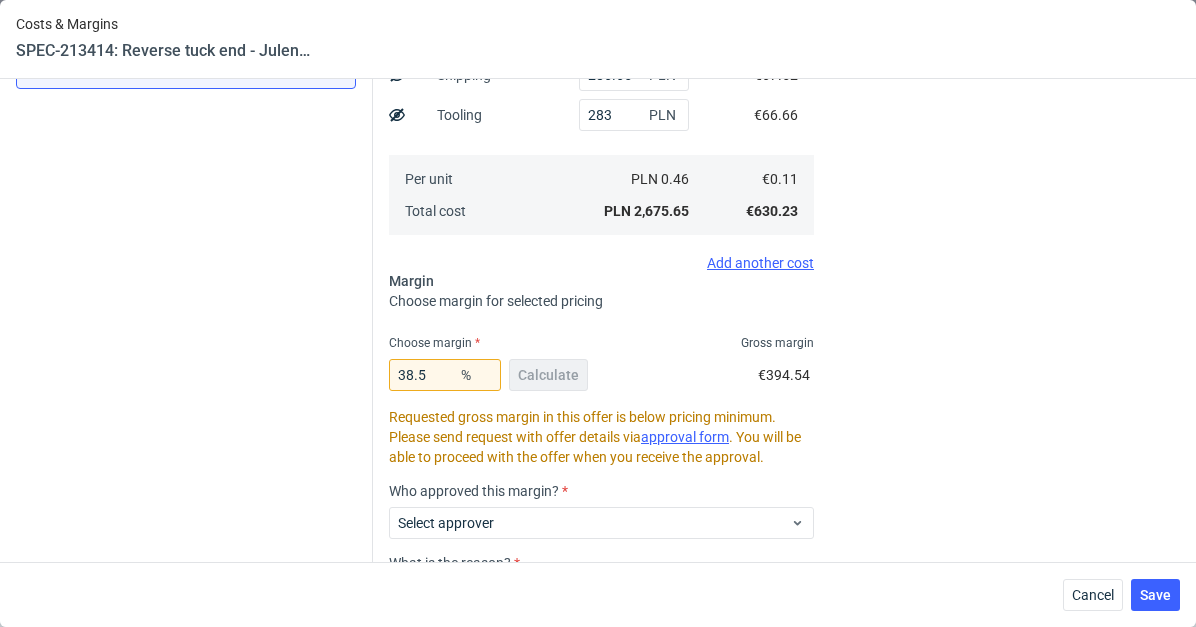 scroll, scrollTop: 502, scrollLeft: 0, axis: vertical 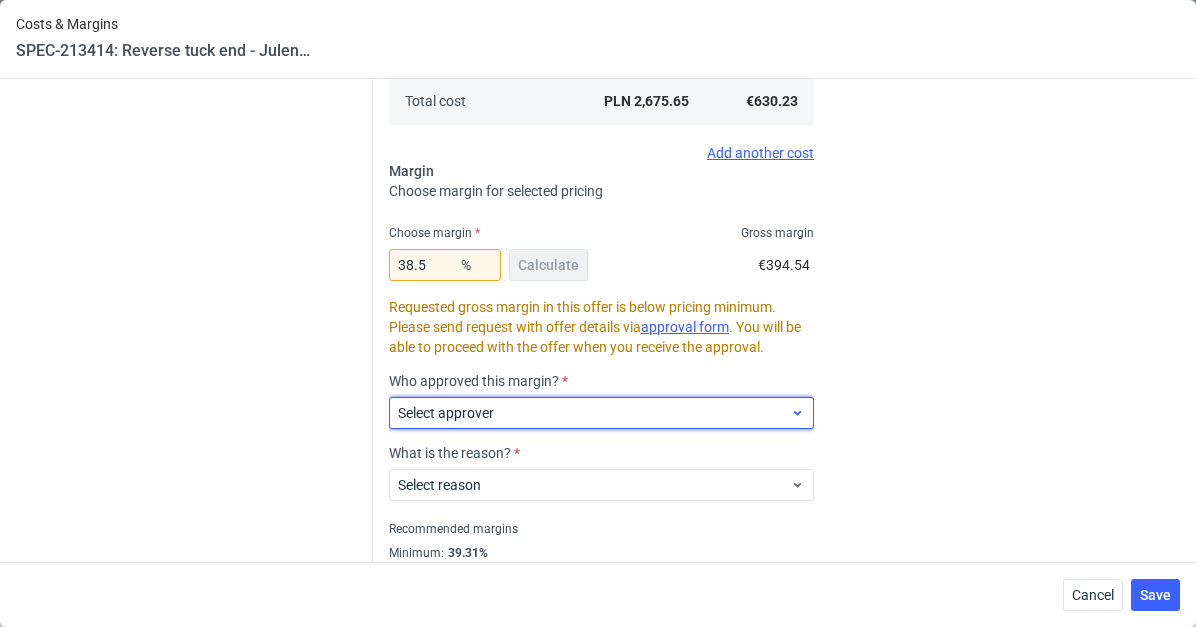 click on "Select approver" at bounding box center [594, 413] 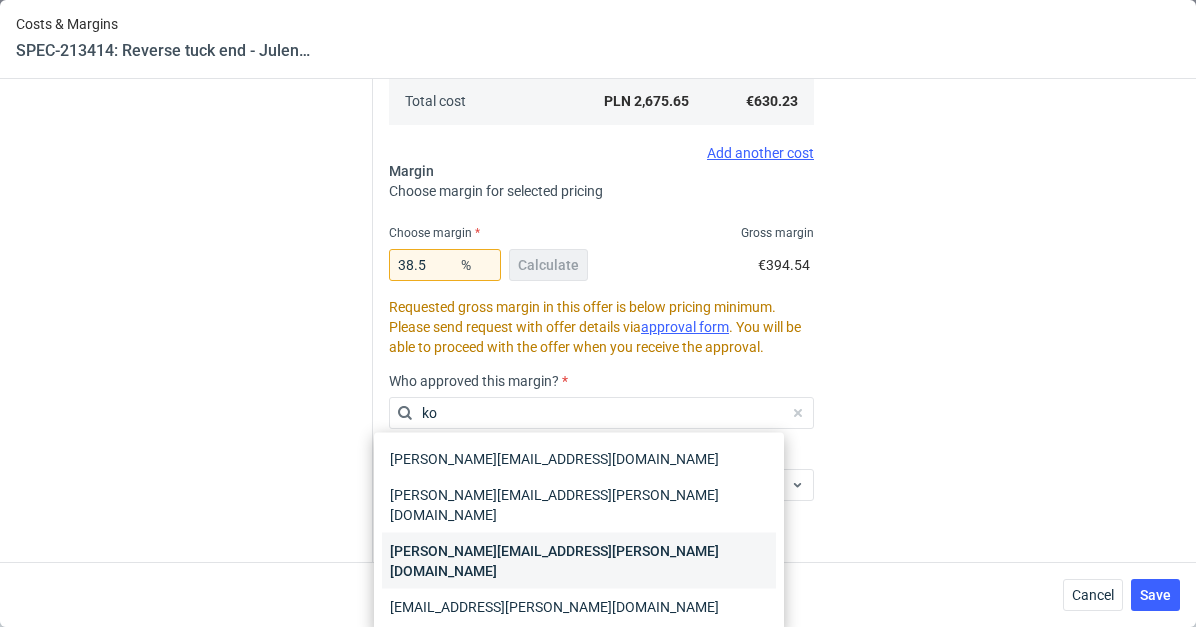 type on "ko" 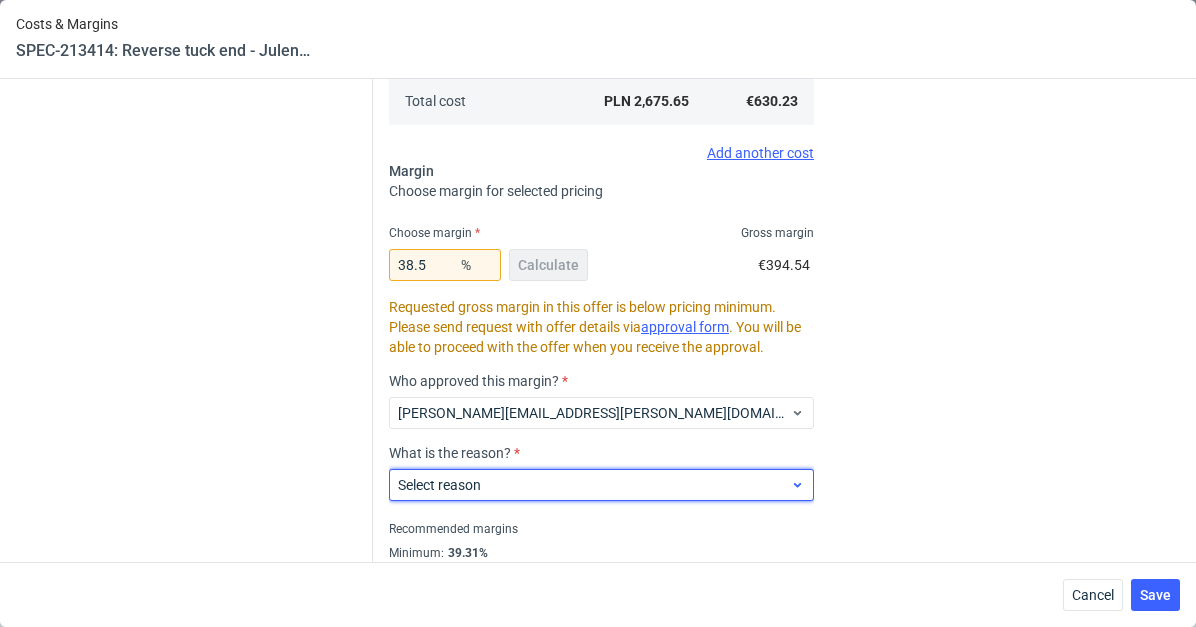 click on "Select reason" at bounding box center (594, 485) 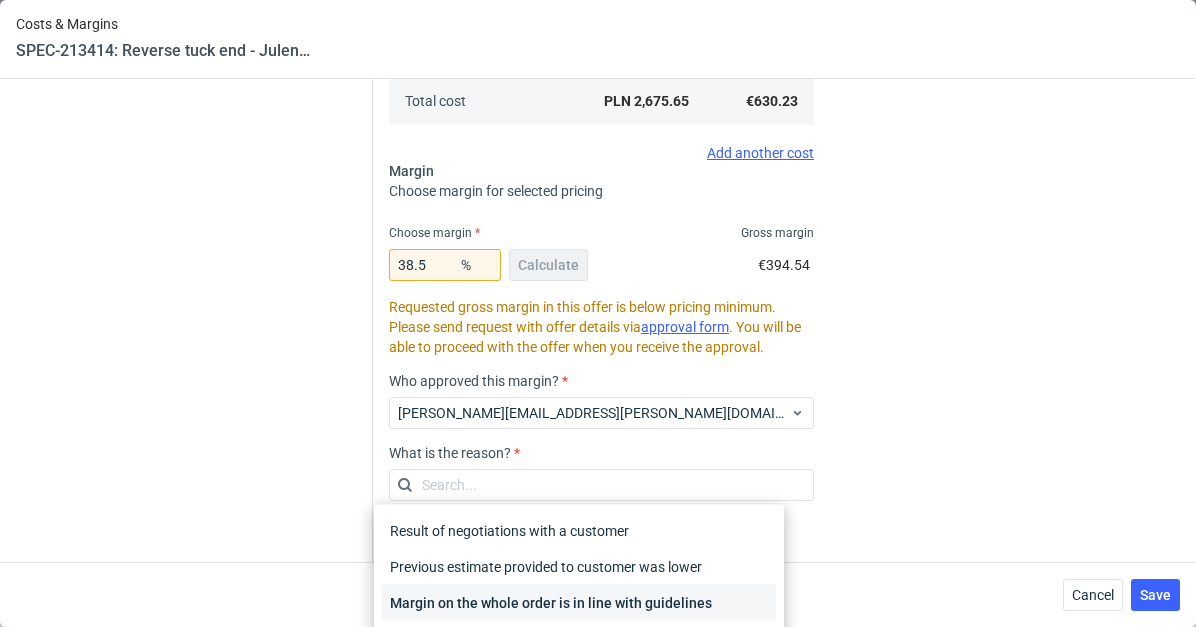 drag, startPoint x: 613, startPoint y: 591, endPoint x: 645, endPoint y: 586, distance: 32.38827 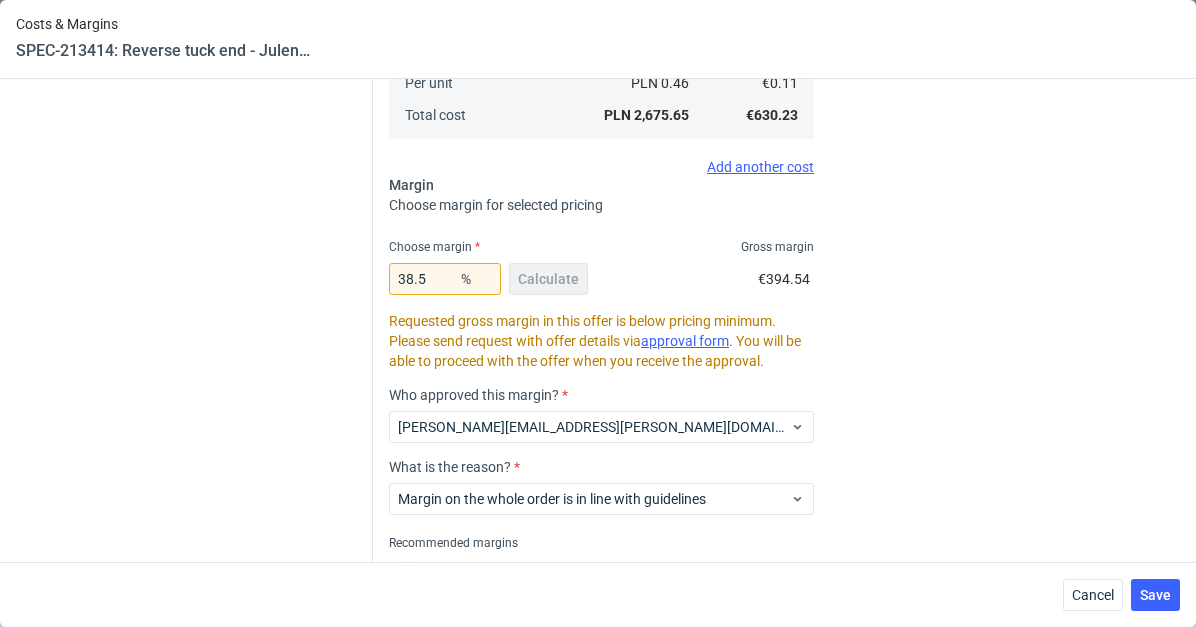 scroll, scrollTop: 138, scrollLeft: 0, axis: vertical 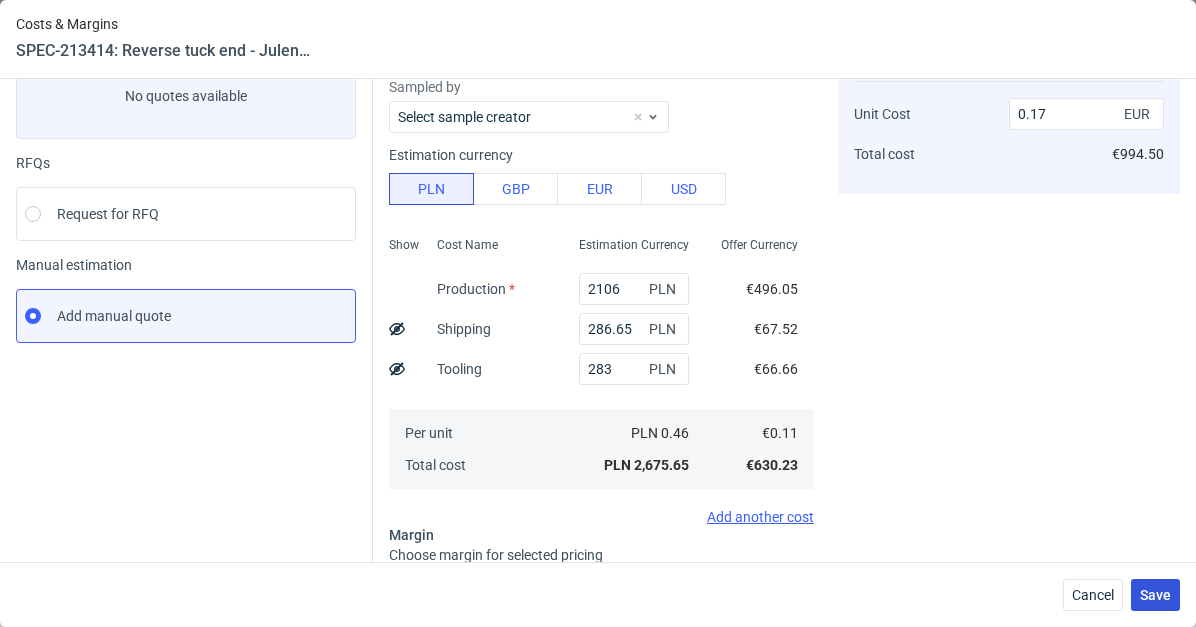 click on "Save" at bounding box center [1155, 595] 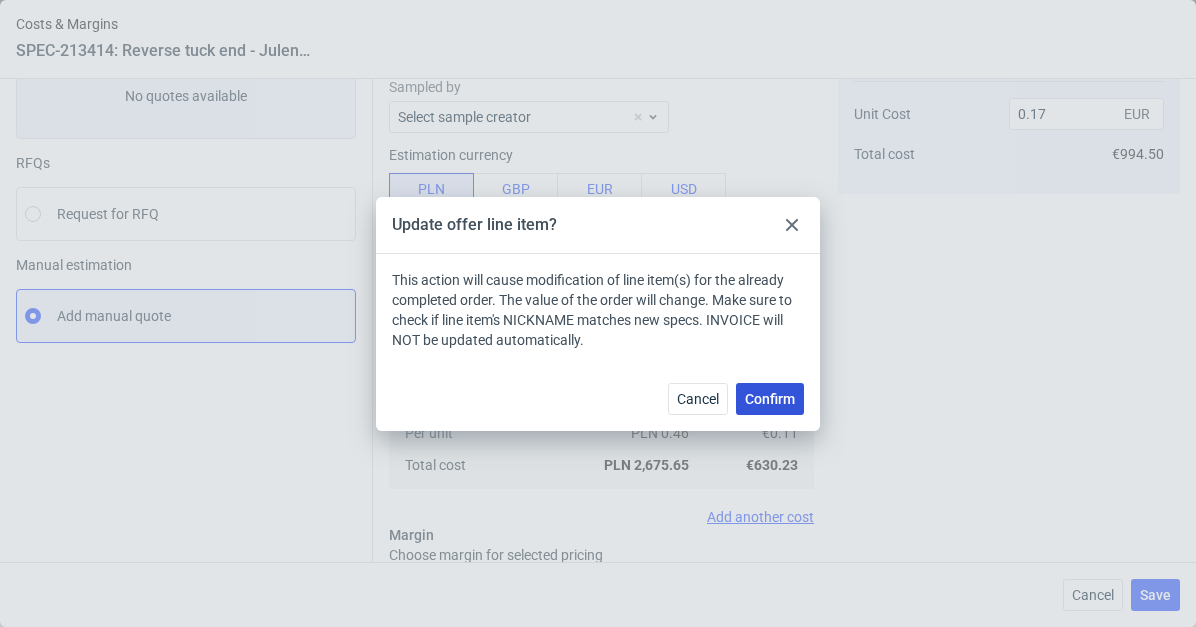 click on "Confirm" at bounding box center [770, 399] 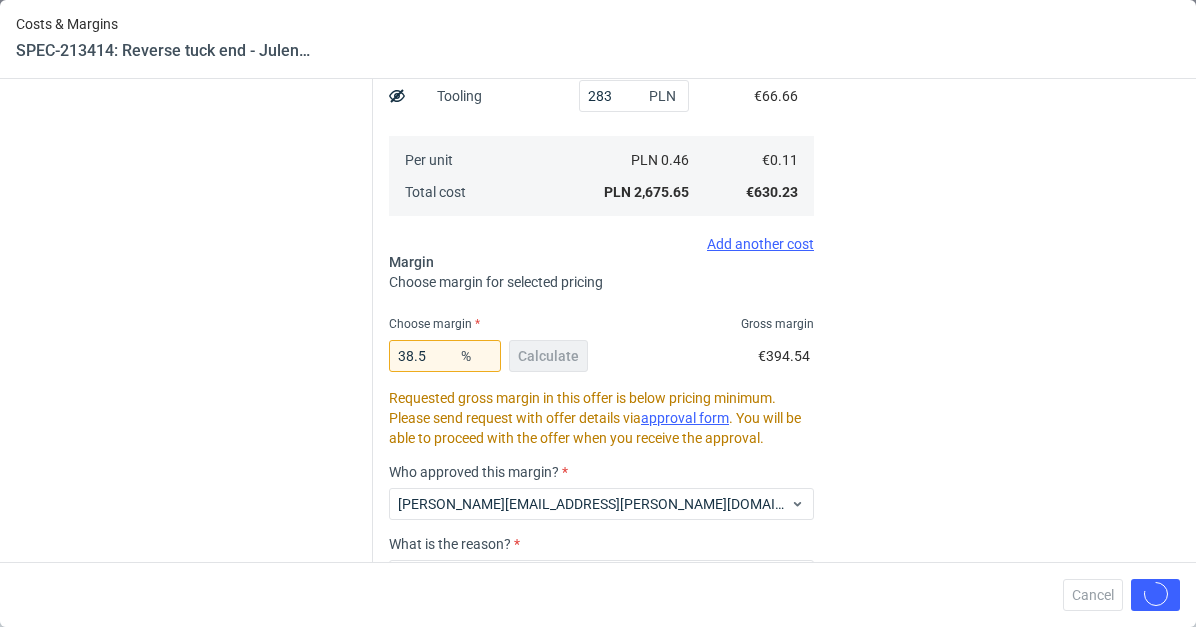 scroll, scrollTop: 556, scrollLeft: 0, axis: vertical 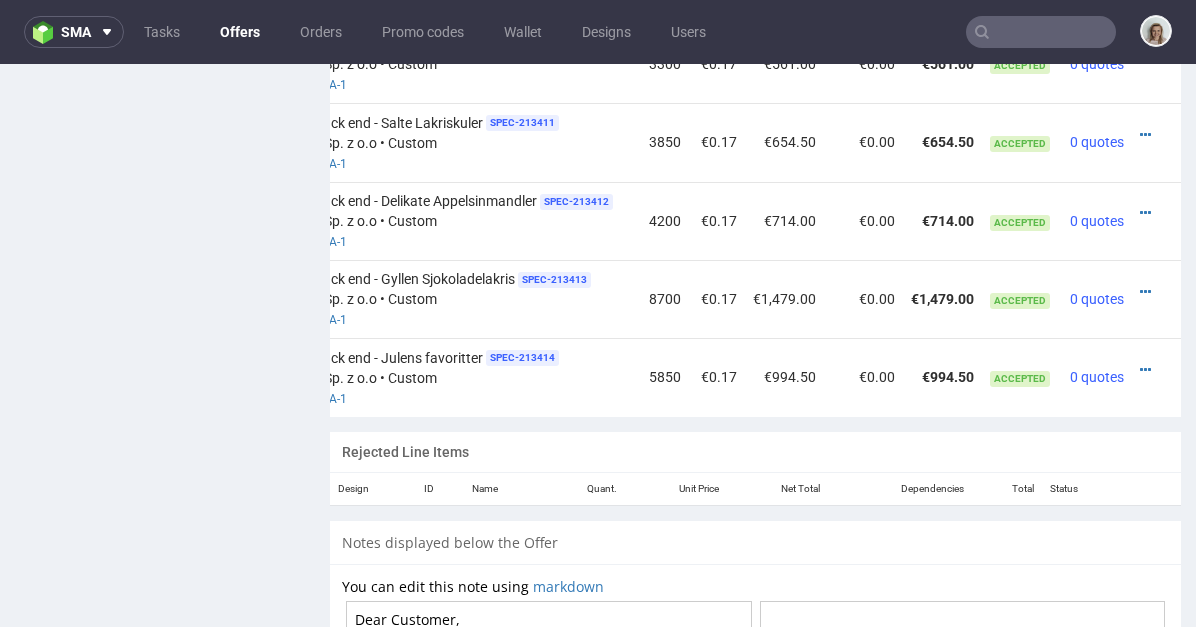 click at bounding box center (1150, 370) 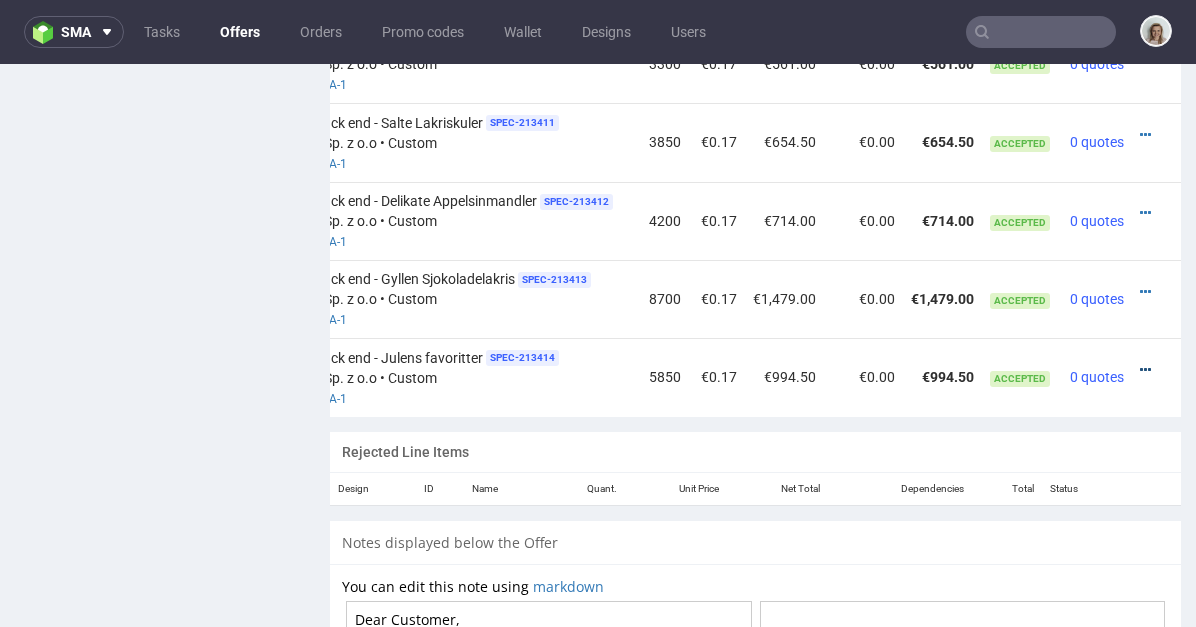 click at bounding box center (1145, 370) 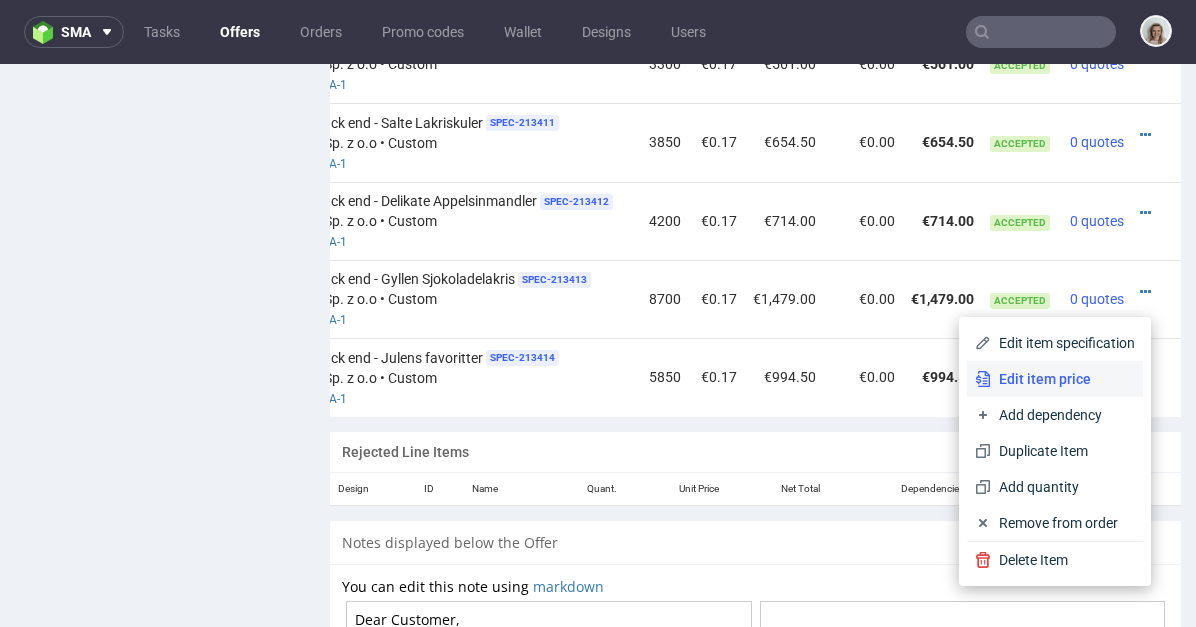 click on "Edit item price" at bounding box center [1055, 379] 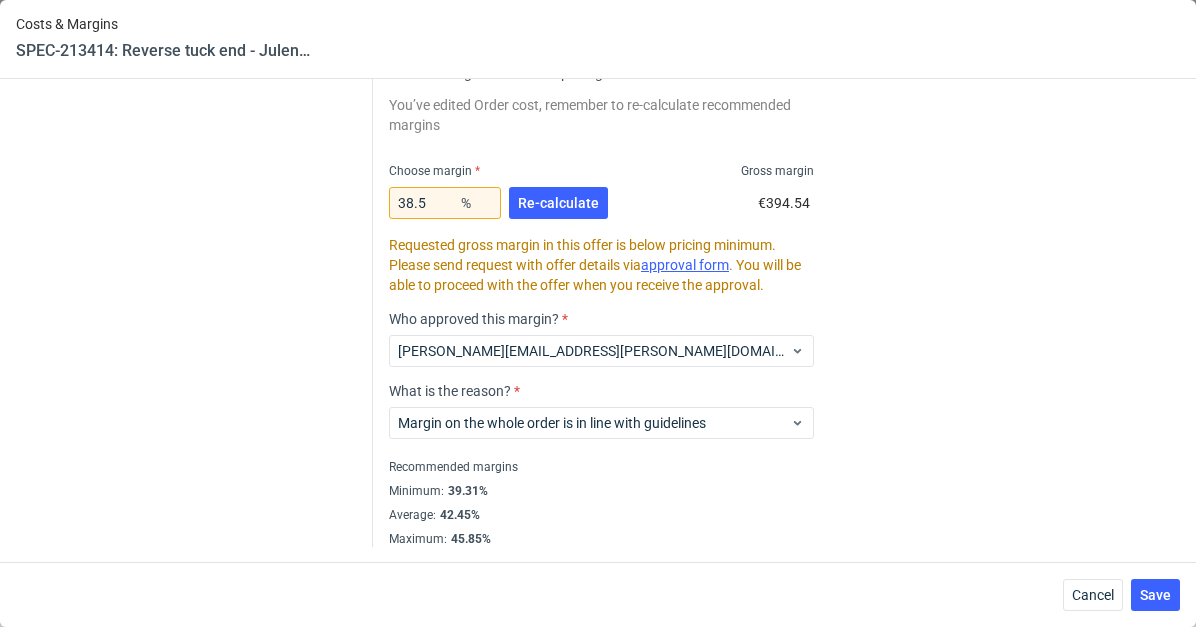 scroll, scrollTop: 621, scrollLeft: 0, axis: vertical 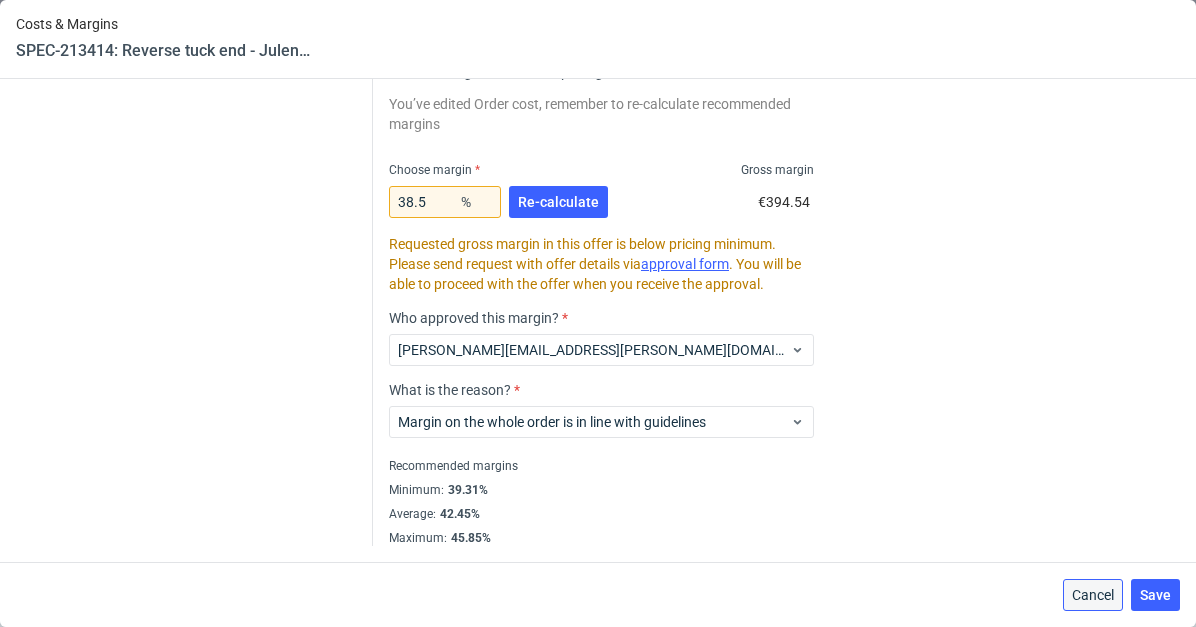 click on "Cancel" at bounding box center (1093, 595) 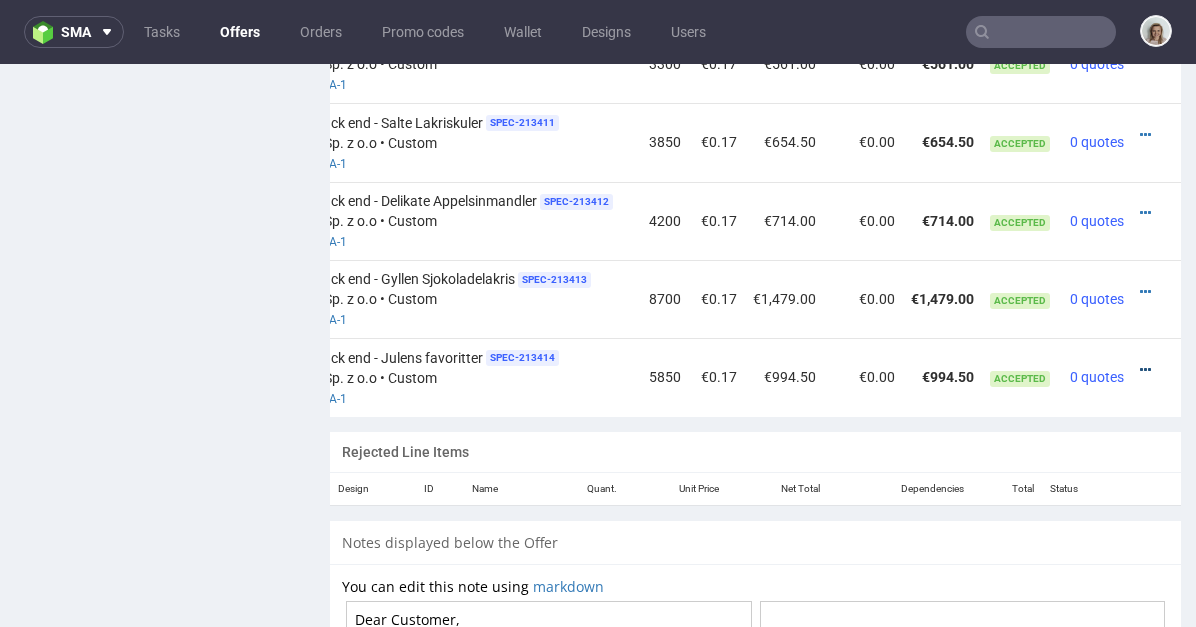 click at bounding box center [1145, 370] 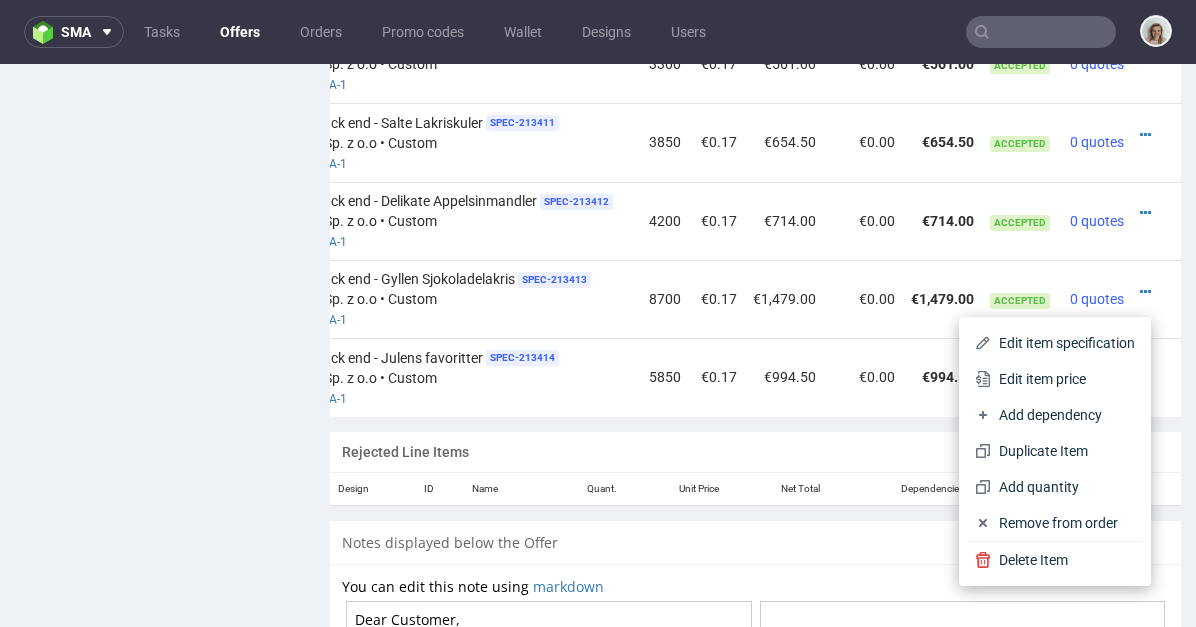 click on "Edit item price" at bounding box center [1063, 379] 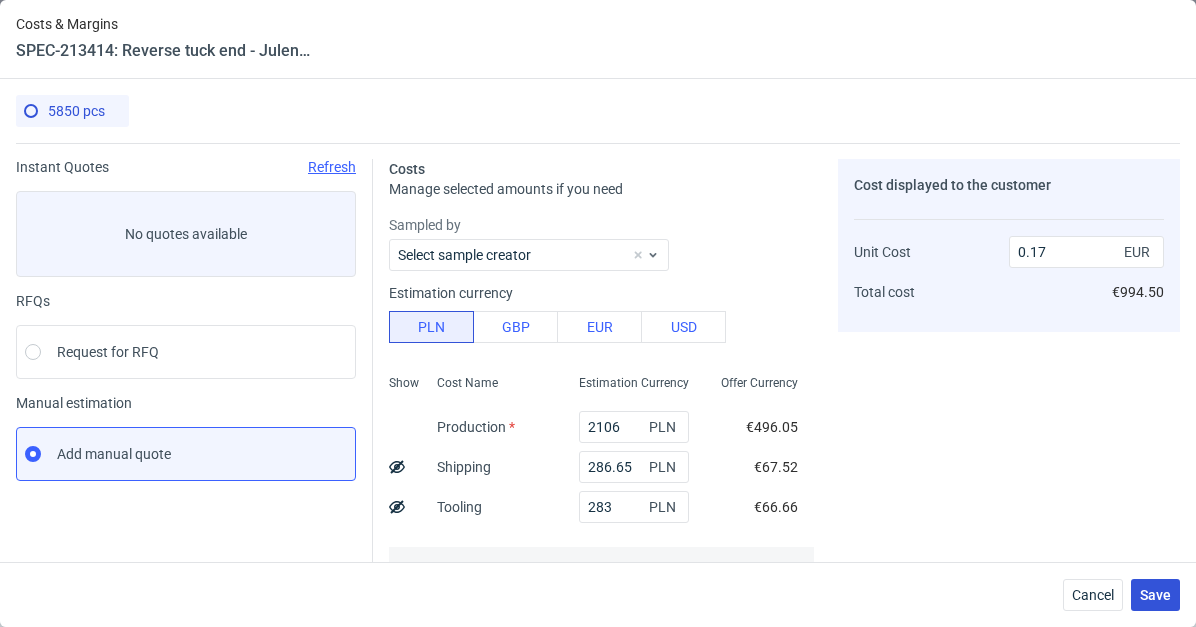 click on "Save" at bounding box center [1155, 595] 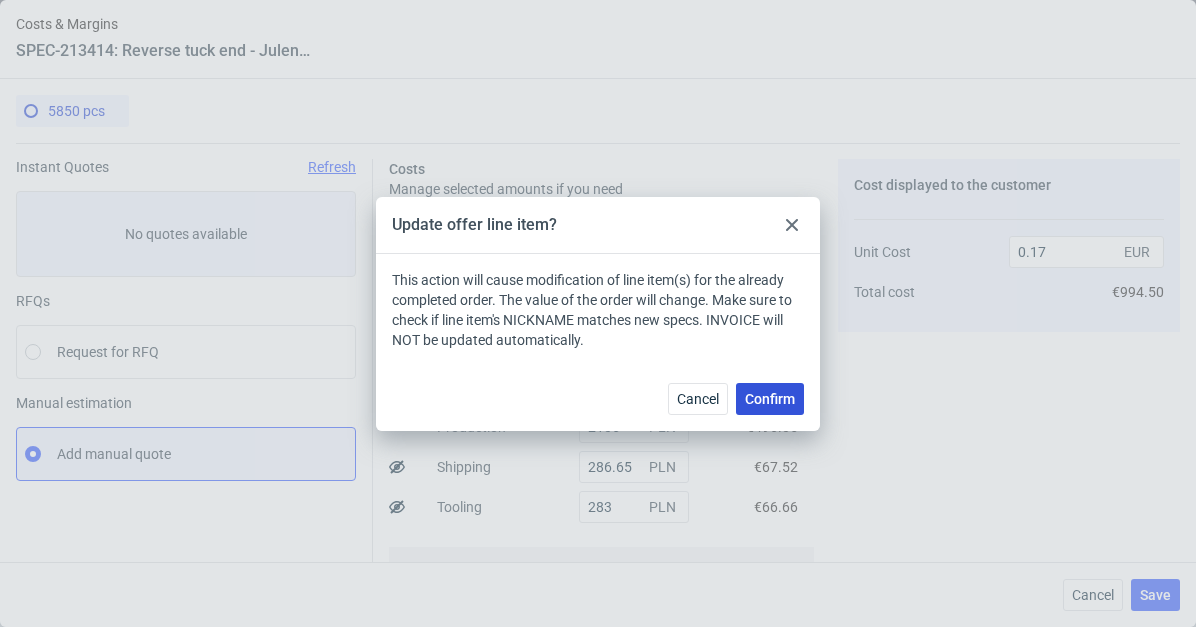 click on "Confirm" at bounding box center [770, 399] 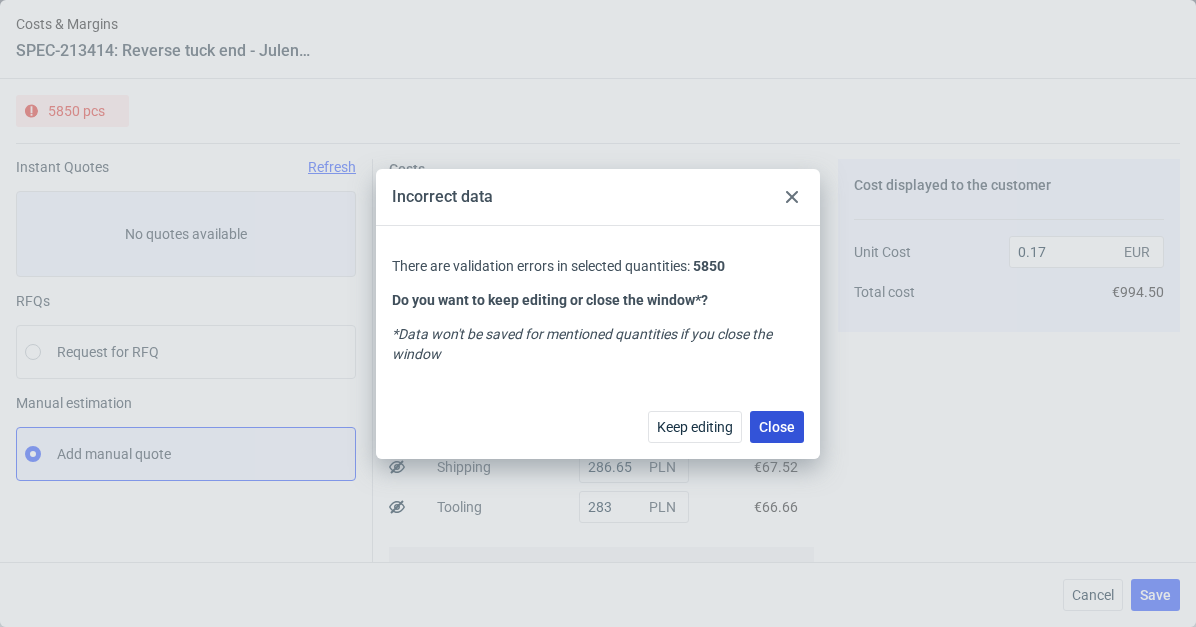click on "Close" at bounding box center [777, 427] 